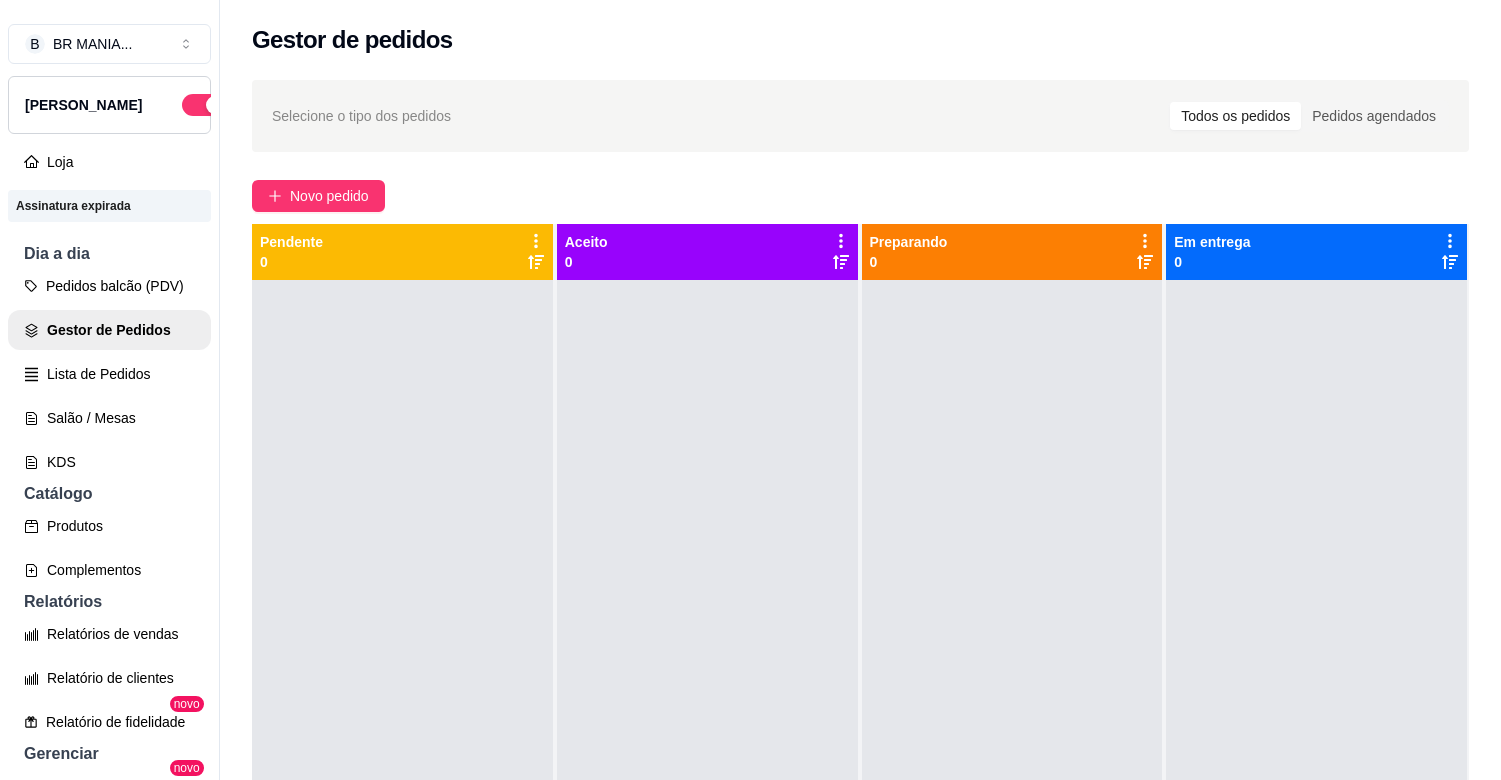 scroll, scrollTop: 0, scrollLeft: 0, axis: both 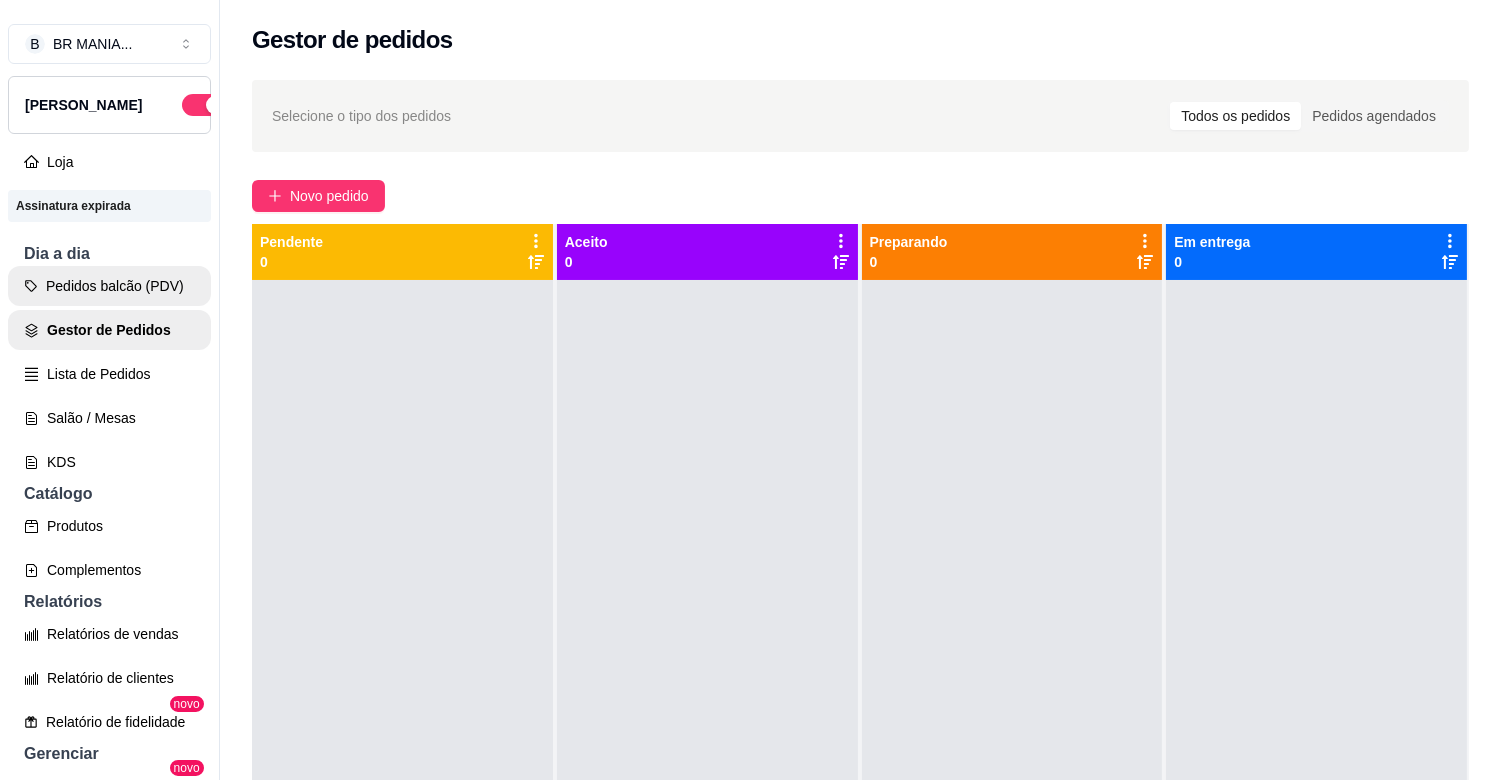 click on "Pedidos balcão (PDV)" at bounding box center (109, 286) 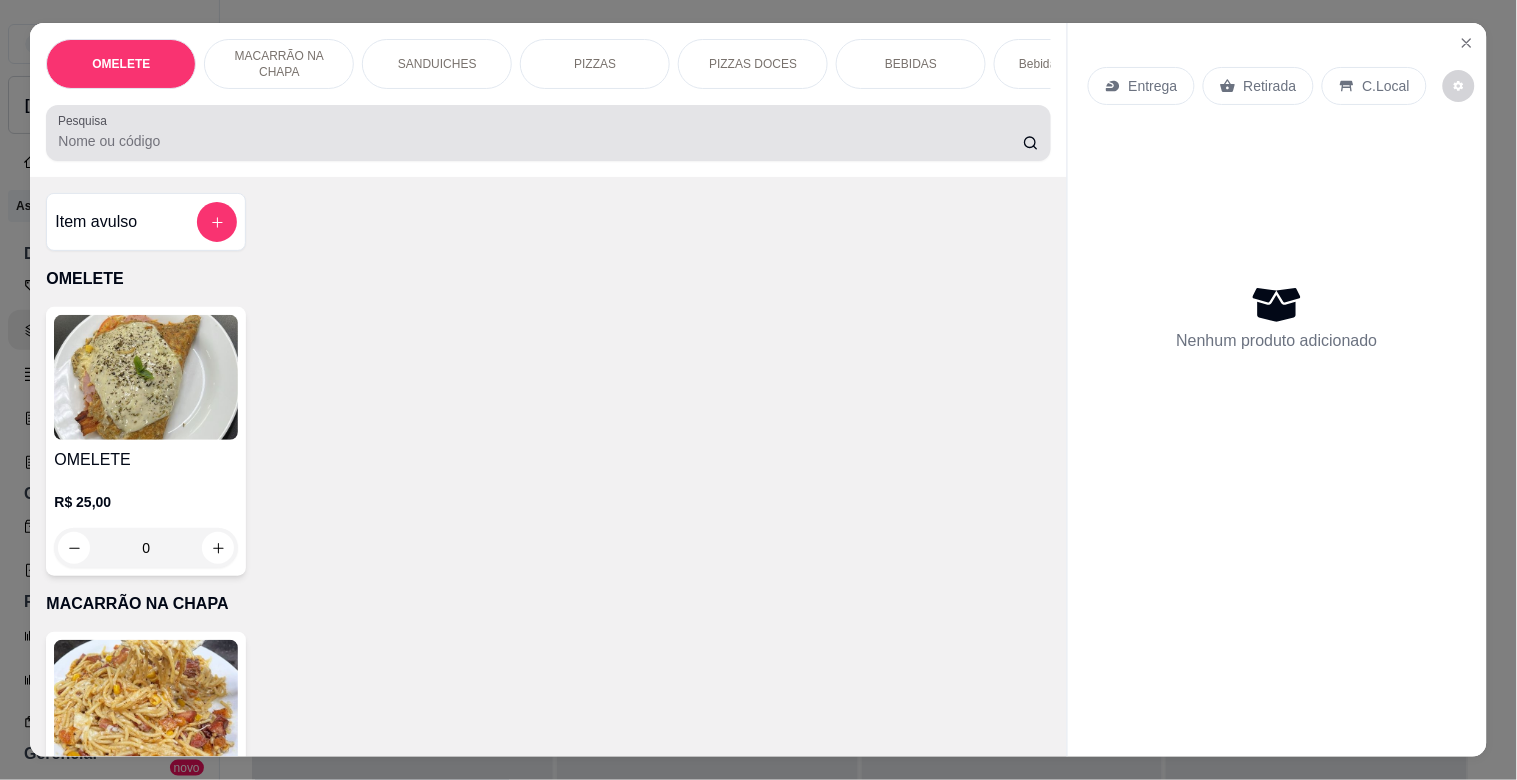 click at bounding box center [548, 133] 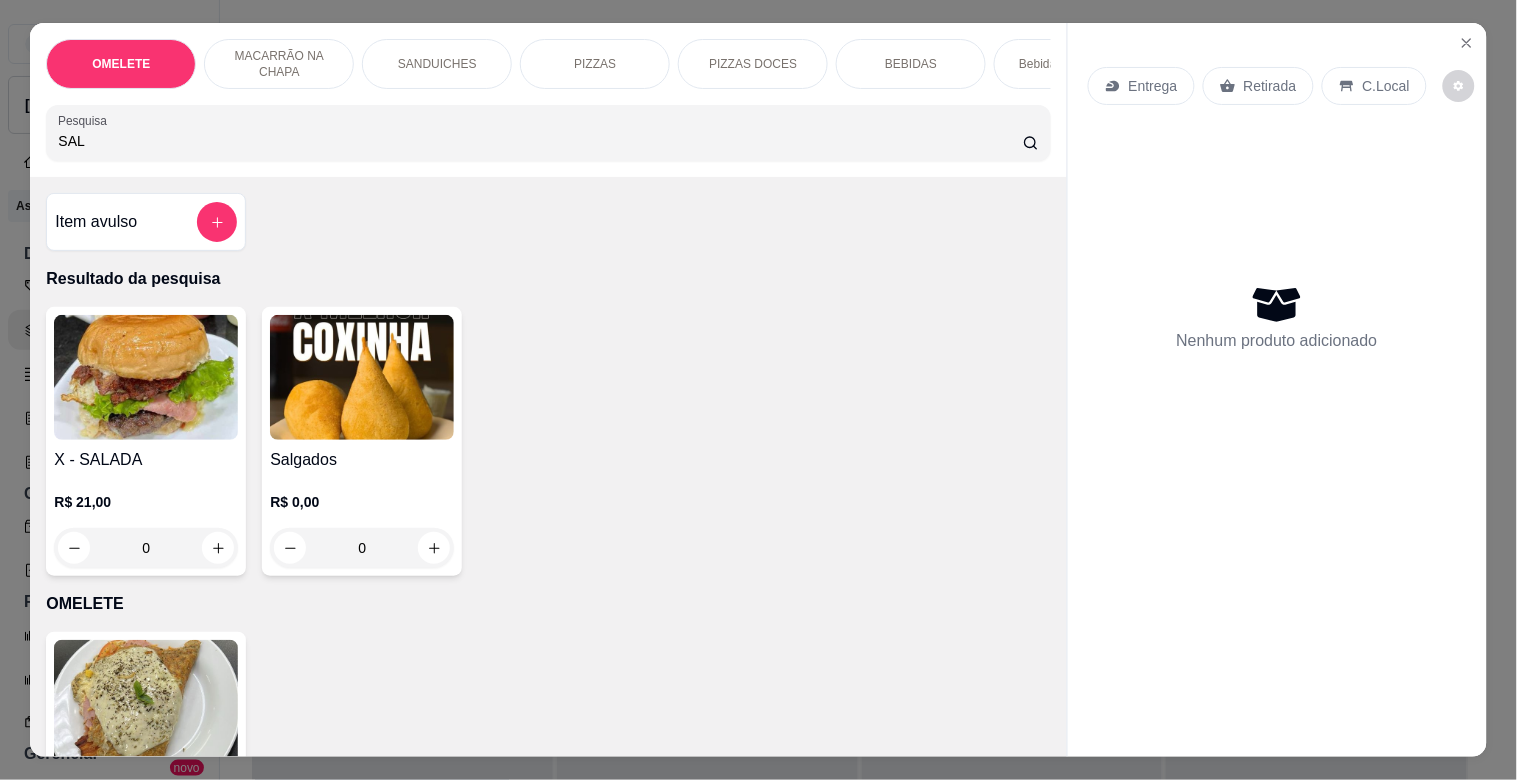 type on "SAL" 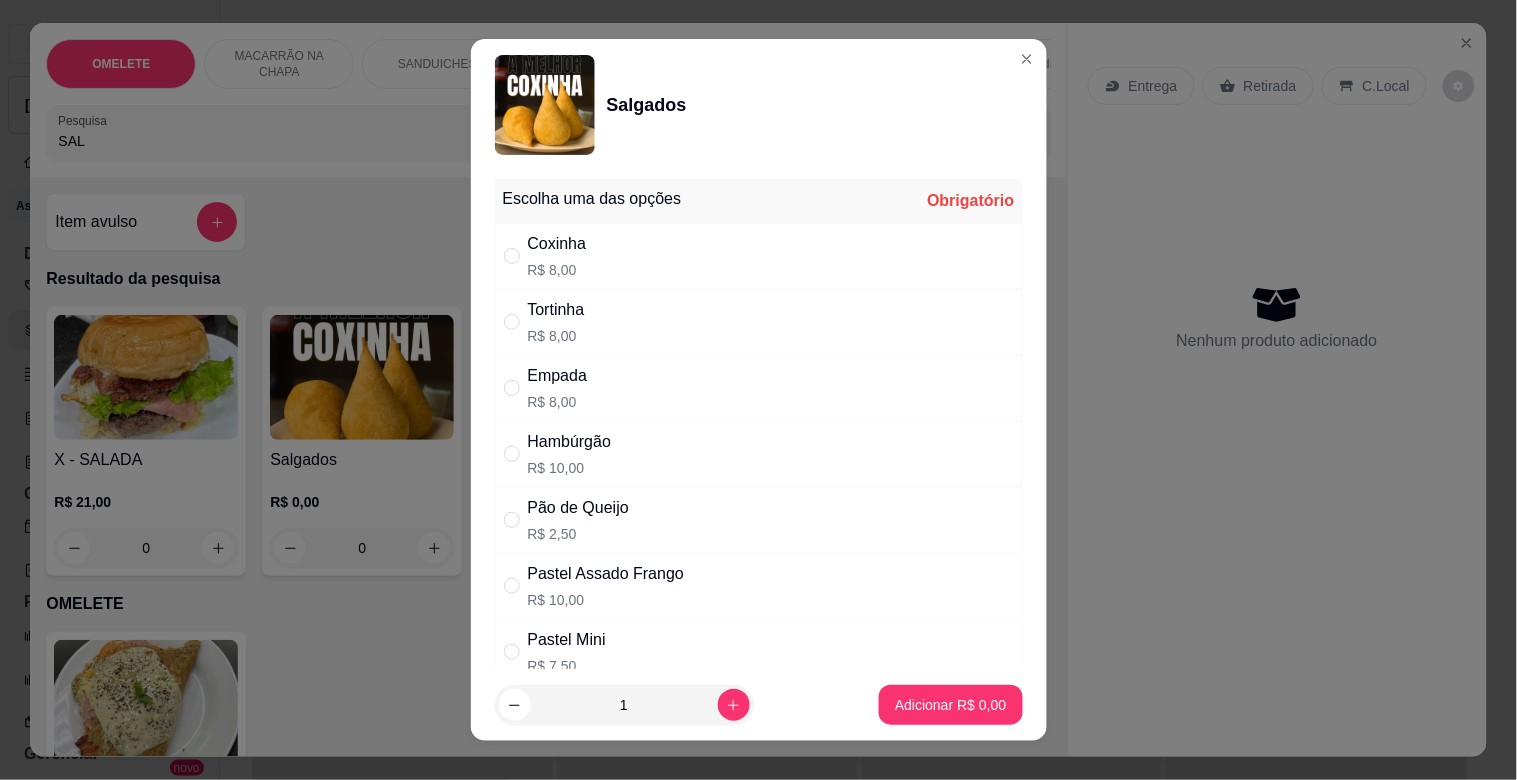click on "Pão de Queijo R$ 2,50" at bounding box center (759, 520) 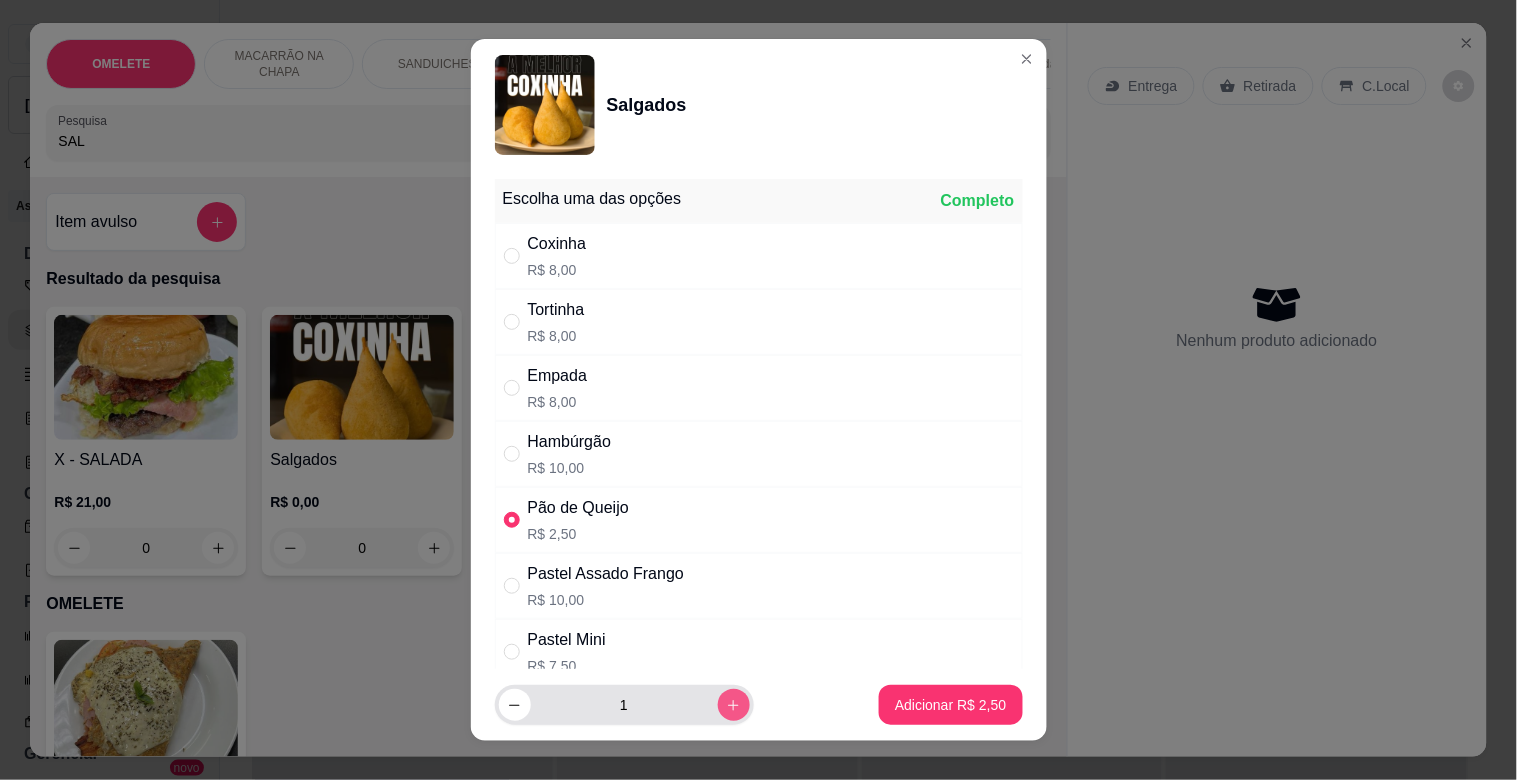 click 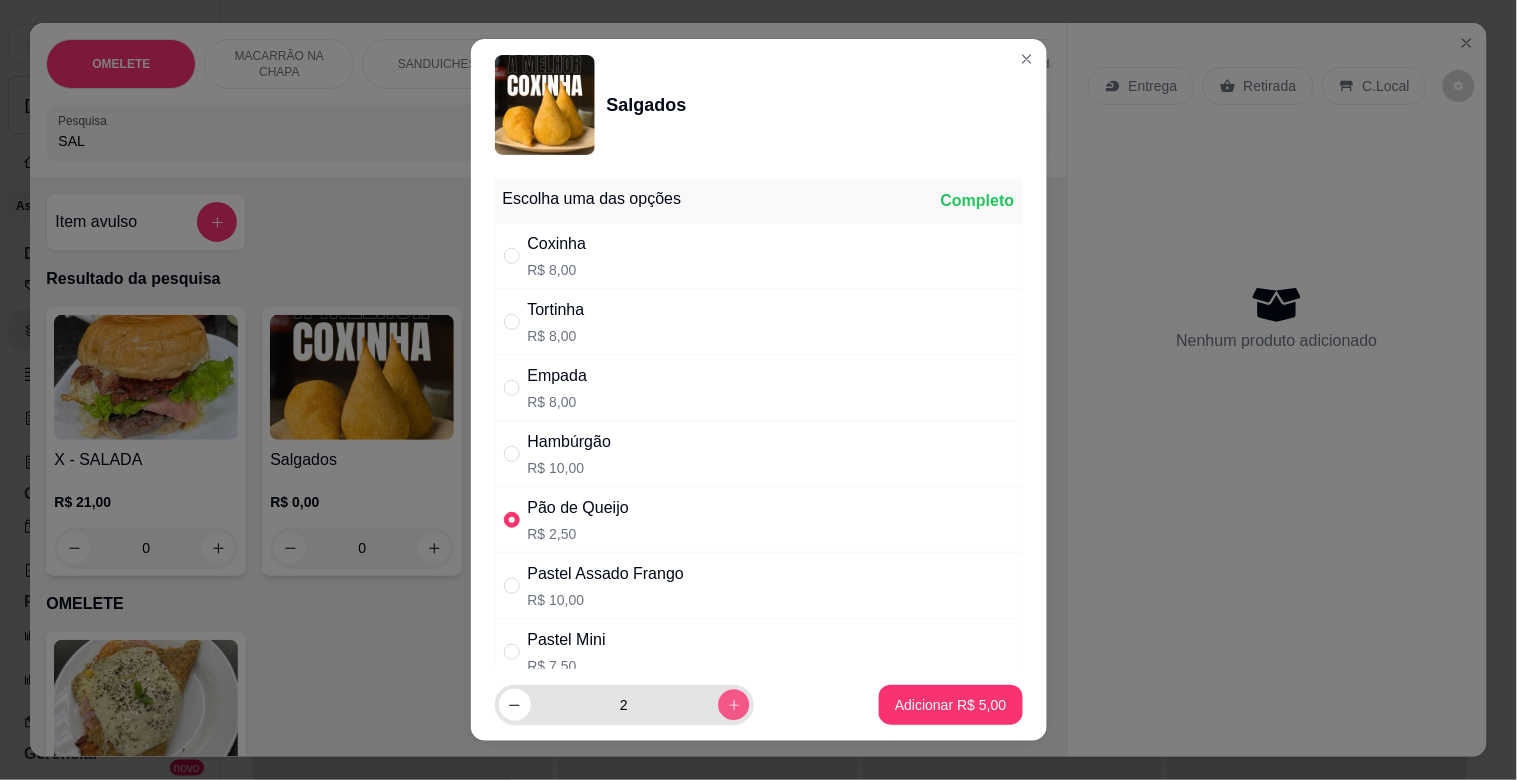 click 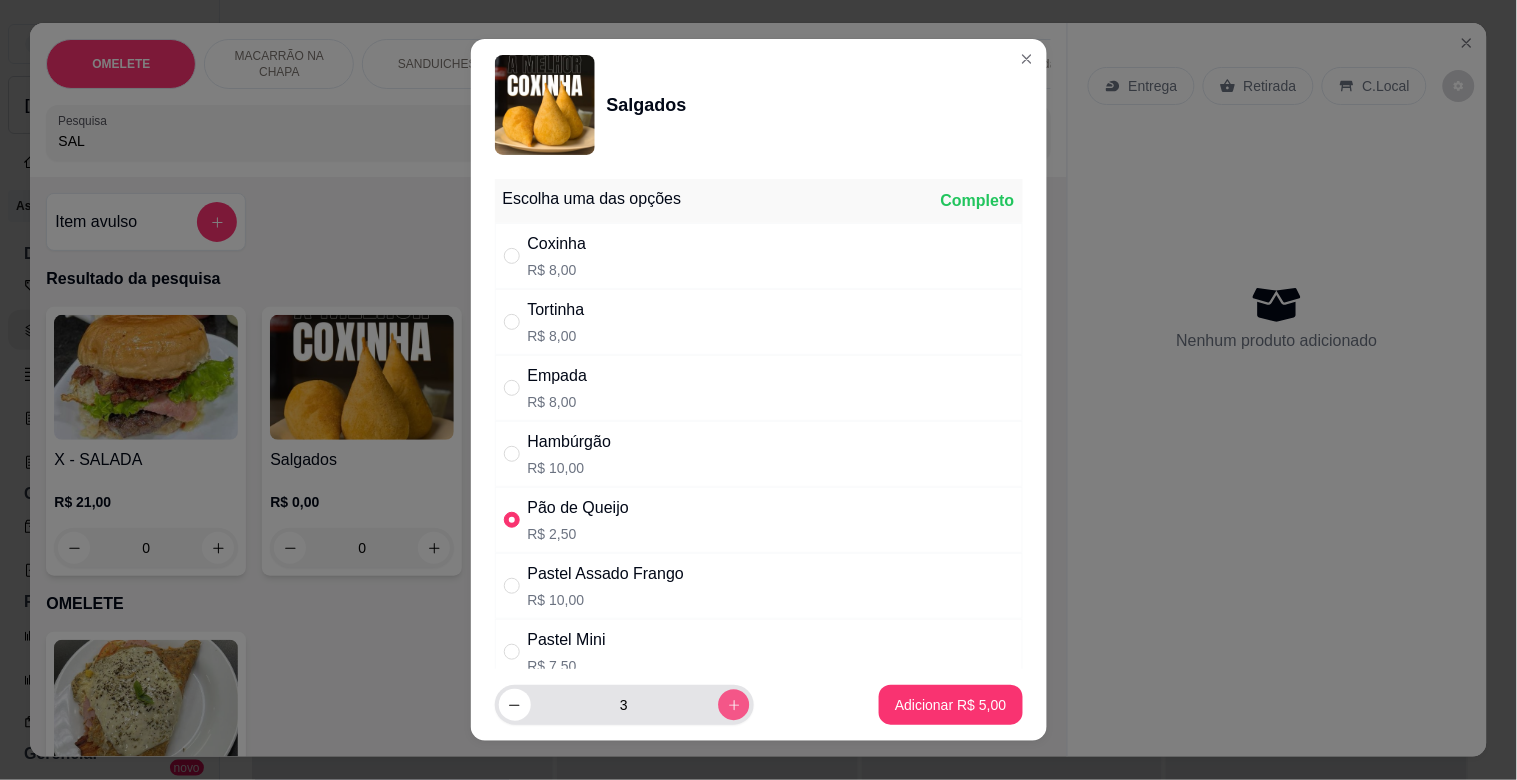 click 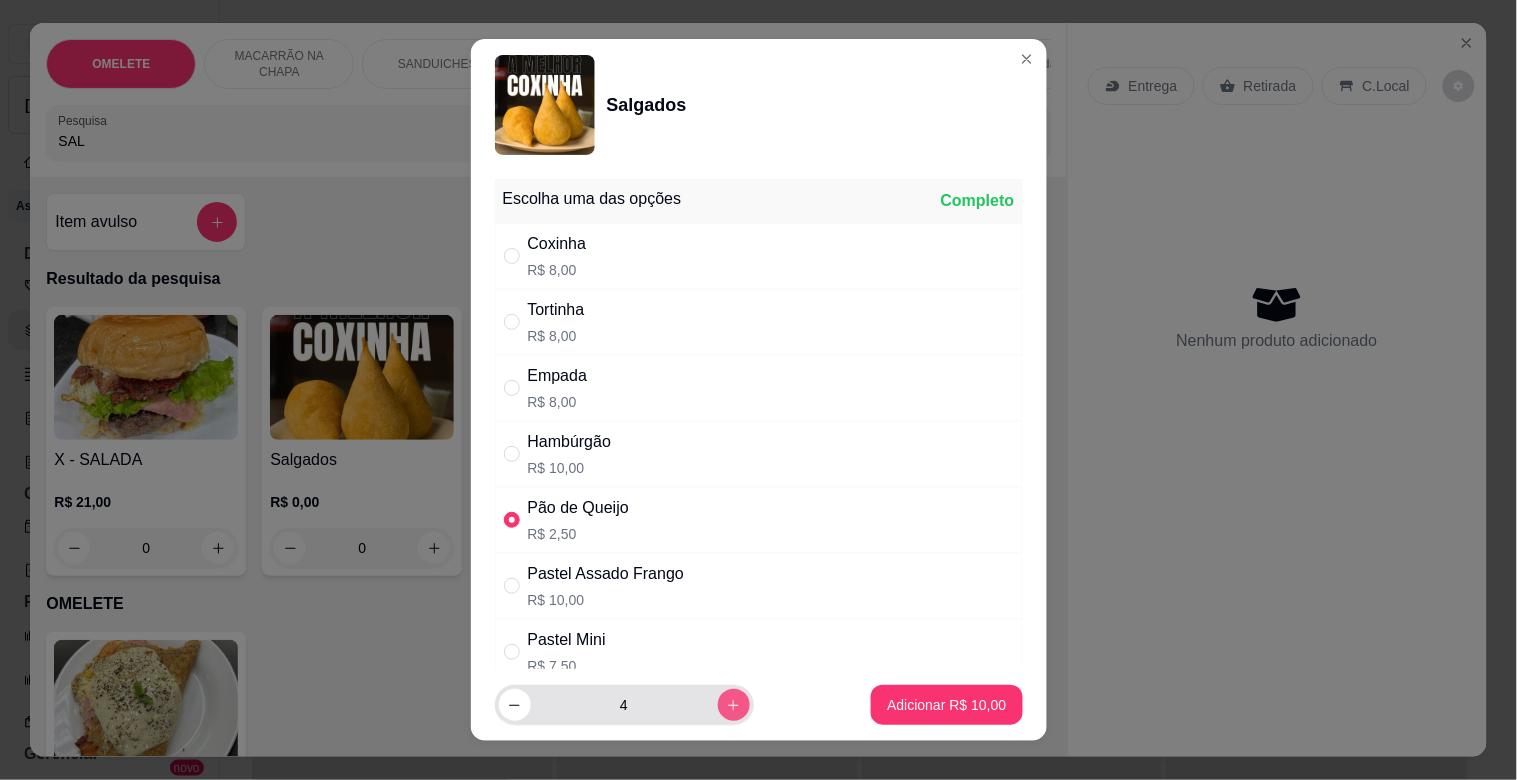 click 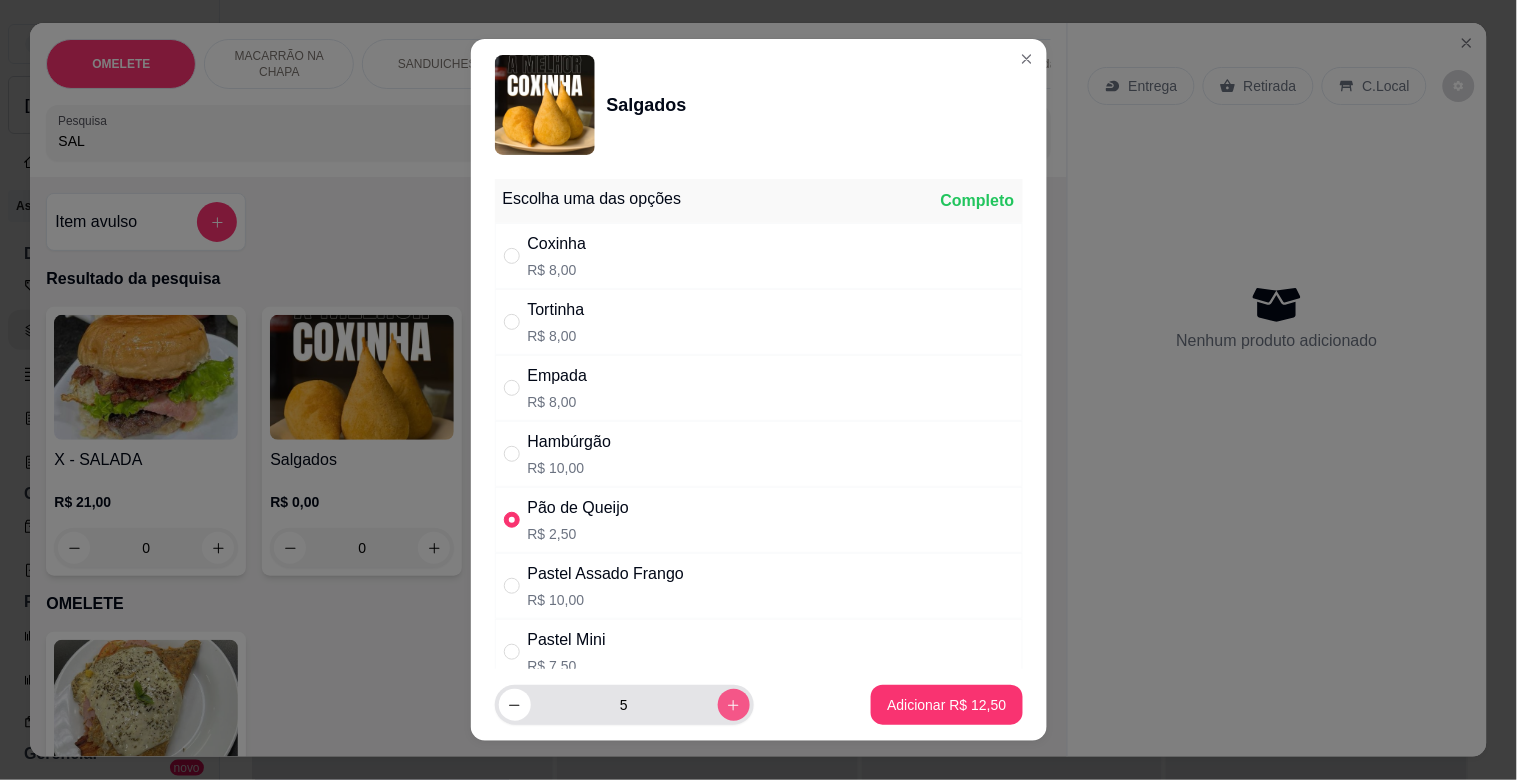 click 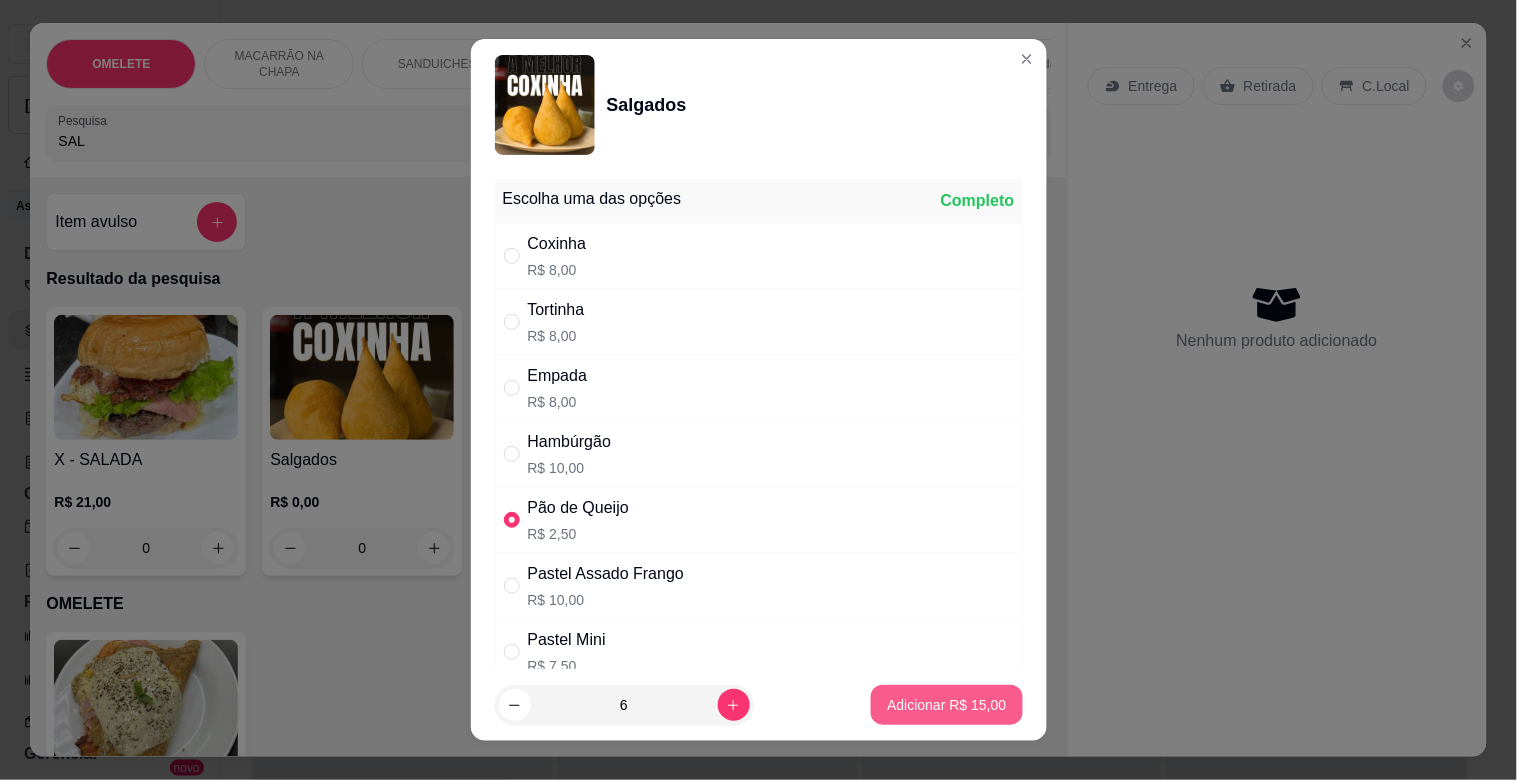 click on "Adicionar   R$ 15,00" at bounding box center (946, 705) 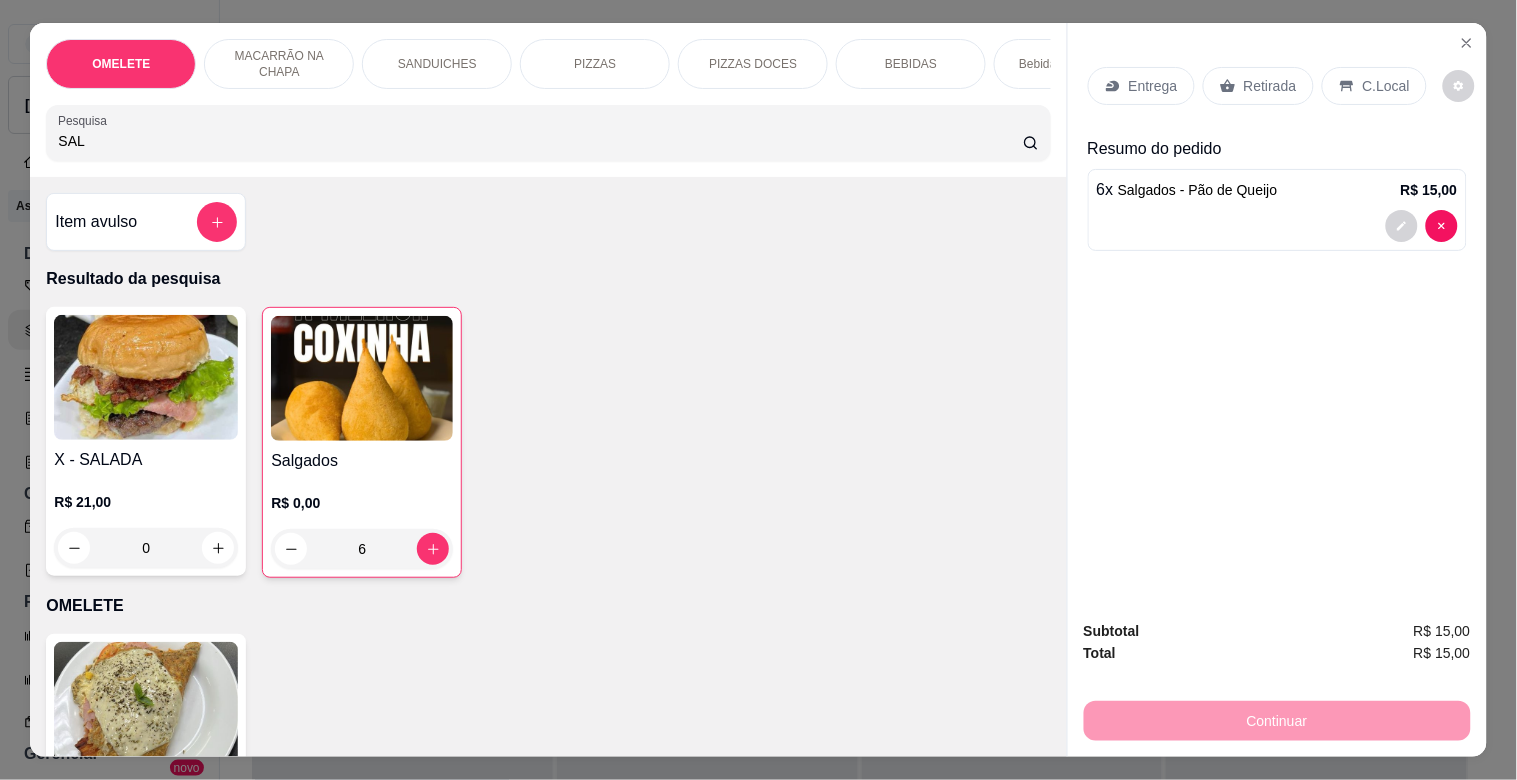 drag, startPoint x: 1283, startPoint y: 61, endPoint x: 1281, endPoint y: 74, distance: 13.152946 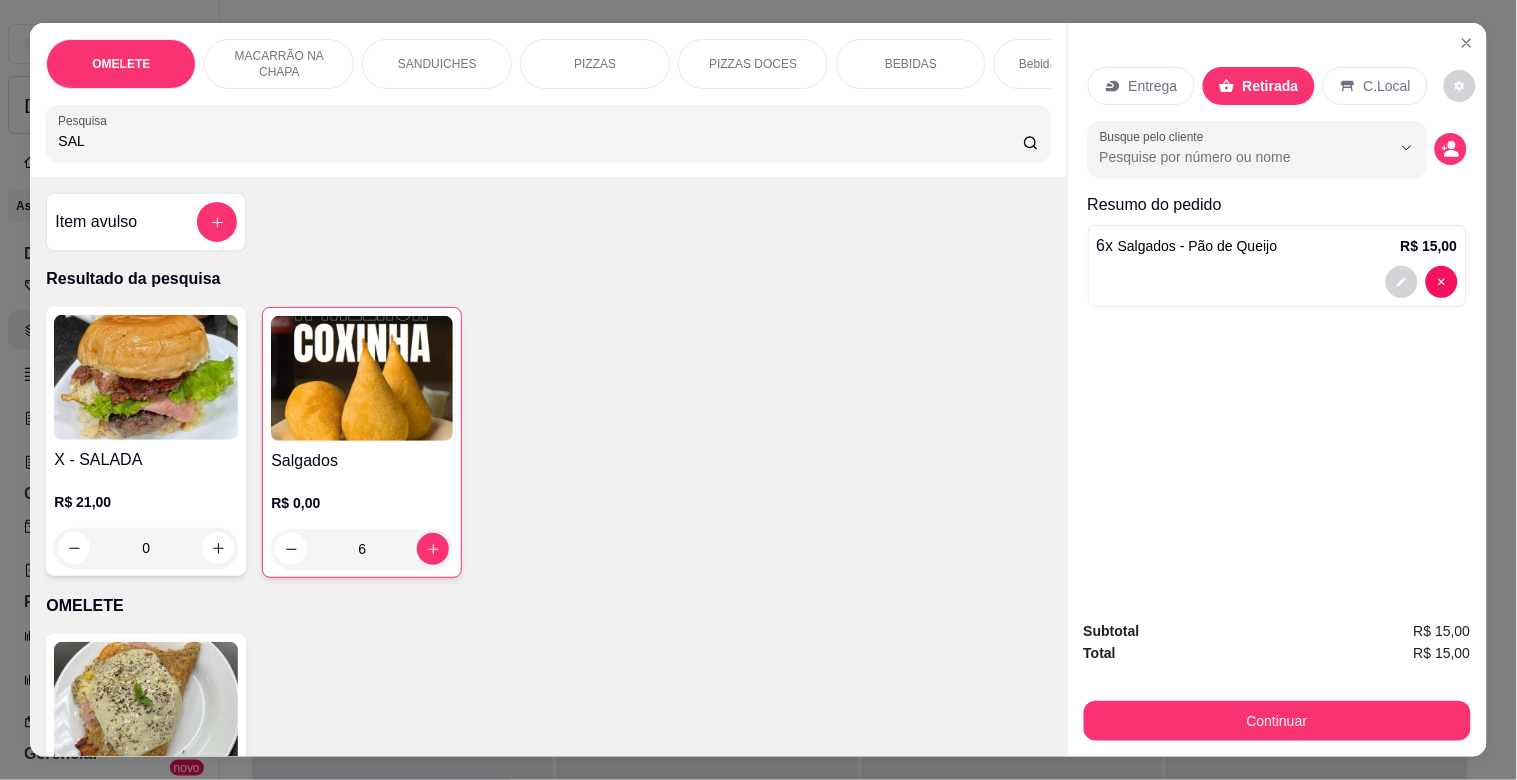 click on "Continuar" at bounding box center [1277, 721] 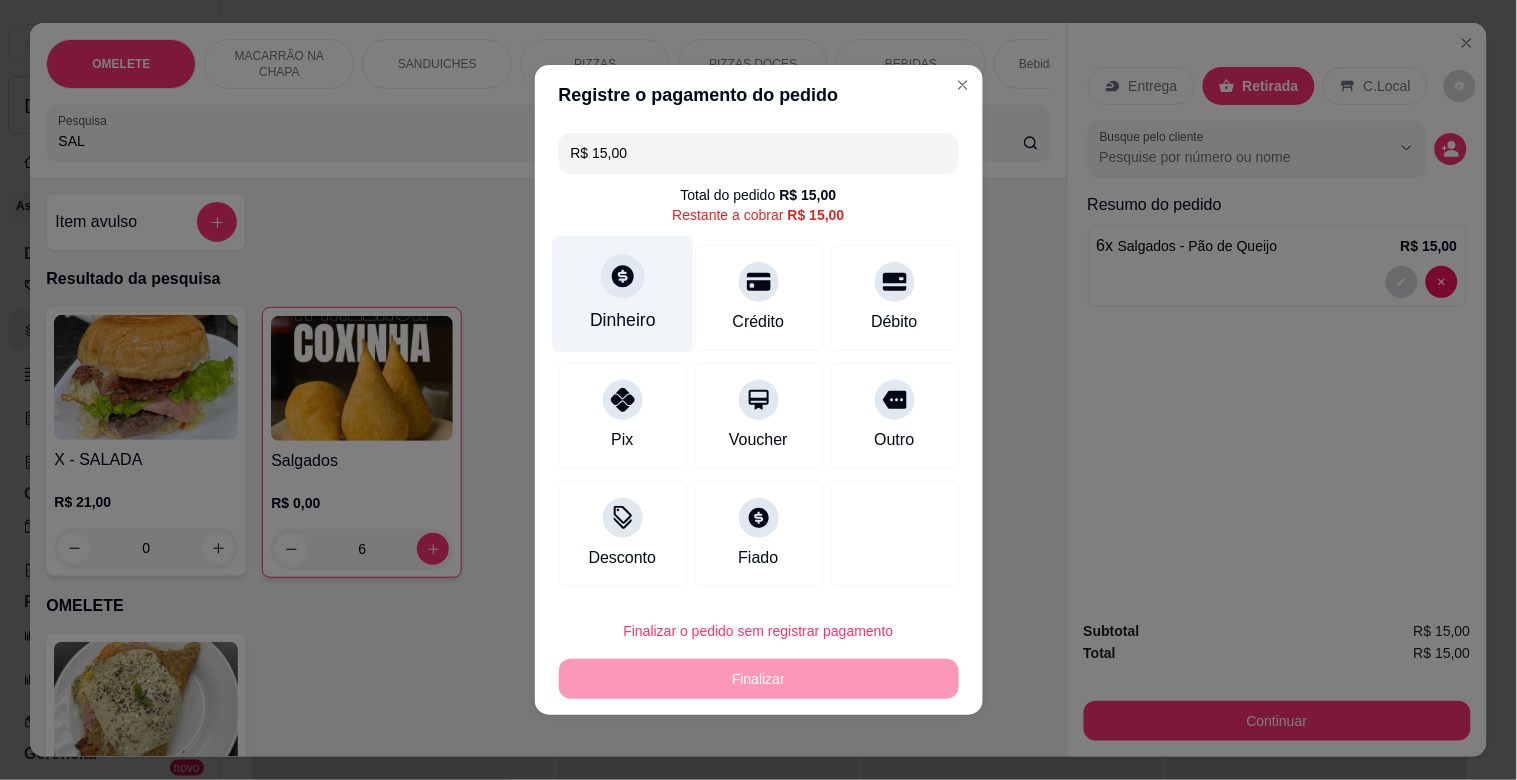 click on "Dinheiro" at bounding box center (623, 320) 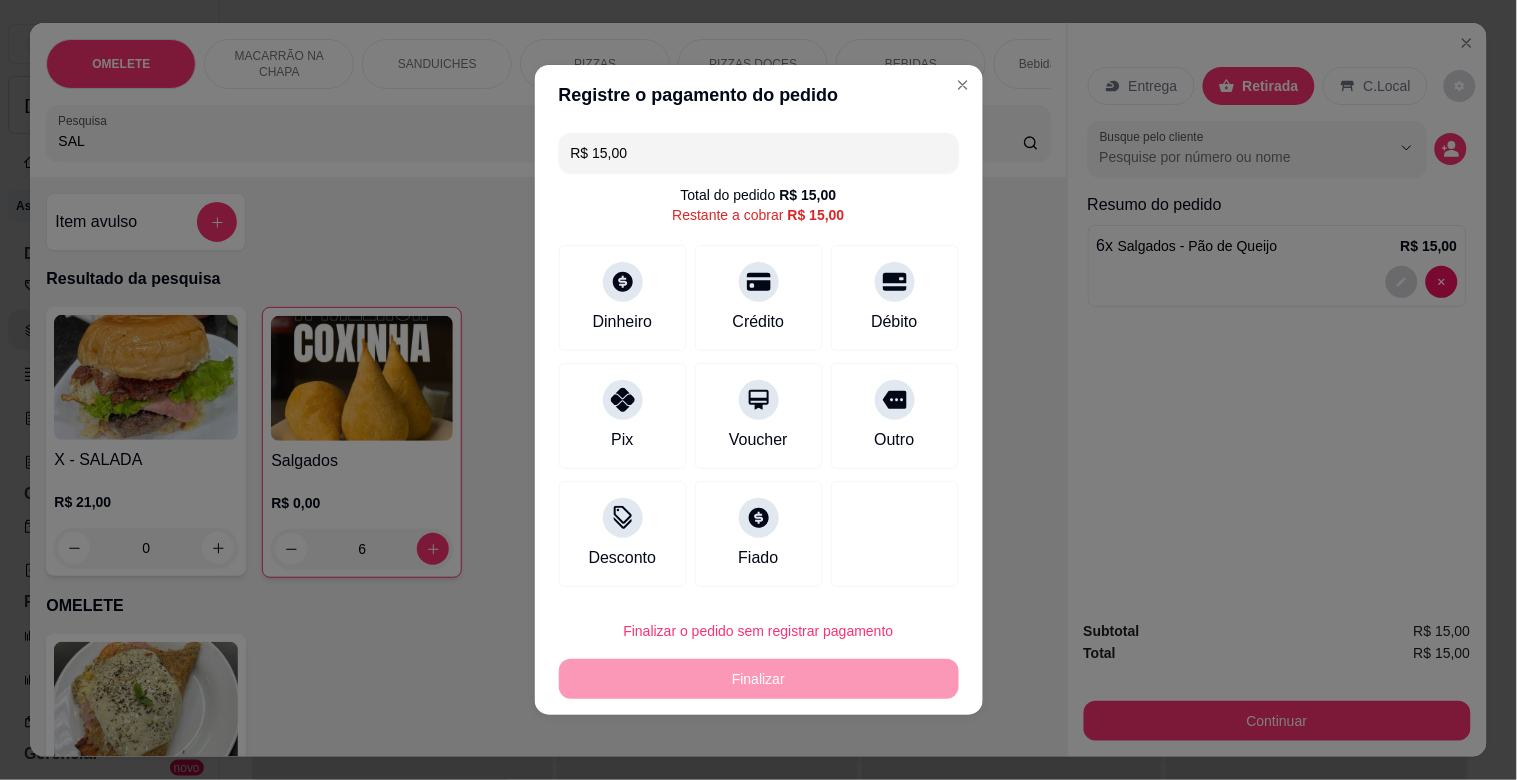 type on "R$ 0,00" 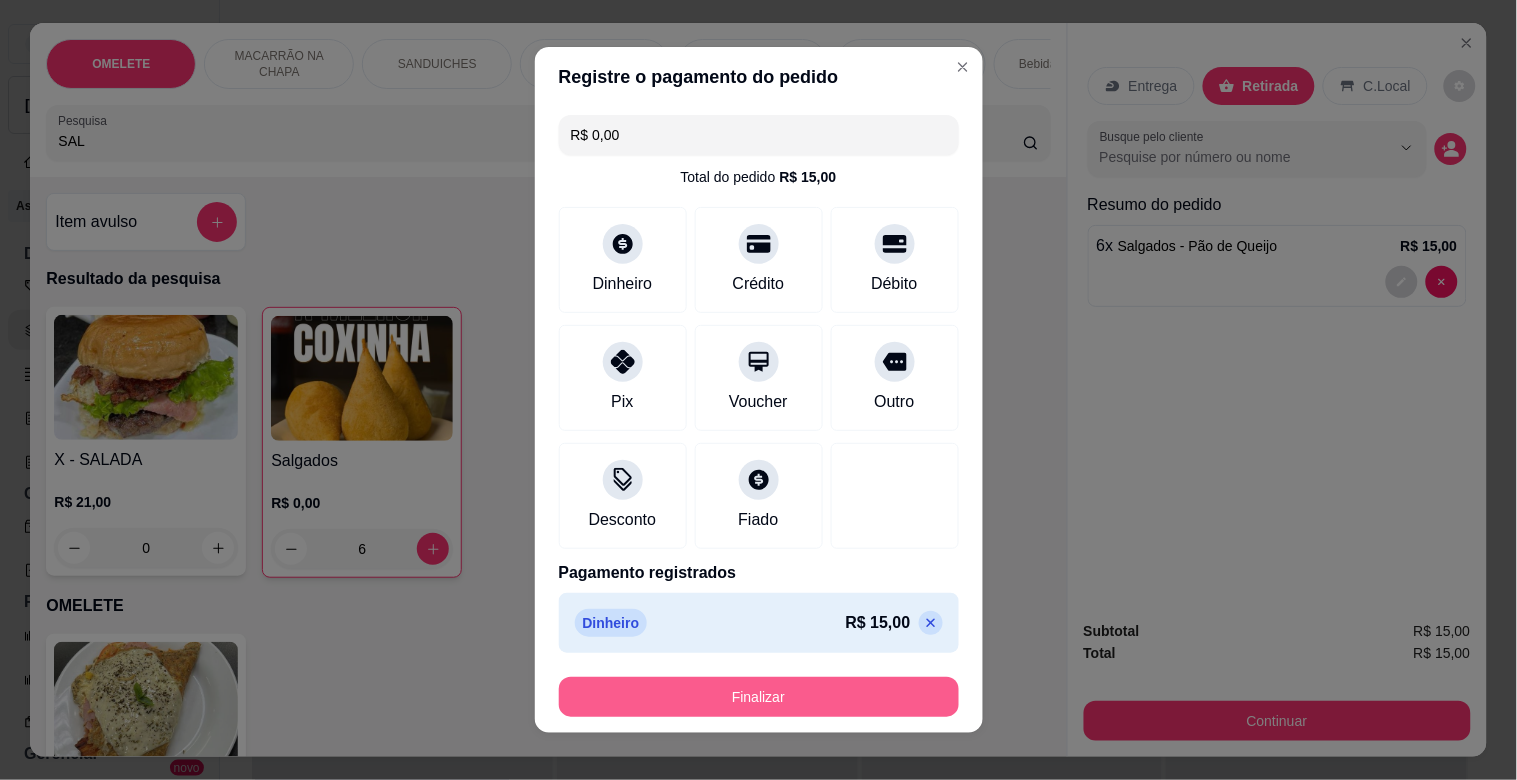 click on "Finalizar" at bounding box center (759, 697) 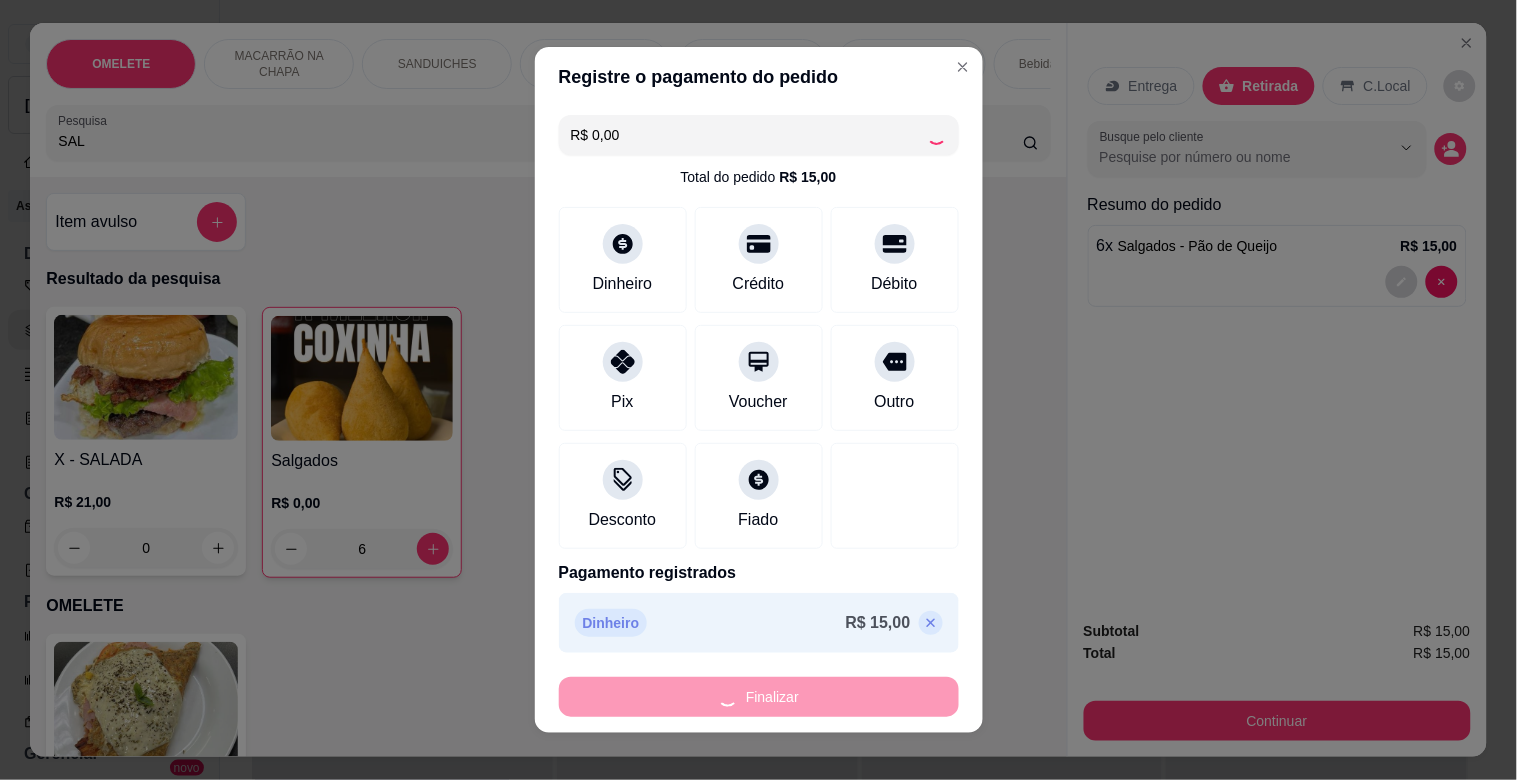 type on "0" 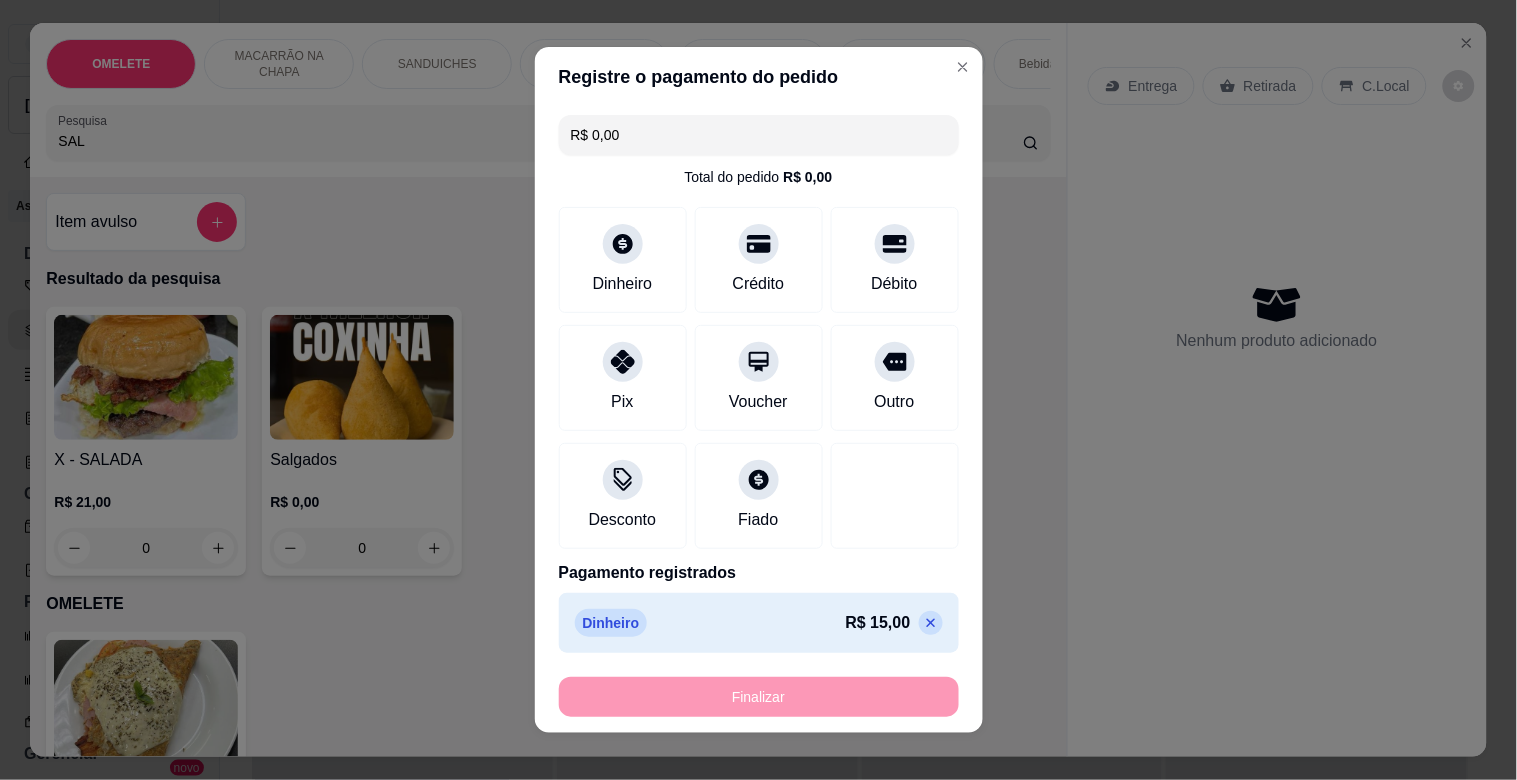 type on "-R$ 15,00" 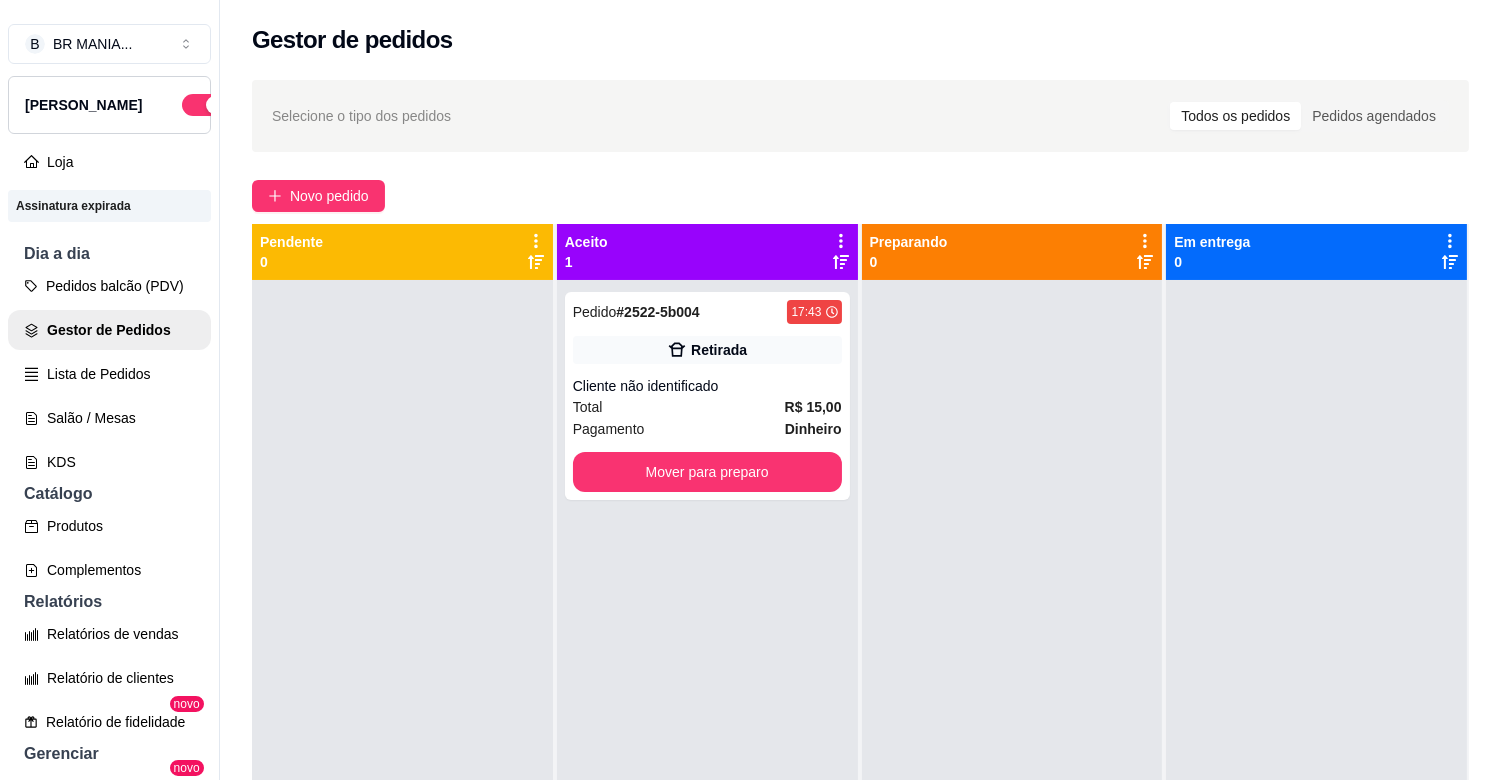 drag, startPoint x: 142, startPoint y: 282, endPoint x: 143, endPoint y: 308, distance: 26.019224 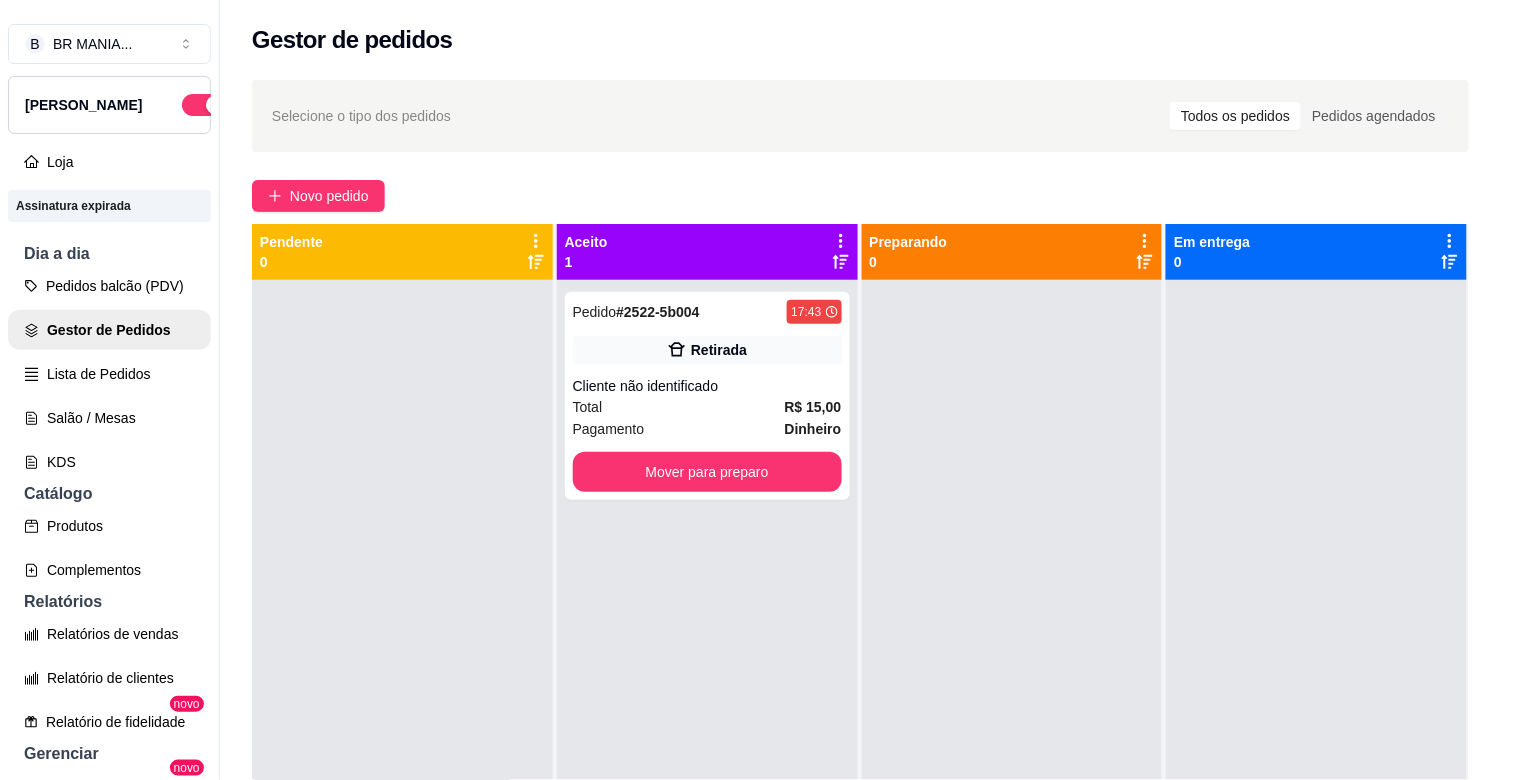 click on "Pesquisa" at bounding box center (540, 141) 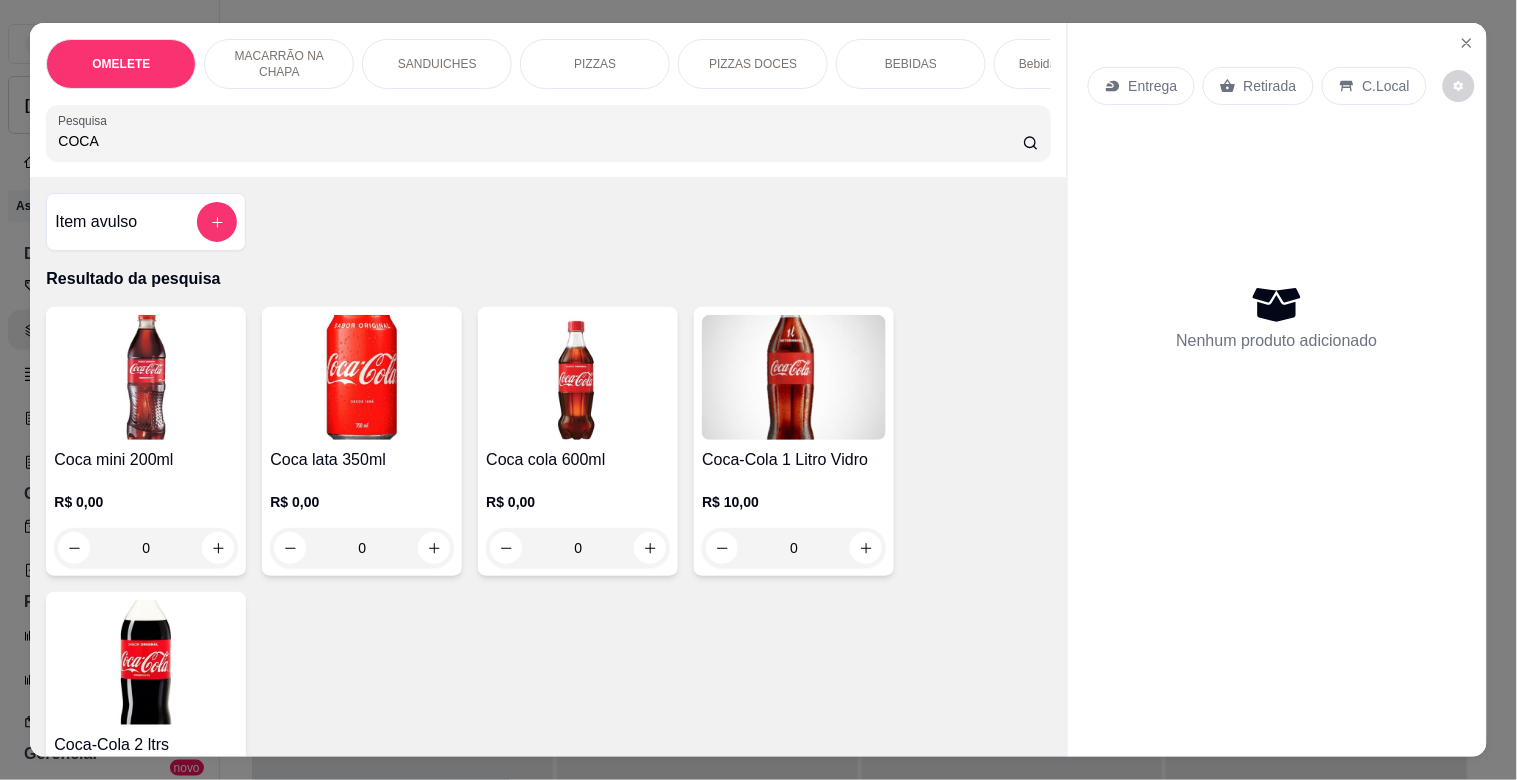 type on "COCA" 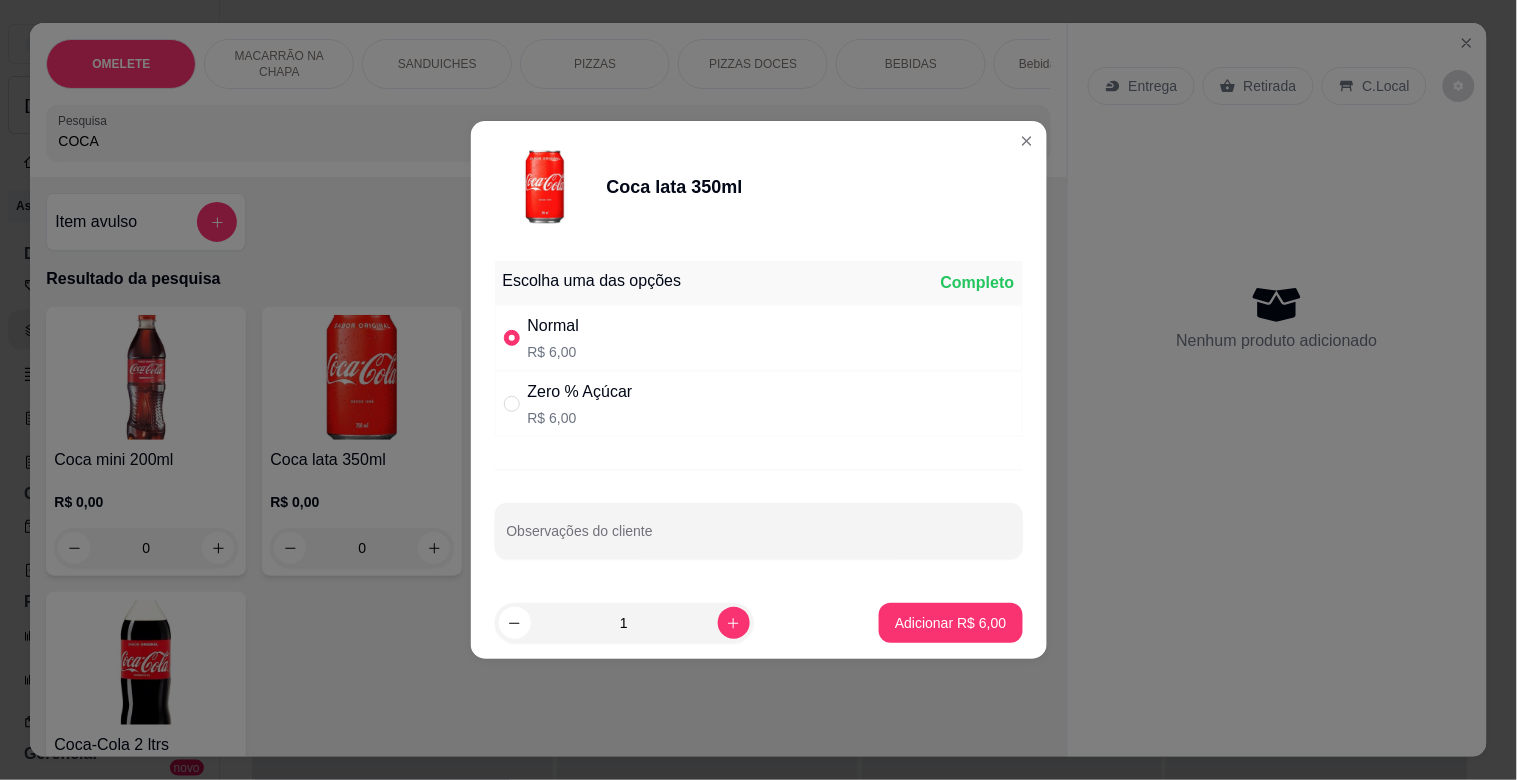 drag, startPoint x: 745, startPoint y: 390, endPoint x: 795, endPoint y: 398, distance: 50.635956 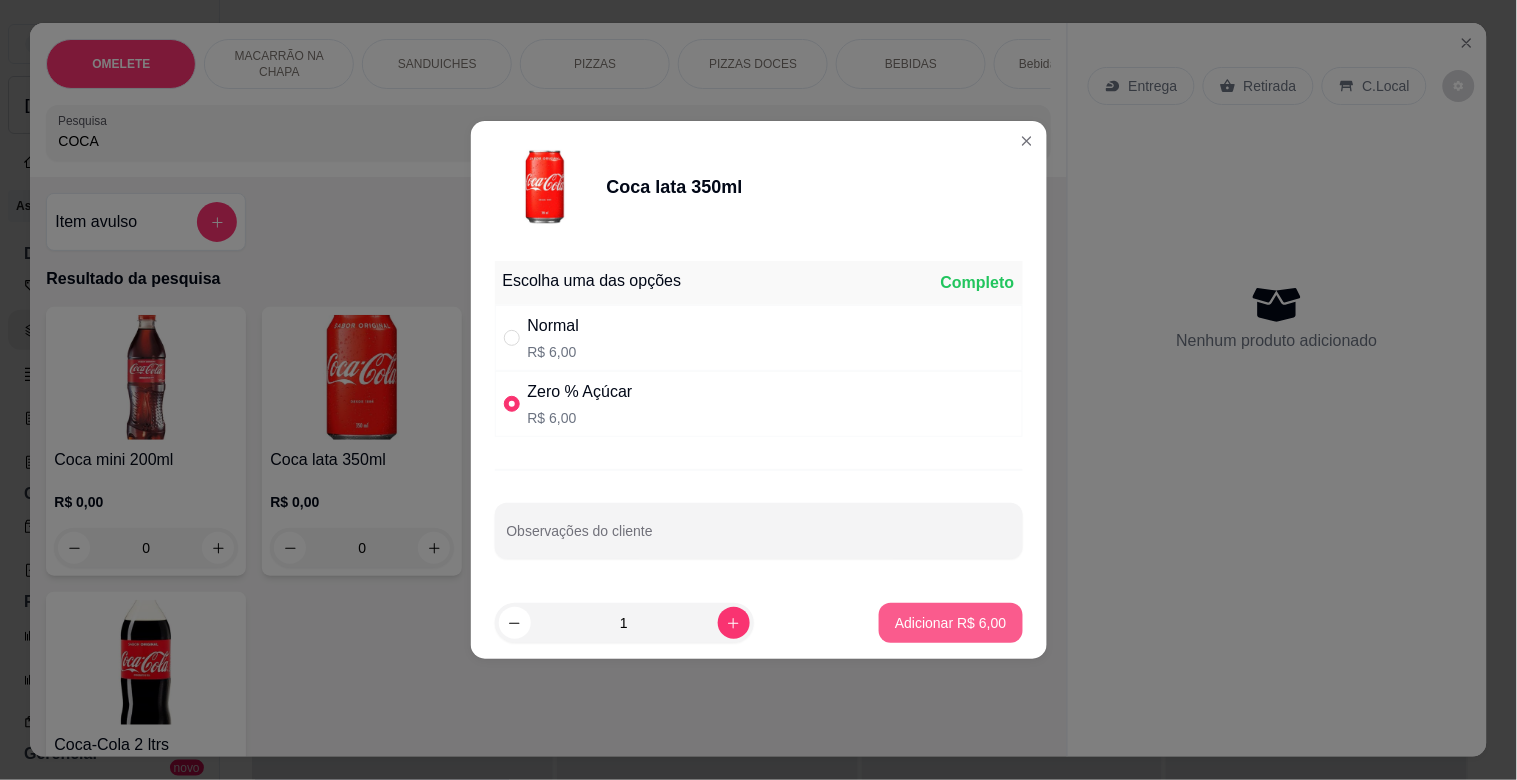 click on "Adicionar   R$ 6,00" at bounding box center [950, 623] 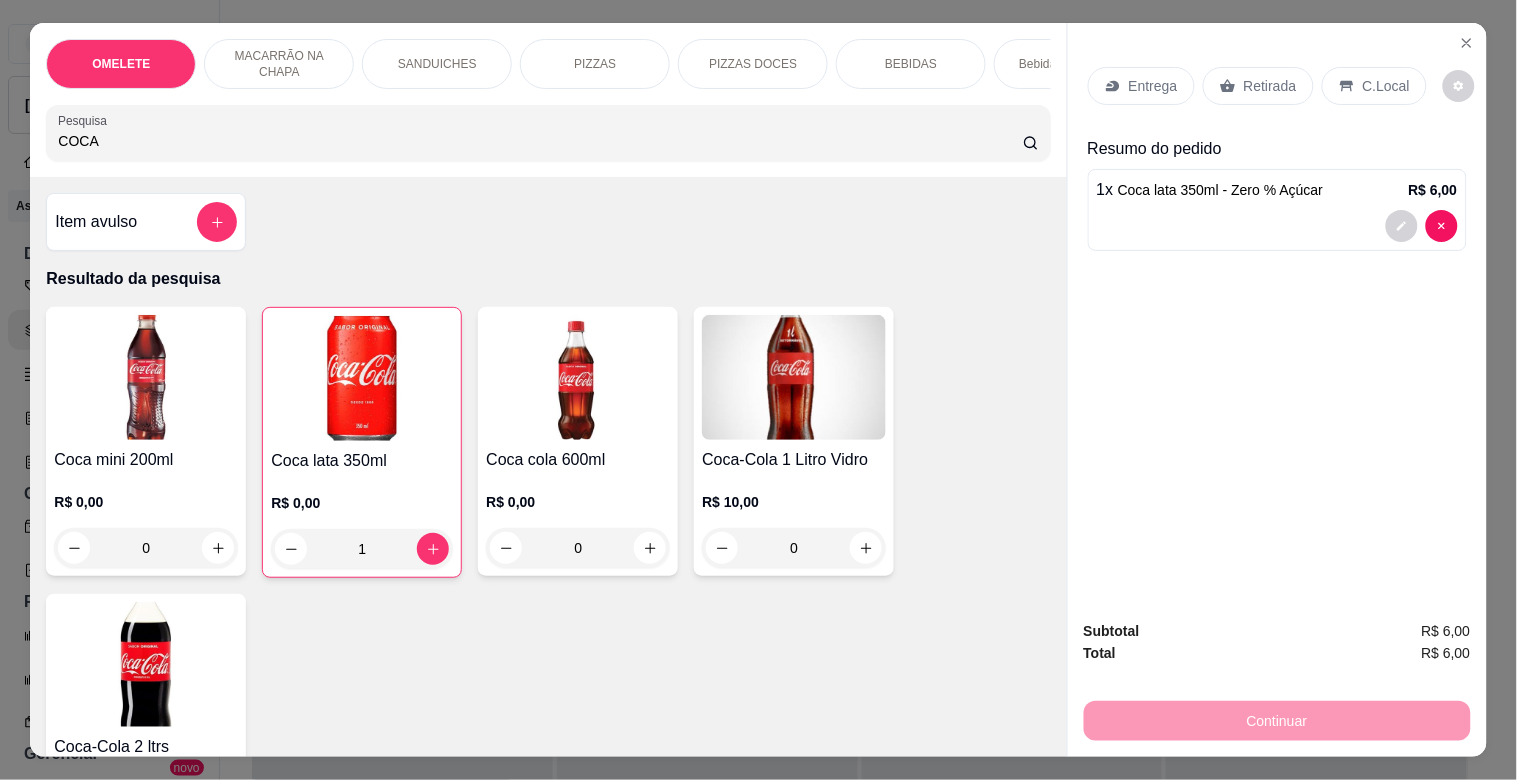 click on "COCA" at bounding box center (540, 141) 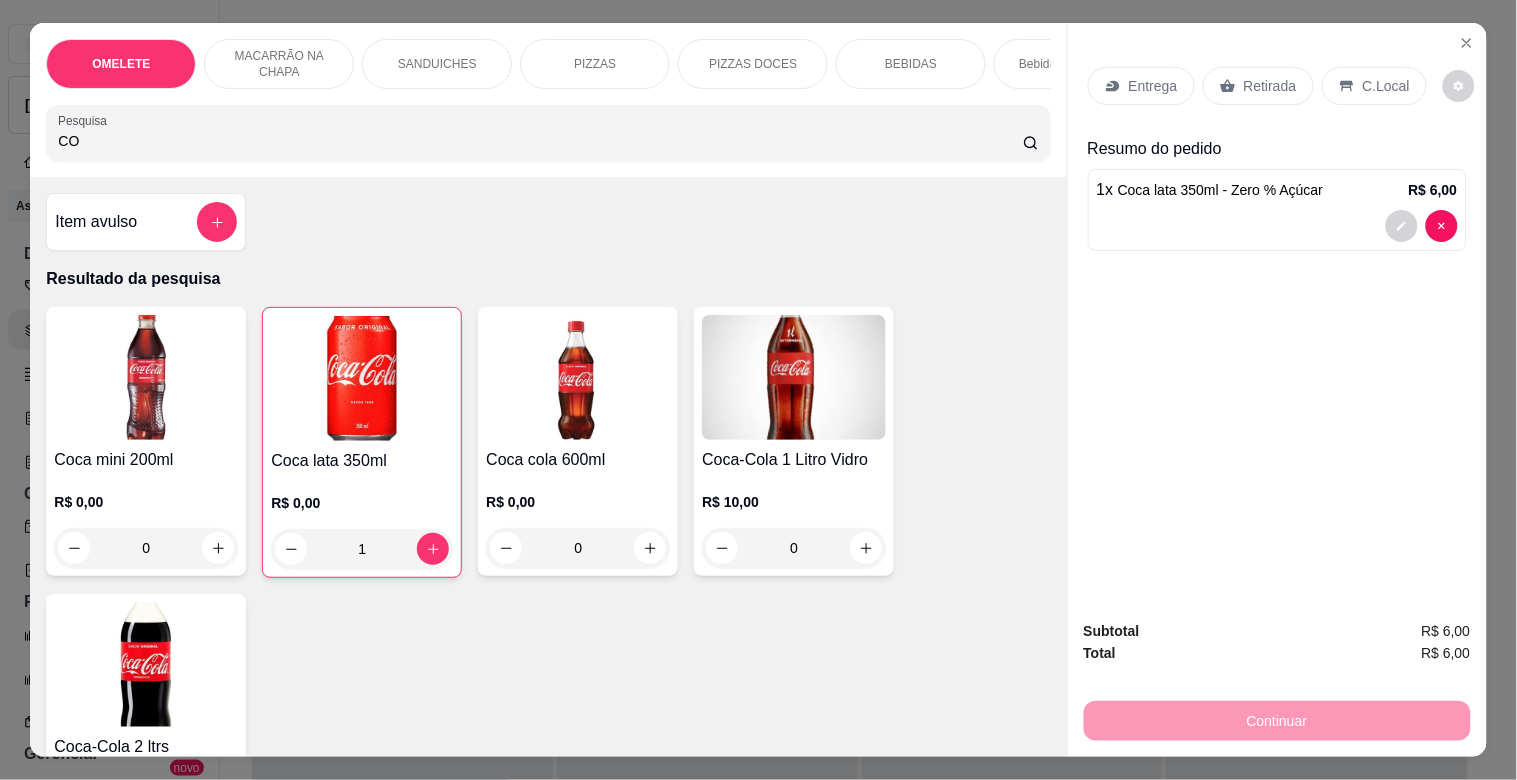 type on "C" 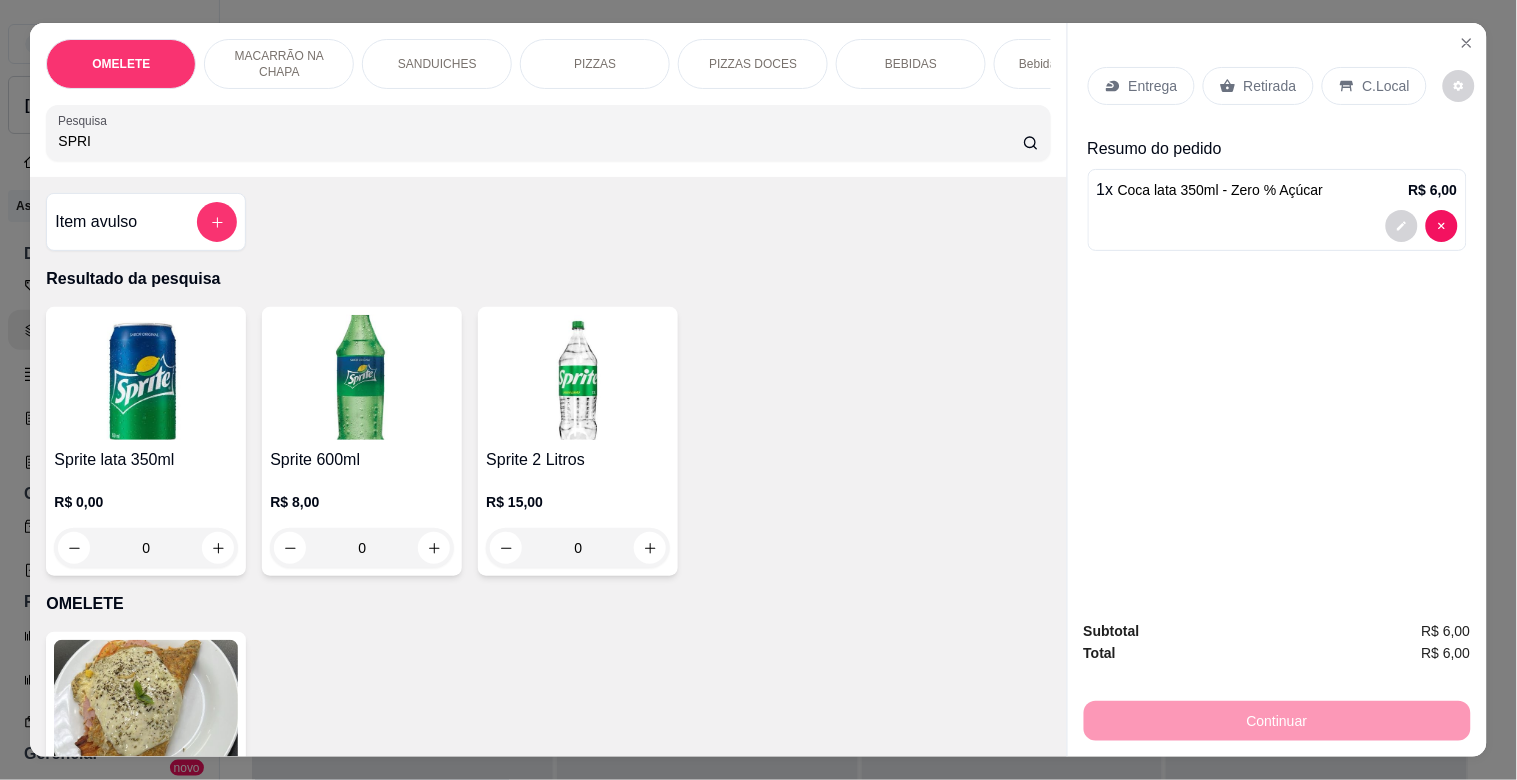 type on "SPRI" 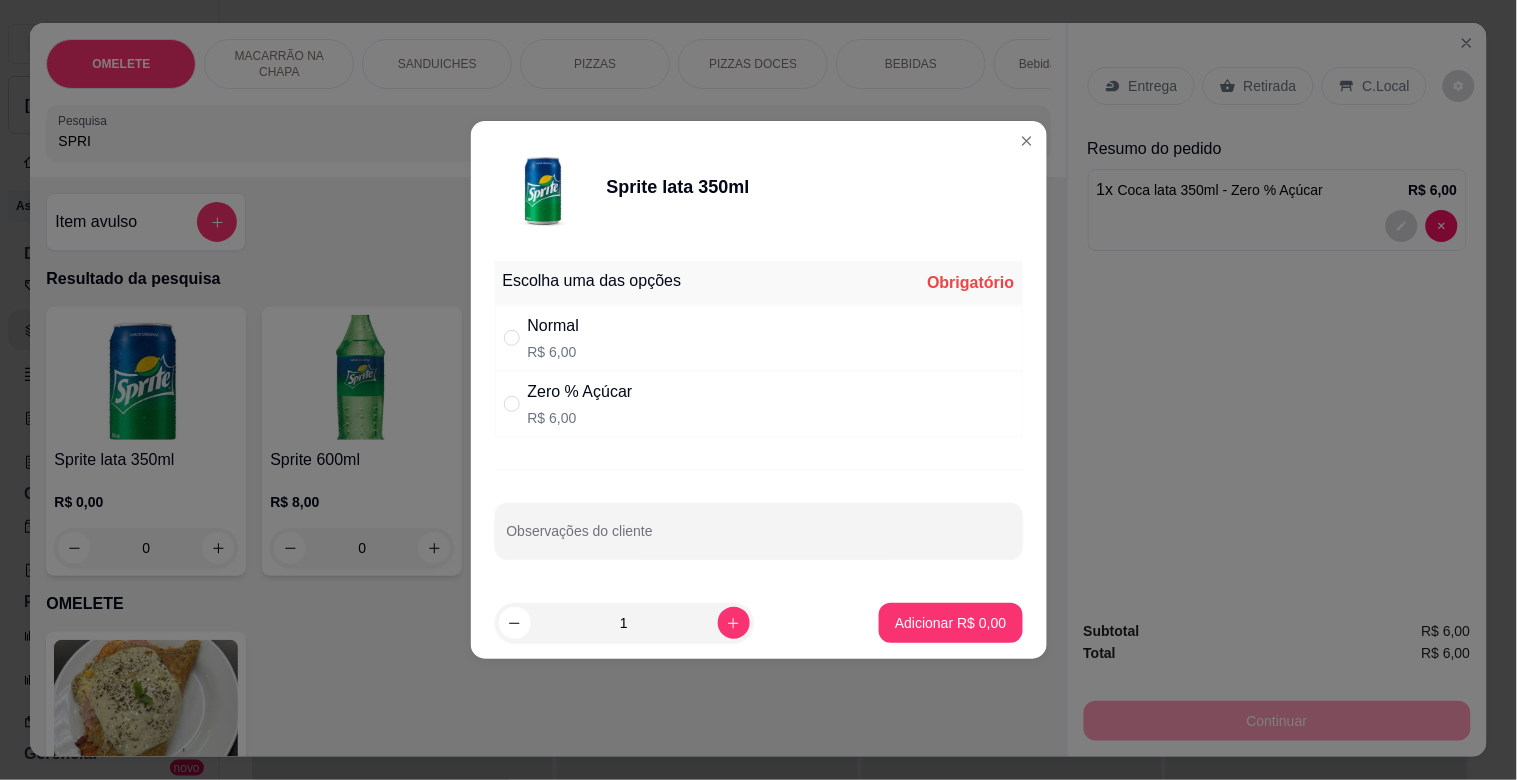click on "Zero % Açúcar" at bounding box center (580, 392) 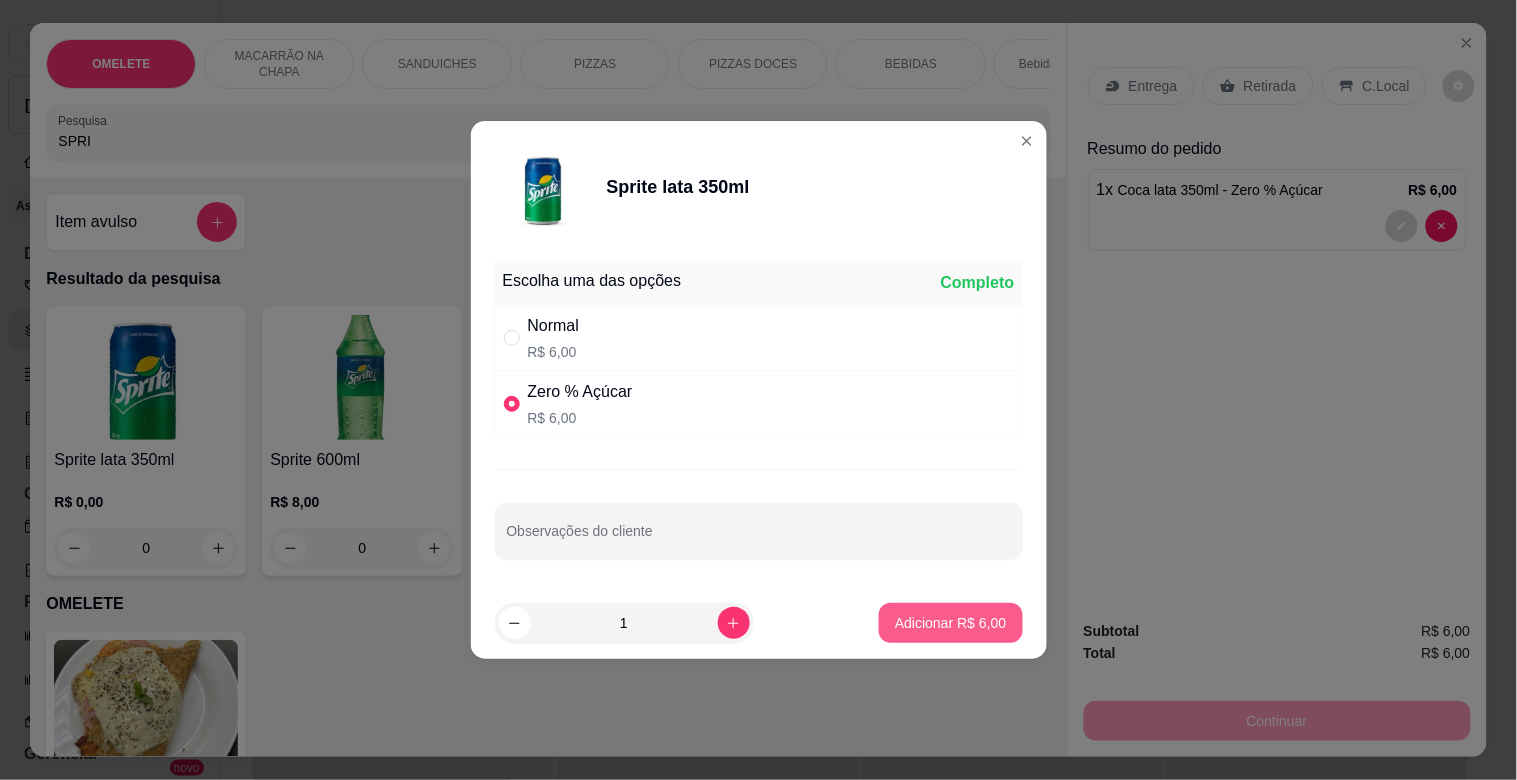 click on "Adicionar   R$ 6,00" at bounding box center (950, 623) 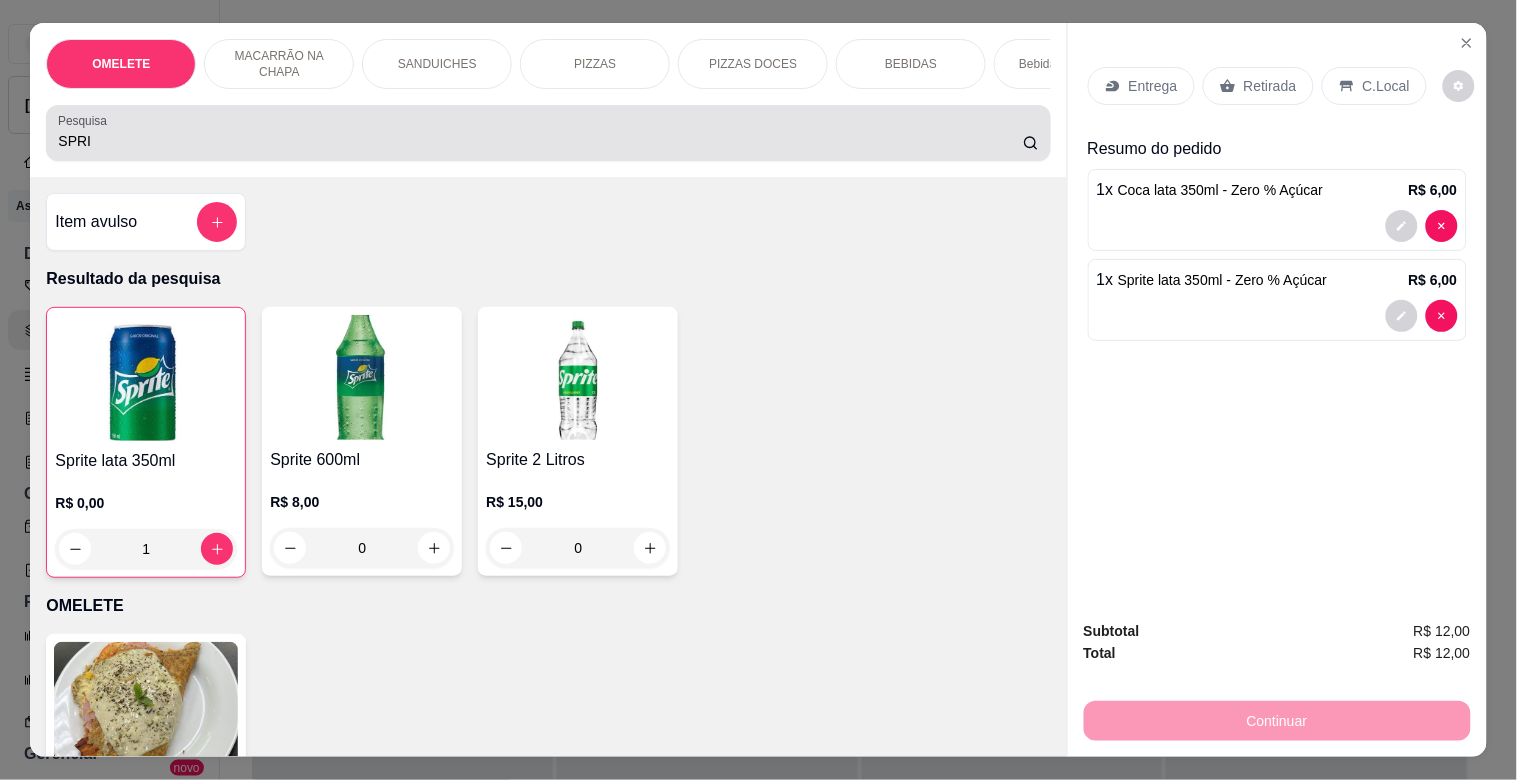 click on "SPRI" at bounding box center (548, 133) 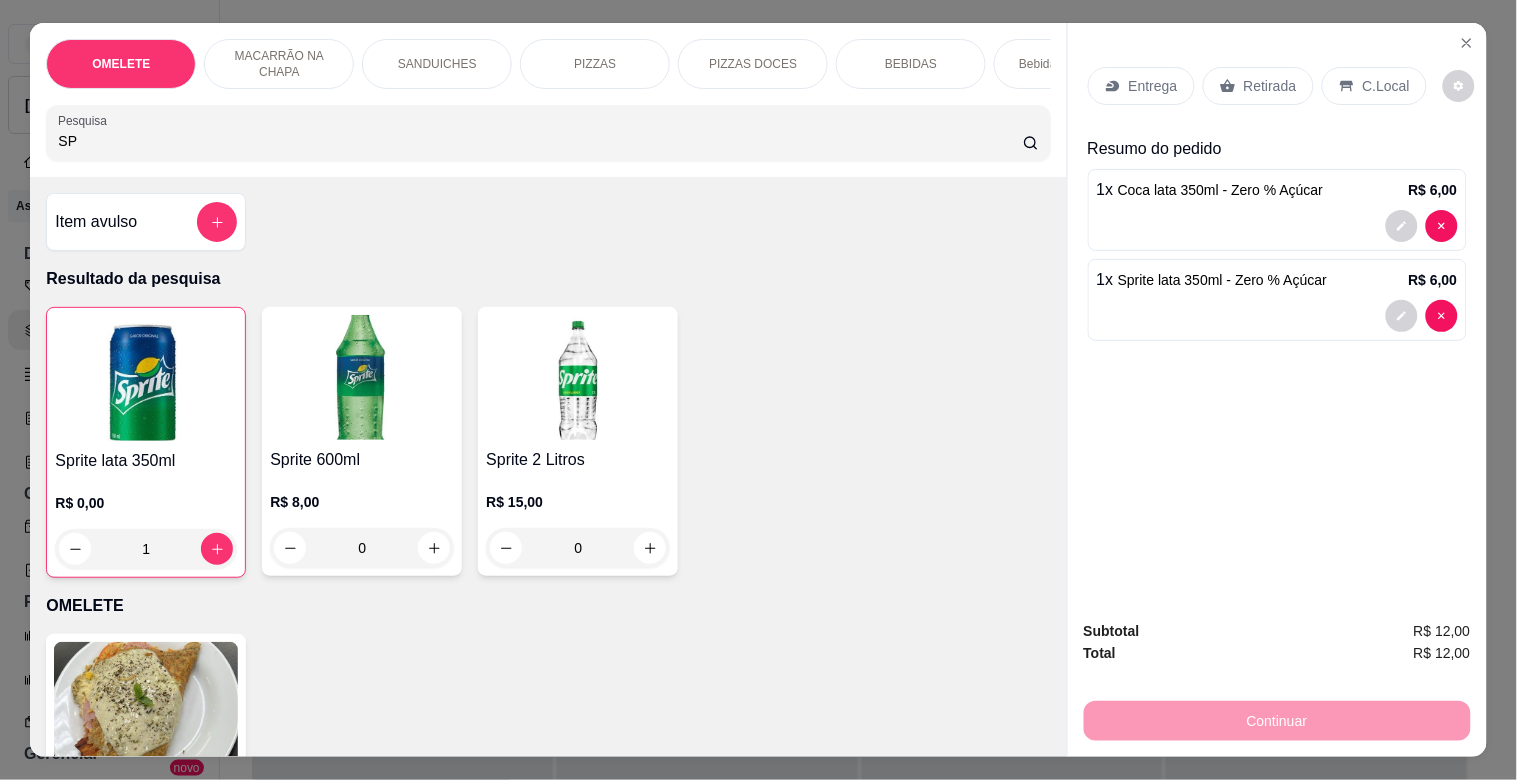 type on "S" 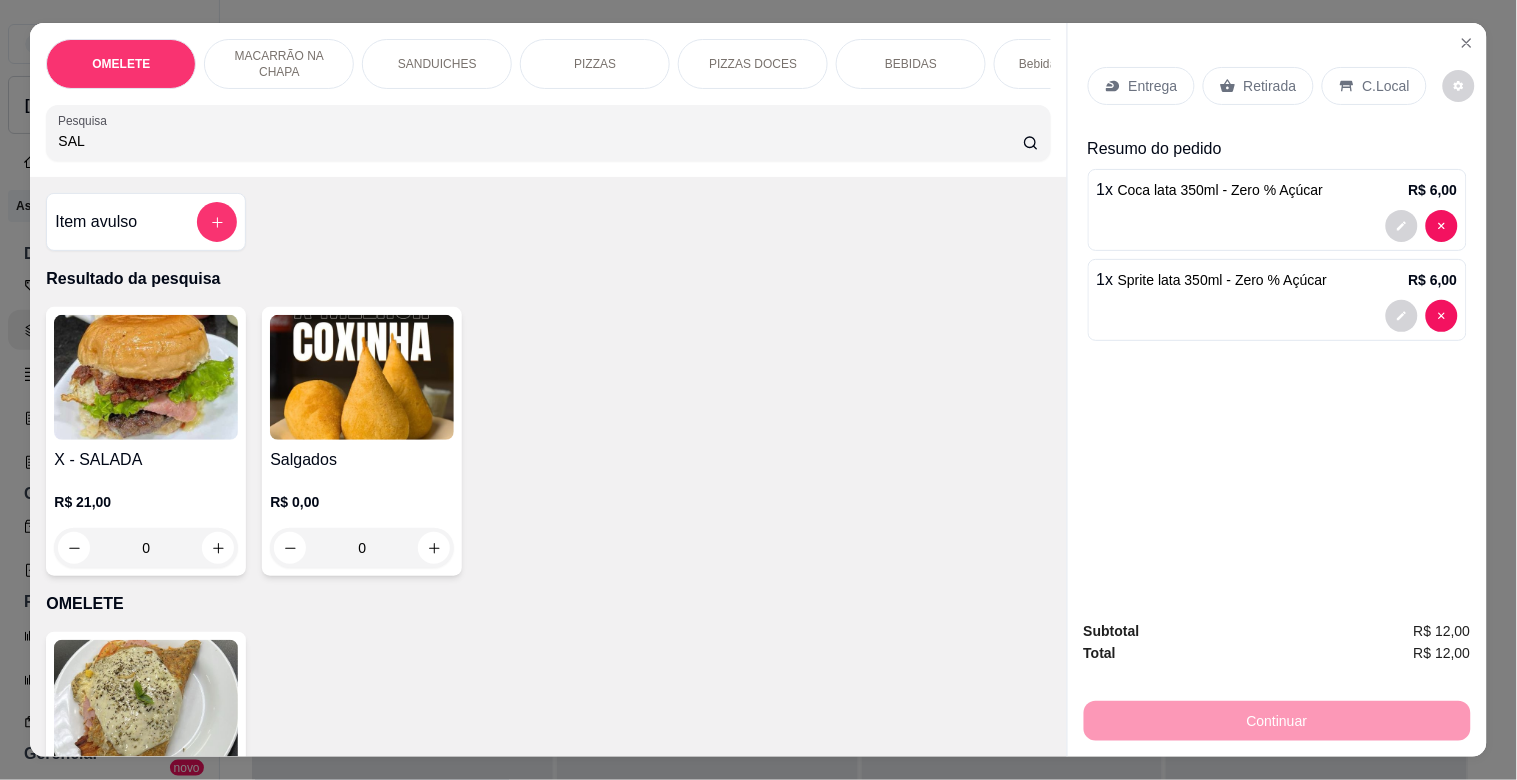 type on "SAL" 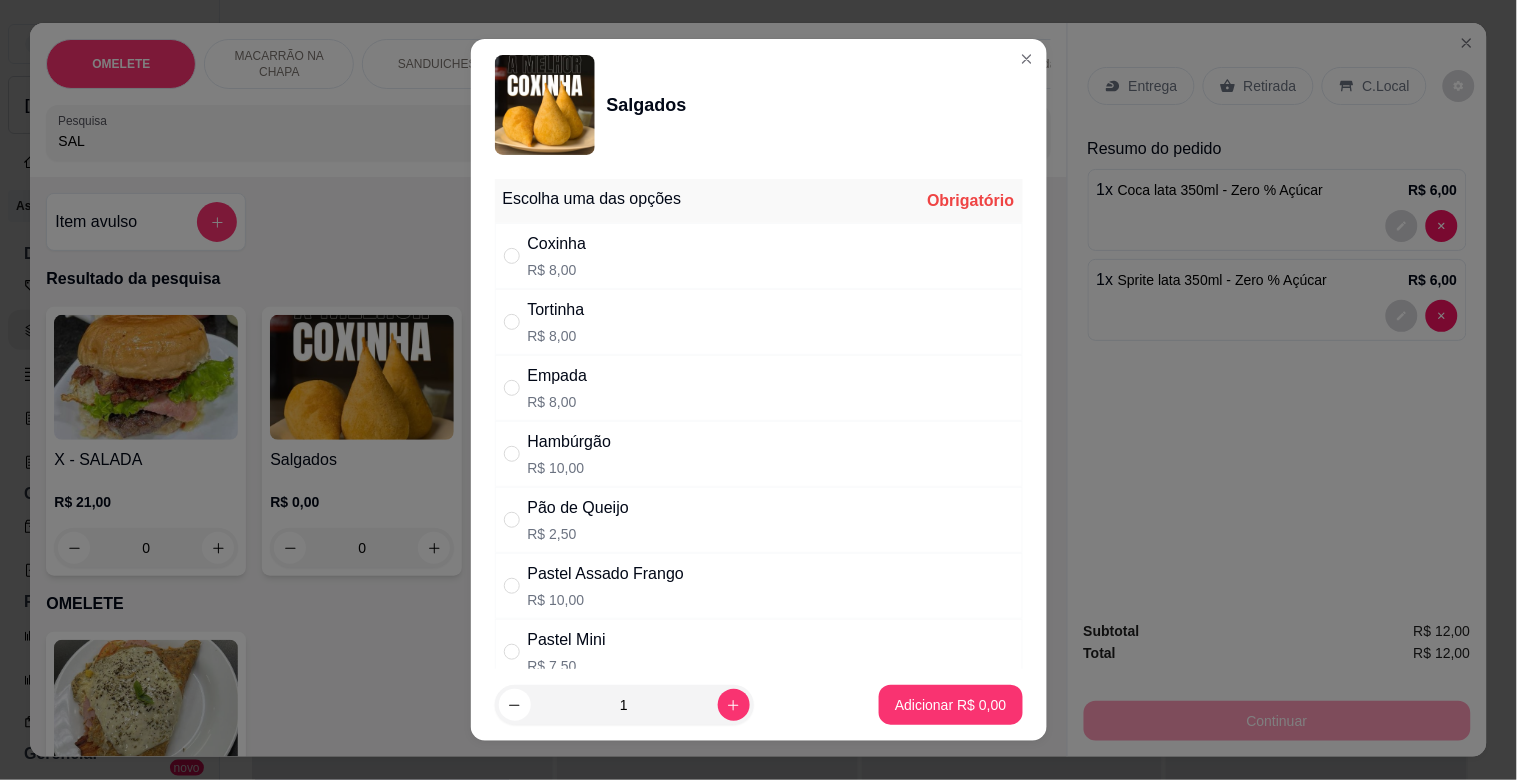 click on "Coxinha  R$ 8,00" at bounding box center (759, 256) 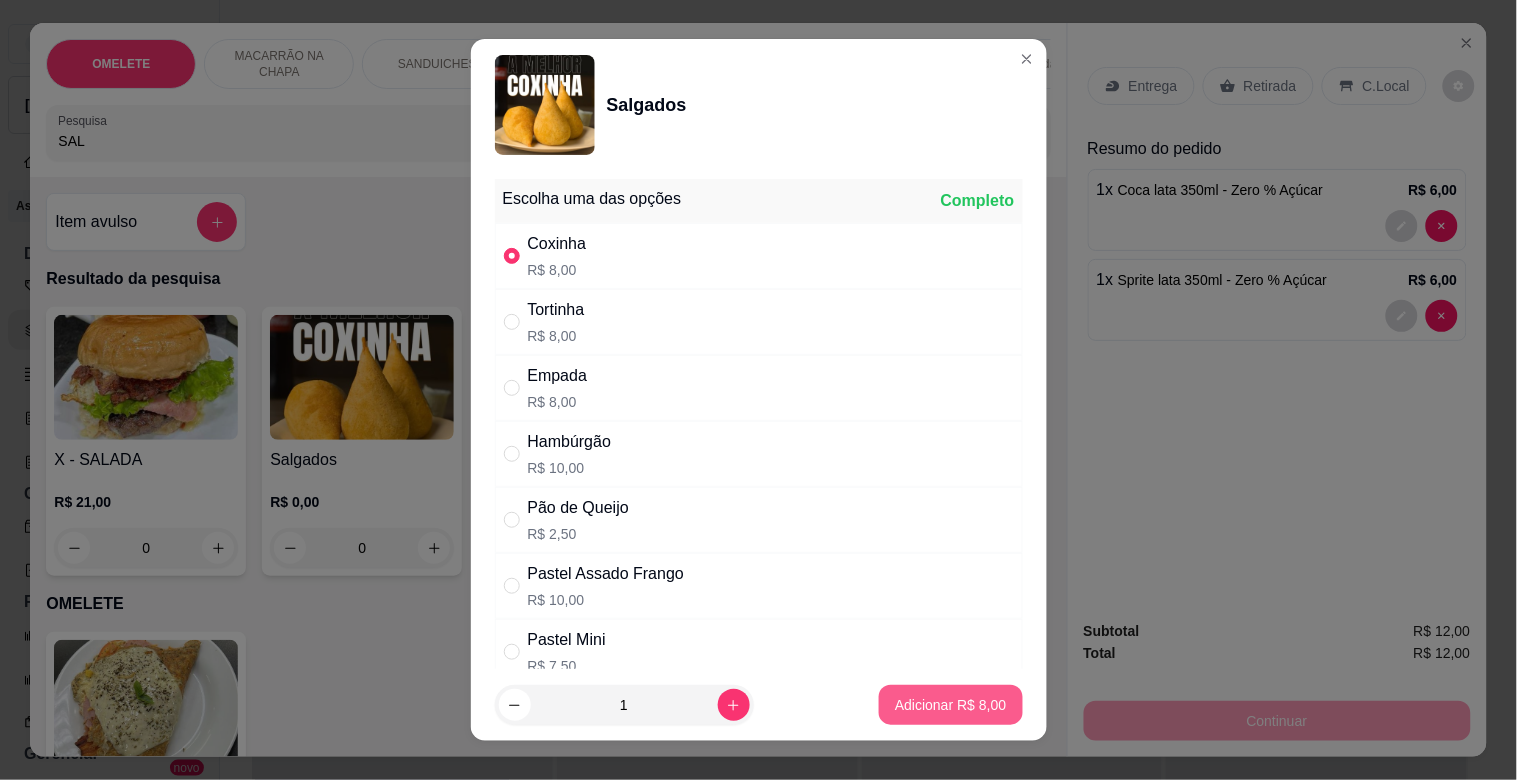 click on "Adicionar   R$ 8,00" at bounding box center (950, 705) 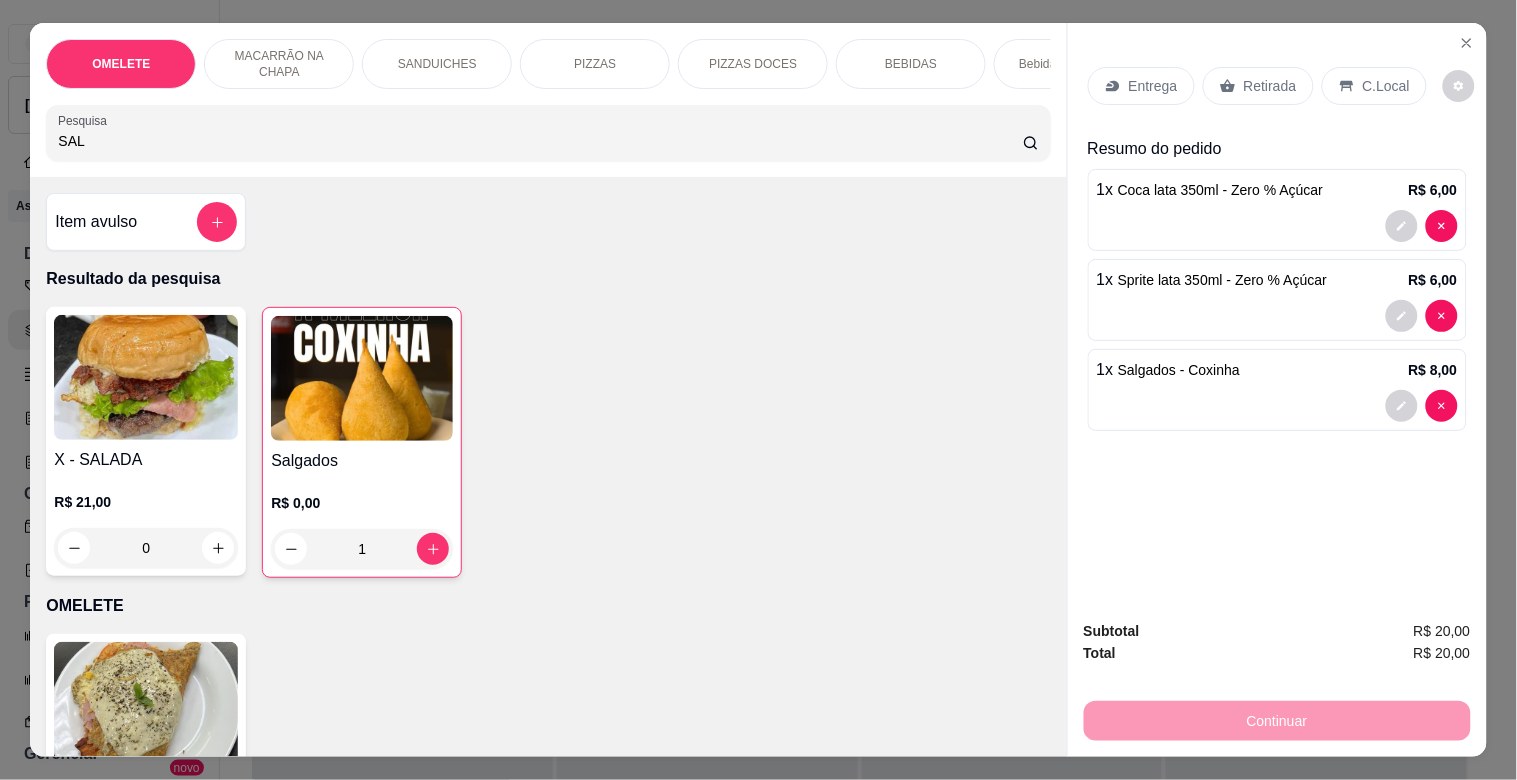 click on "Retirada" at bounding box center [1270, 86] 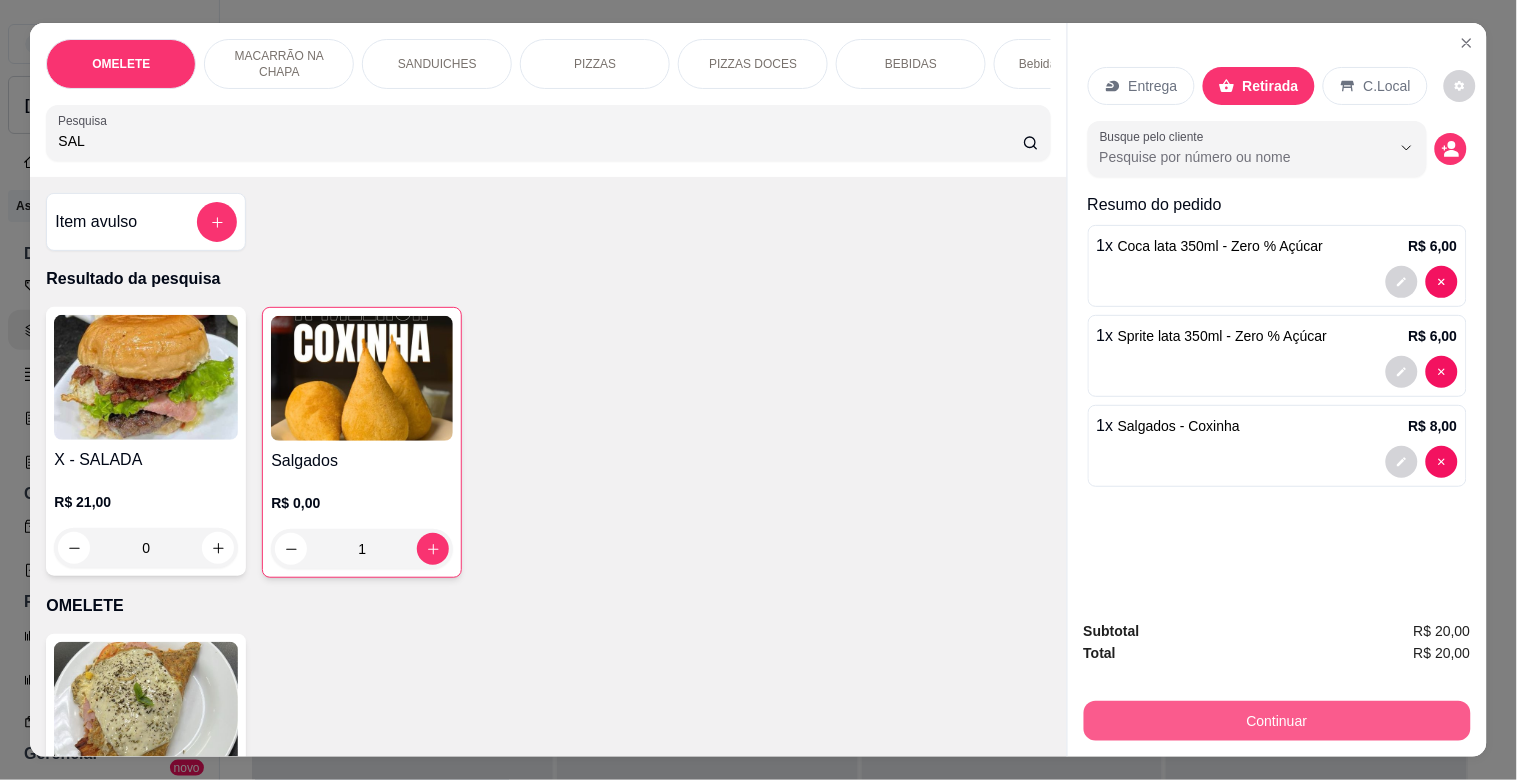 click on "Continuar" at bounding box center [1277, 721] 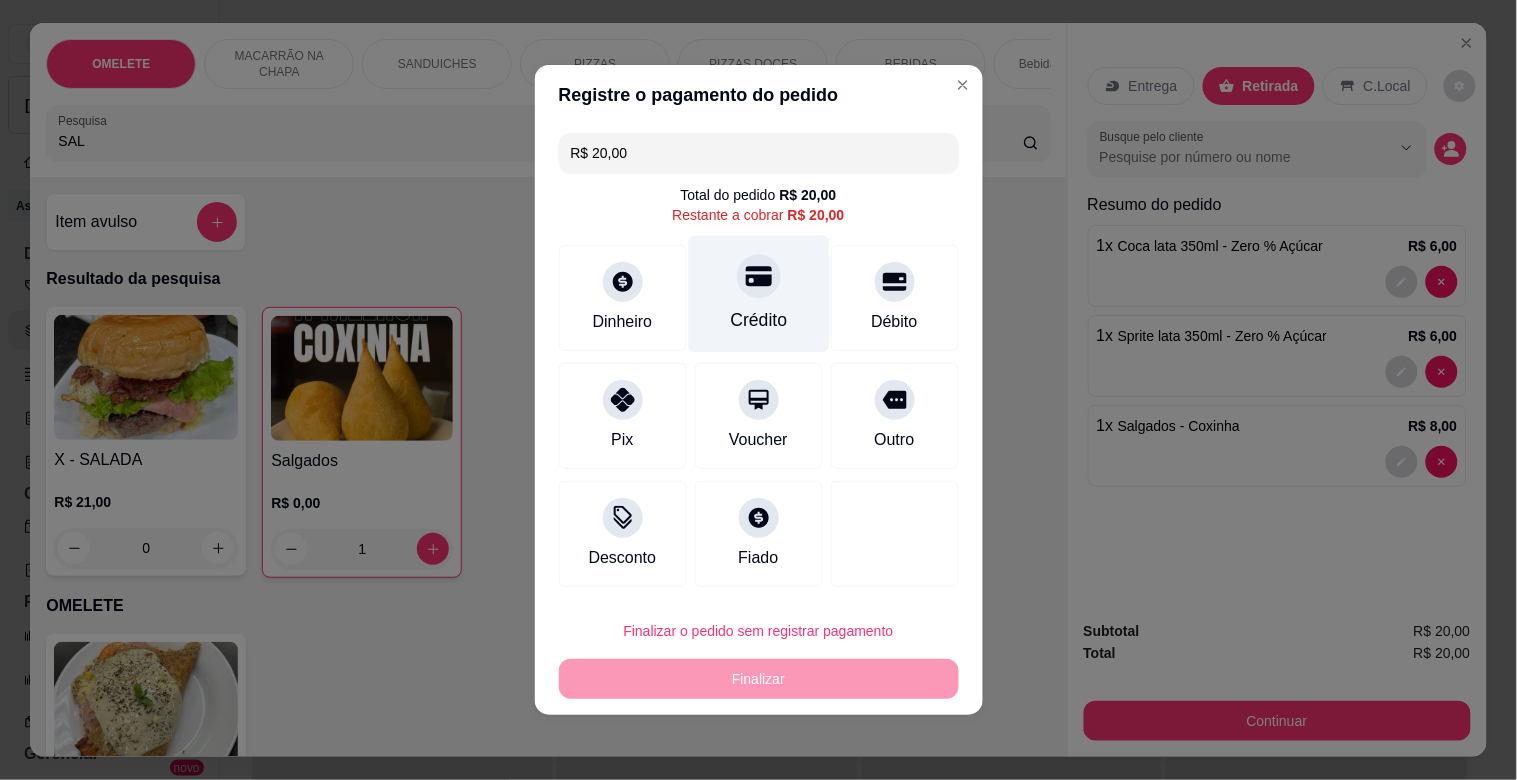 click on "Crédito" at bounding box center [758, 294] 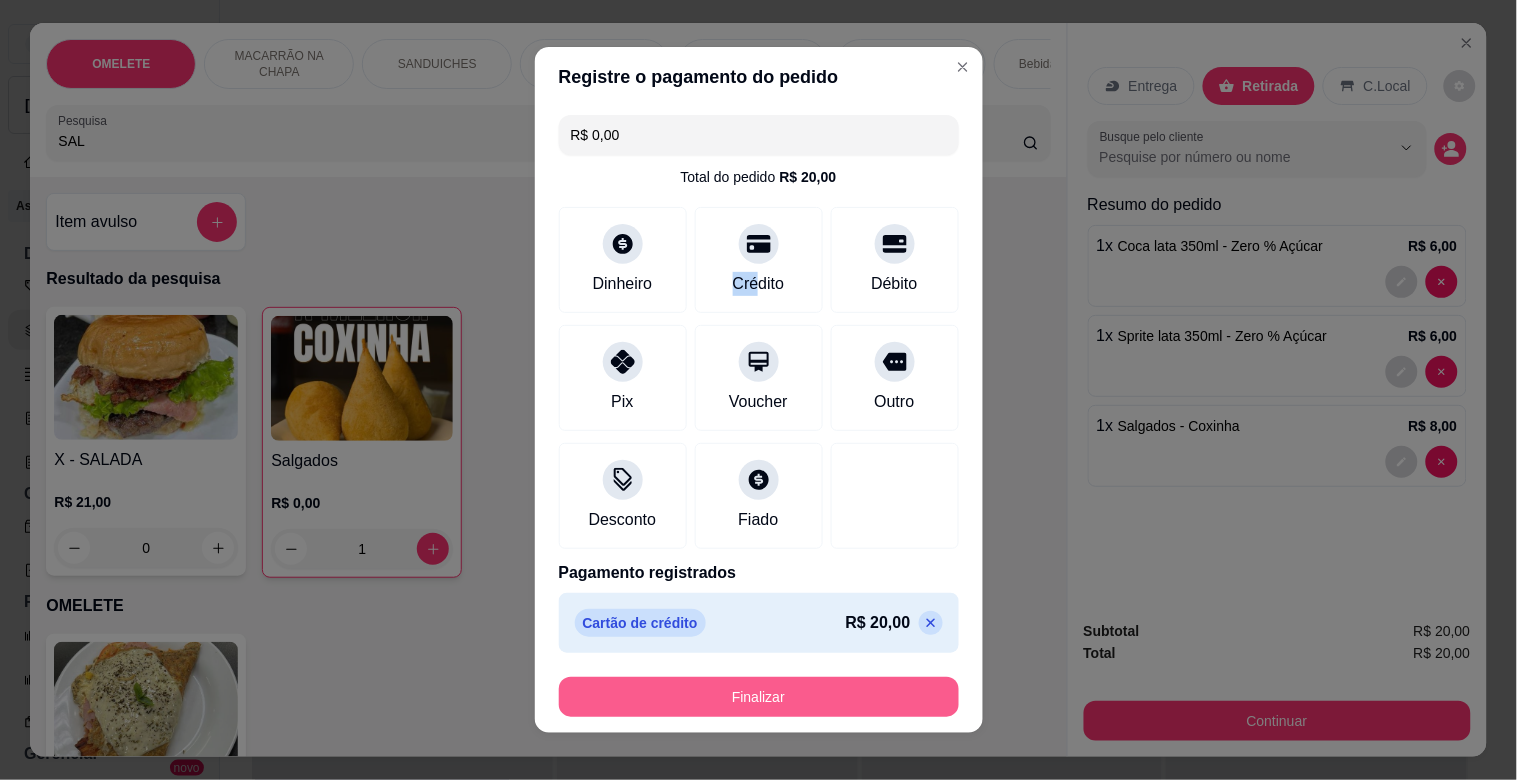 click on "Finalizar" at bounding box center [759, 697] 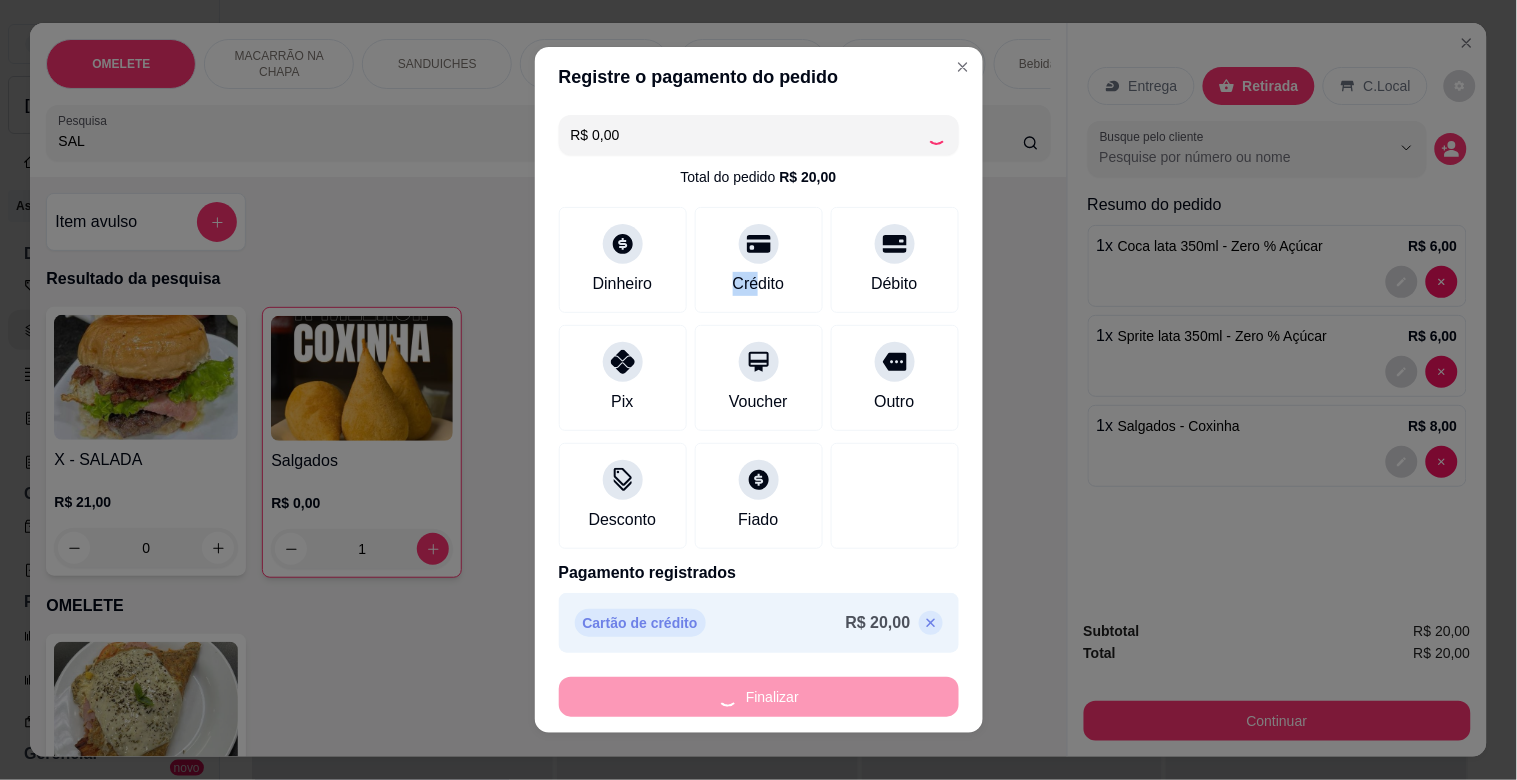 type on "0" 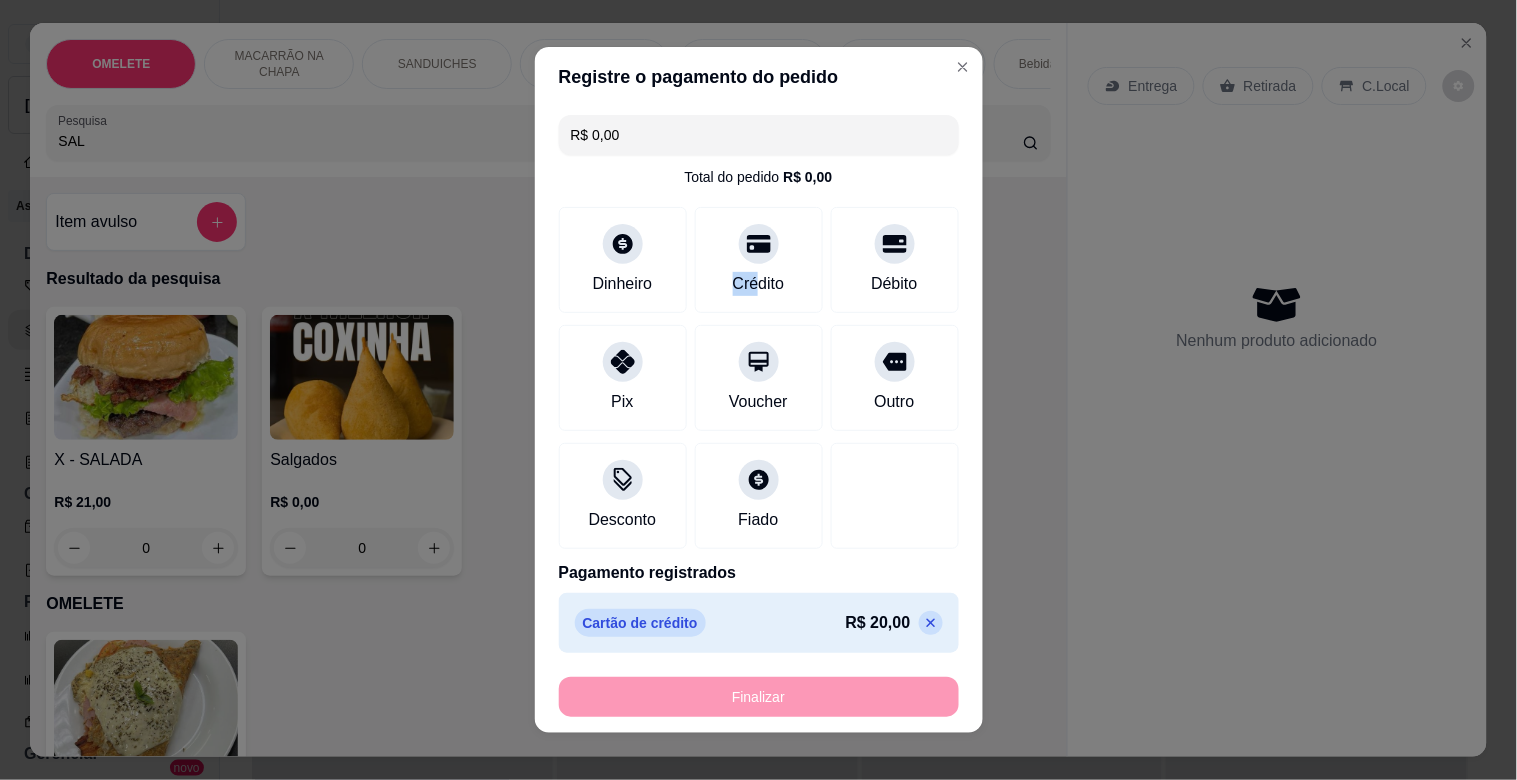 type on "-R$ 20,00" 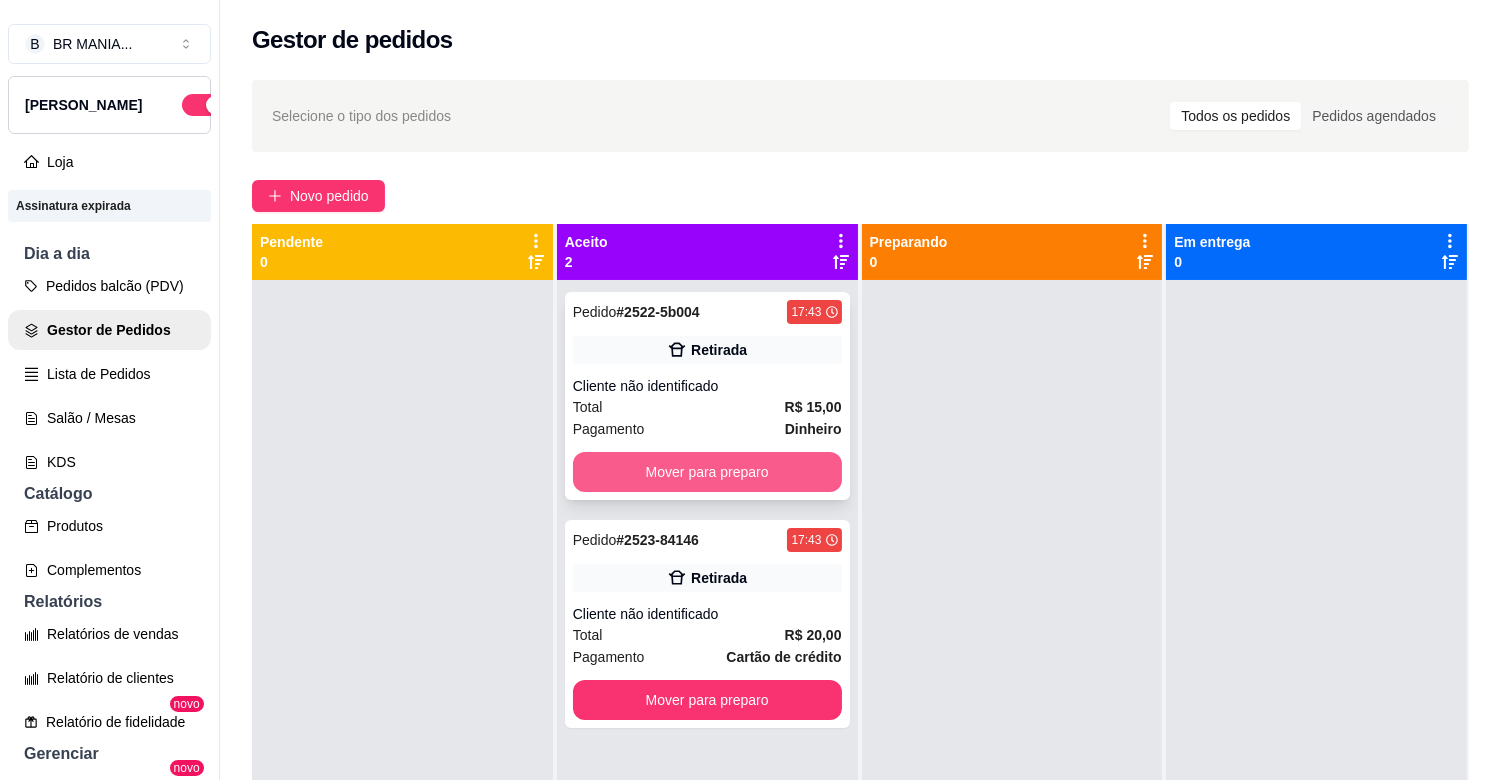 click on "Mover para preparo" at bounding box center [707, 472] 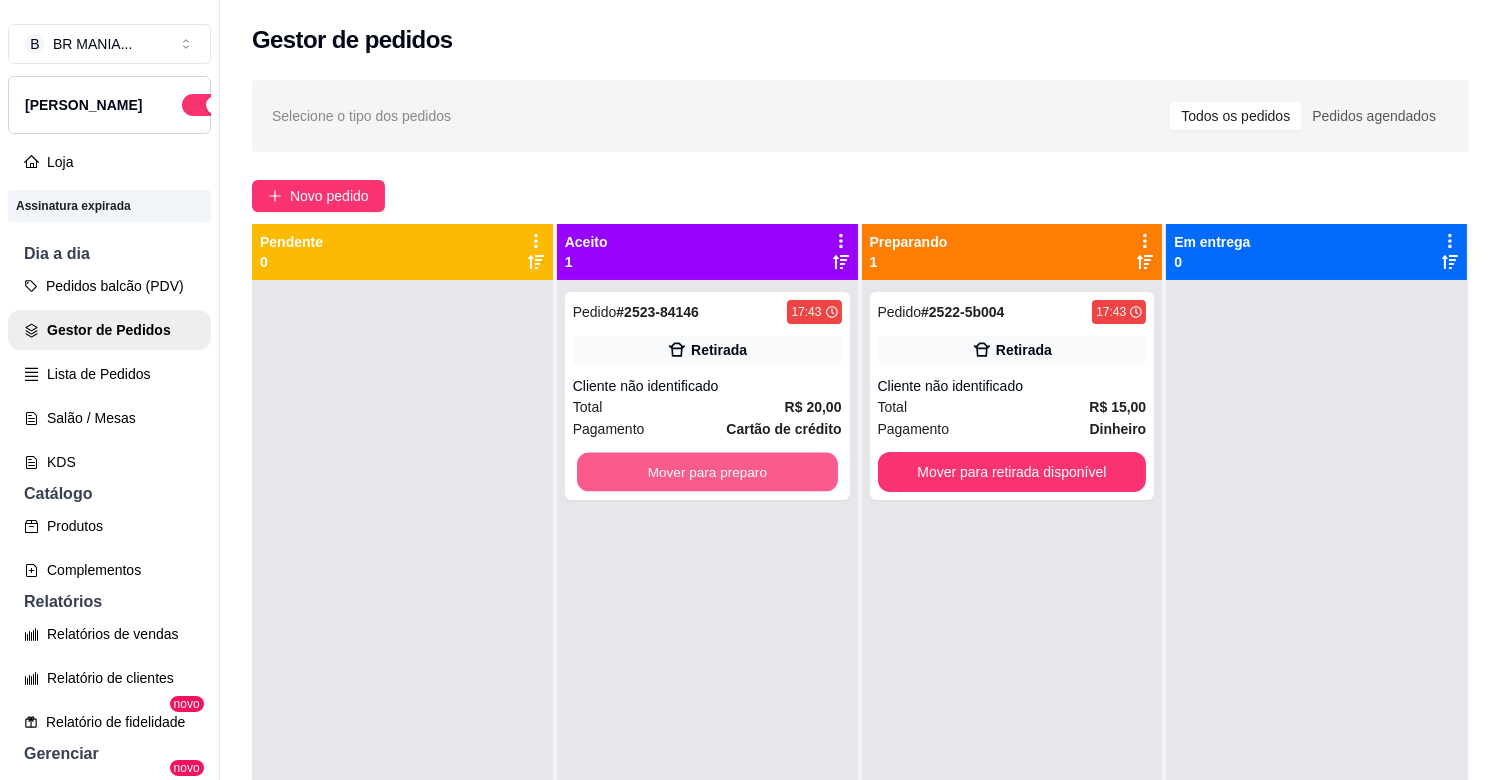 click on "Mover para preparo" at bounding box center [707, 472] 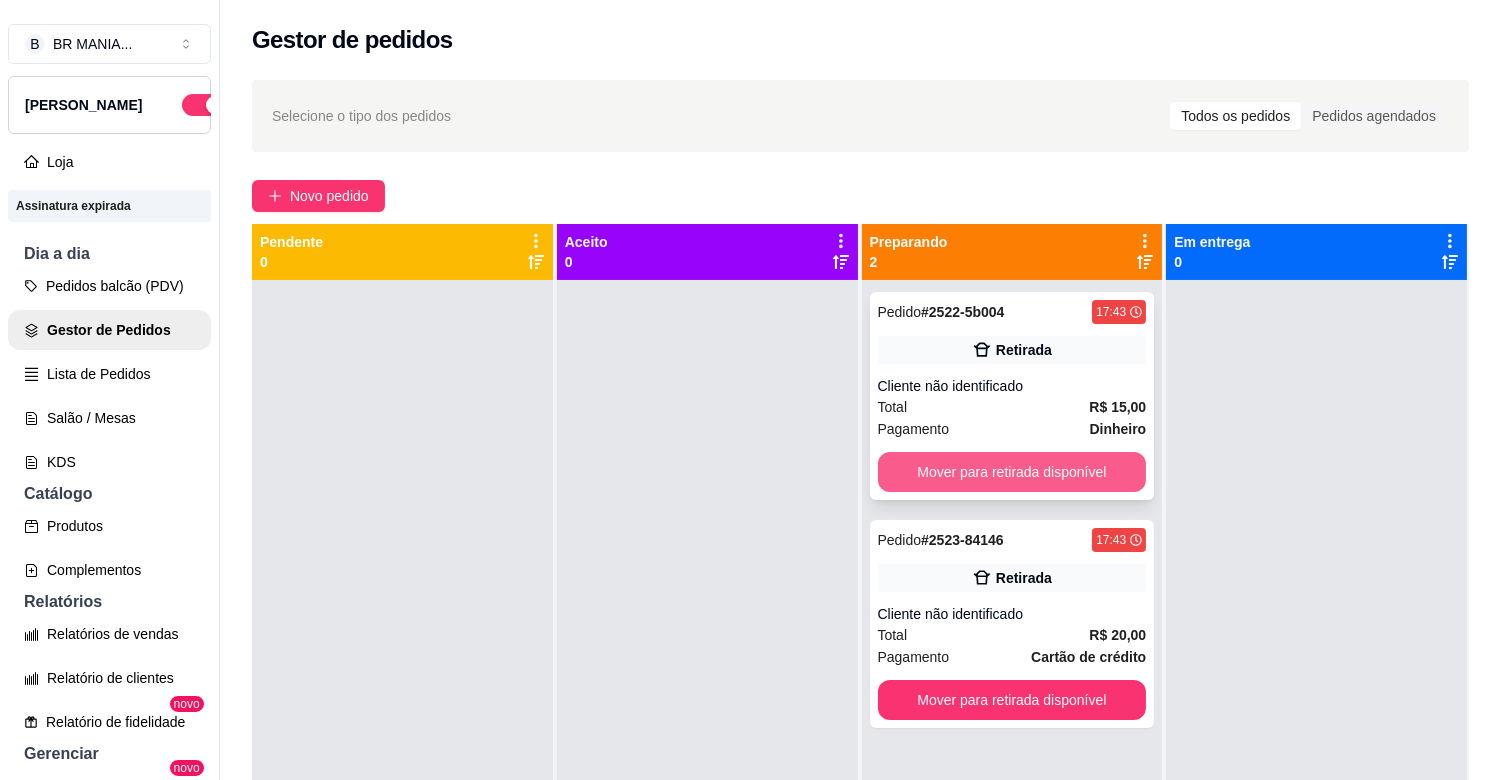 click on "Mover para retirada disponível" at bounding box center (1012, 472) 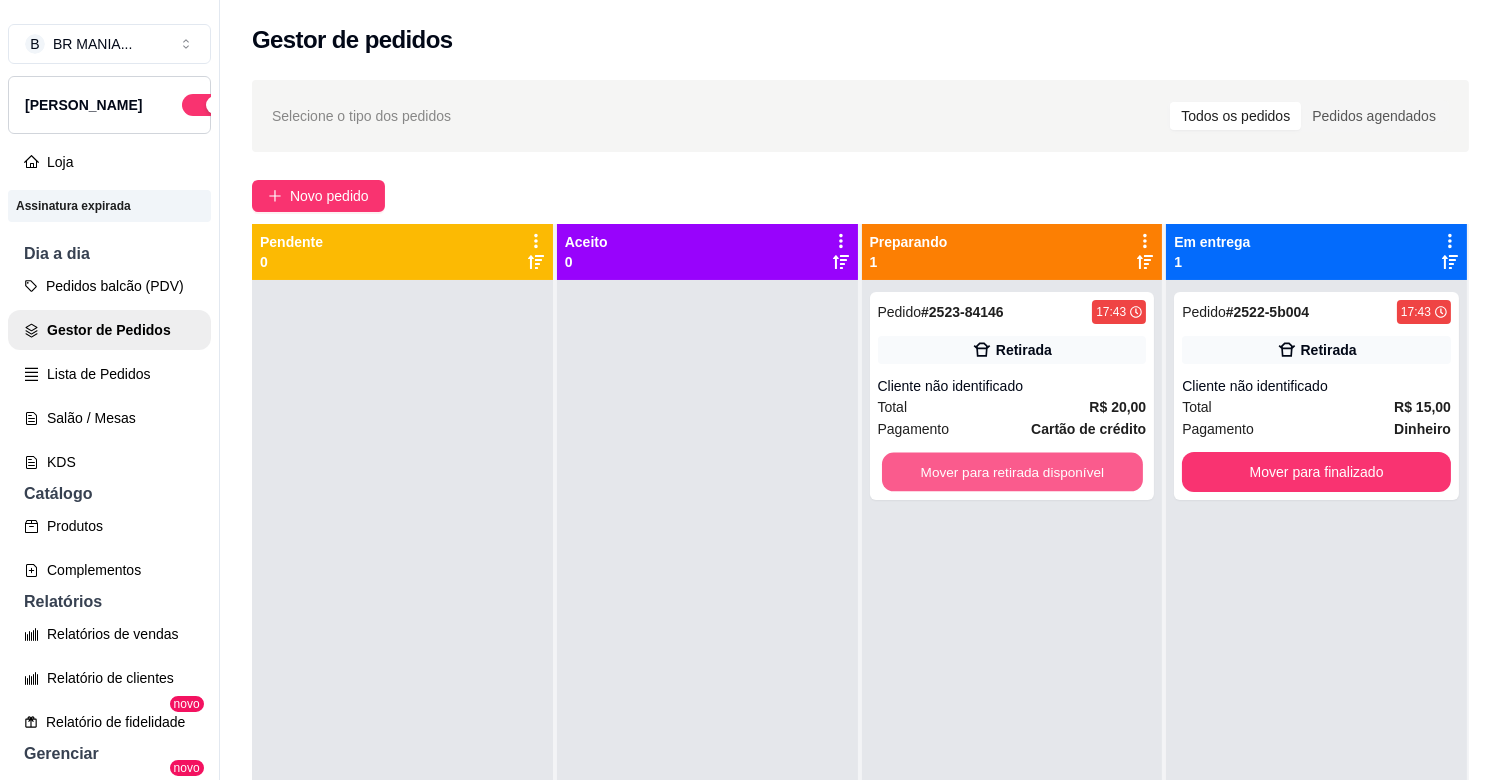 click on "Mover para retirada disponível" at bounding box center [1012, 472] 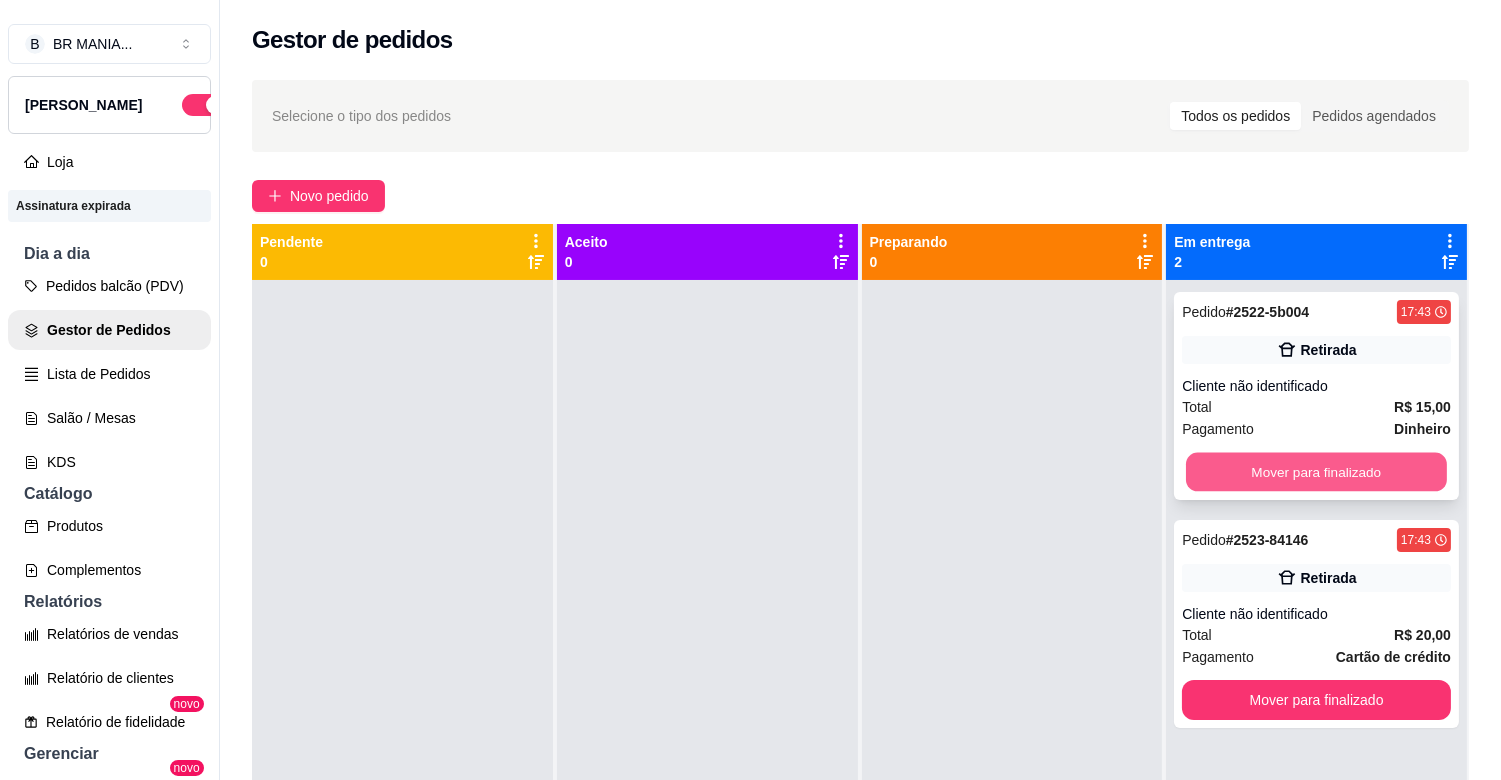 click on "Mover para finalizado" at bounding box center [1316, 472] 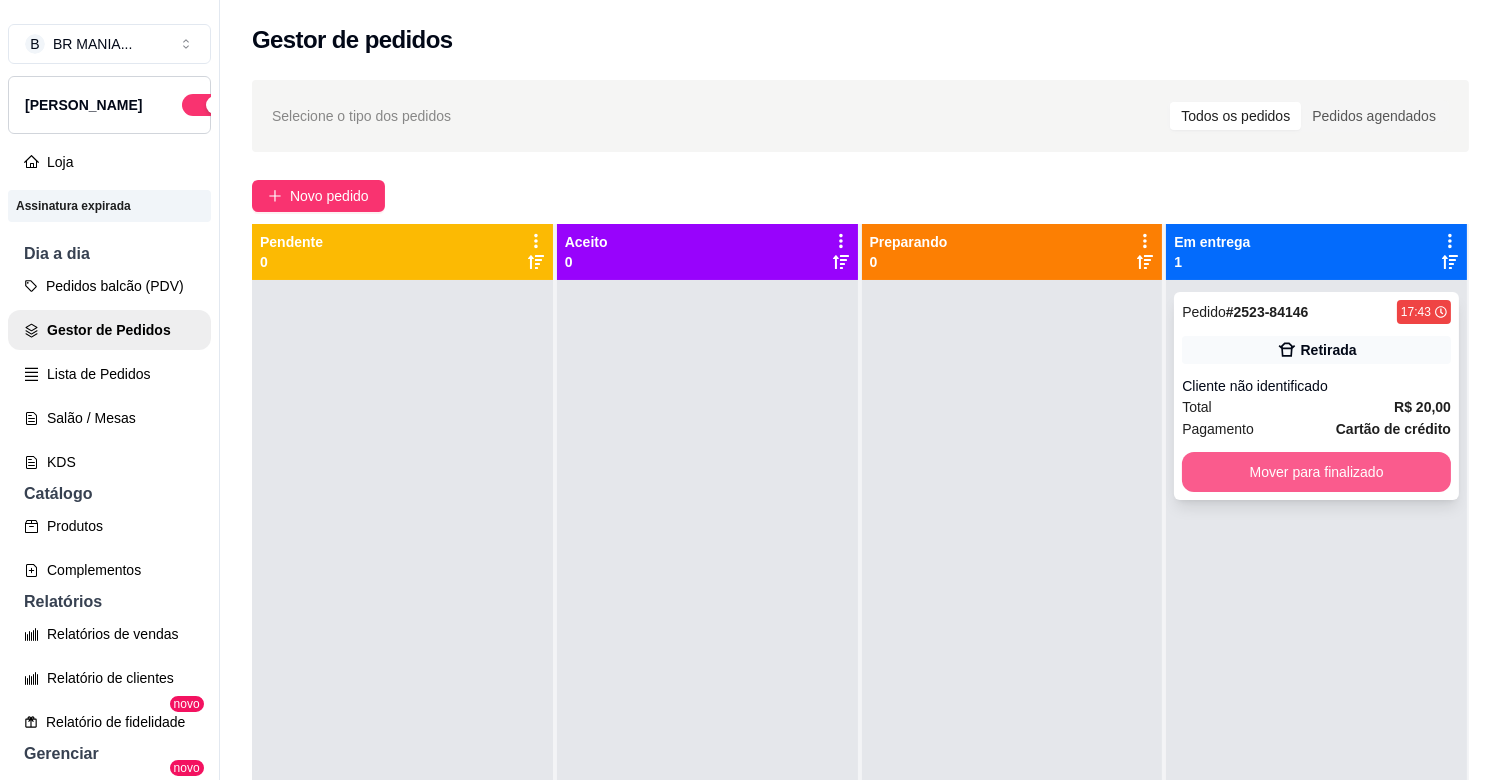 click on "Mover para finalizado" at bounding box center (1316, 472) 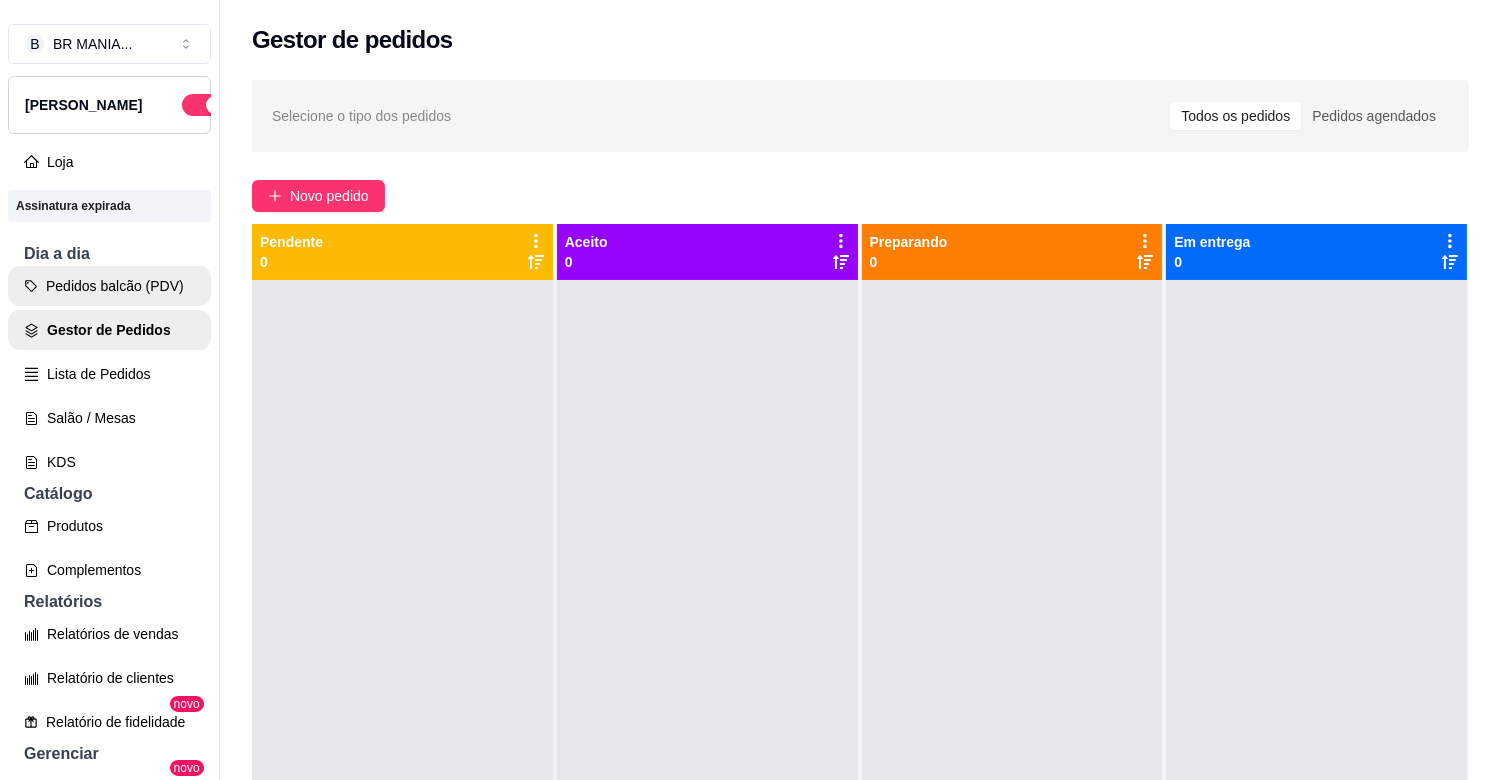 click on "Pedidos balcão (PDV)" at bounding box center (109, 286) 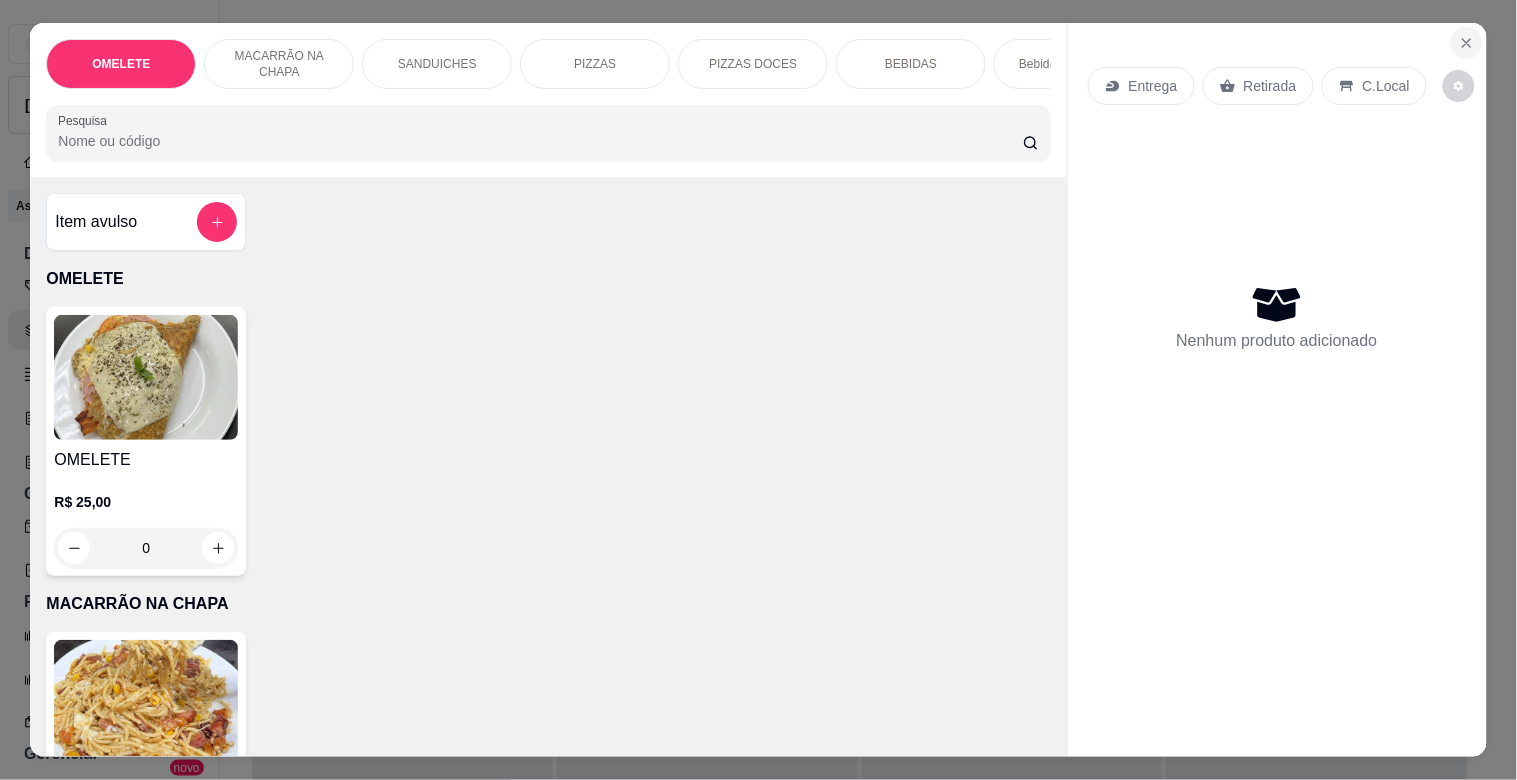 click at bounding box center (1467, 43) 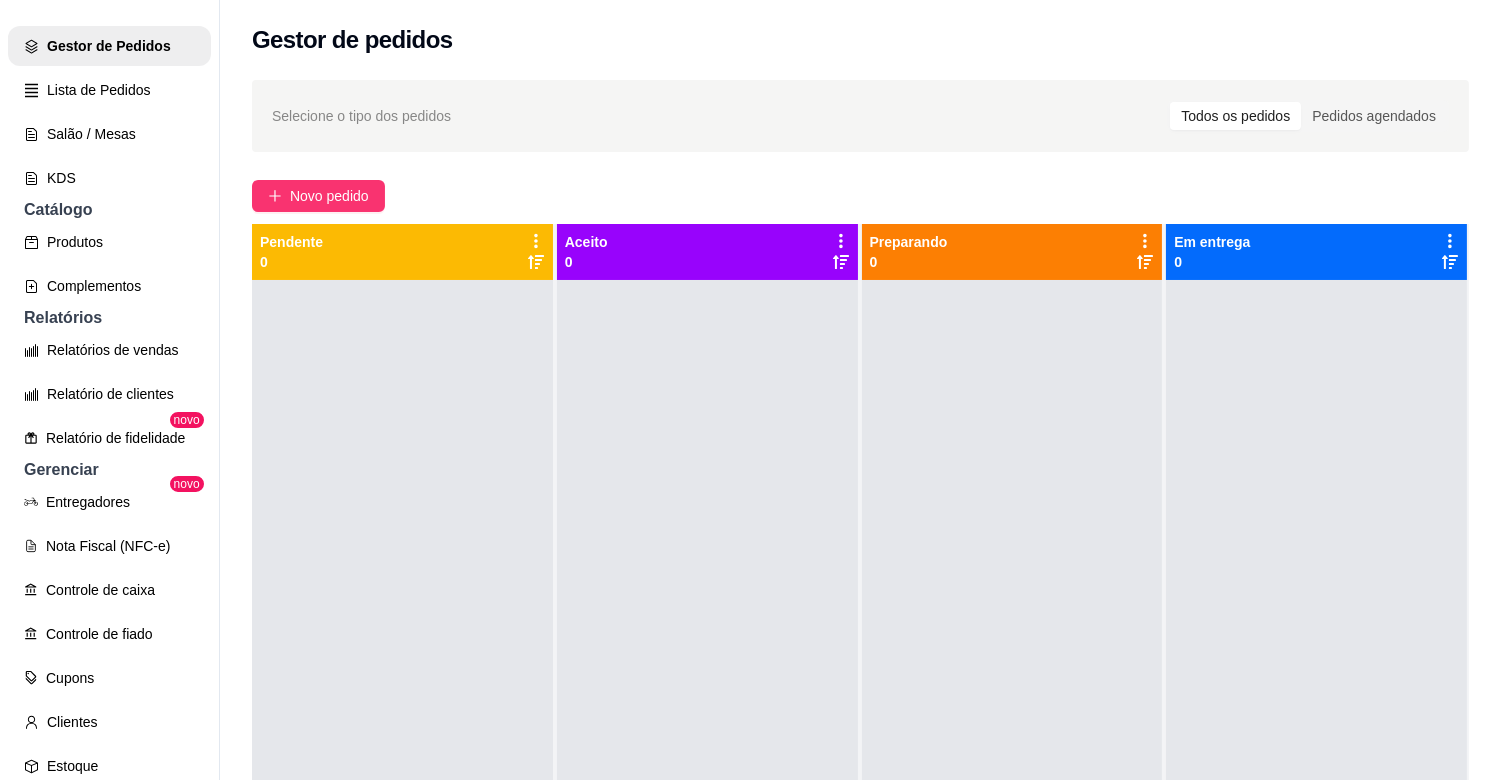scroll, scrollTop: 545, scrollLeft: 0, axis: vertical 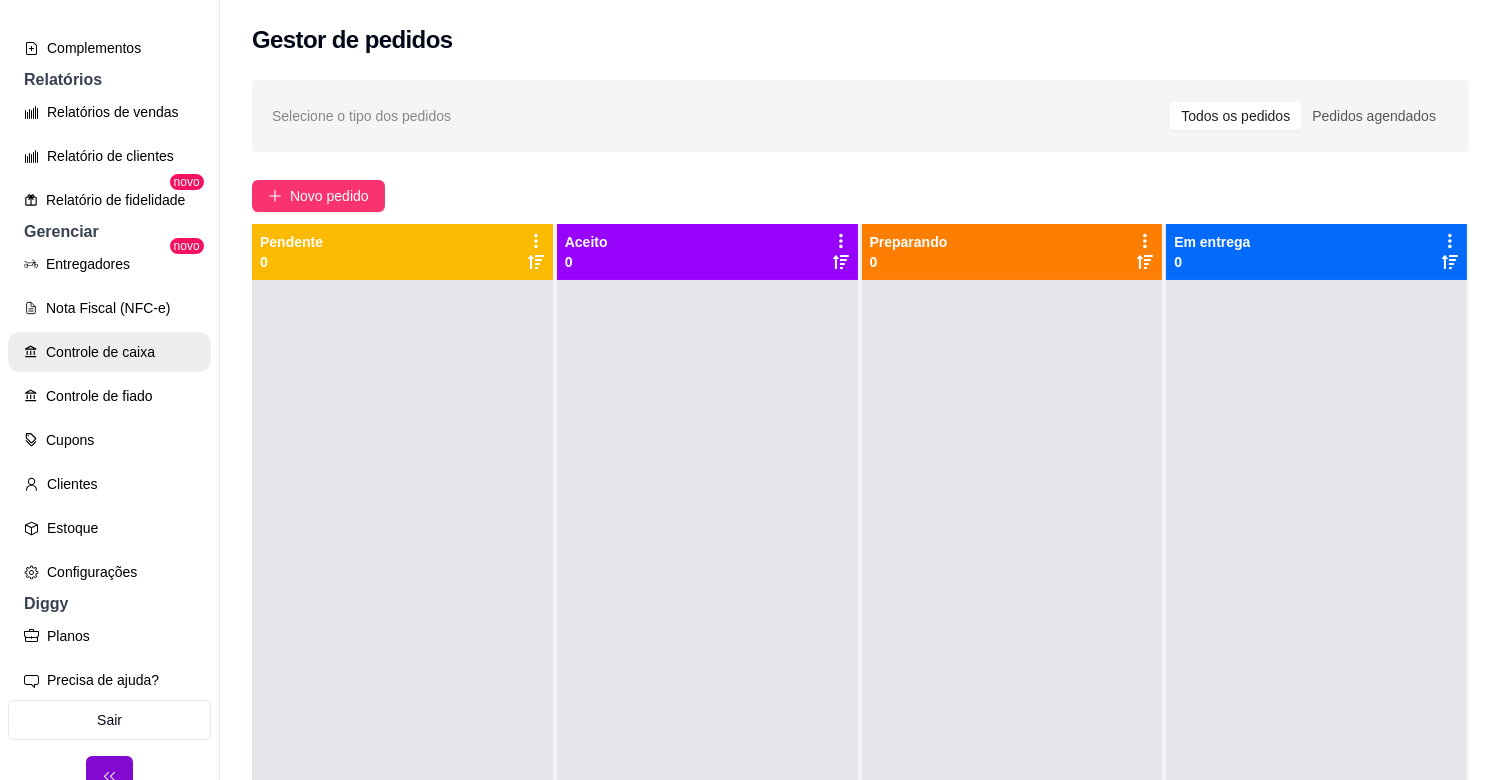 click on "Controle de caixa" at bounding box center (109, 352) 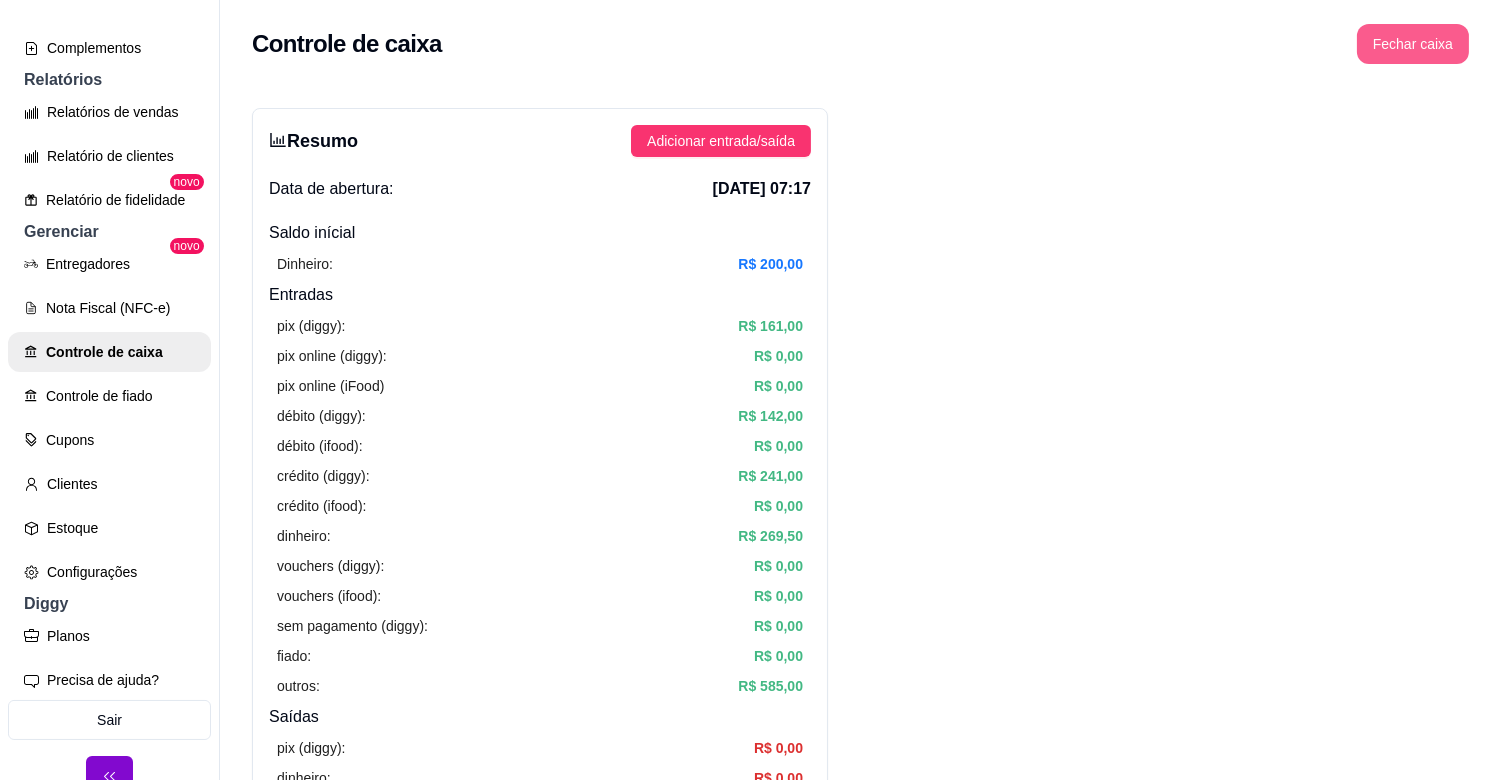 click on "Fechar caixa" at bounding box center (1413, 44) 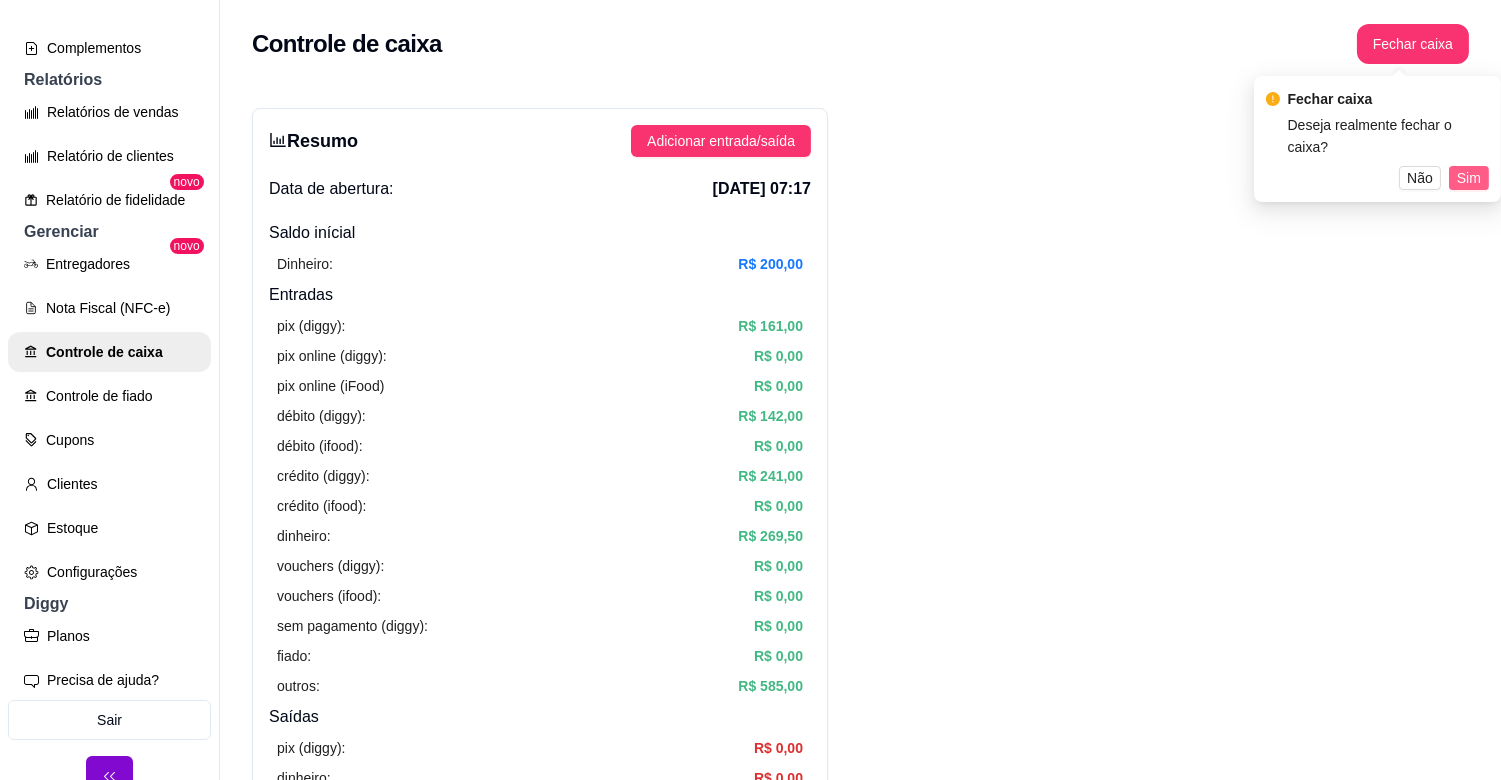 click on "Sim" at bounding box center (1469, 178) 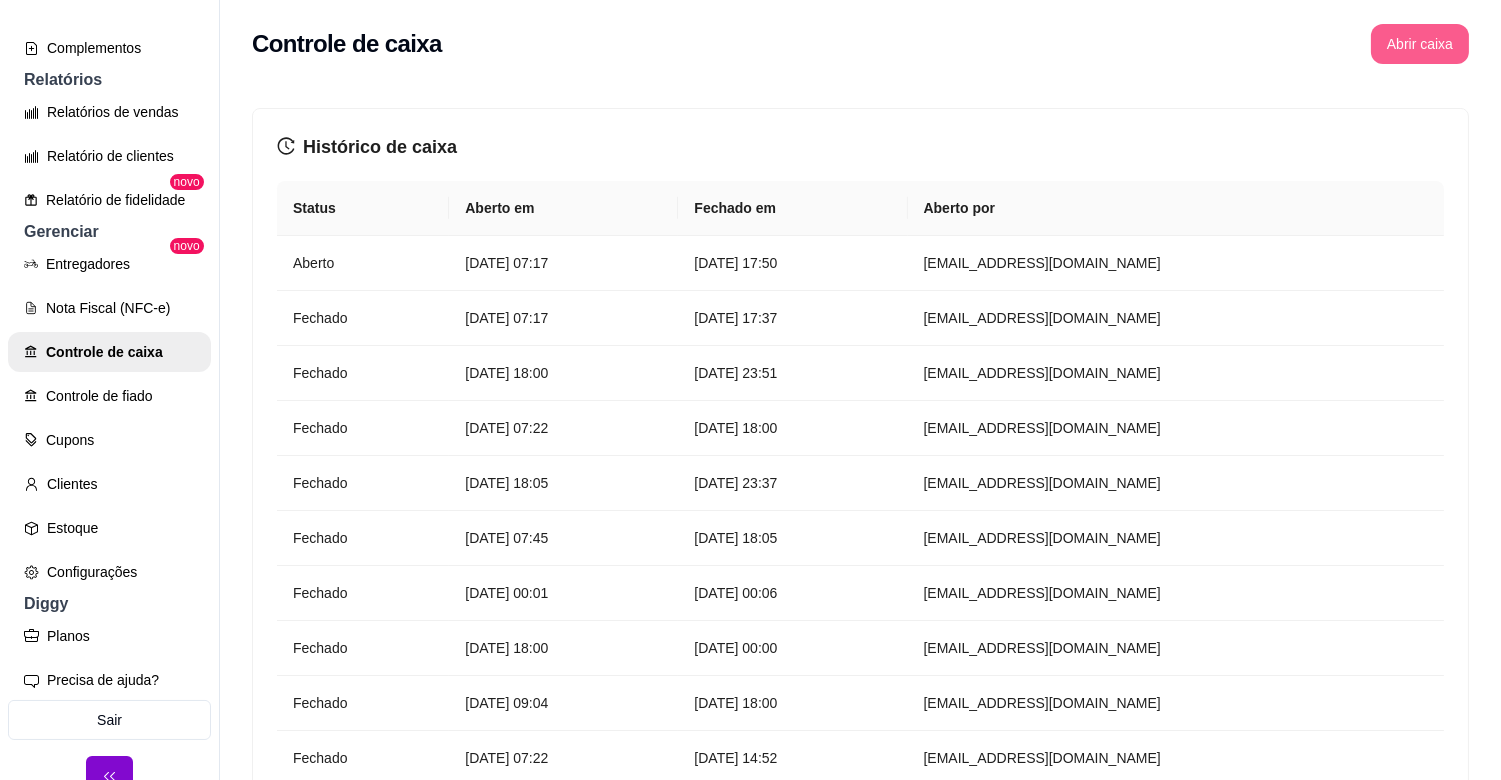 click on "Abrir caixa" at bounding box center (1420, 44) 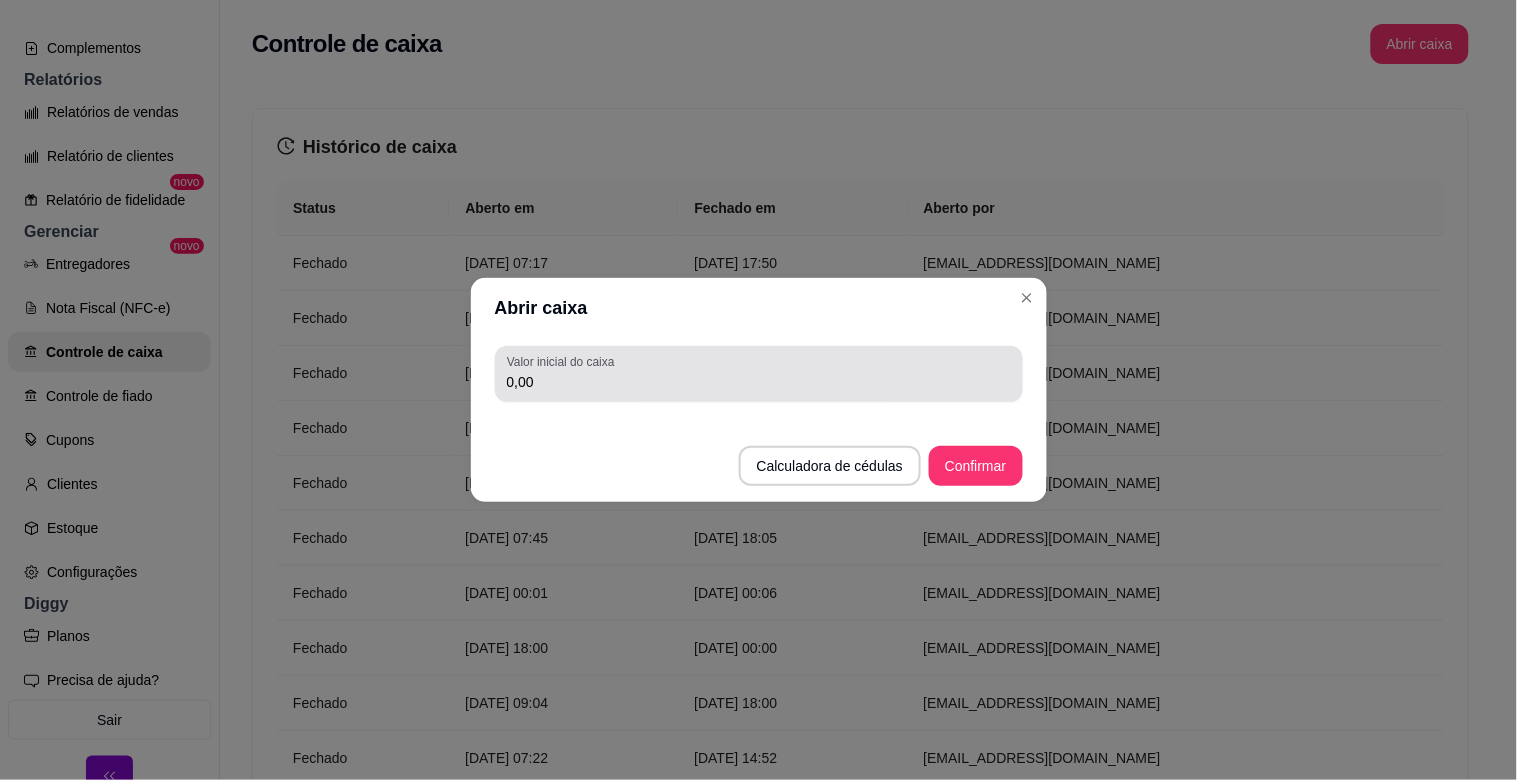 click on "0,00" at bounding box center [759, 382] 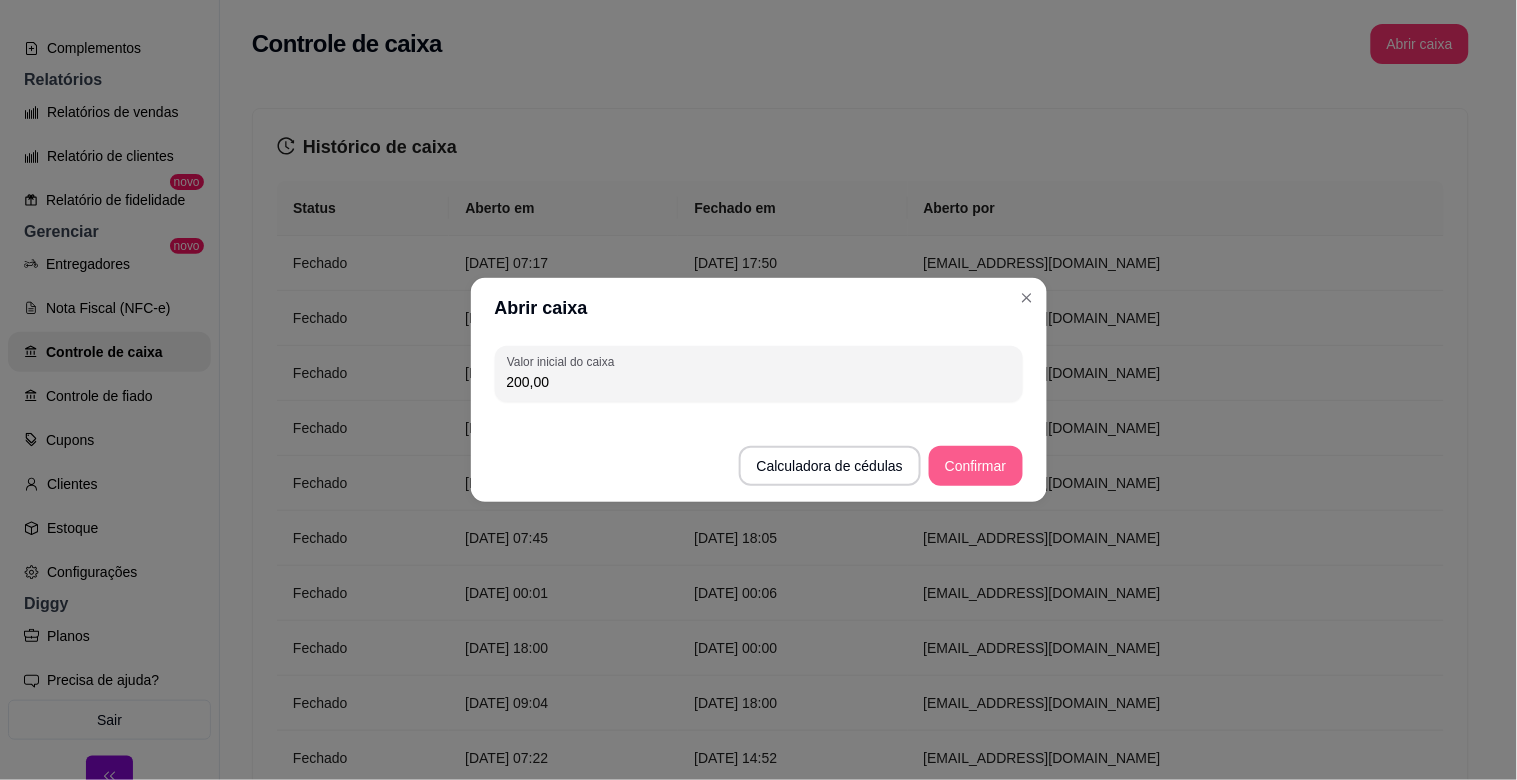 type on "200,00" 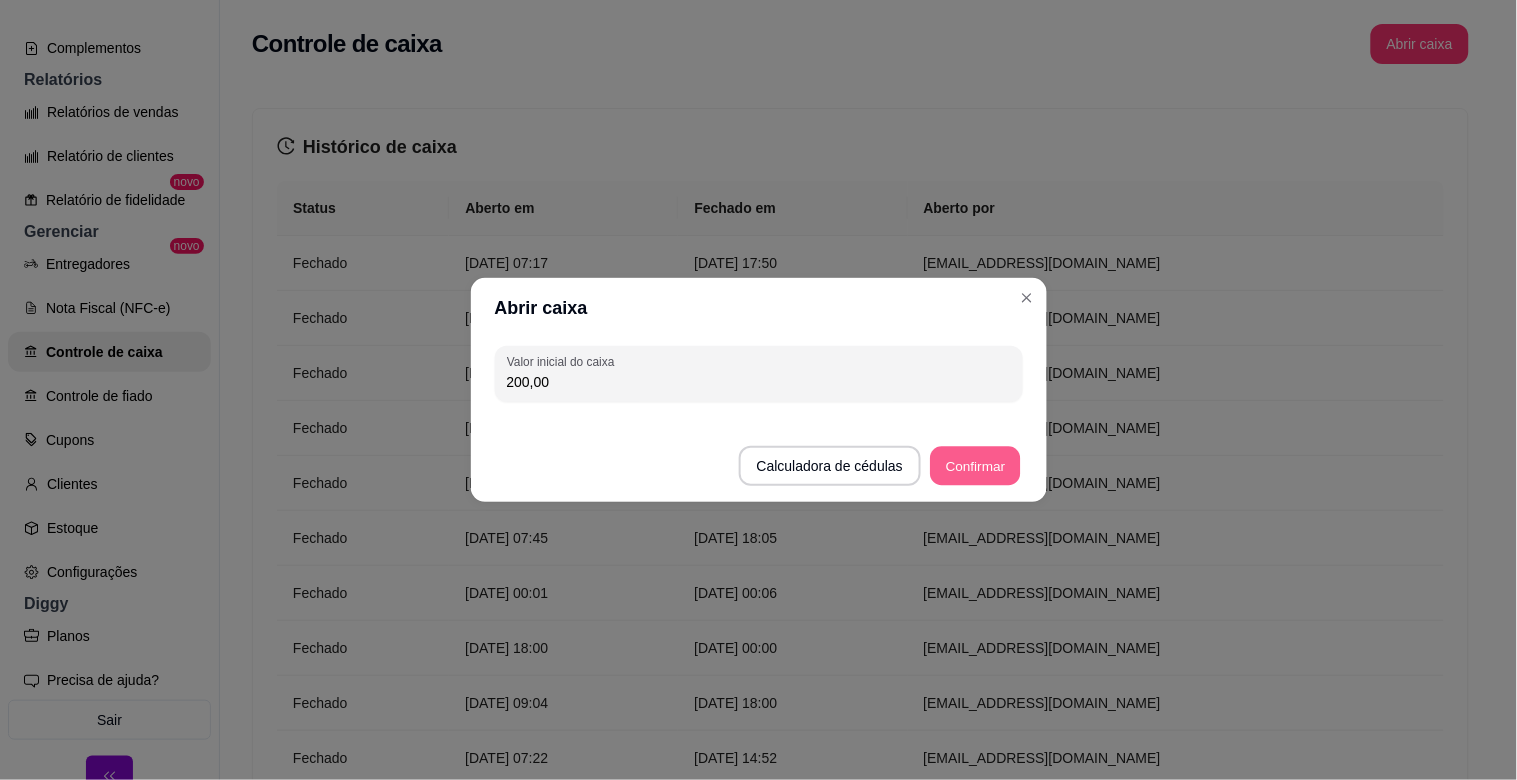 click on "Confirmar" at bounding box center [975, 466] 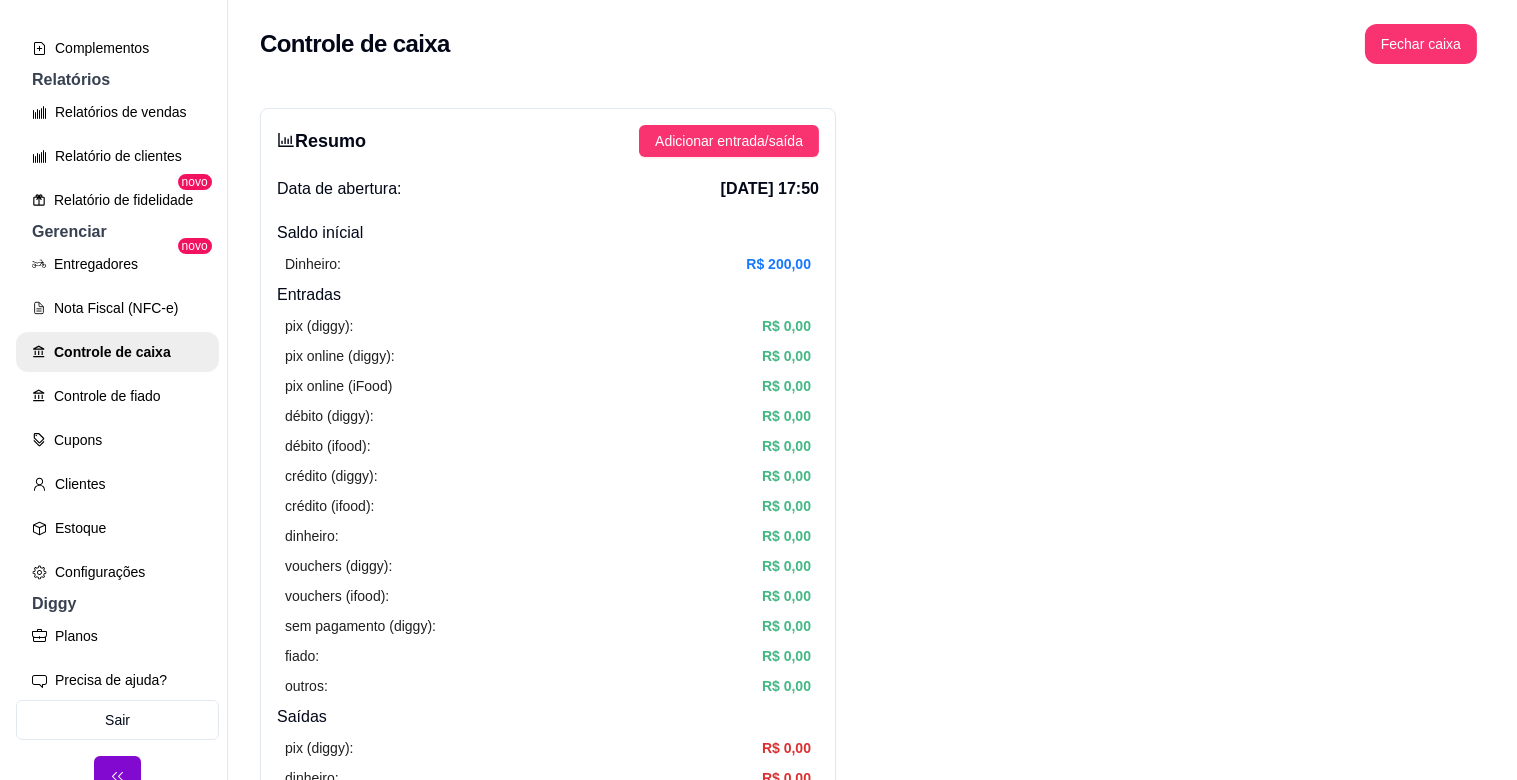 scroll, scrollTop: 0, scrollLeft: 0, axis: both 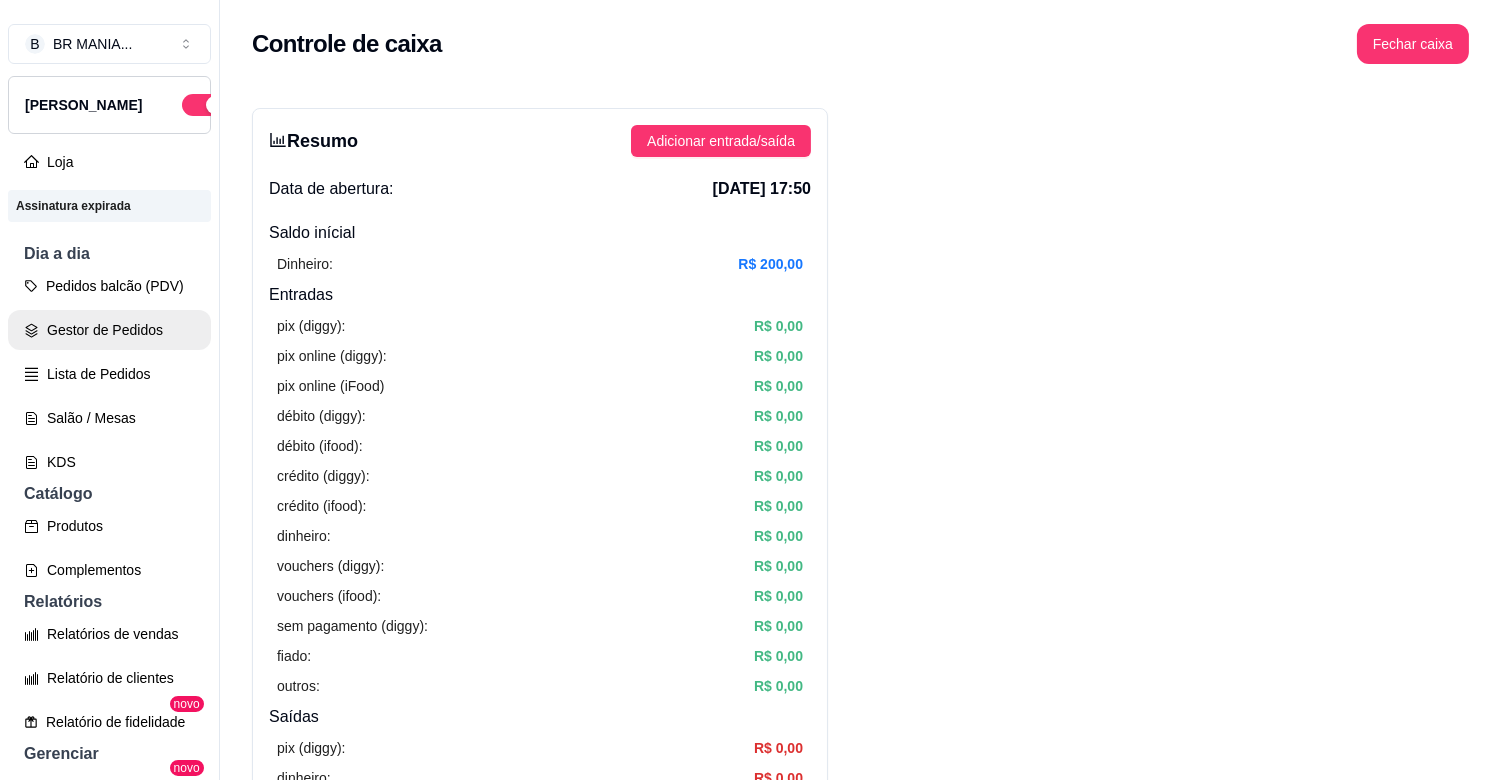 click on "Gestor de Pedidos" at bounding box center [109, 330] 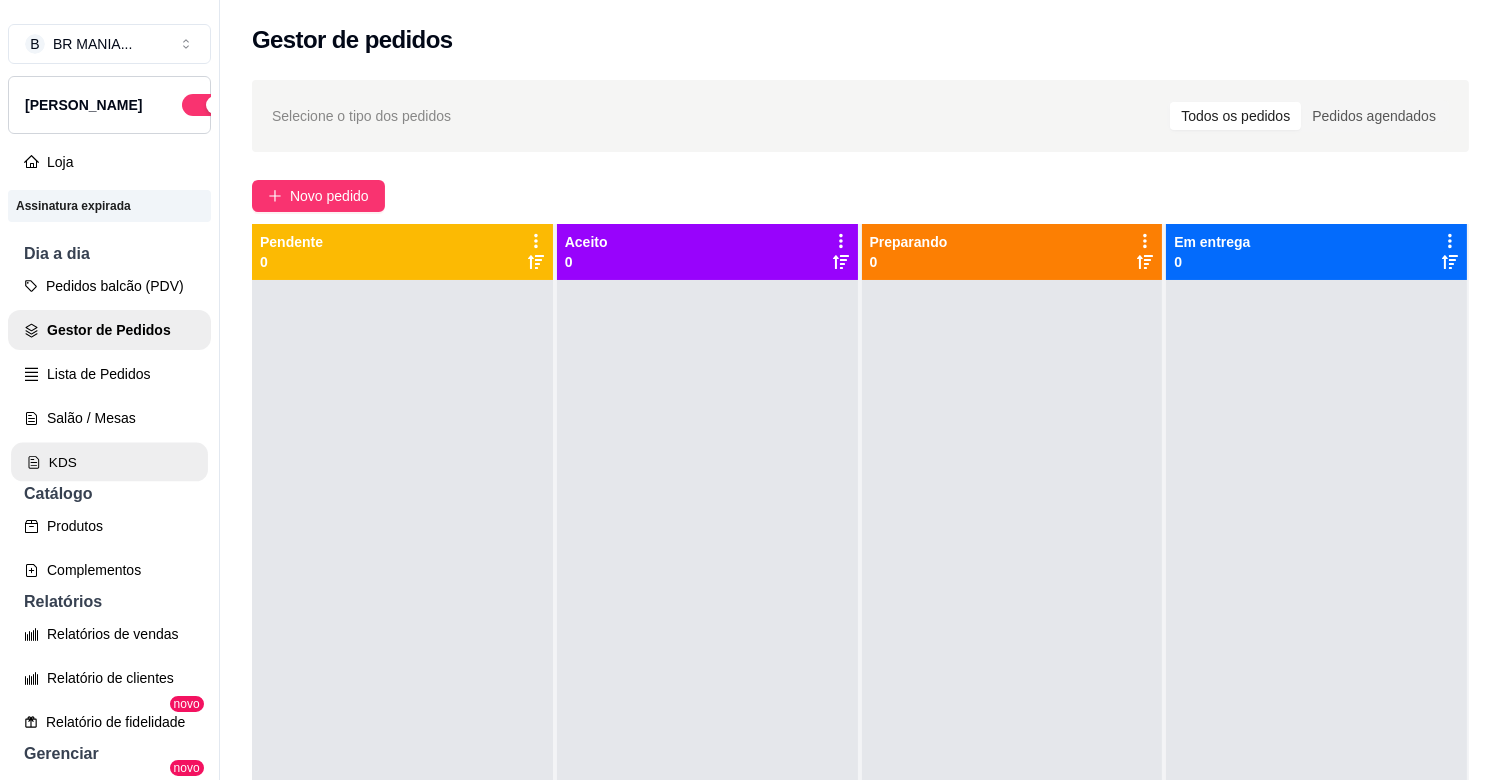 click on "KDS" at bounding box center (109, 462) 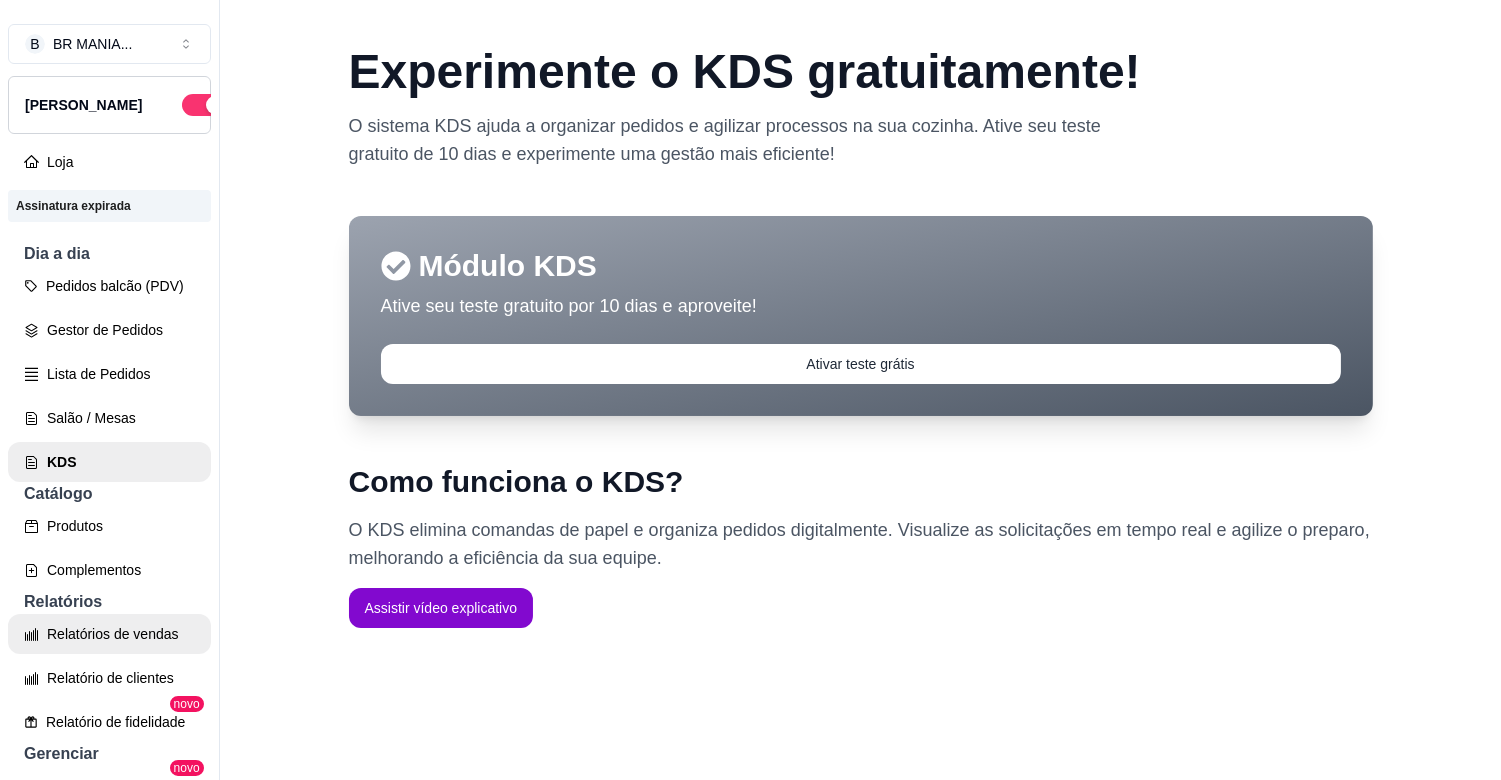 click on "Relatórios de vendas" at bounding box center (109, 634) 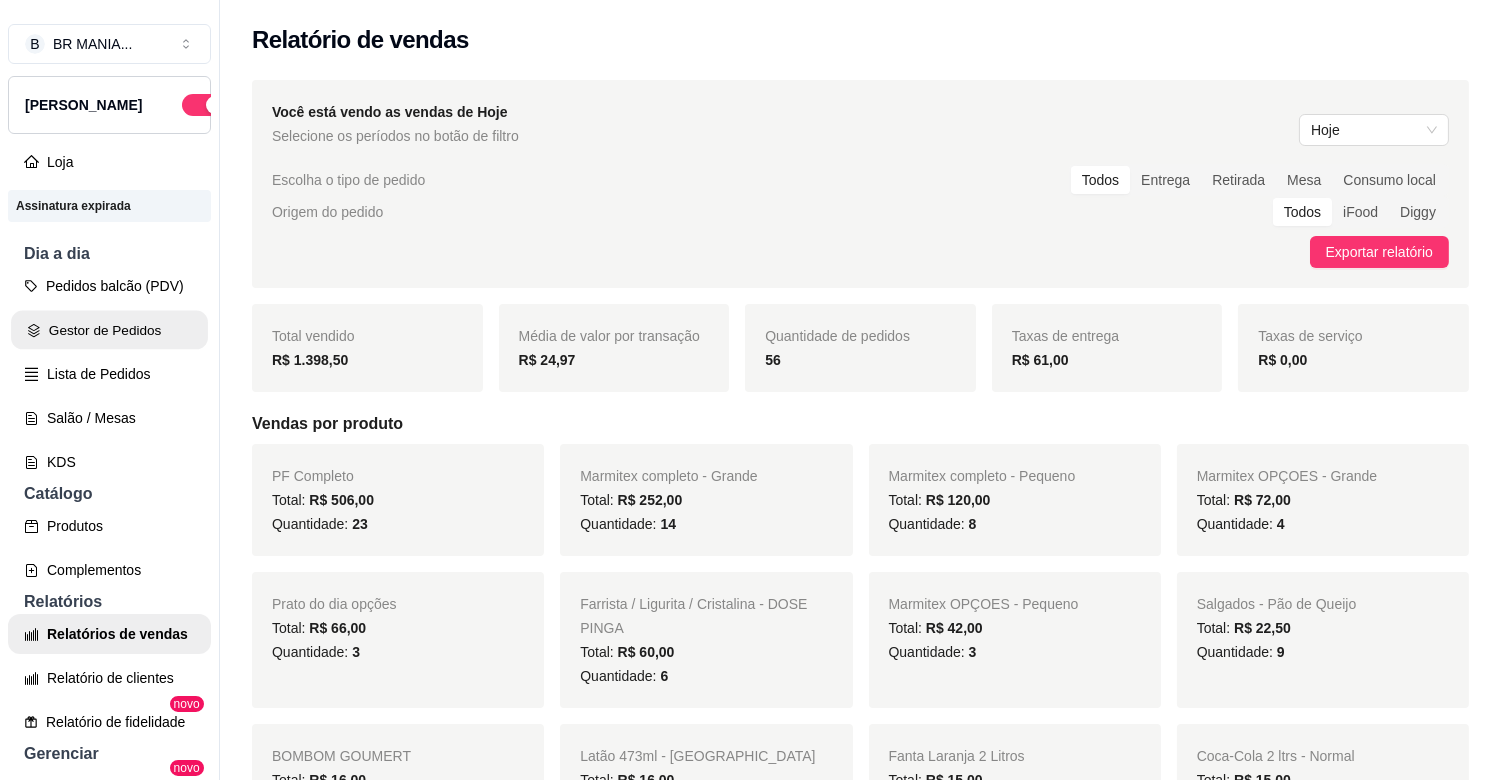 click on "Gestor de Pedidos" at bounding box center [109, 330] 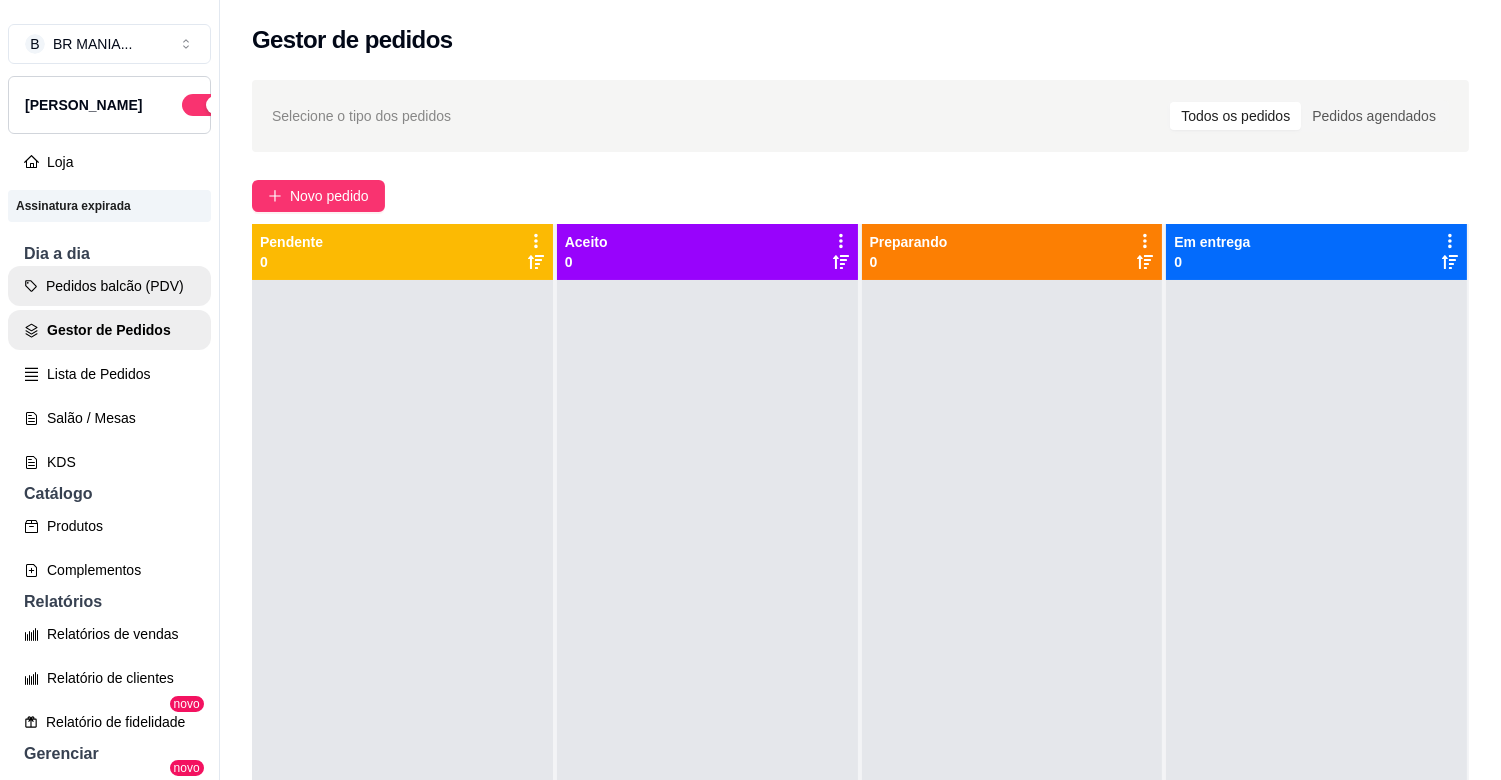 click on "Pedidos balcão (PDV)" at bounding box center [109, 286] 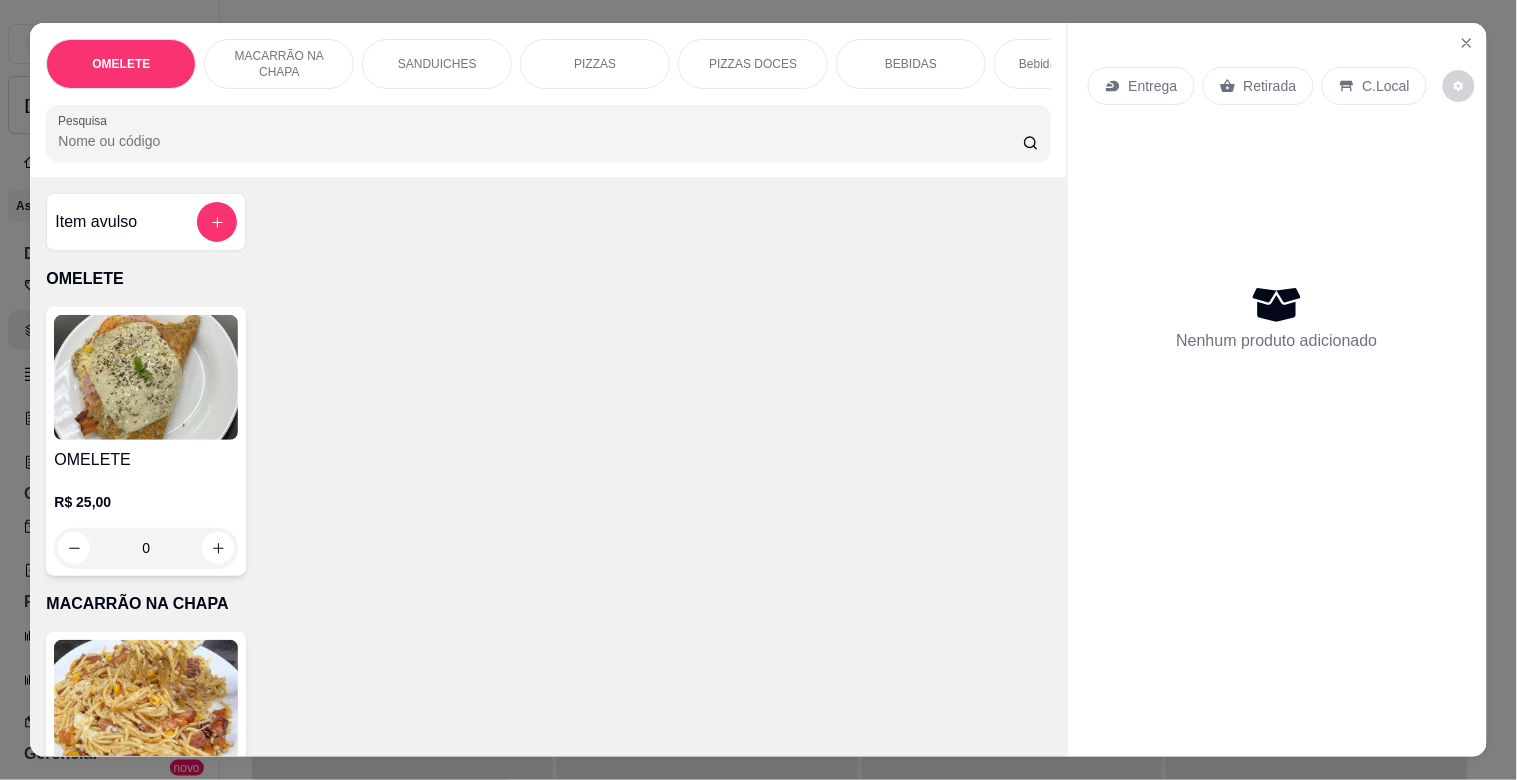 click on "PIZZAS" at bounding box center [595, 64] 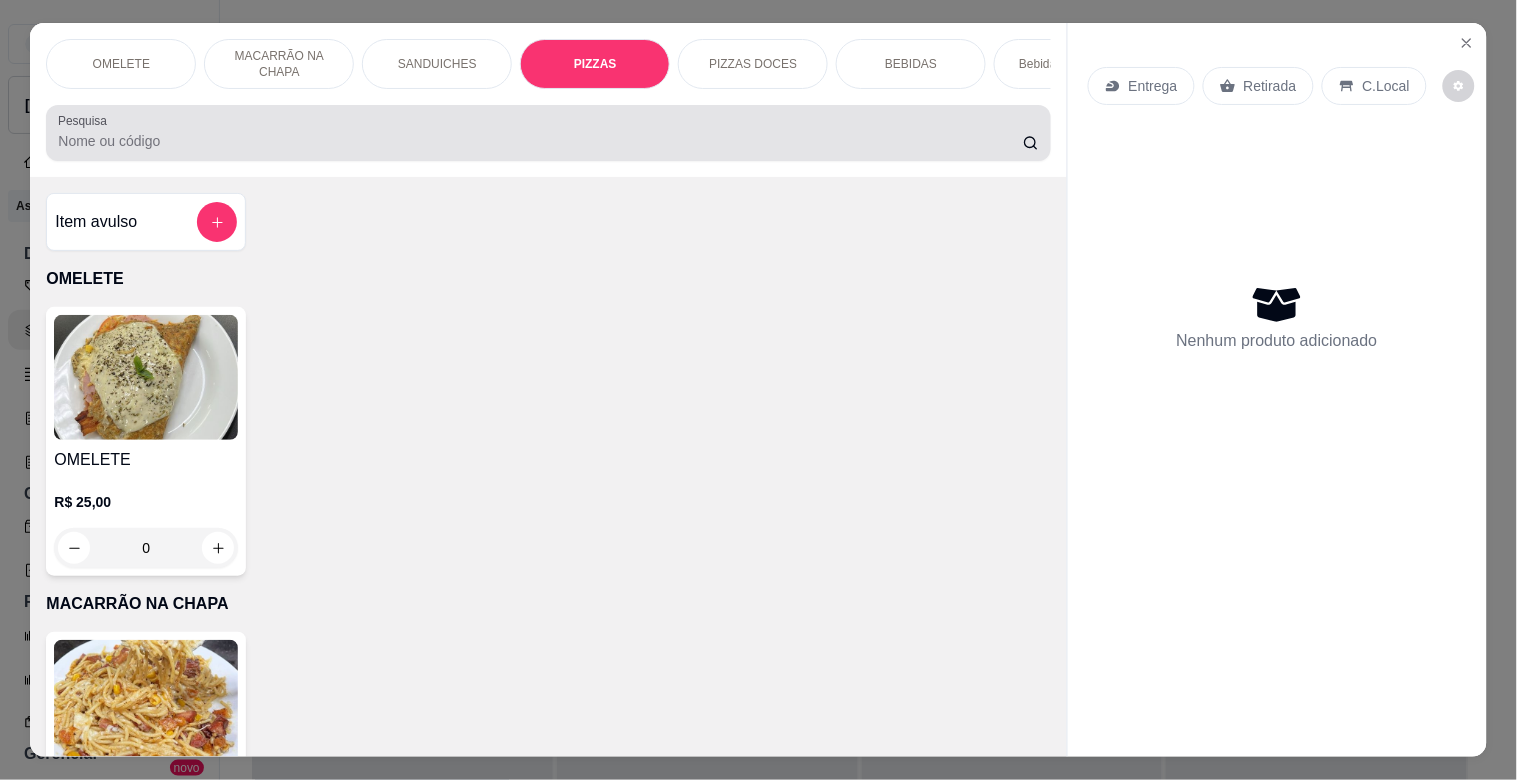 scroll, scrollTop: 1634, scrollLeft: 0, axis: vertical 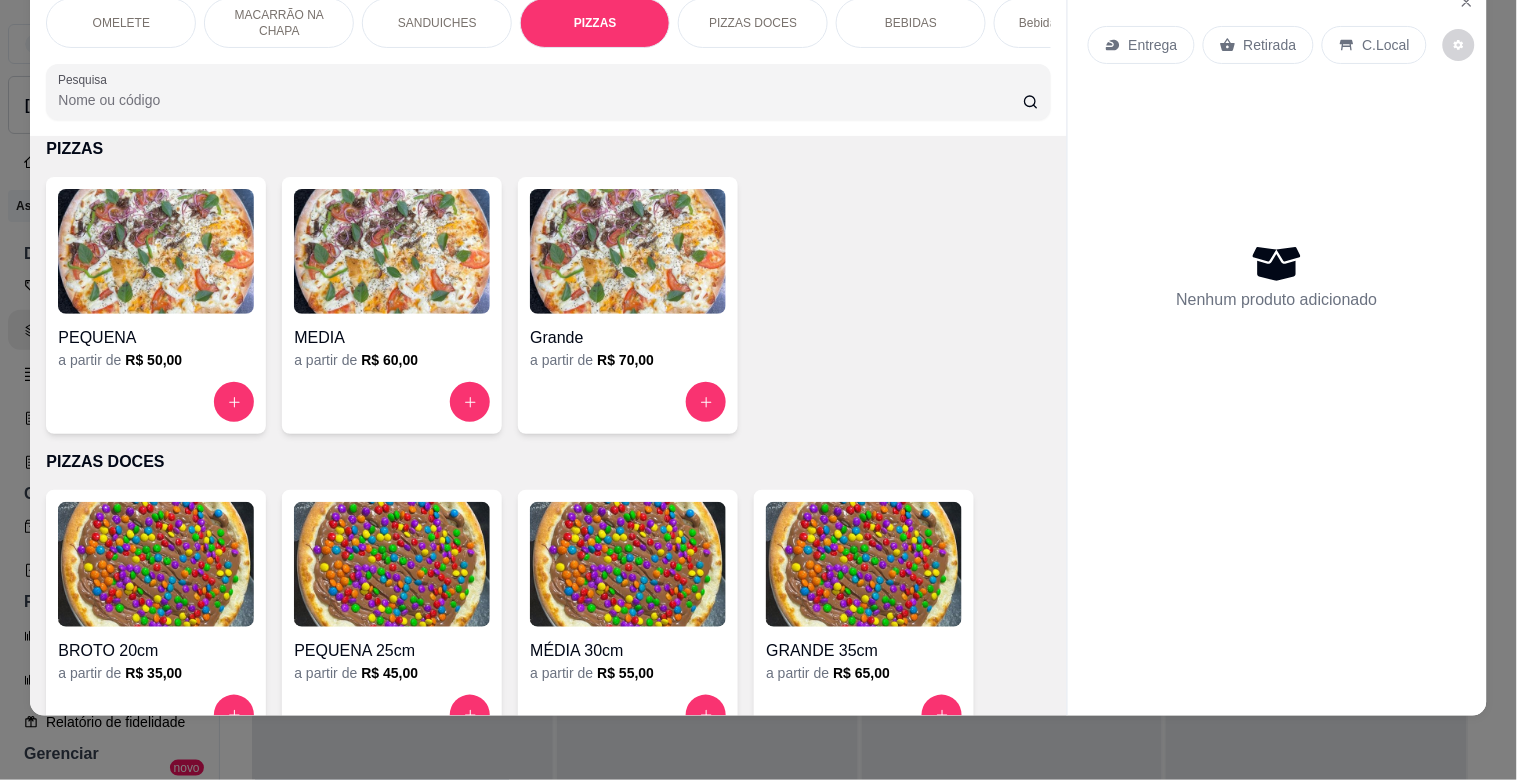click at bounding box center [628, 251] 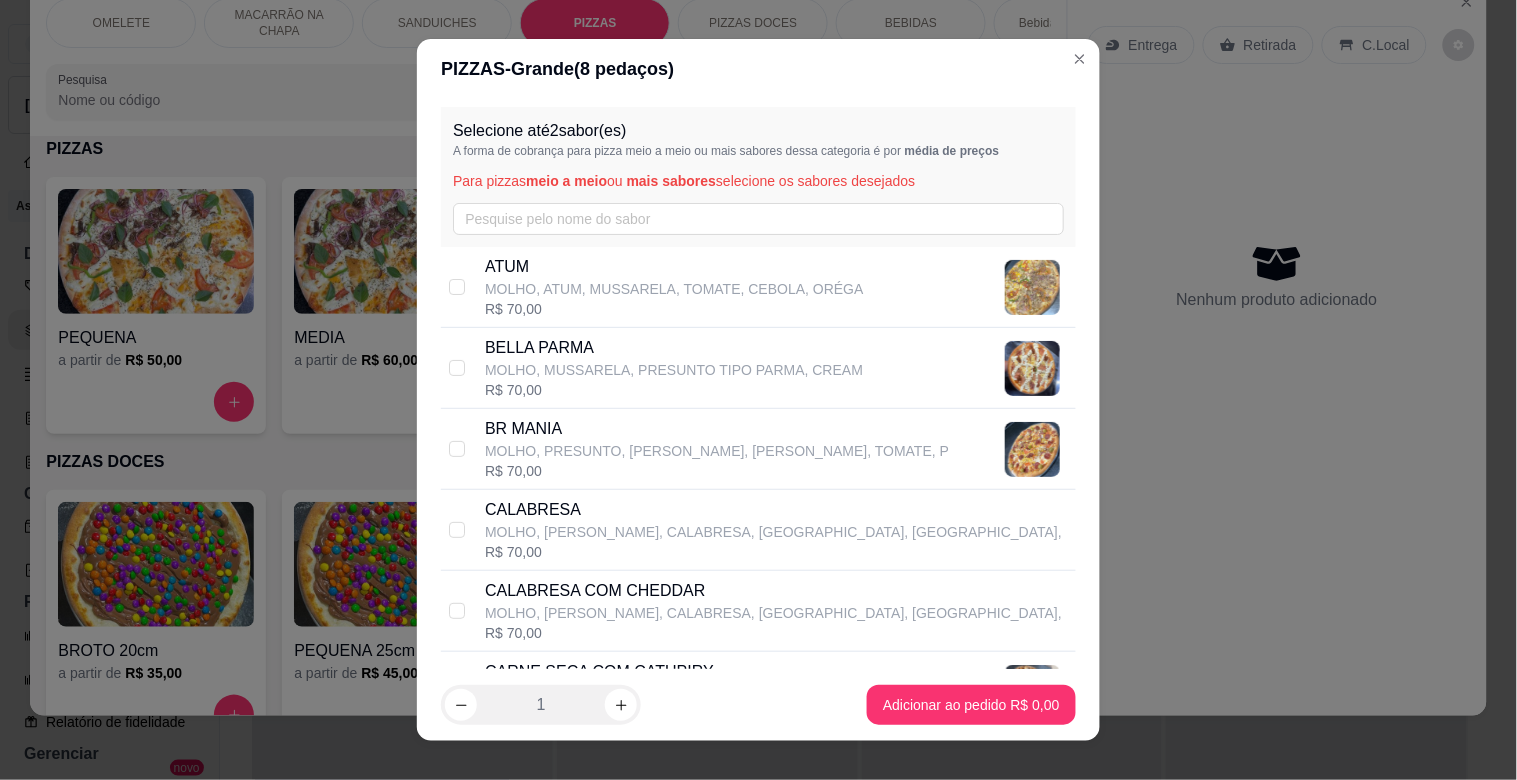 click on "MOLHO, [PERSON_NAME], CALABRESA, [GEOGRAPHIC_DATA], [GEOGRAPHIC_DATA]," at bounding box center (773, 532) 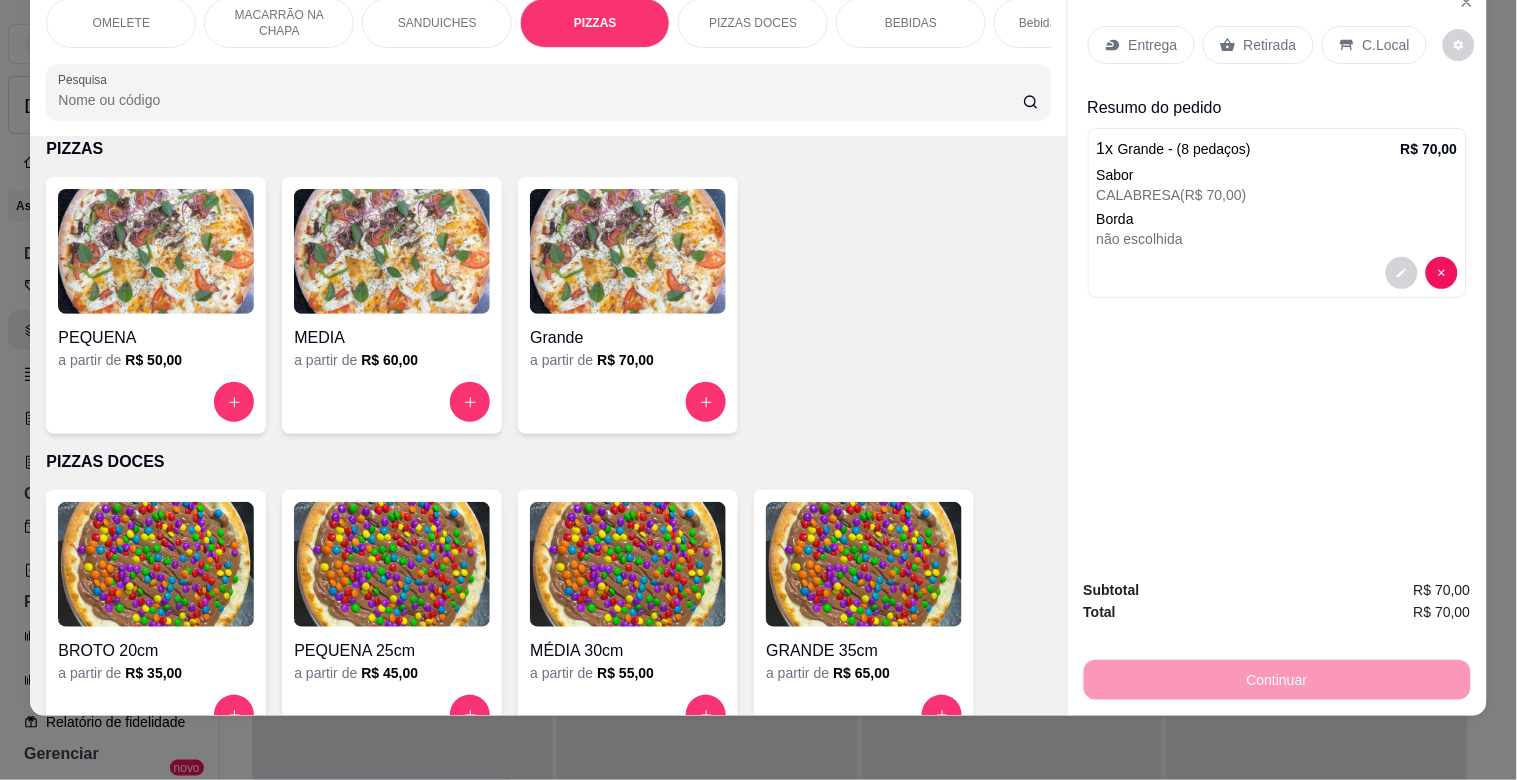 click on "Entrega" at bounding box center [1153, 45] 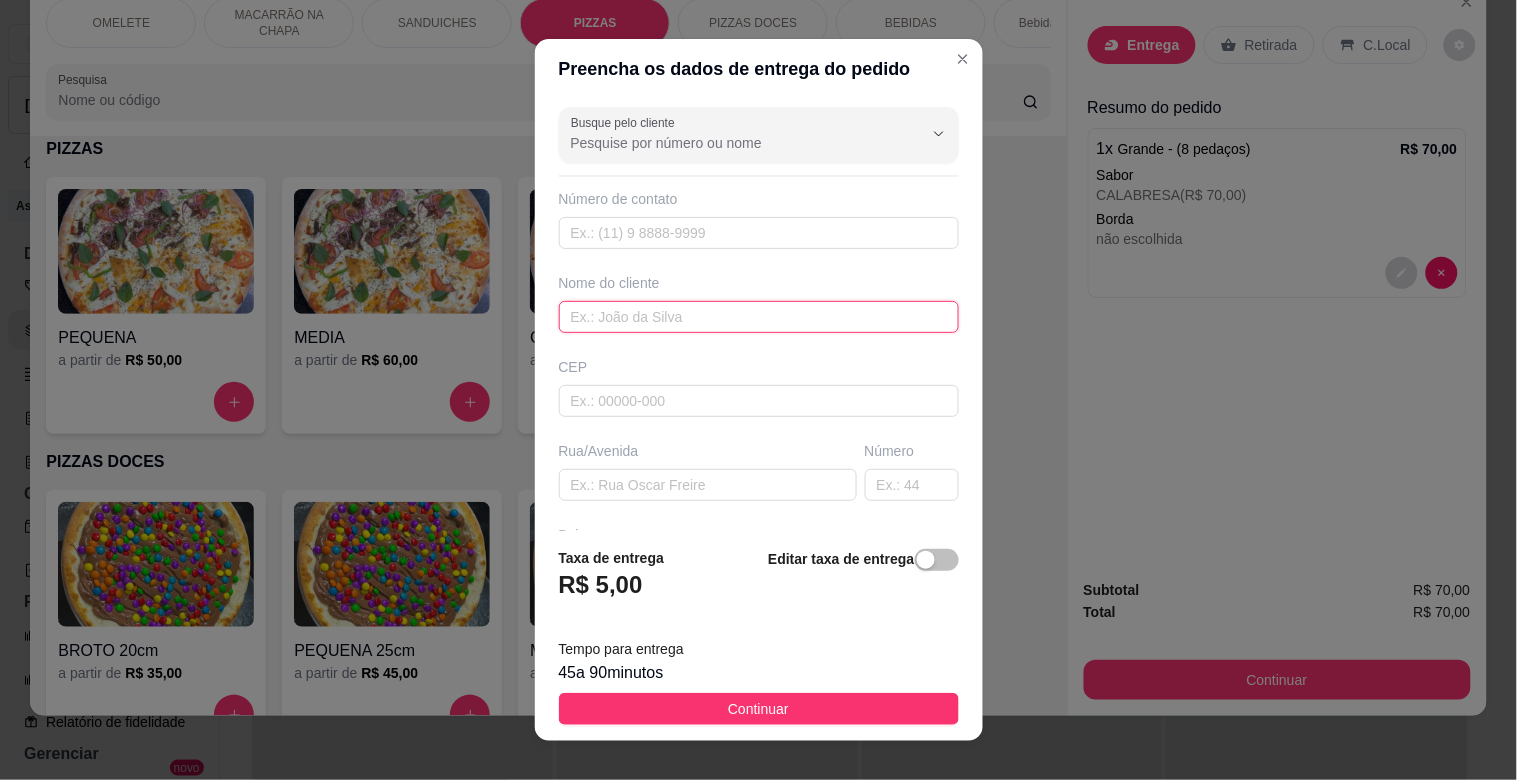 click at bounding box center (759, 317) 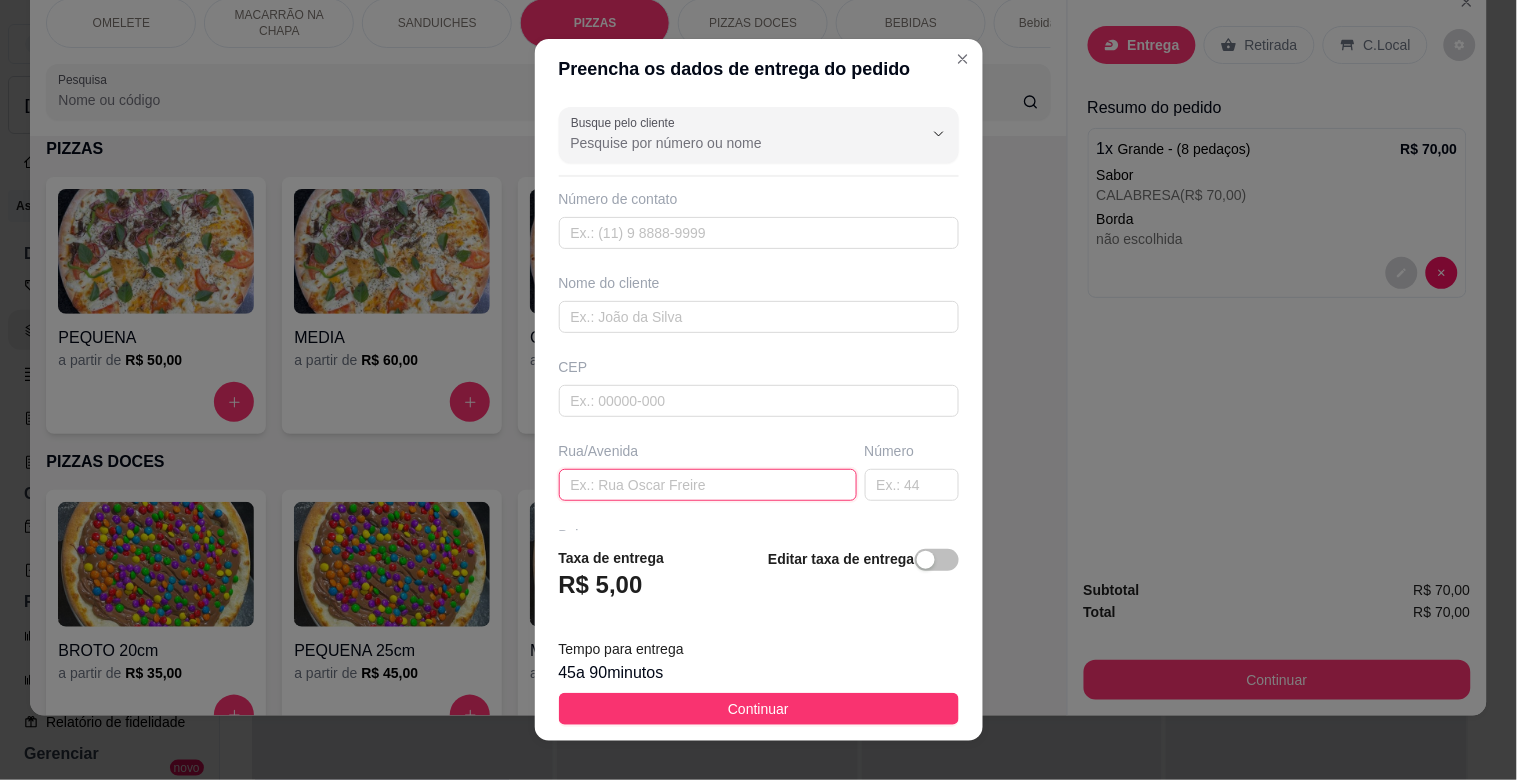 click at bounding box center [708, 485] 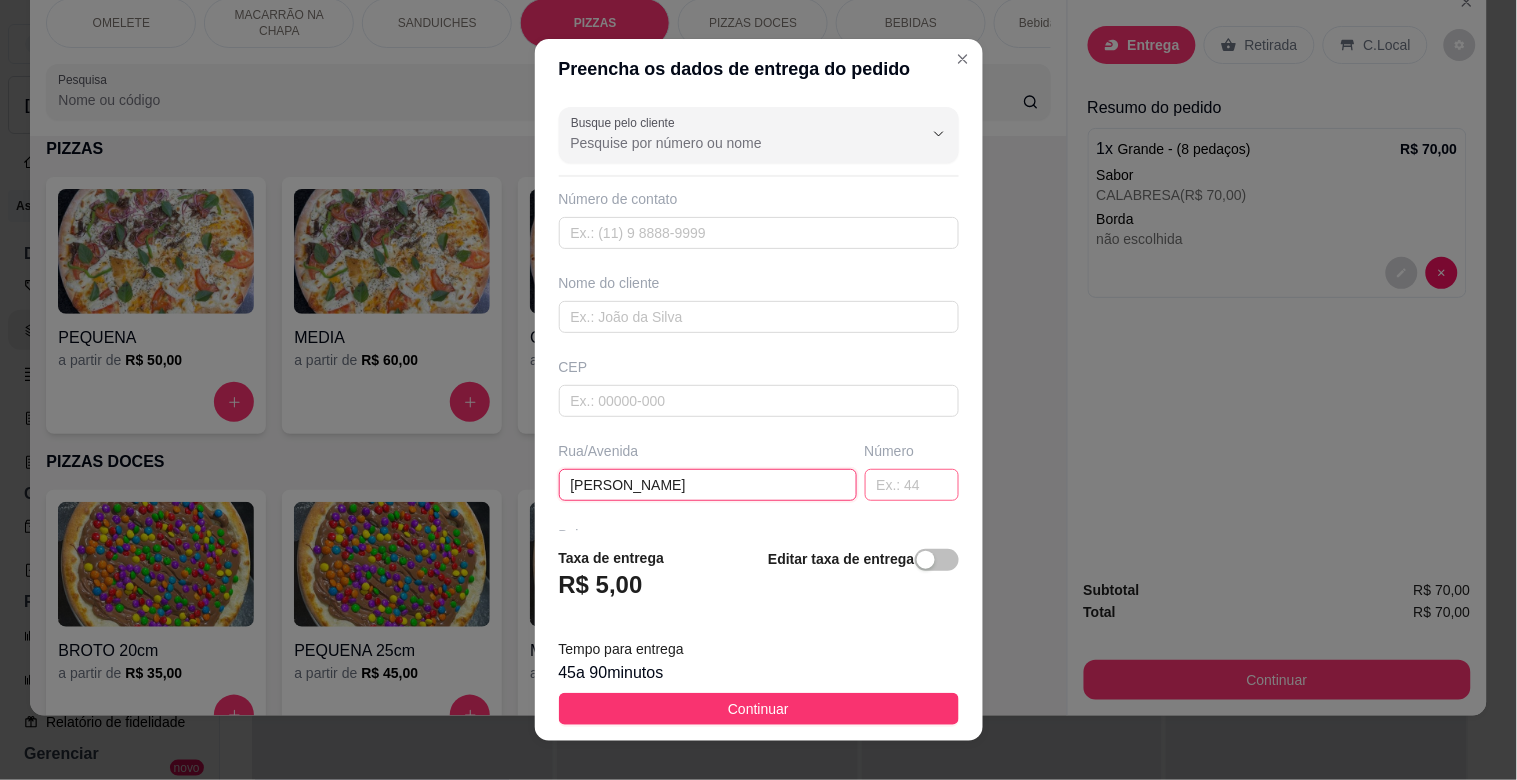 type on "[PERSON_NAME]" 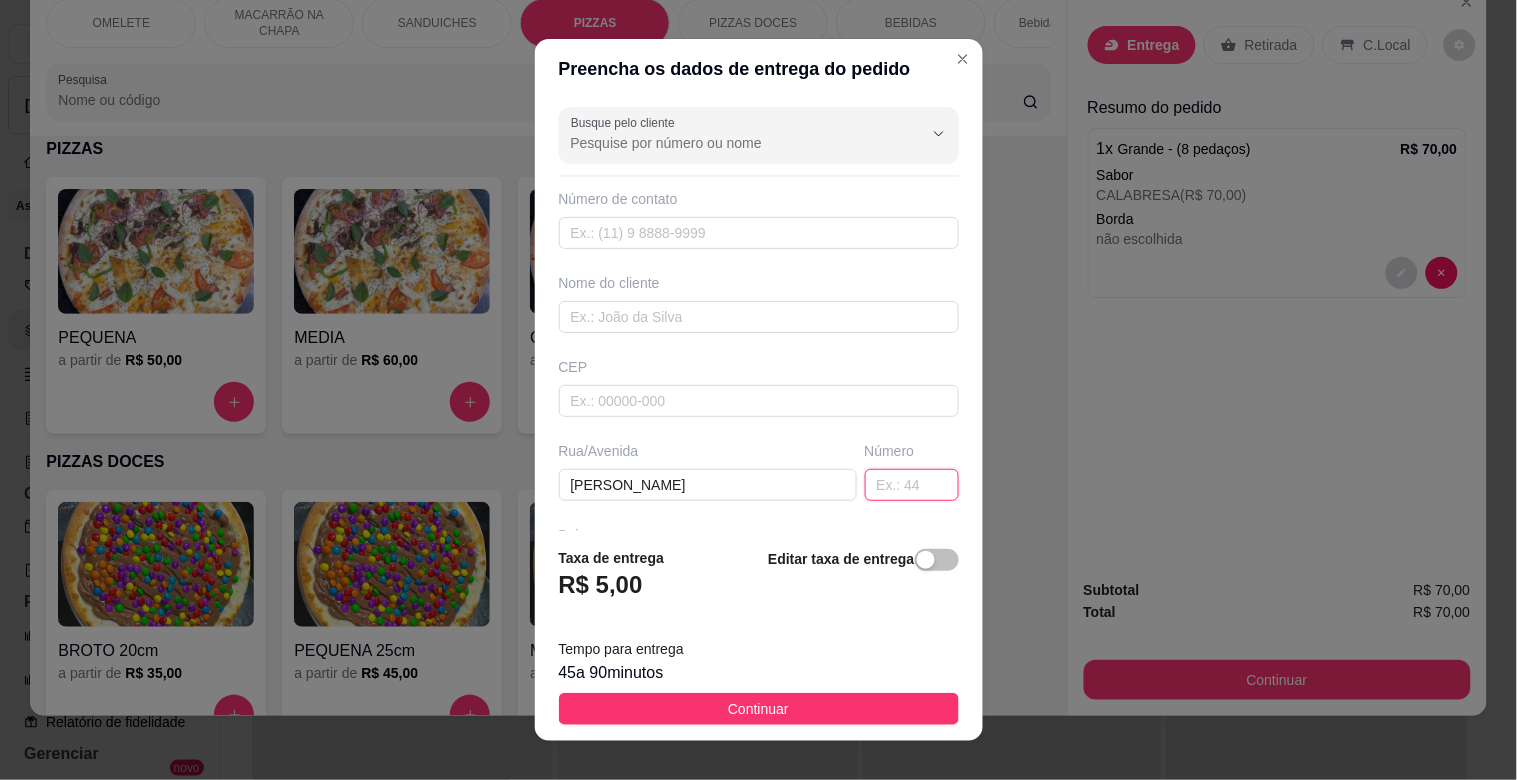 click at bounding box center [912, 485] 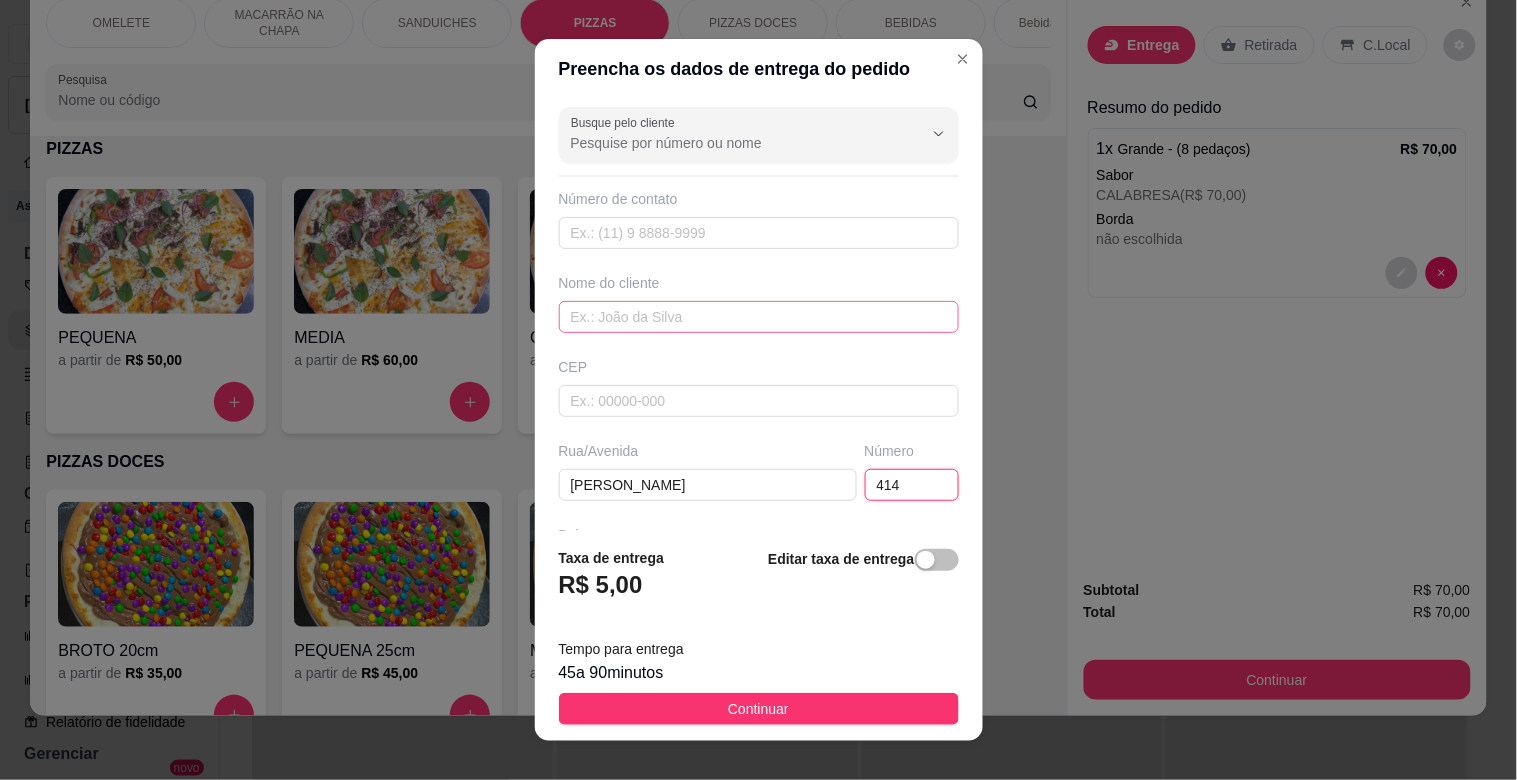 type on "414" 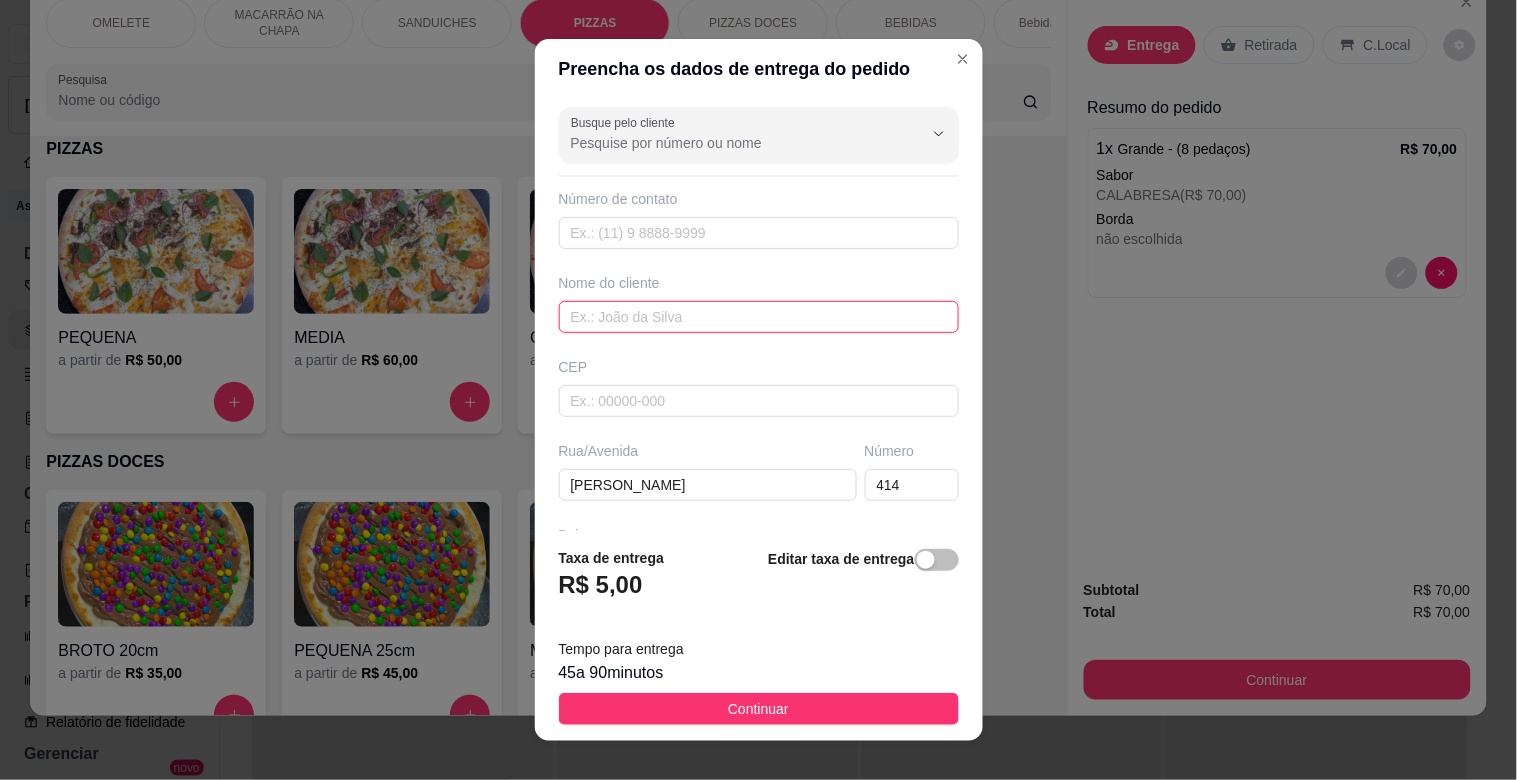 click at bounding box center [759, 317] 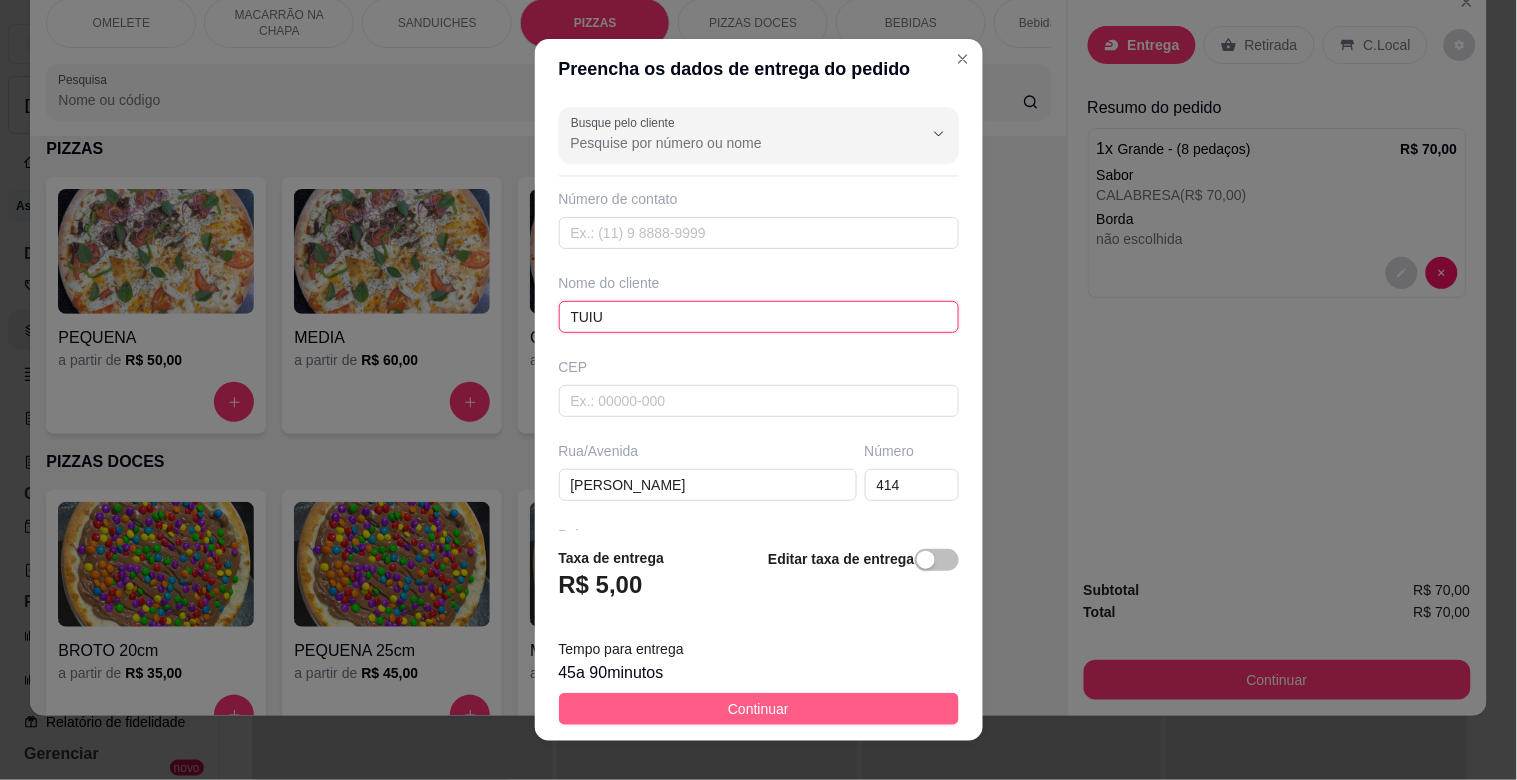 type on "TUIU" 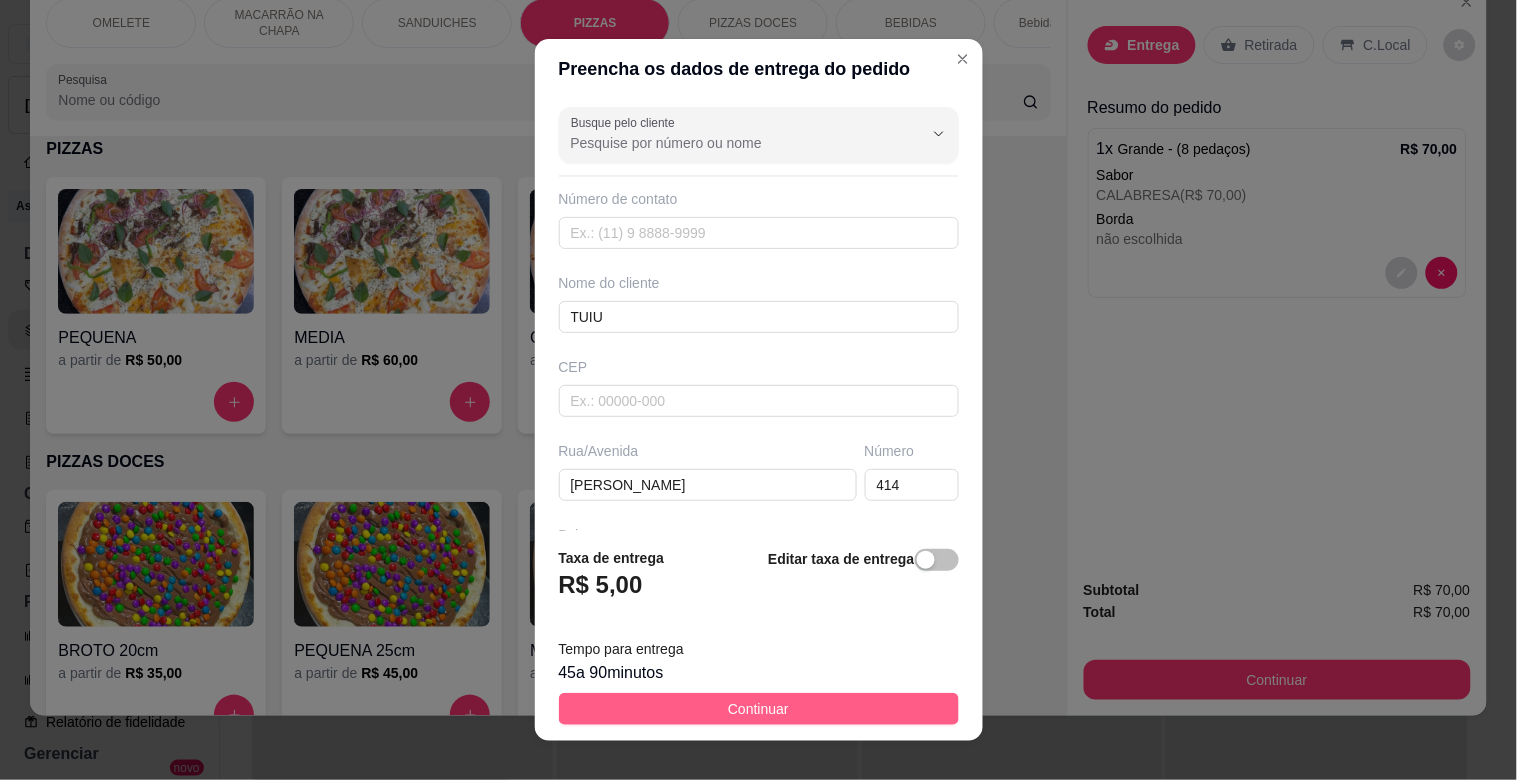 click on "Continuar" at bounding box center (759, 709) 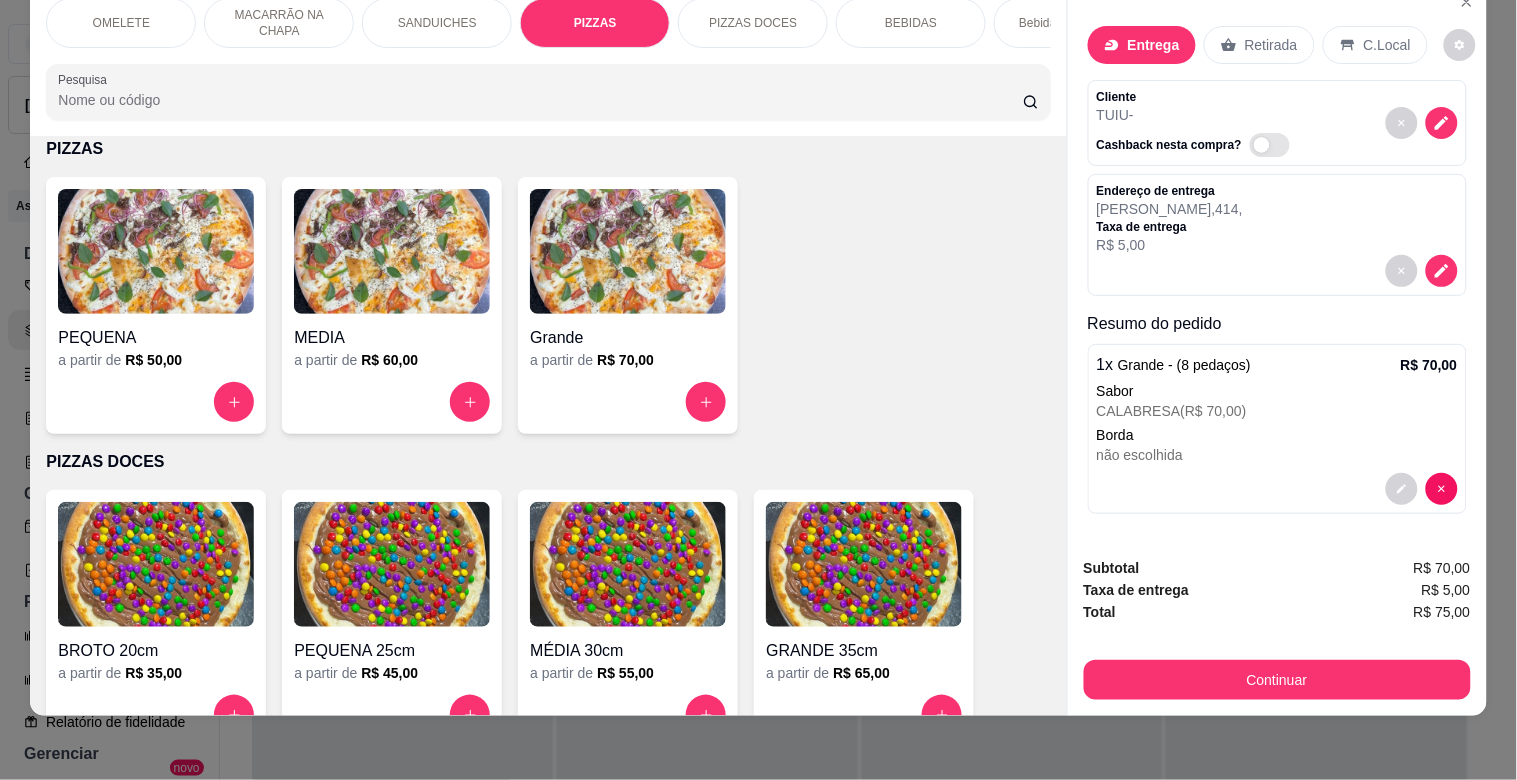 click on "Pesquisa" at bounding box center [540, 100] 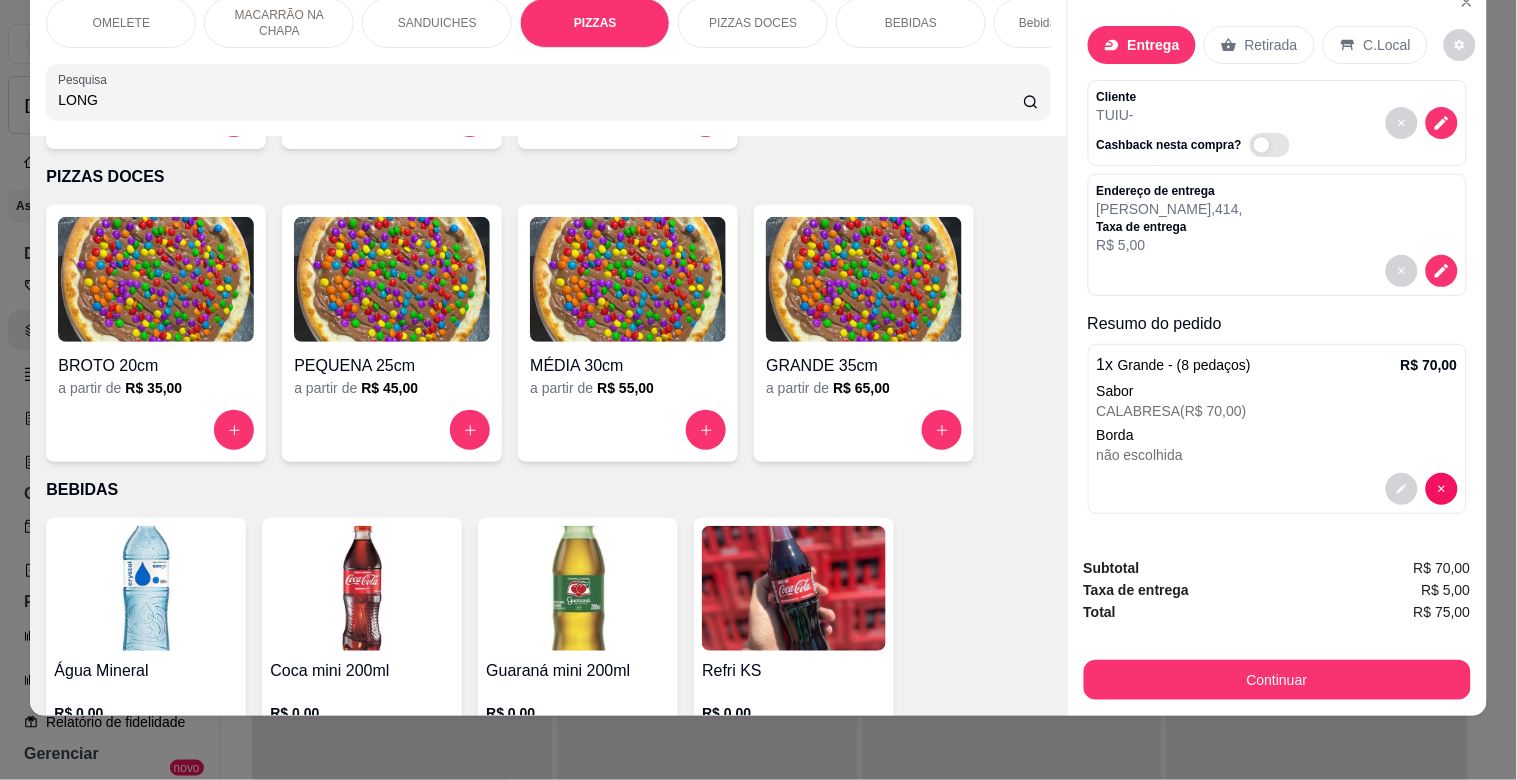 scroll, scrollTop: 1983, scrollLeft: 0, axis: vertical 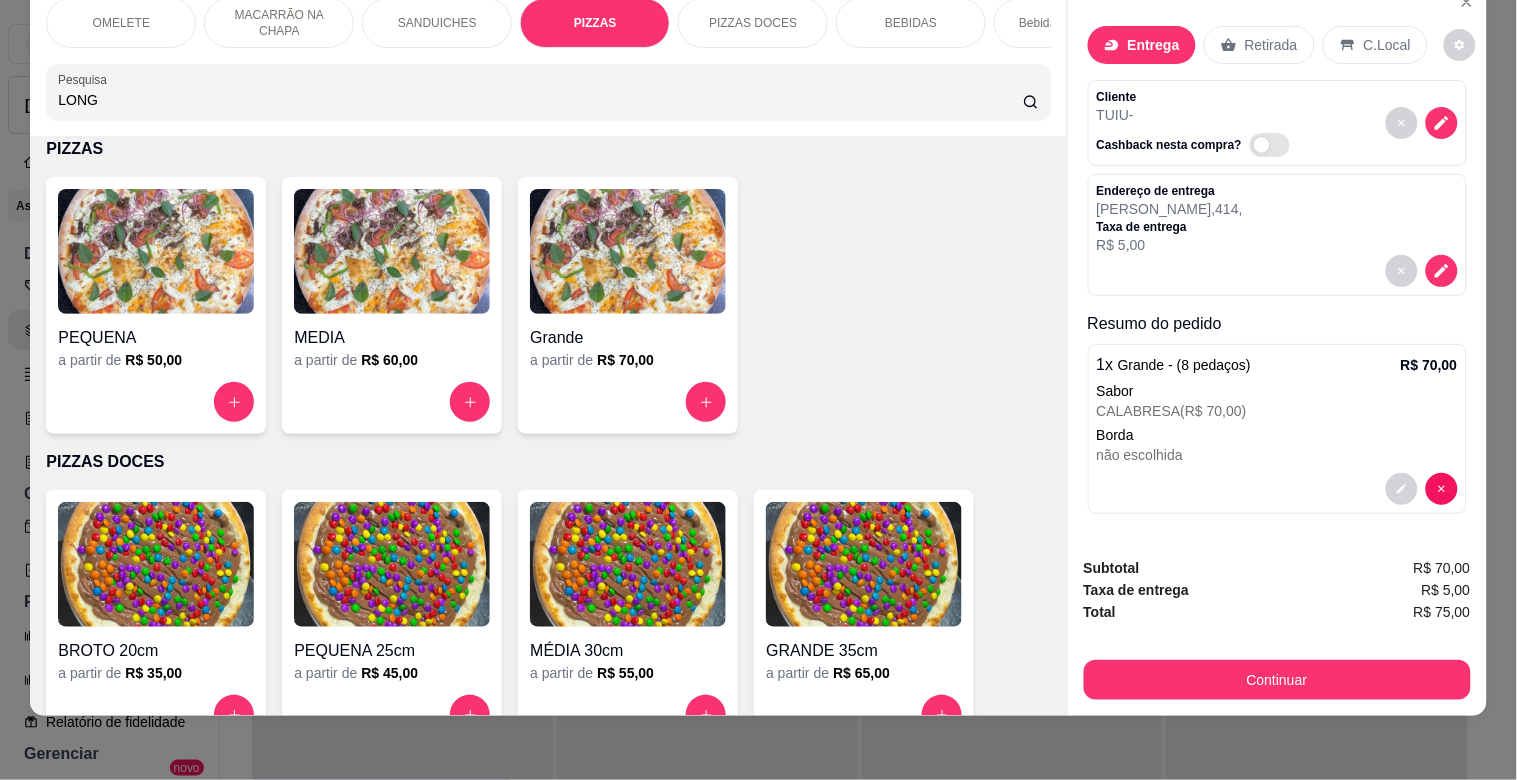 type on "LONG" 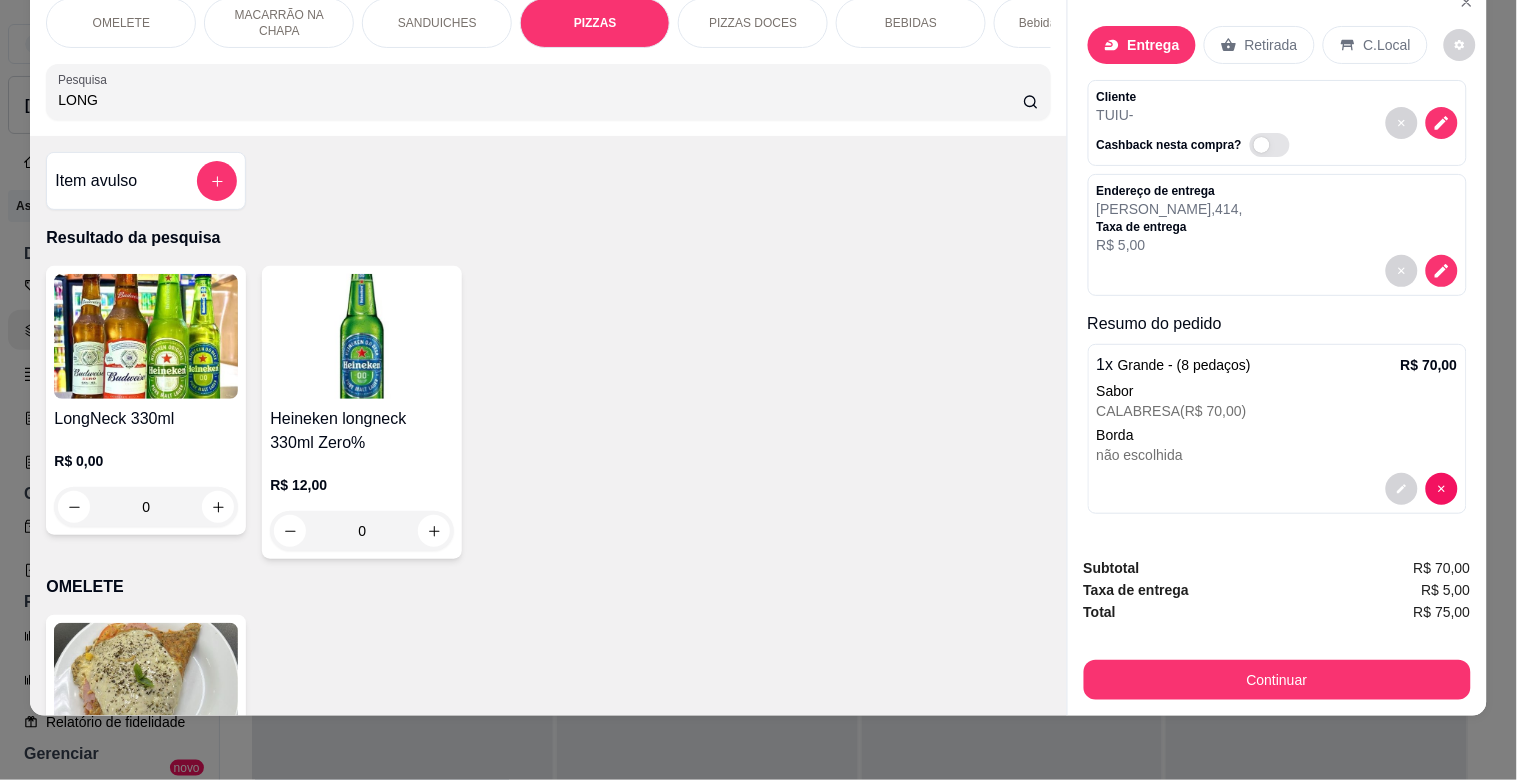 click at bounding box center (146, 336) 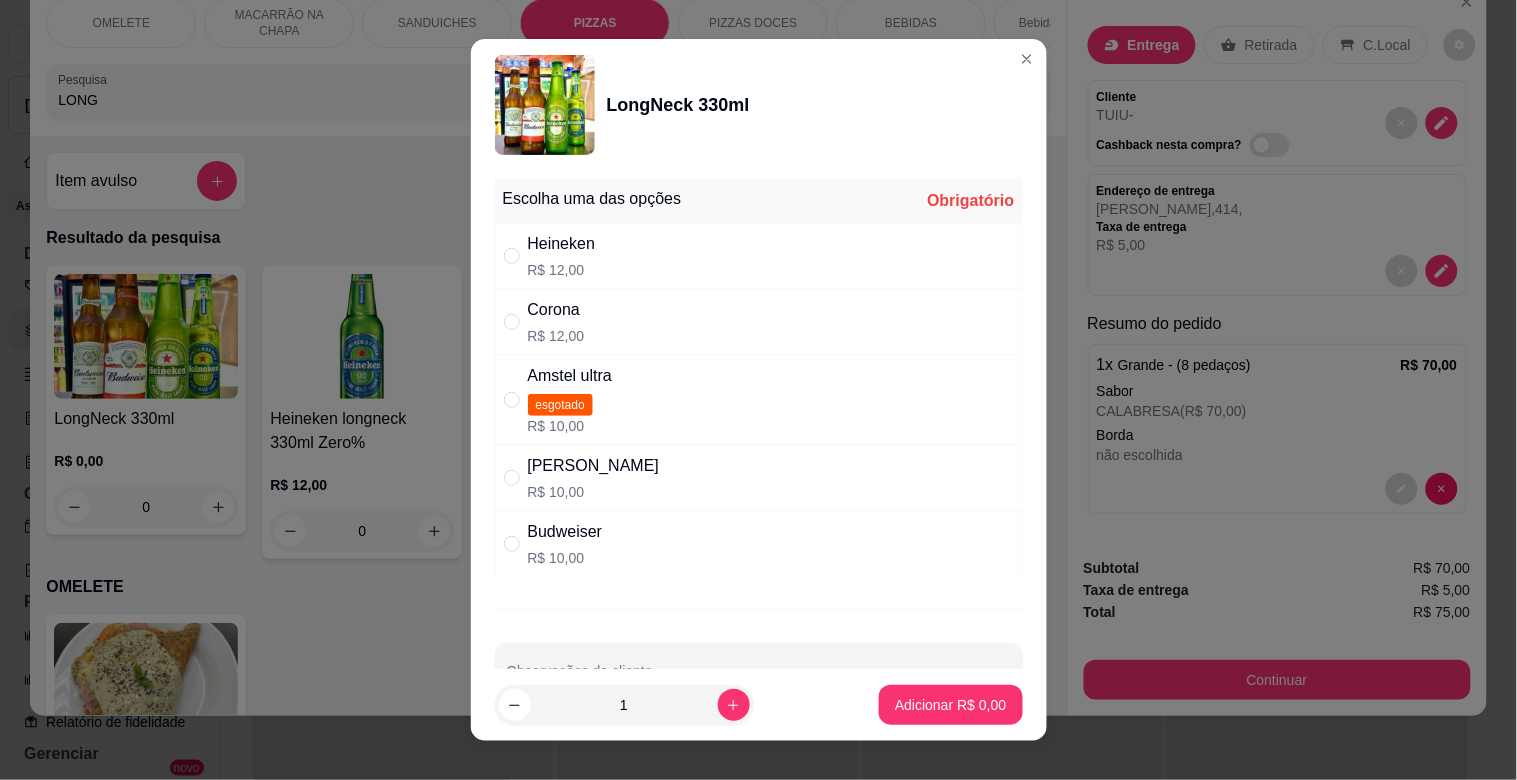 drag, startPoint x: 597, startPoint y: 336, endPoint x: 608, endPoint y: 335, distance: 11.045361 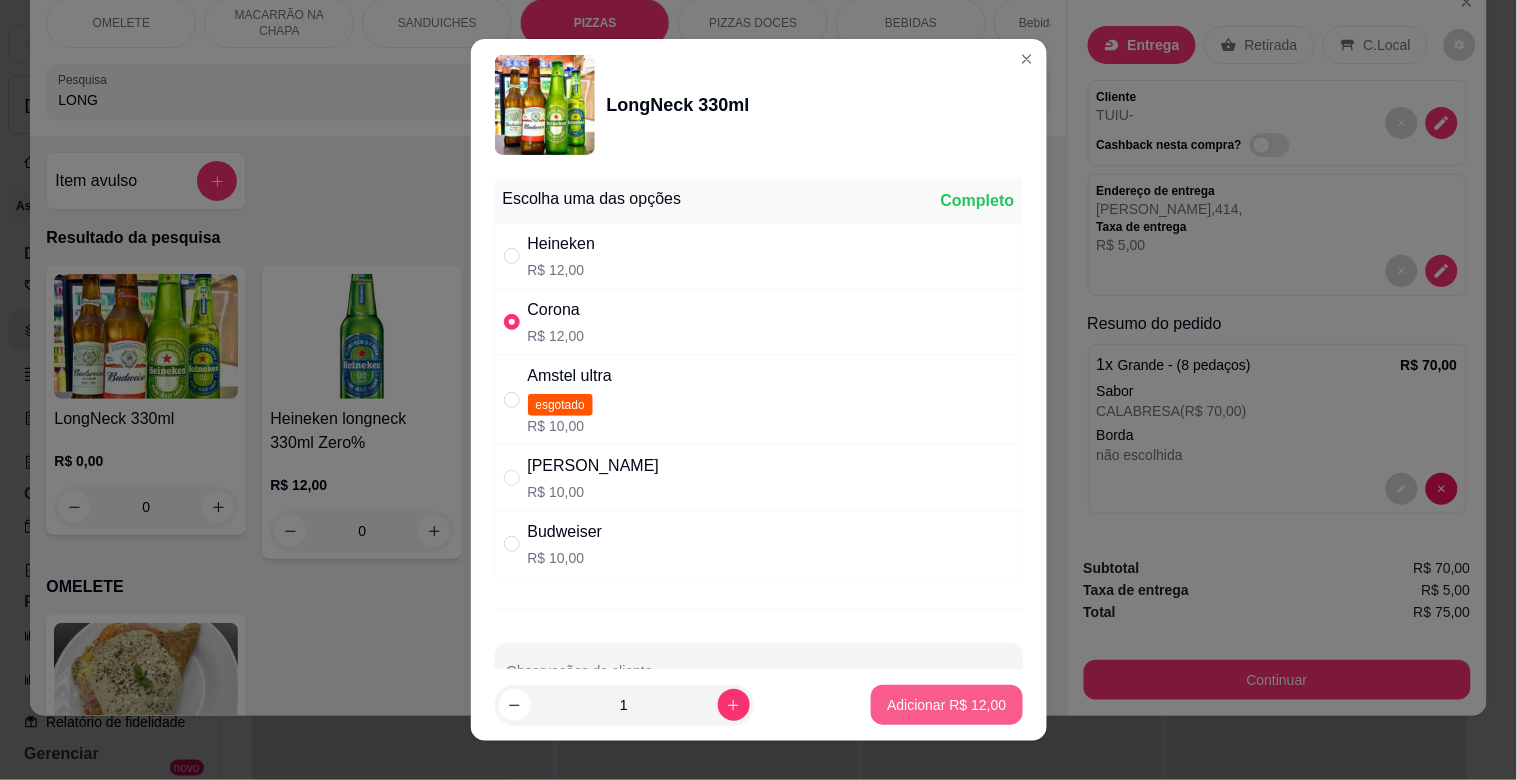 click on "Adicionar   R$ 12,00" at bounding box center [946, 705] 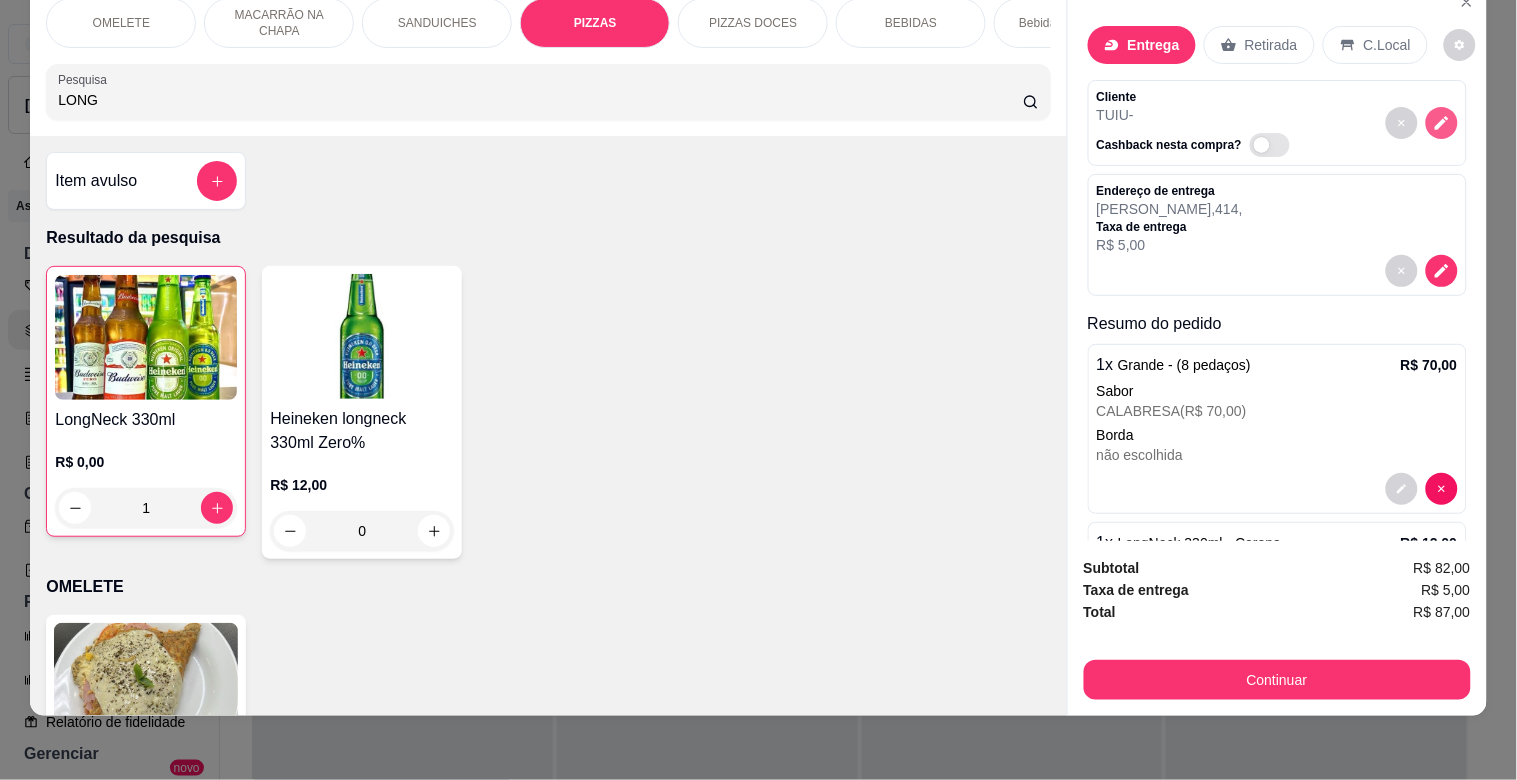 click 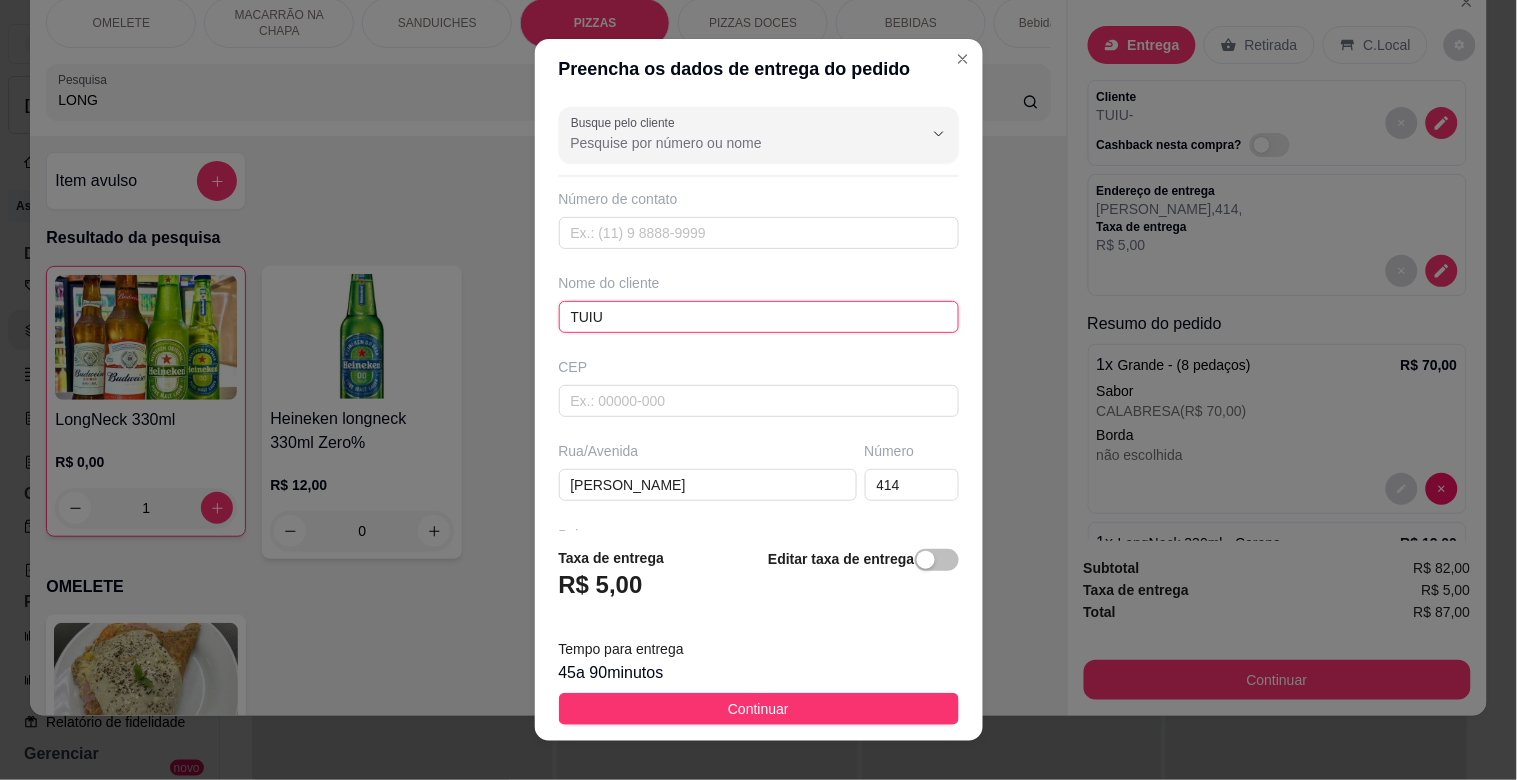 click on "TUIU" at bounding box center (759, 317) 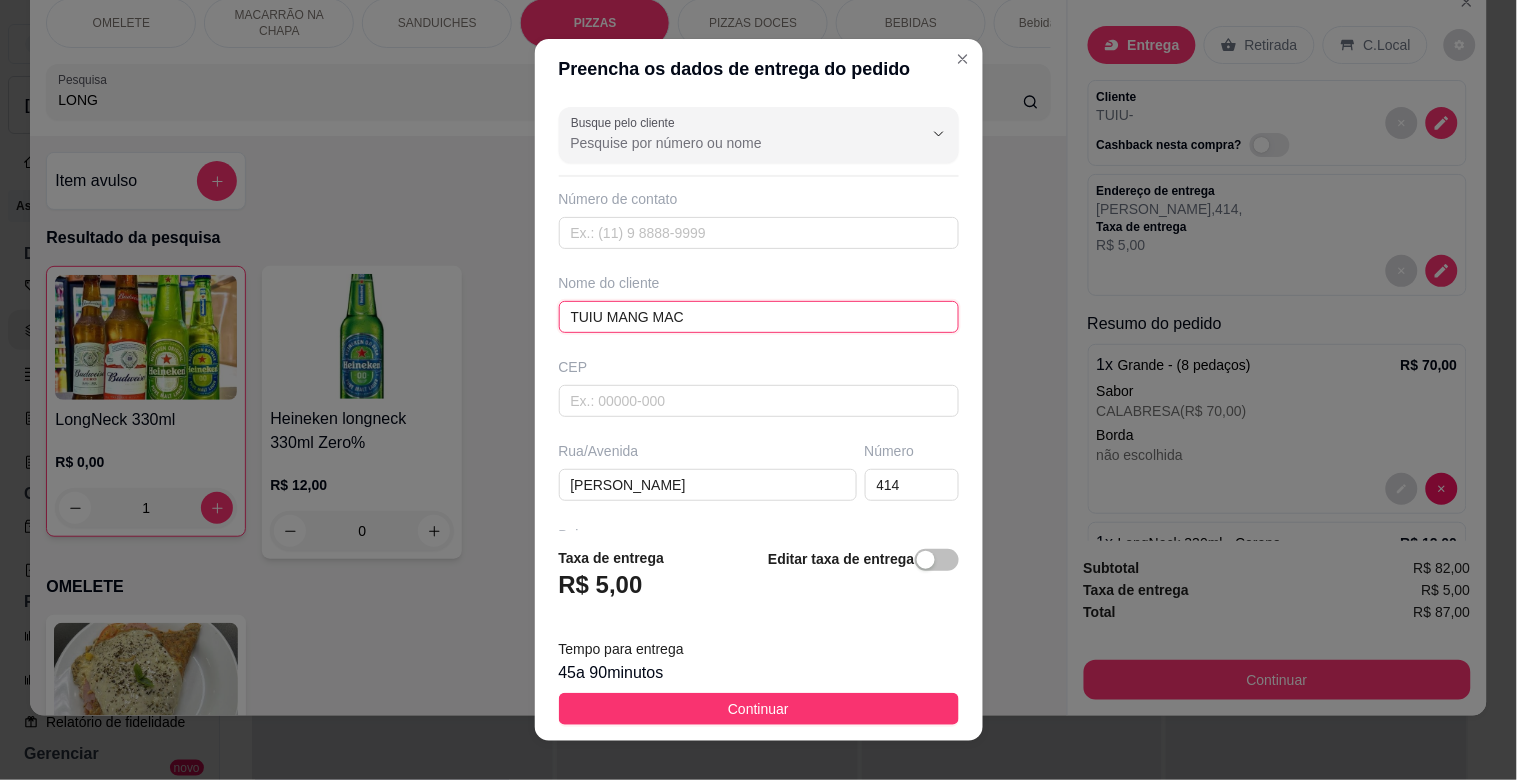 click on "TUIU MANG MAC" at bounding box center [759, 317] 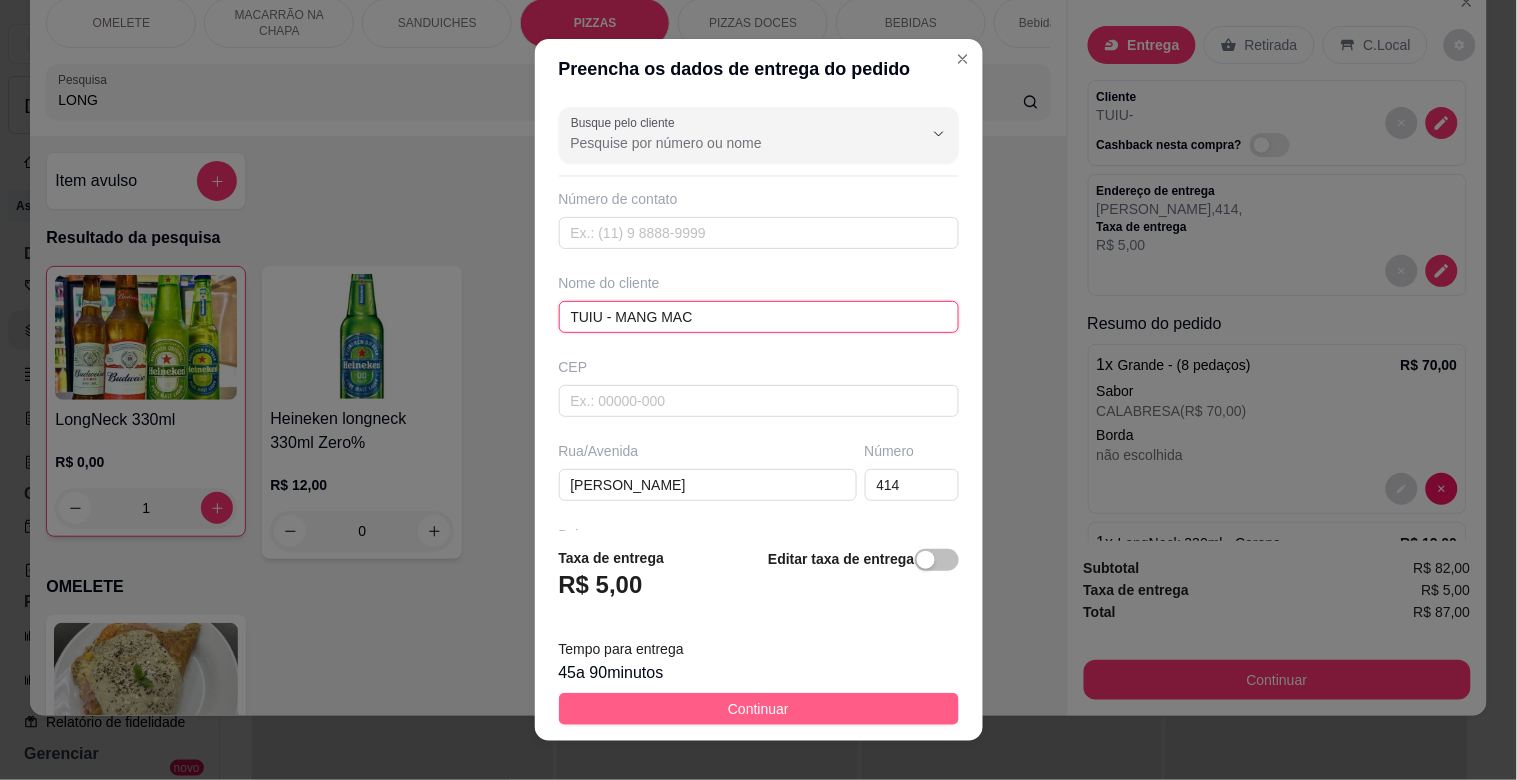 type on "TUIU - MANG MAC" 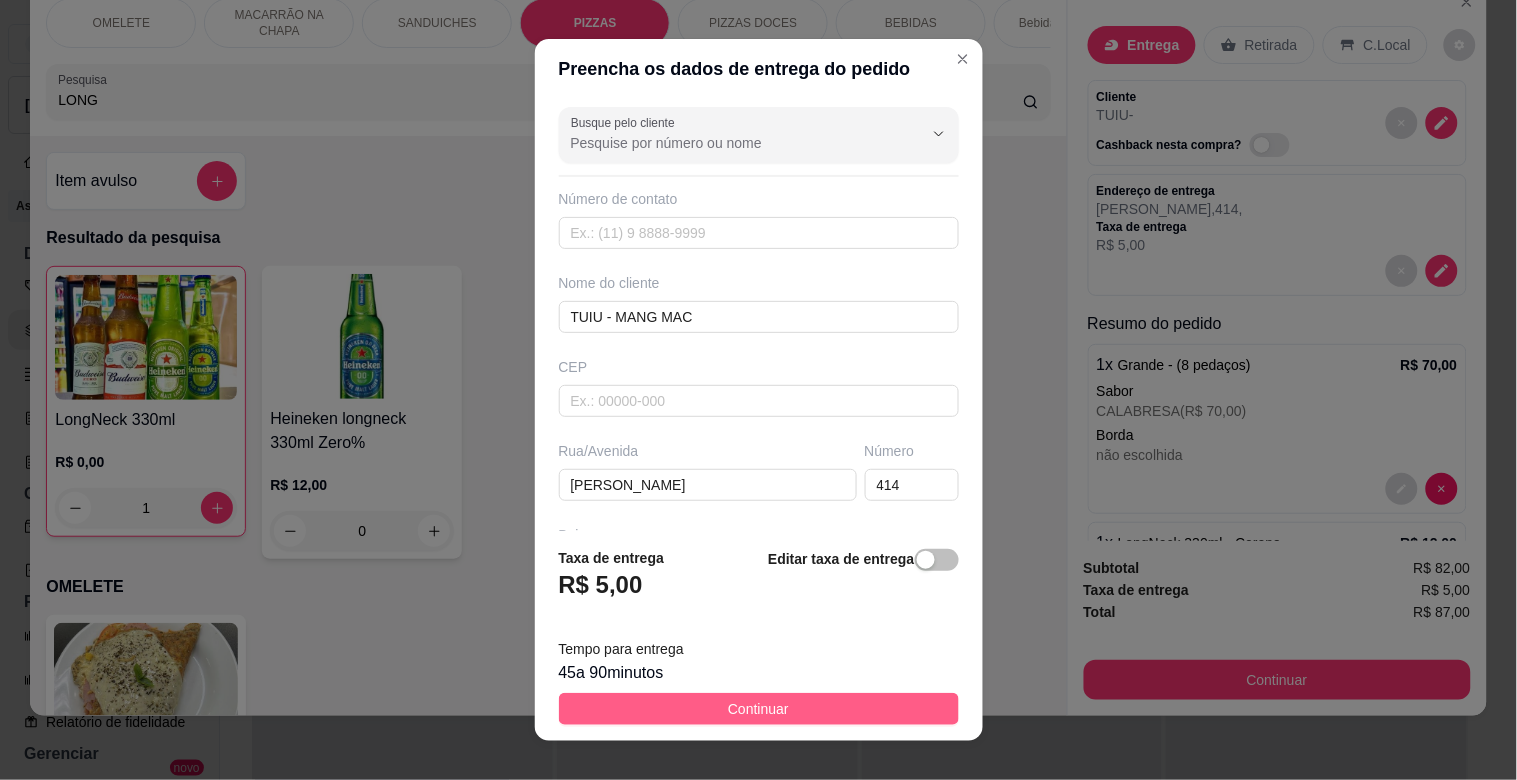 click on "Continuar" at bounding box center [758, 709] 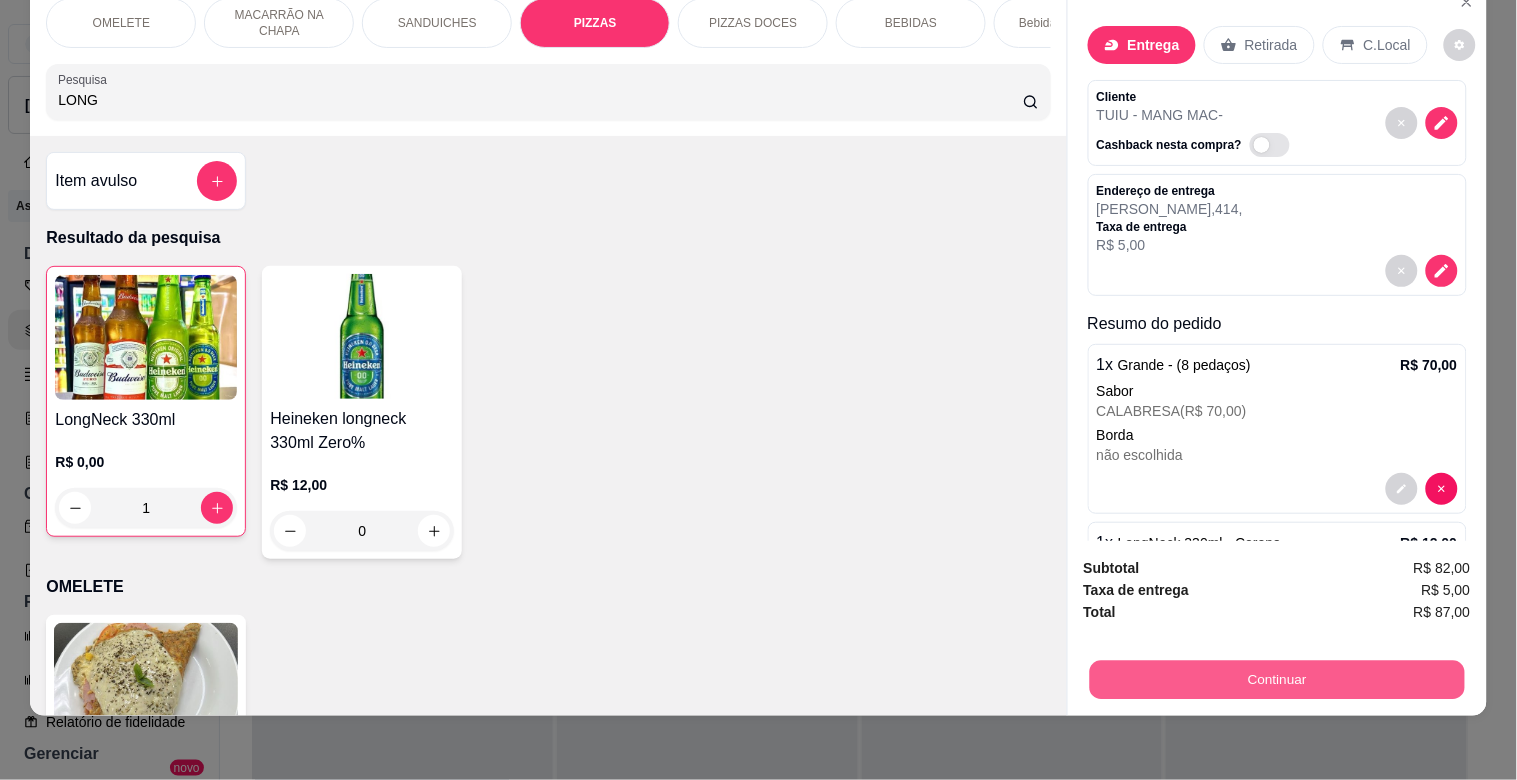click on "Continuar" at bounding box center [1276, 679] 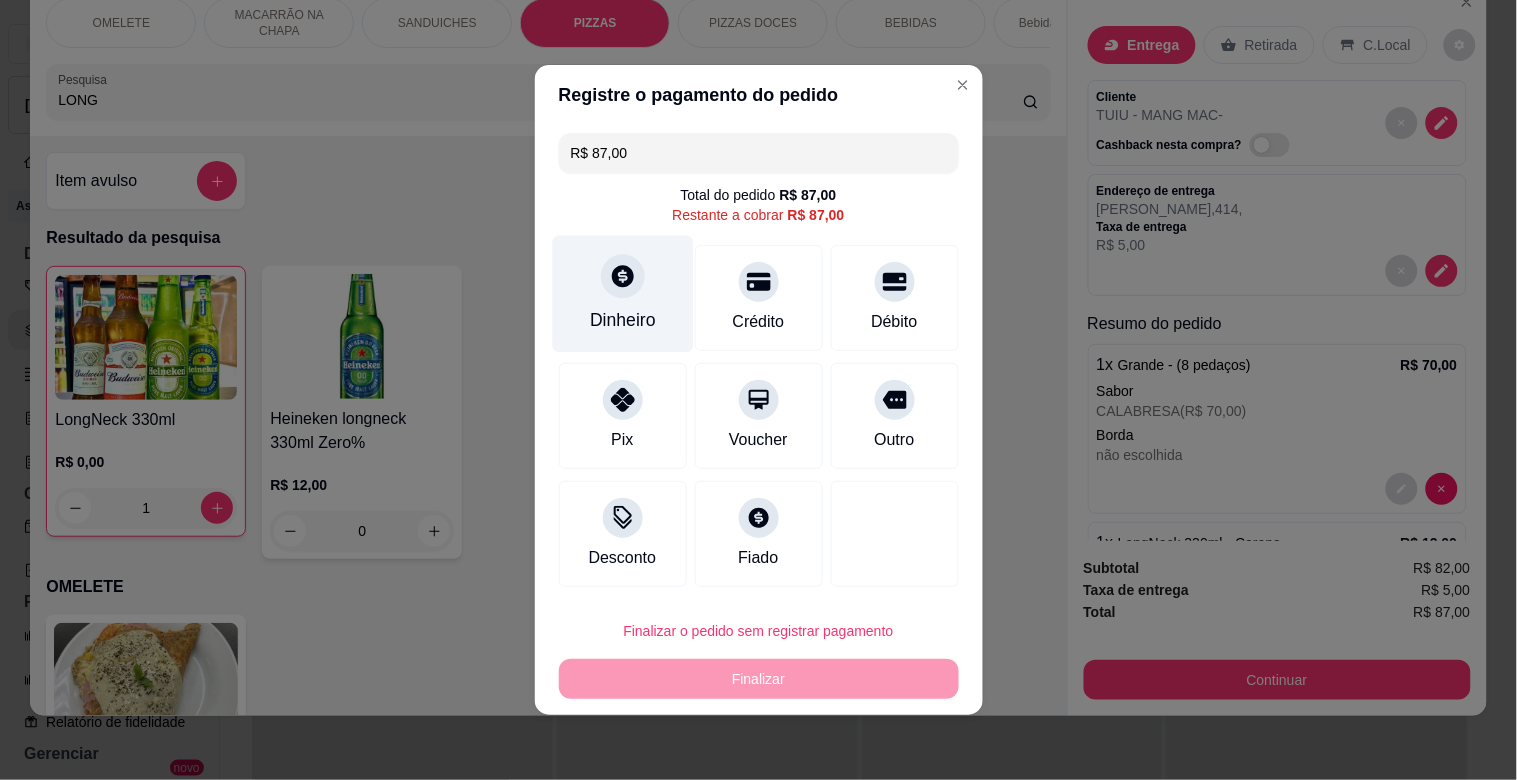 click on "Dinheiro" at bounding box center [622, 294] 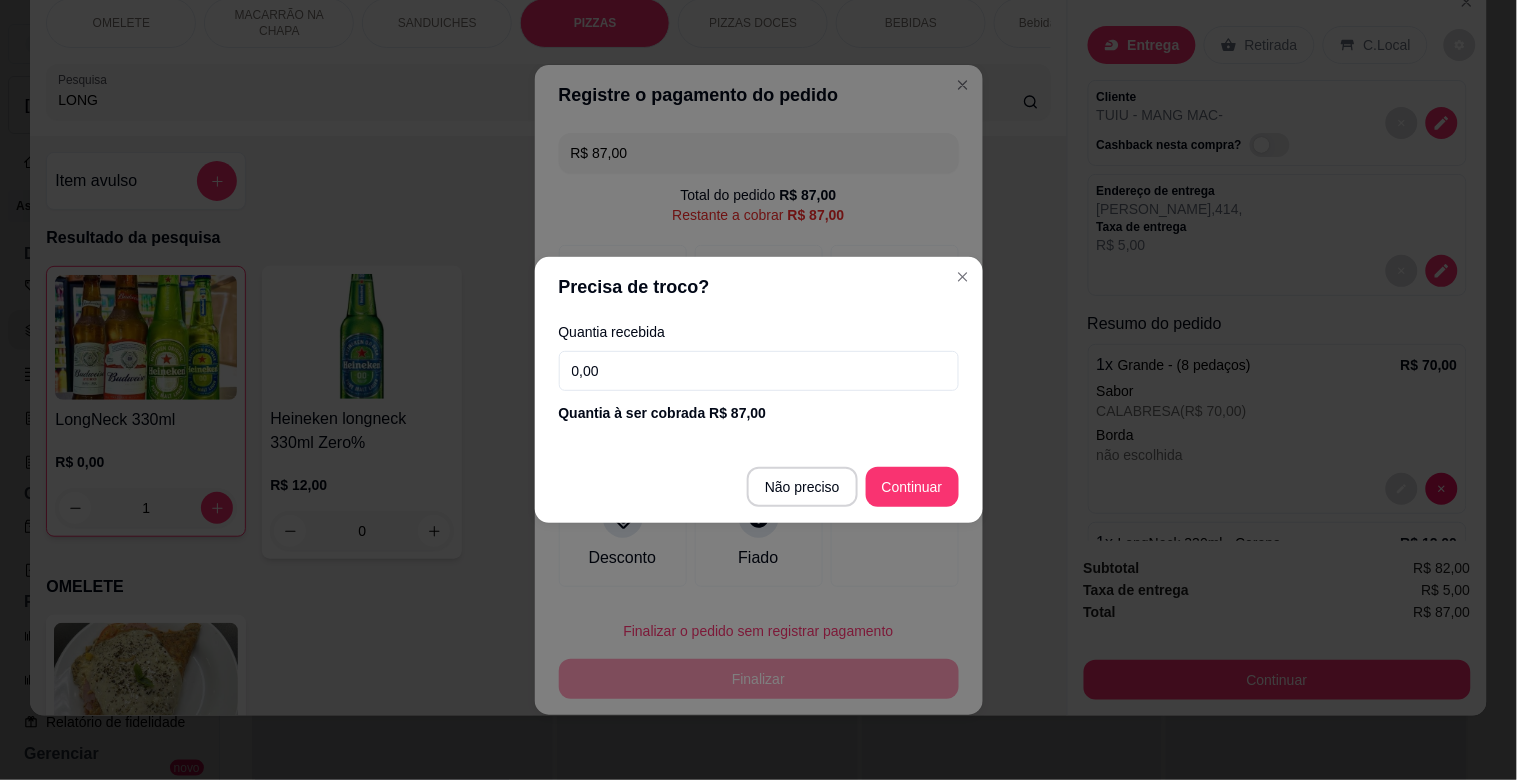 click on "0,00" at bounding box center (759, 371) 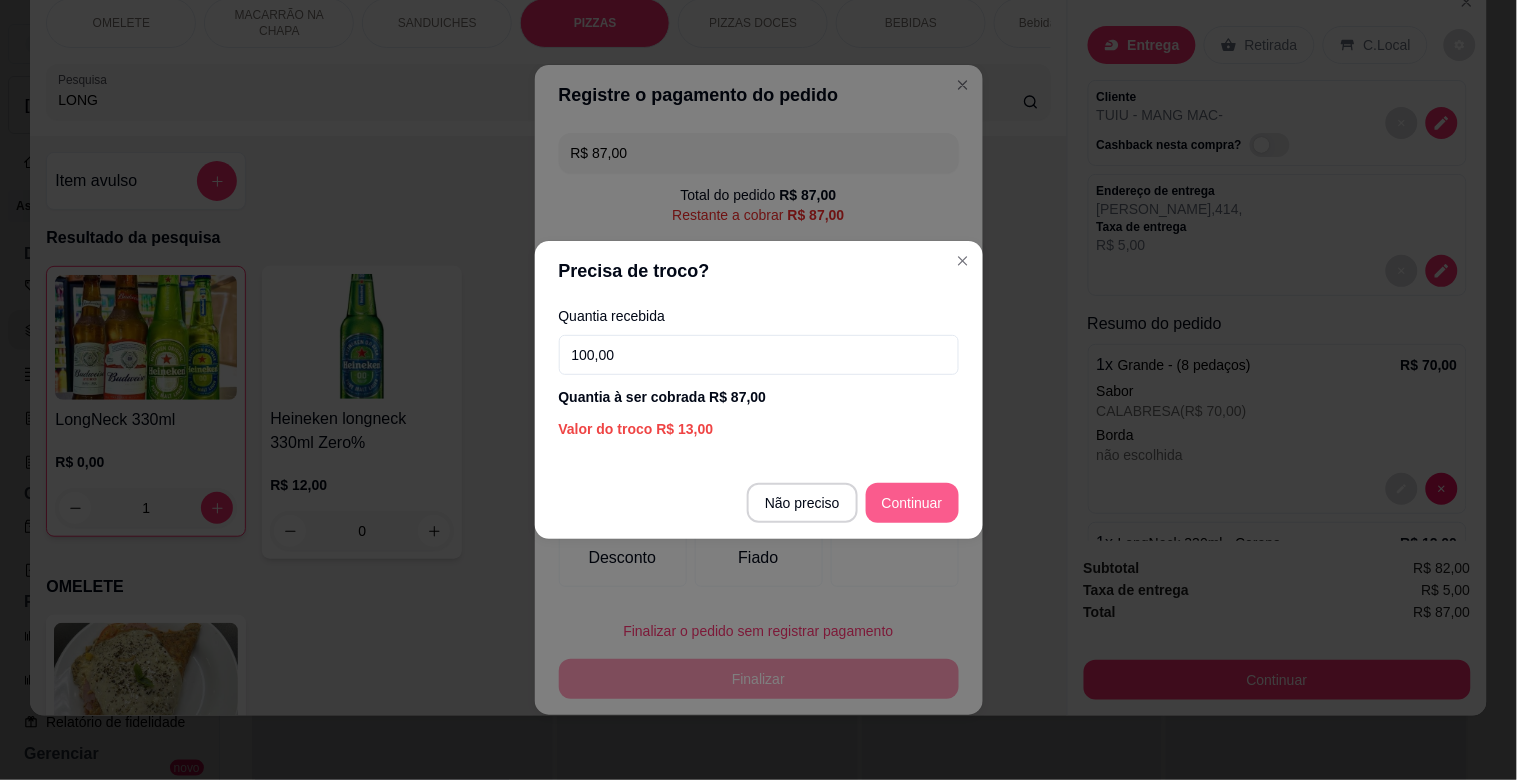 type on "100,00" 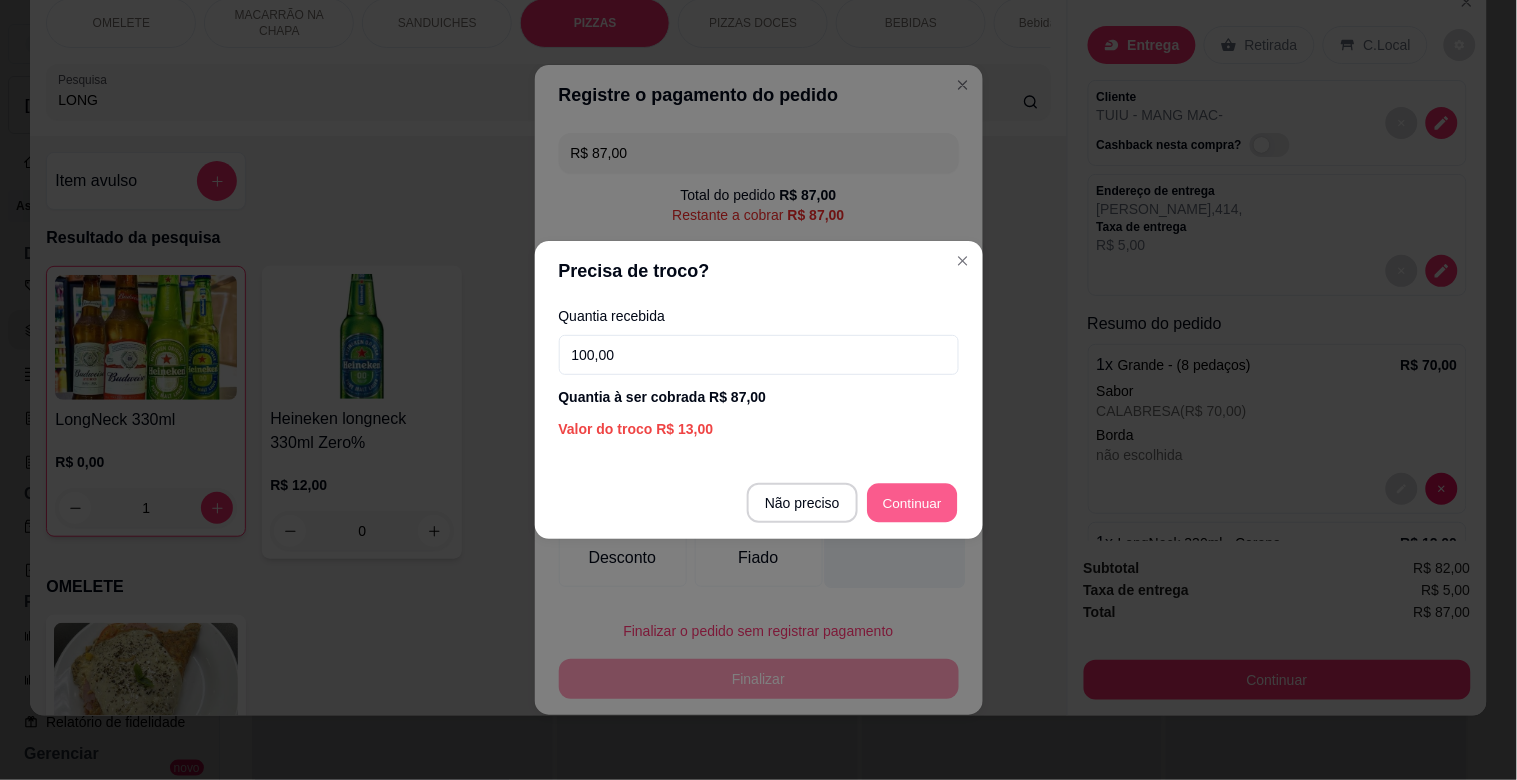 type on "R$ 0,00" 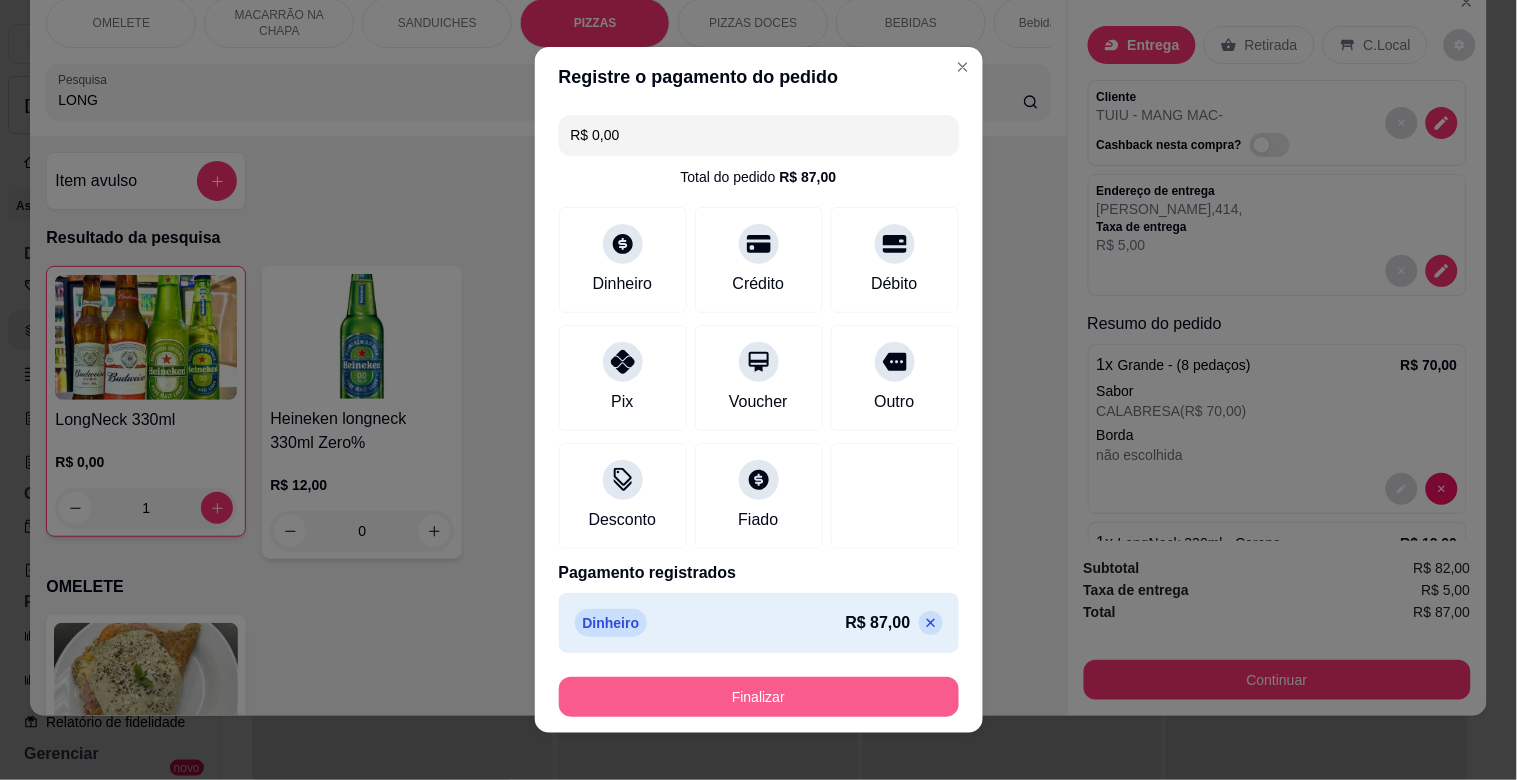 click on "Finalizar" at bounding box center [759, 697] 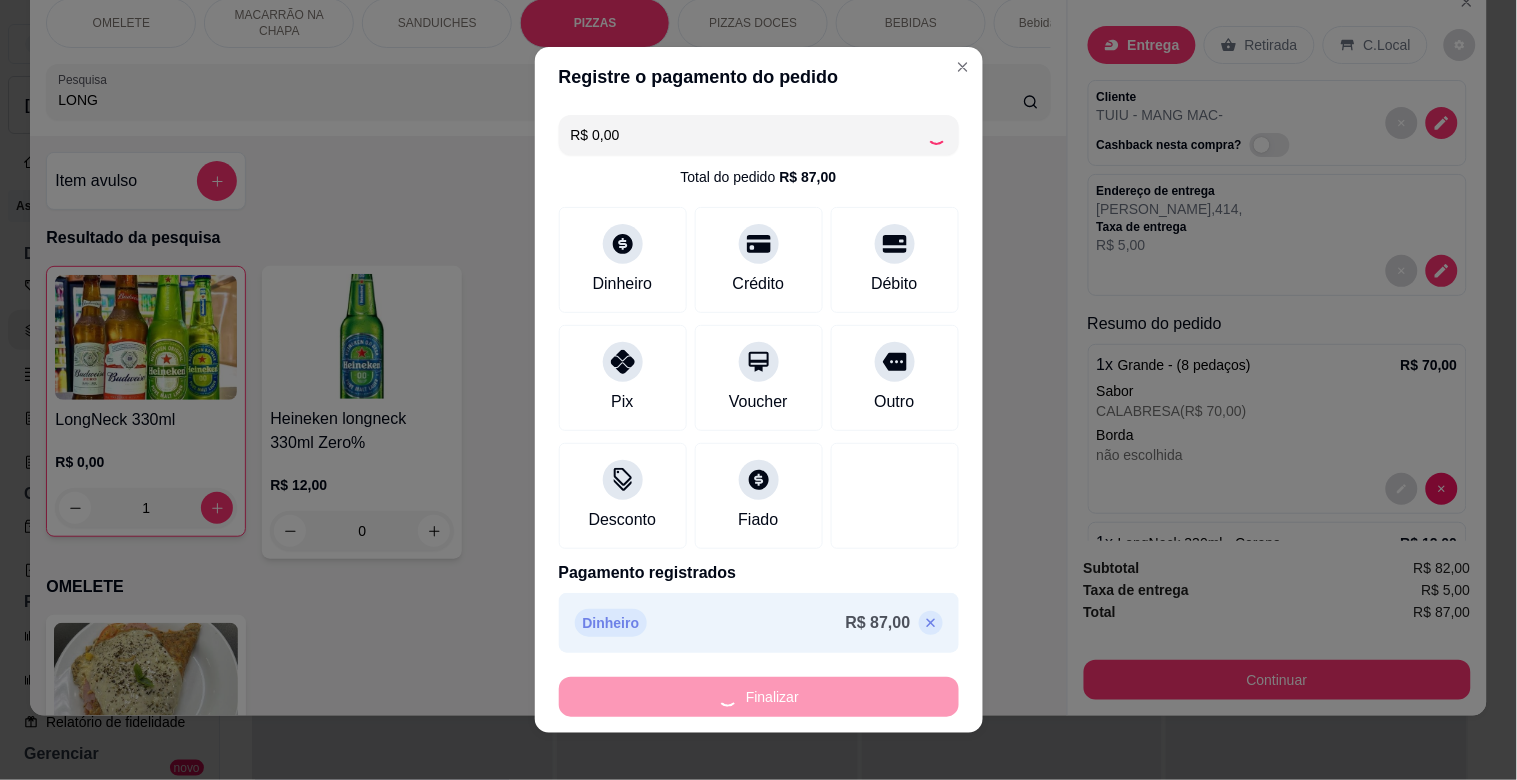 type on "0" 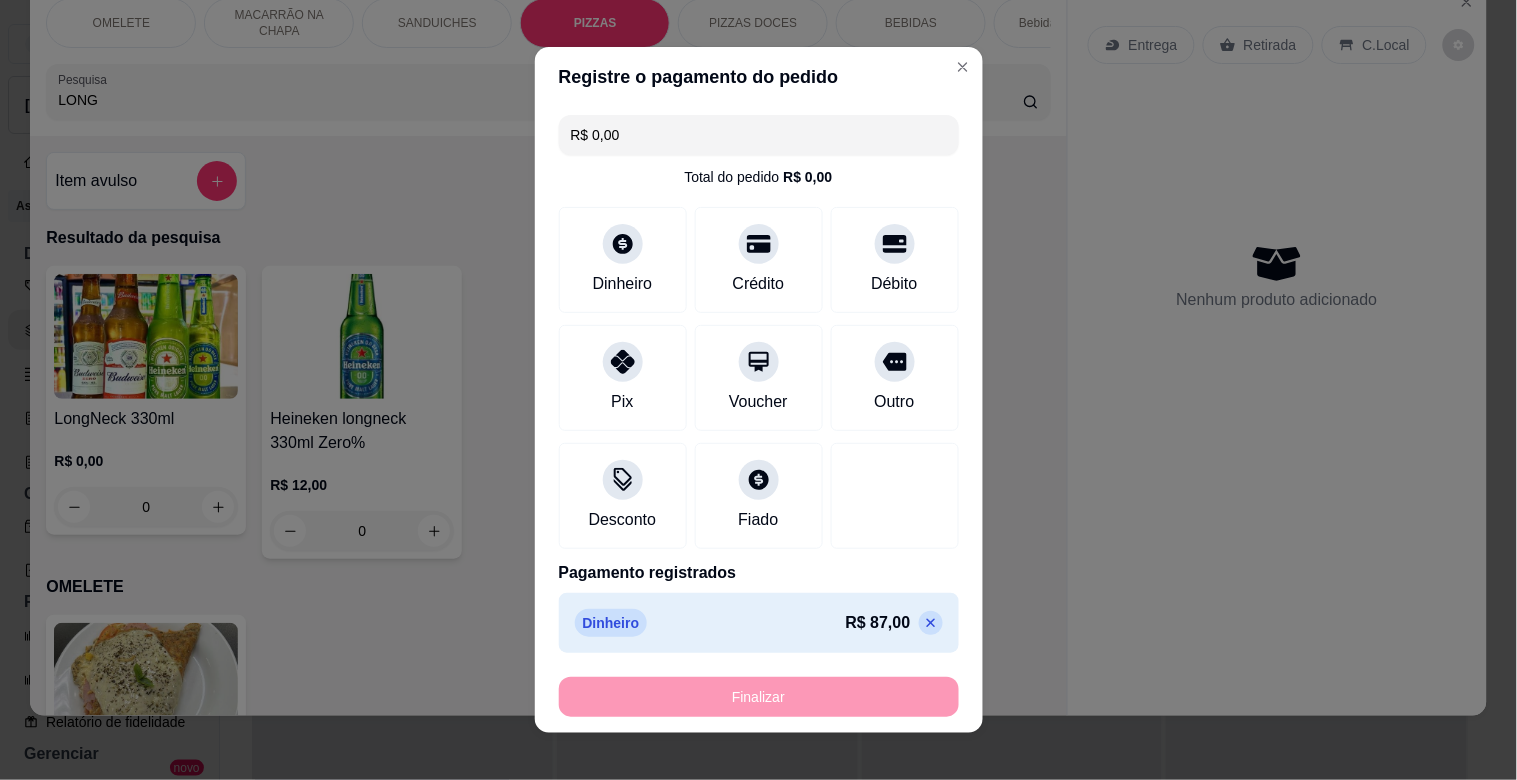 type on "-R$ 87,00" 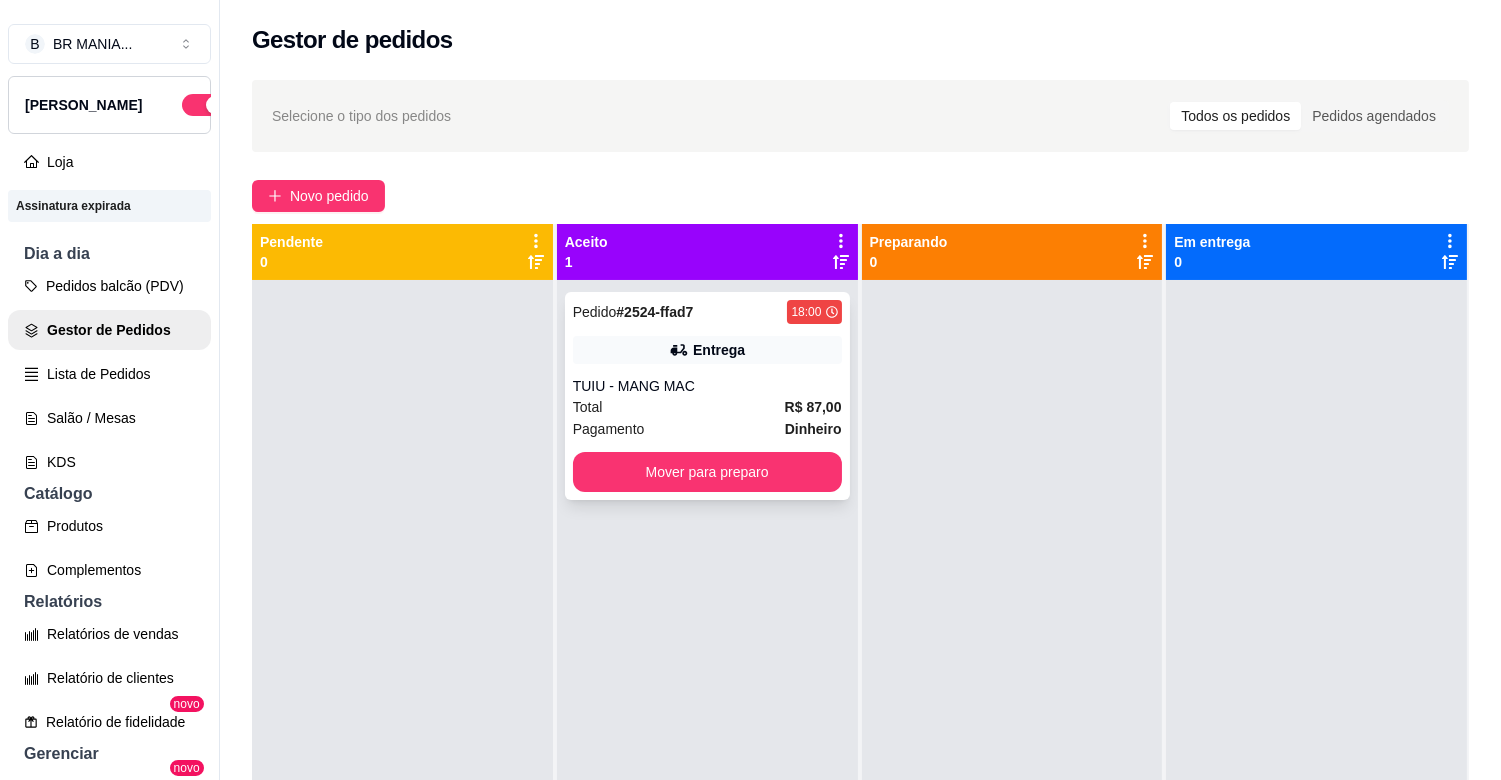 click on "TUIU - MANG MAC" at bounding box center (707, 386) 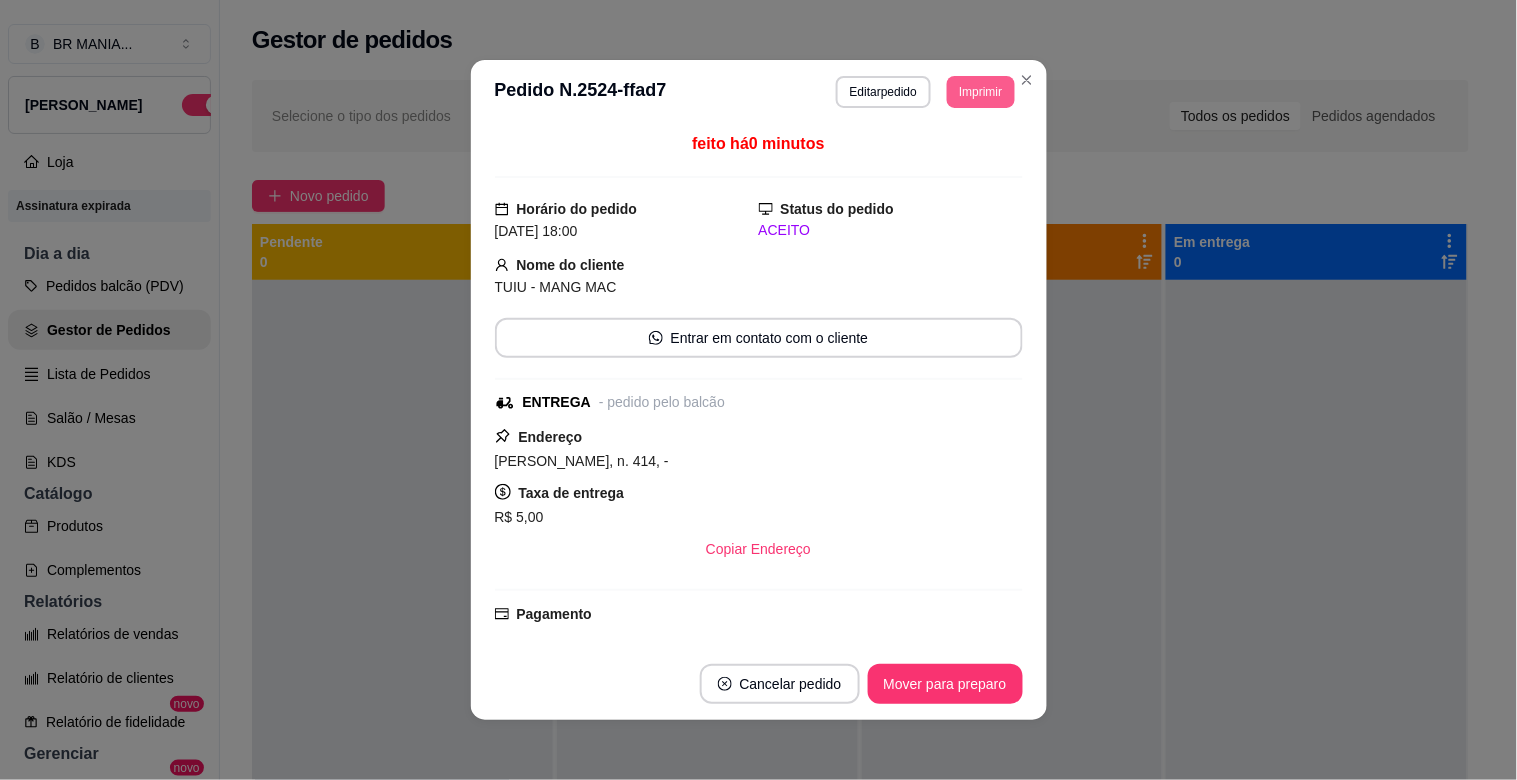 click on "Imprimir" at bounding box center [980, 92] 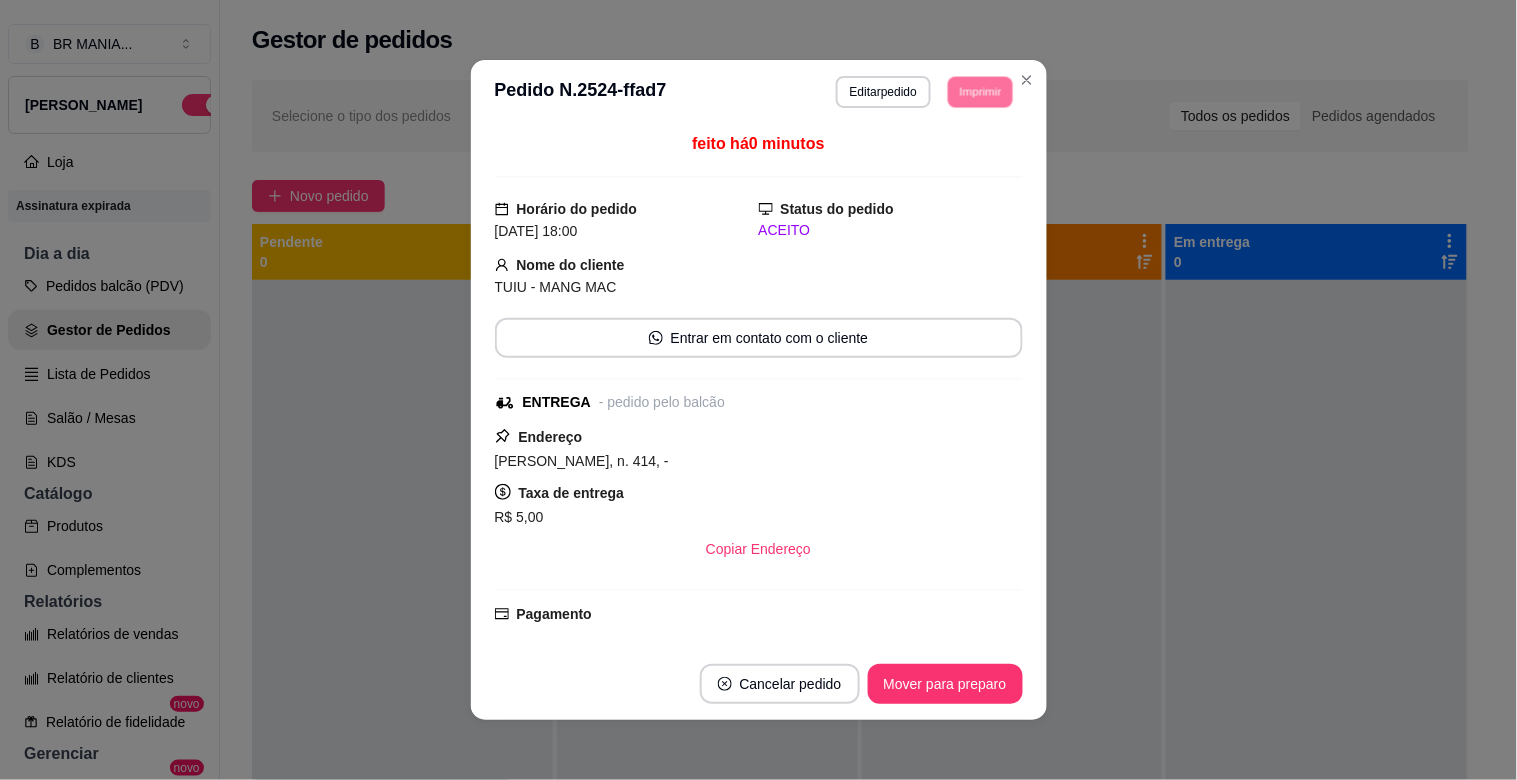 click on "IMPRESSORA" at bounding box center [953, 154] 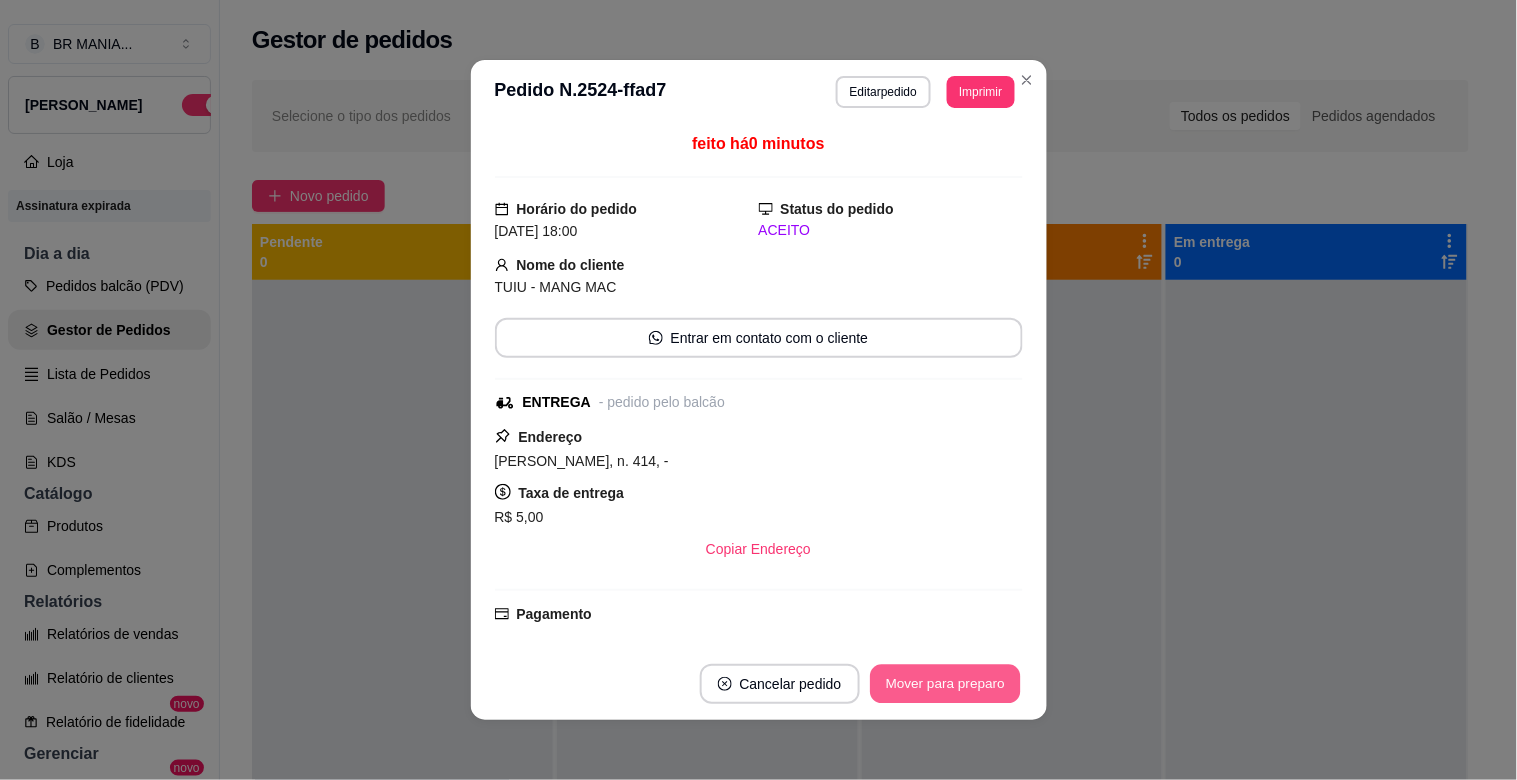 click on "Mover para preparo" at bounding box center [945, 684] 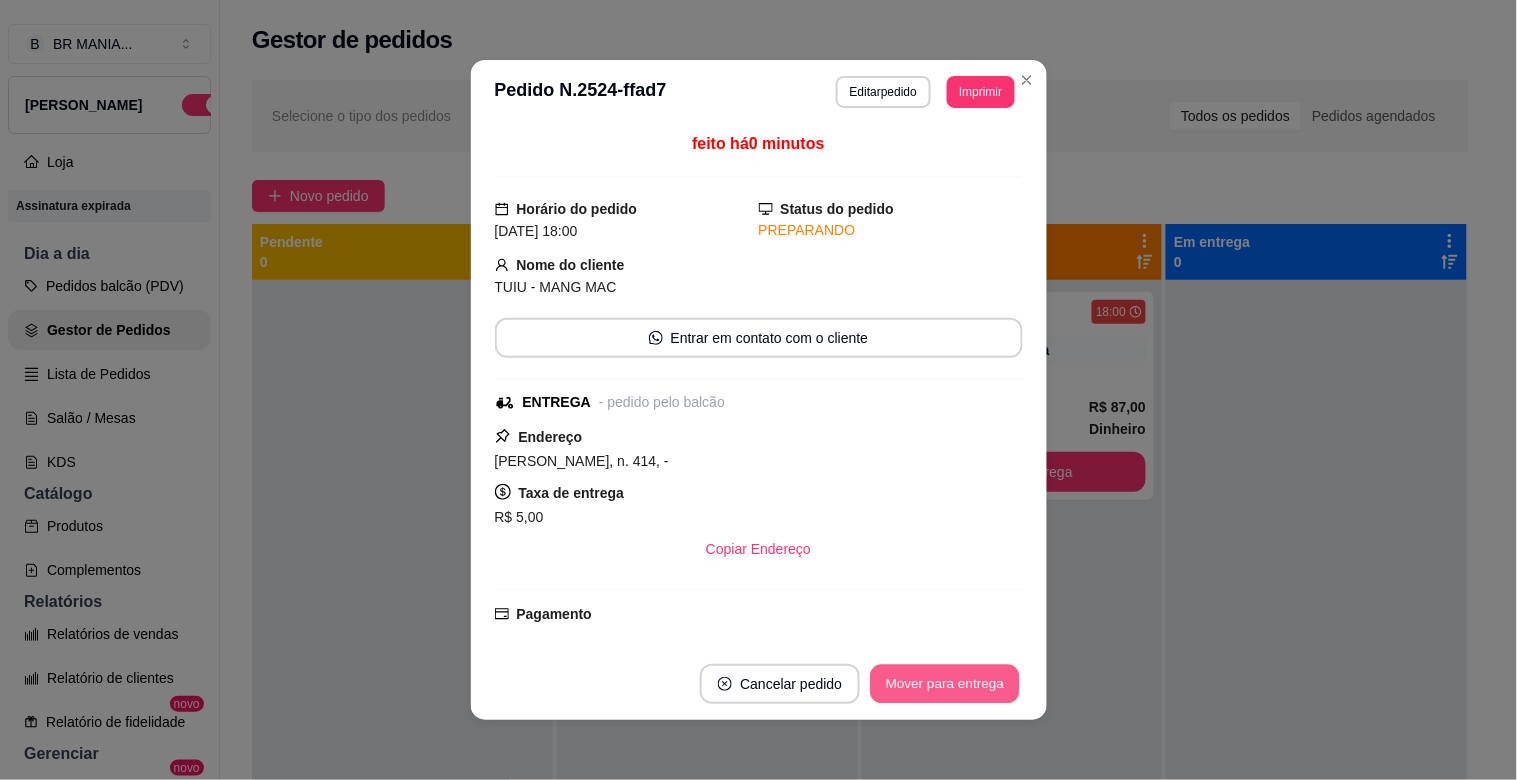 click on "Mover para entrega" at bounding box center (946, 684) 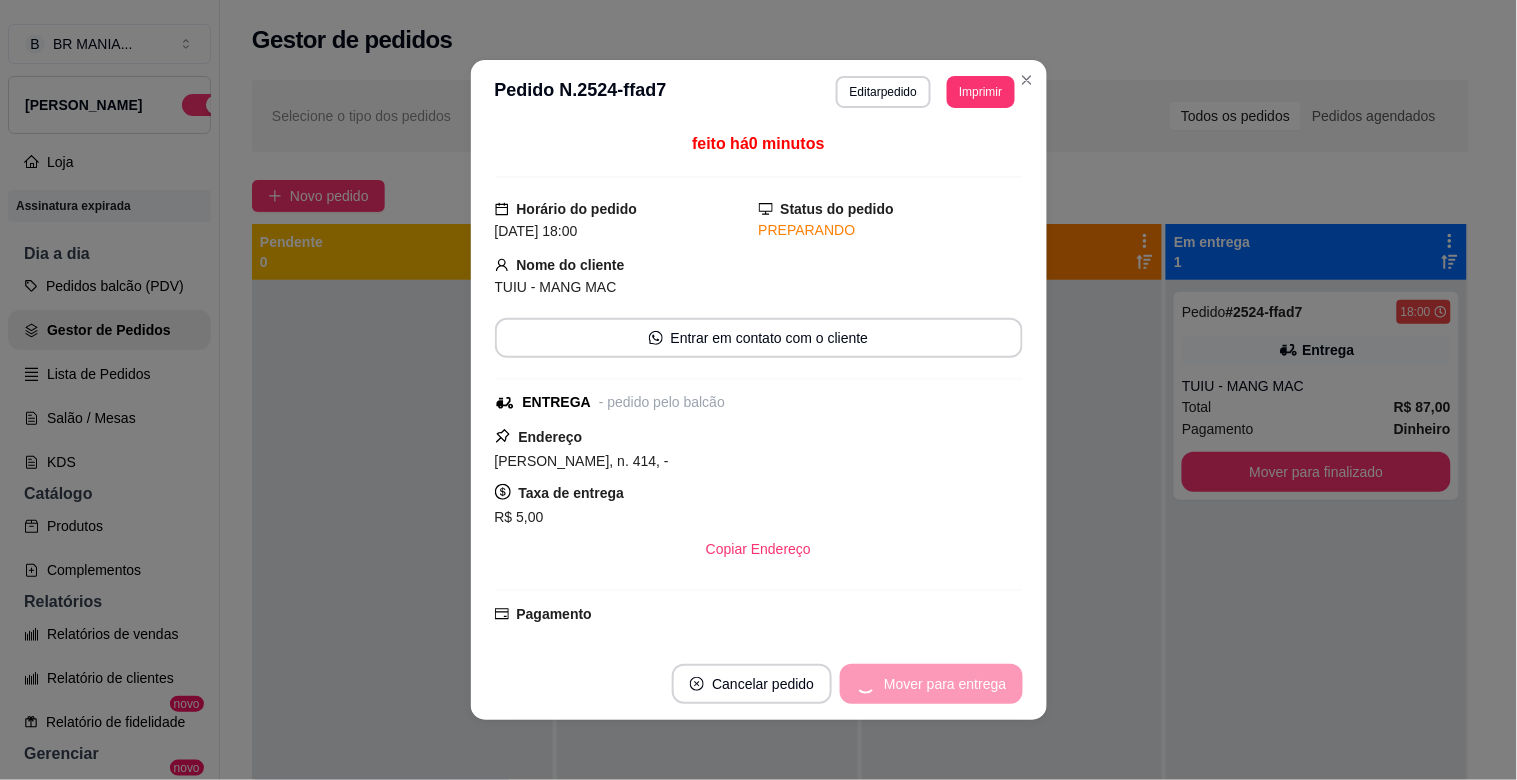 click on "Mover para entrega" at bounding box center [931, 684] 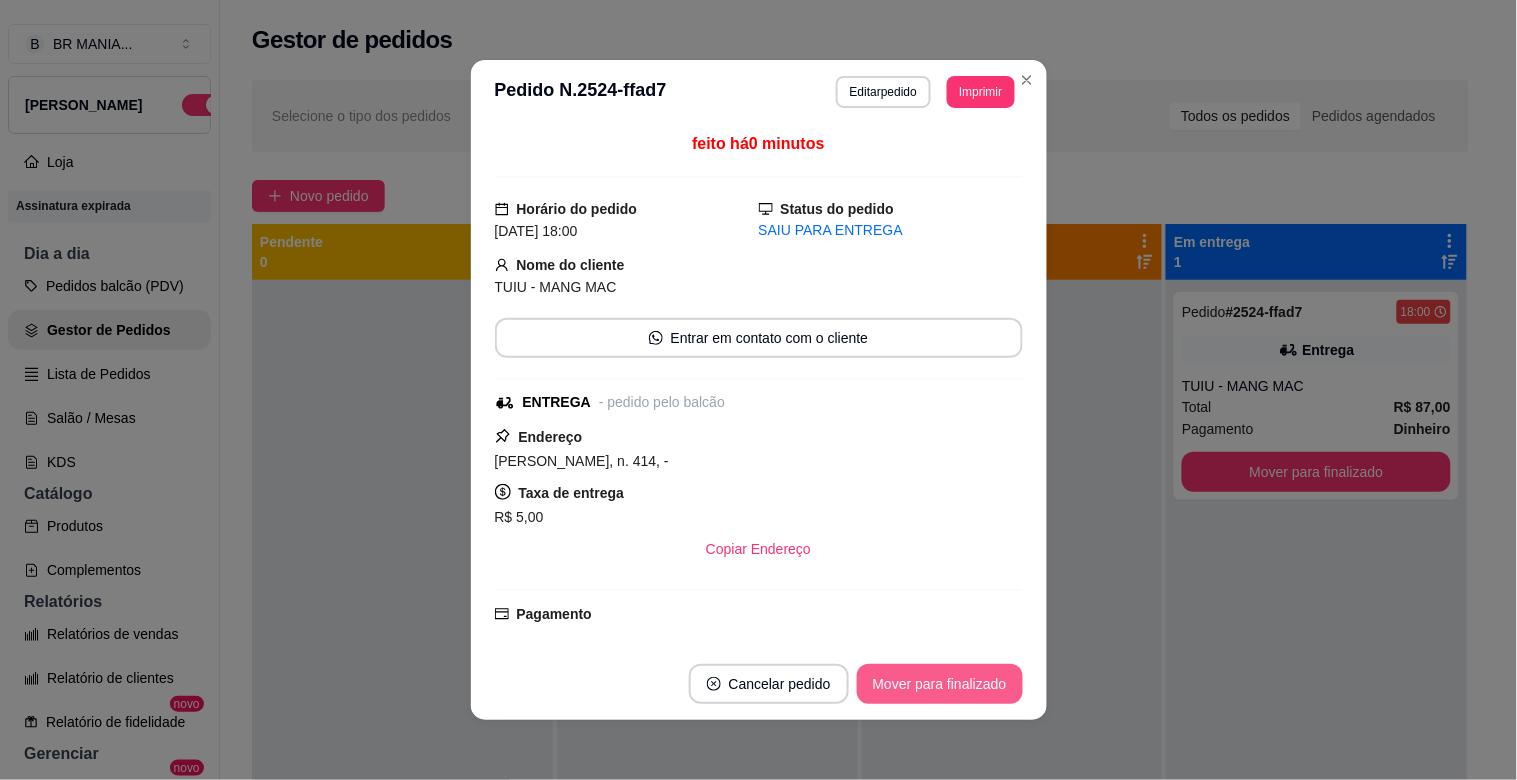 click on "Mover para finalizado" at bounding box center [940, 684] 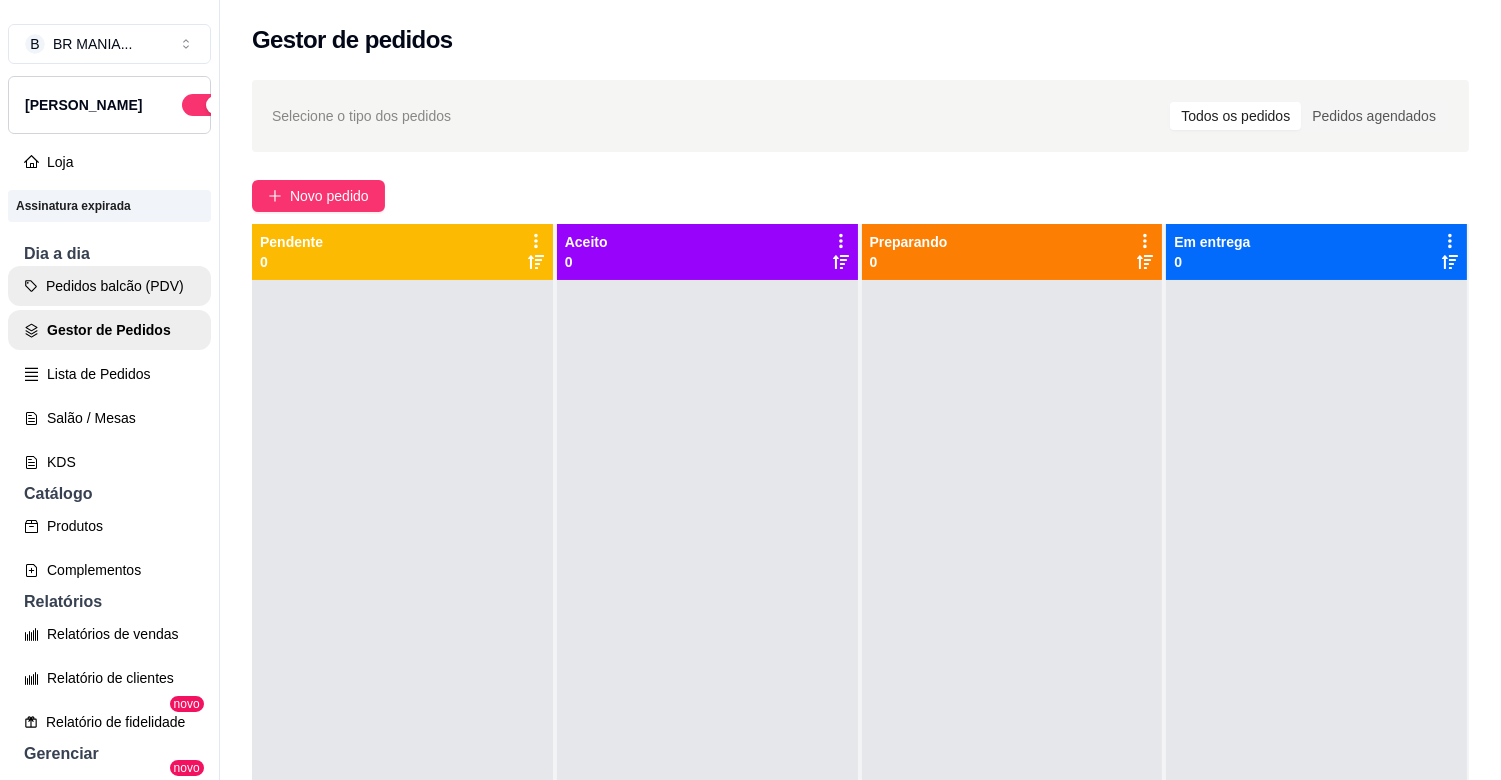 click on "Pedidos balcão (PDV)" at bounding box center (109, 286) 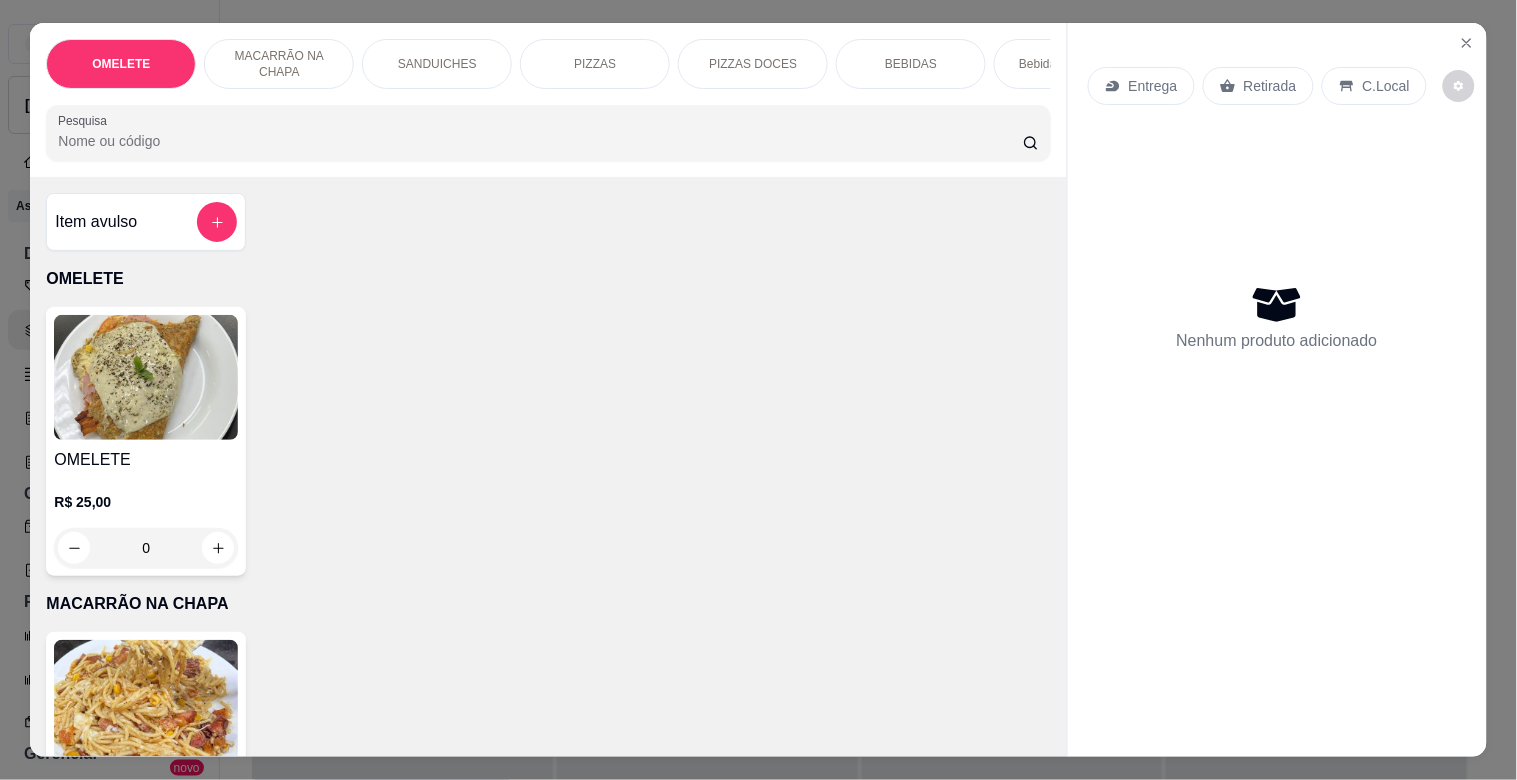 click on "PIZZAS" at bounding box center (595, 64) 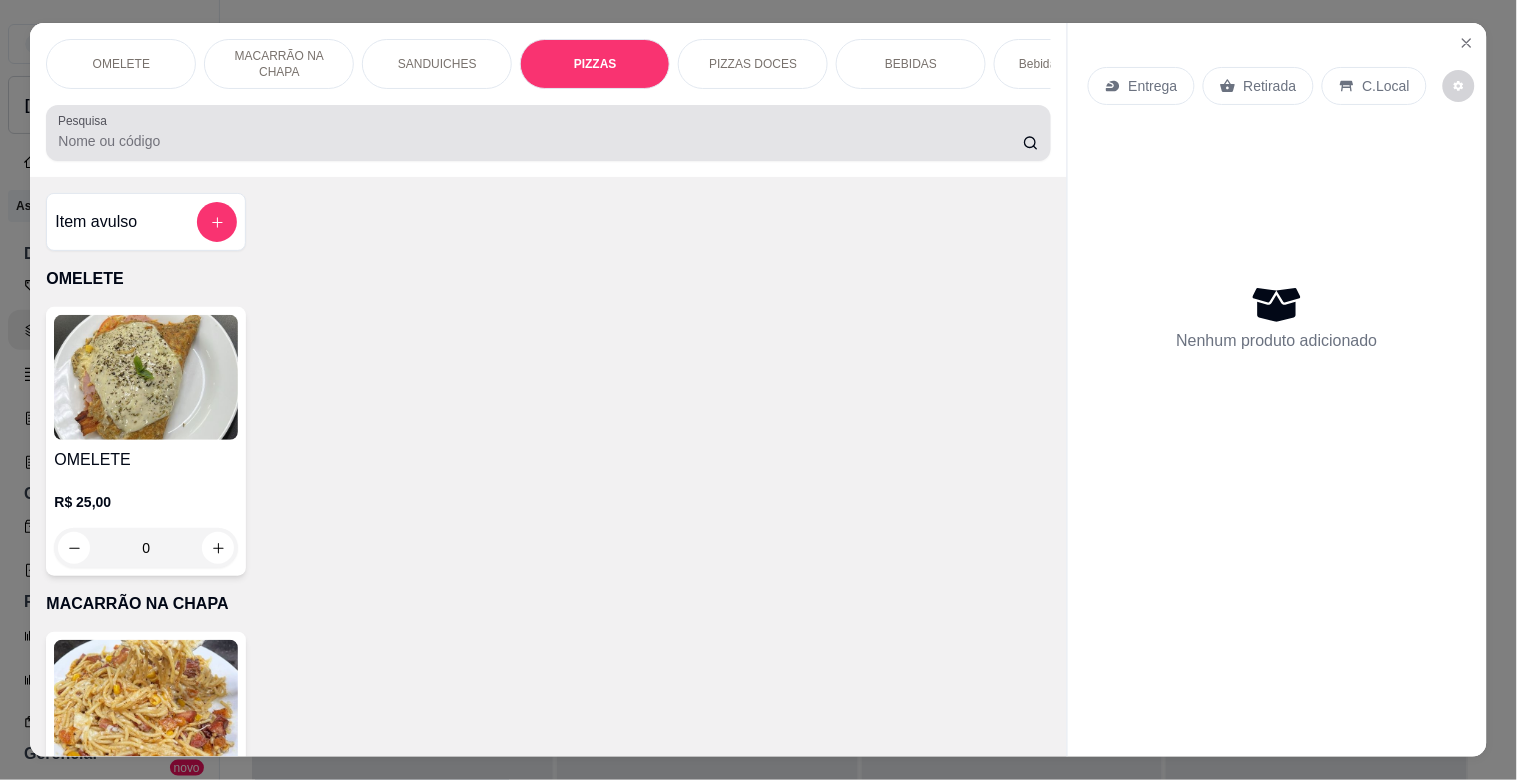 scroll, scrollTop: 1634, scrollLeft: 0, axis: vertical 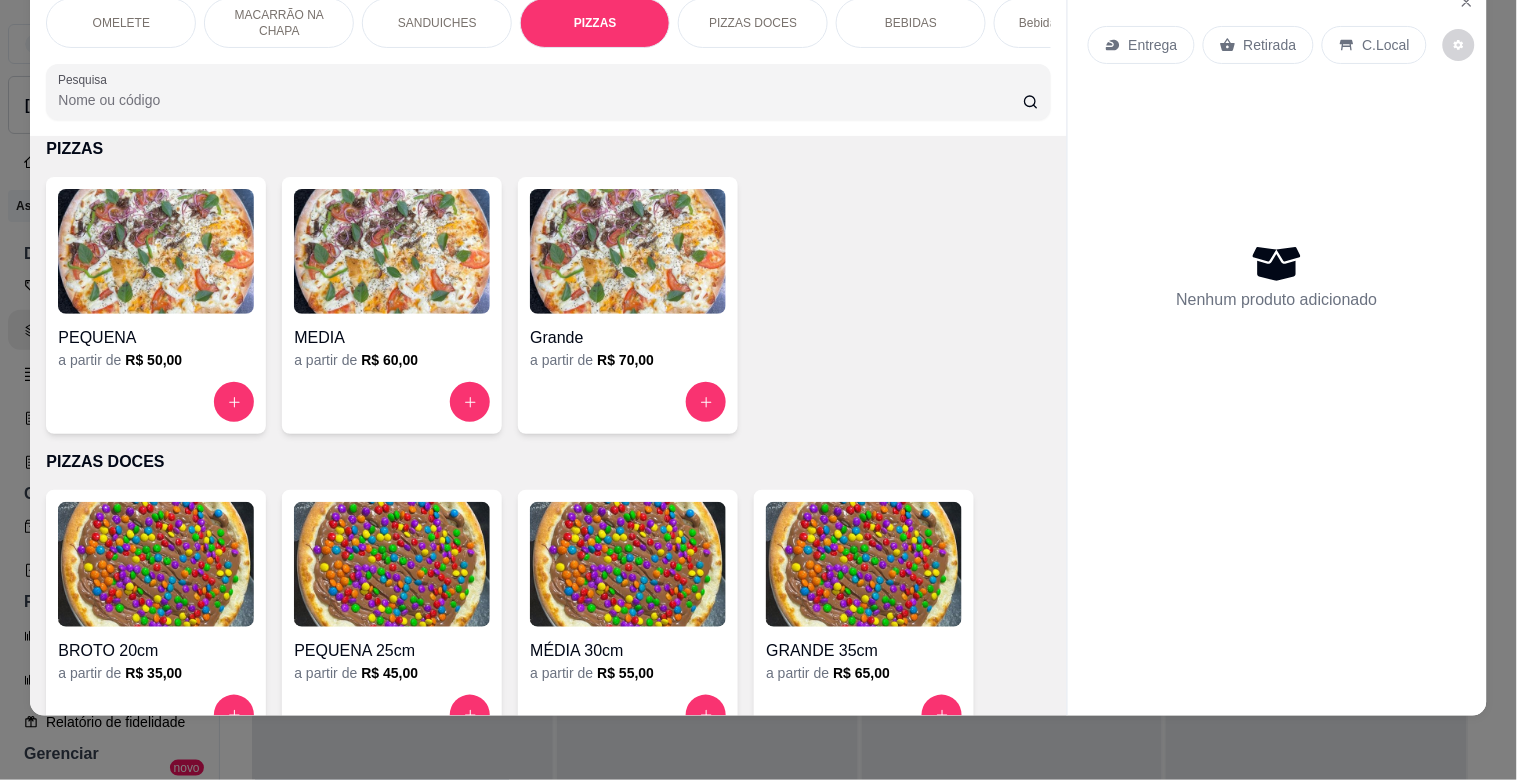 click at bounding box center (628, 251) 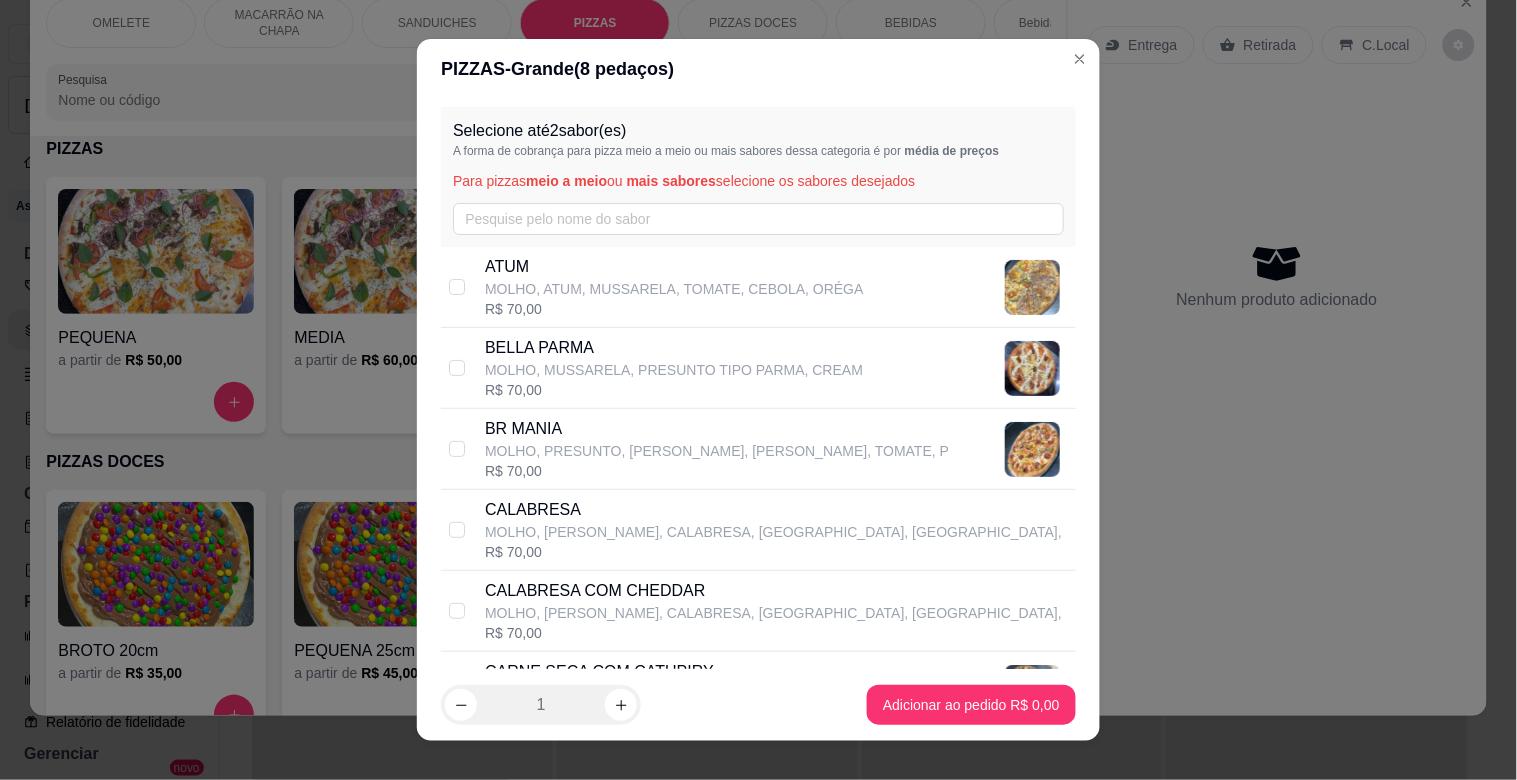click on "R$ 70,00" at bounding box center (773, 552) 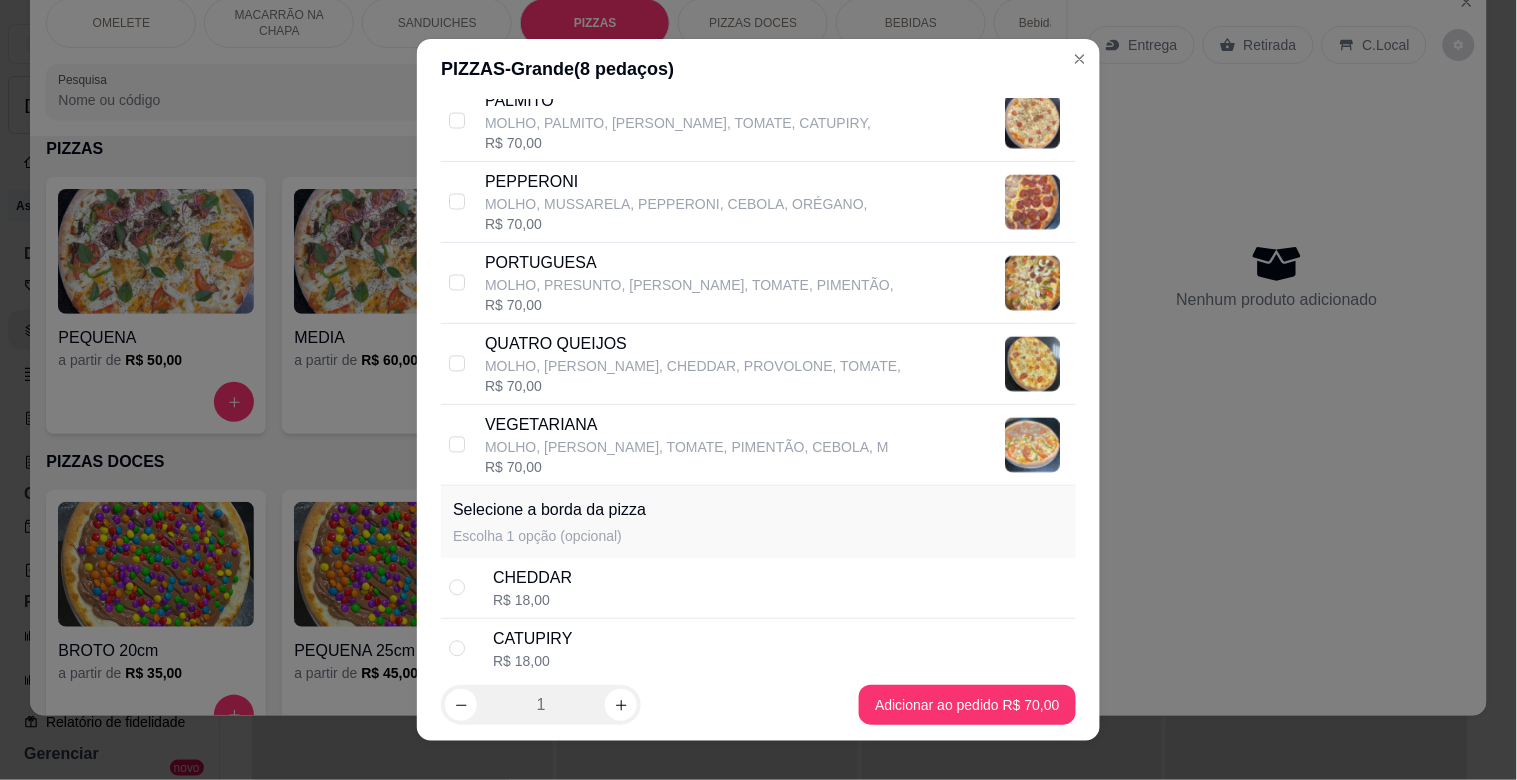 scroll, scrollTop: 980, scrollLeft: 0, axis: vertical 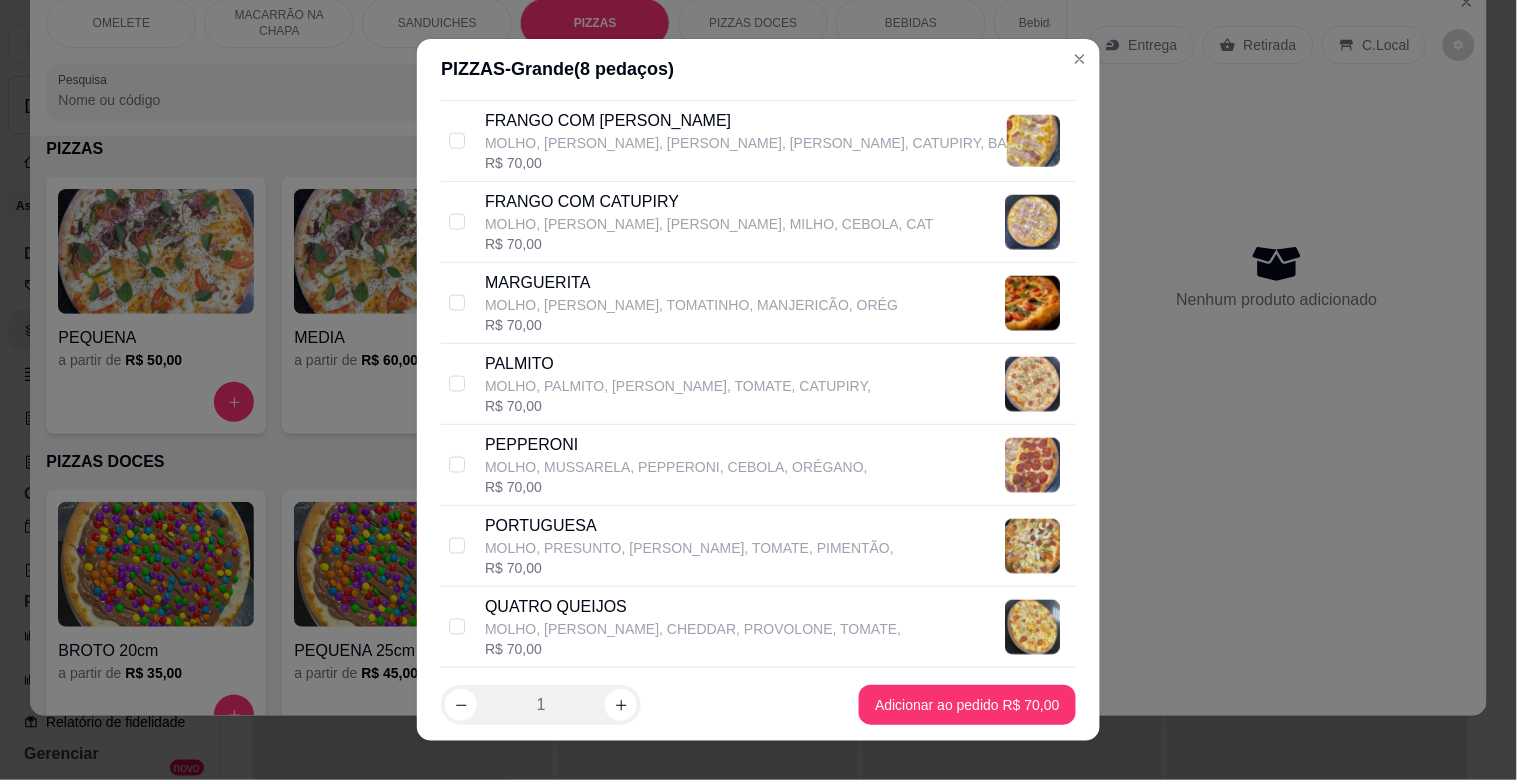 drag, startPoint x: 624, startPoint y: 292, endPoint x: 721, endPoint y: 417, distance: 158.22136 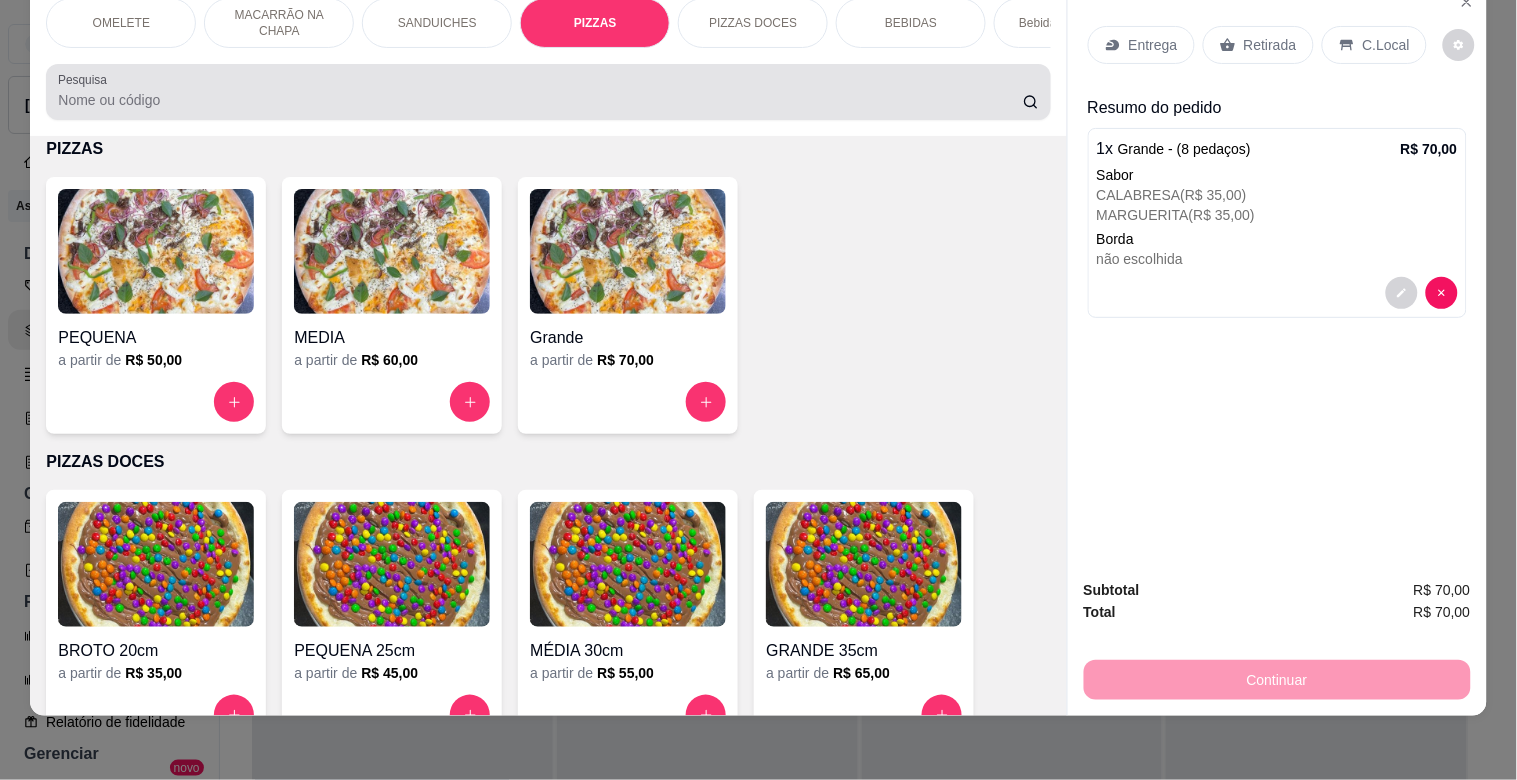 click at bounding box center [548, 92] 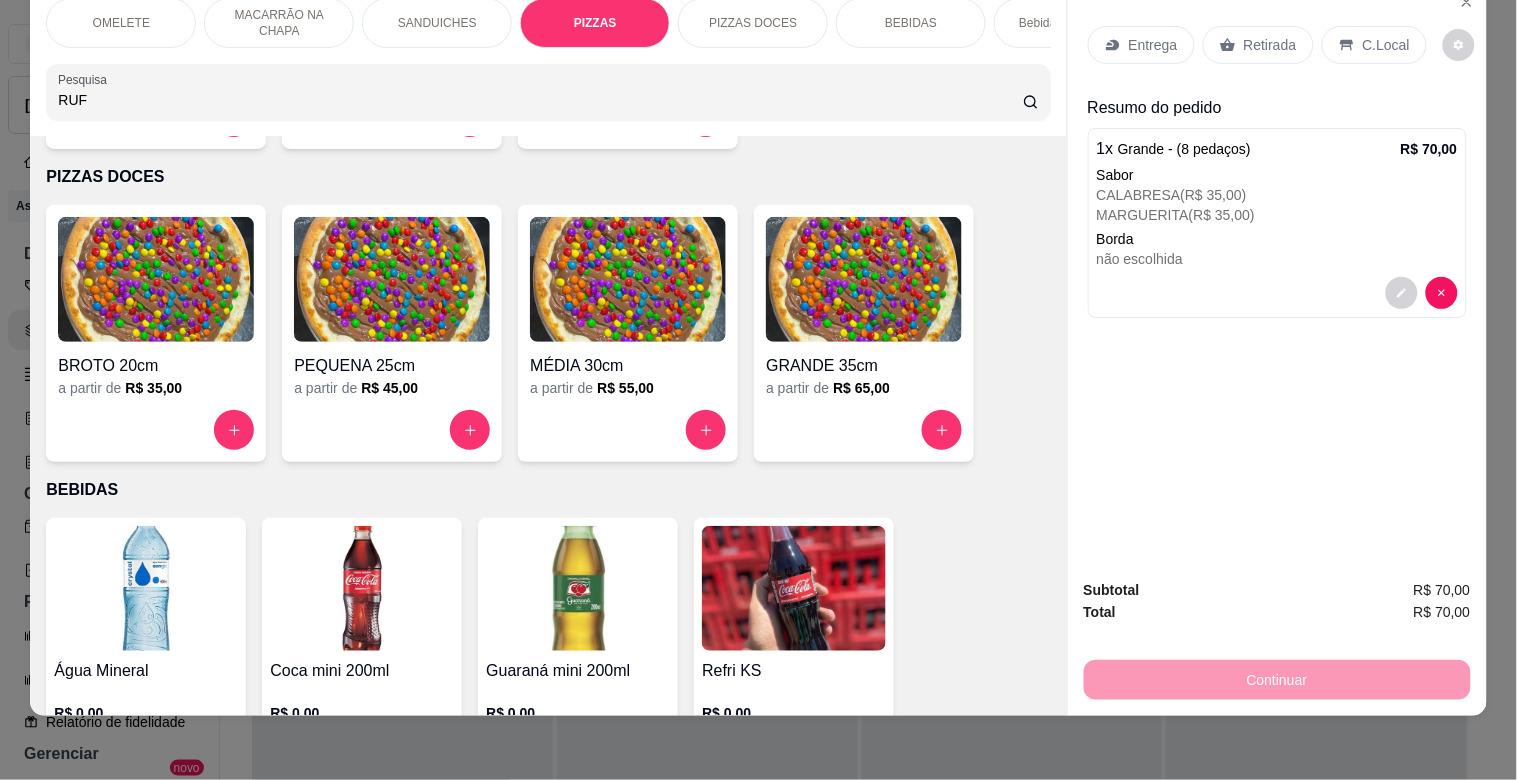 scroll, scrollTop: 1960, scrollLeft: 0, axis: vertical 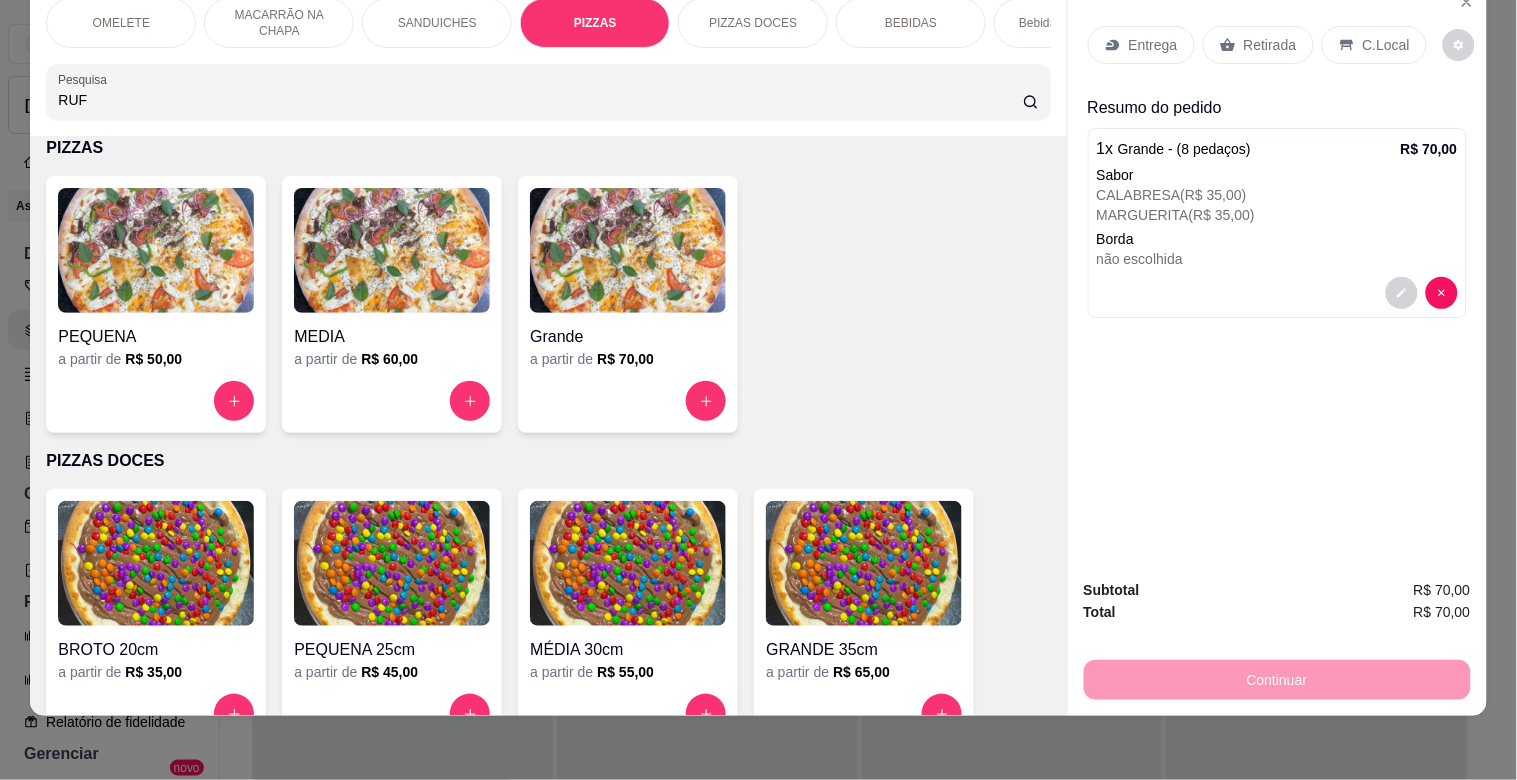 type on "RUF" 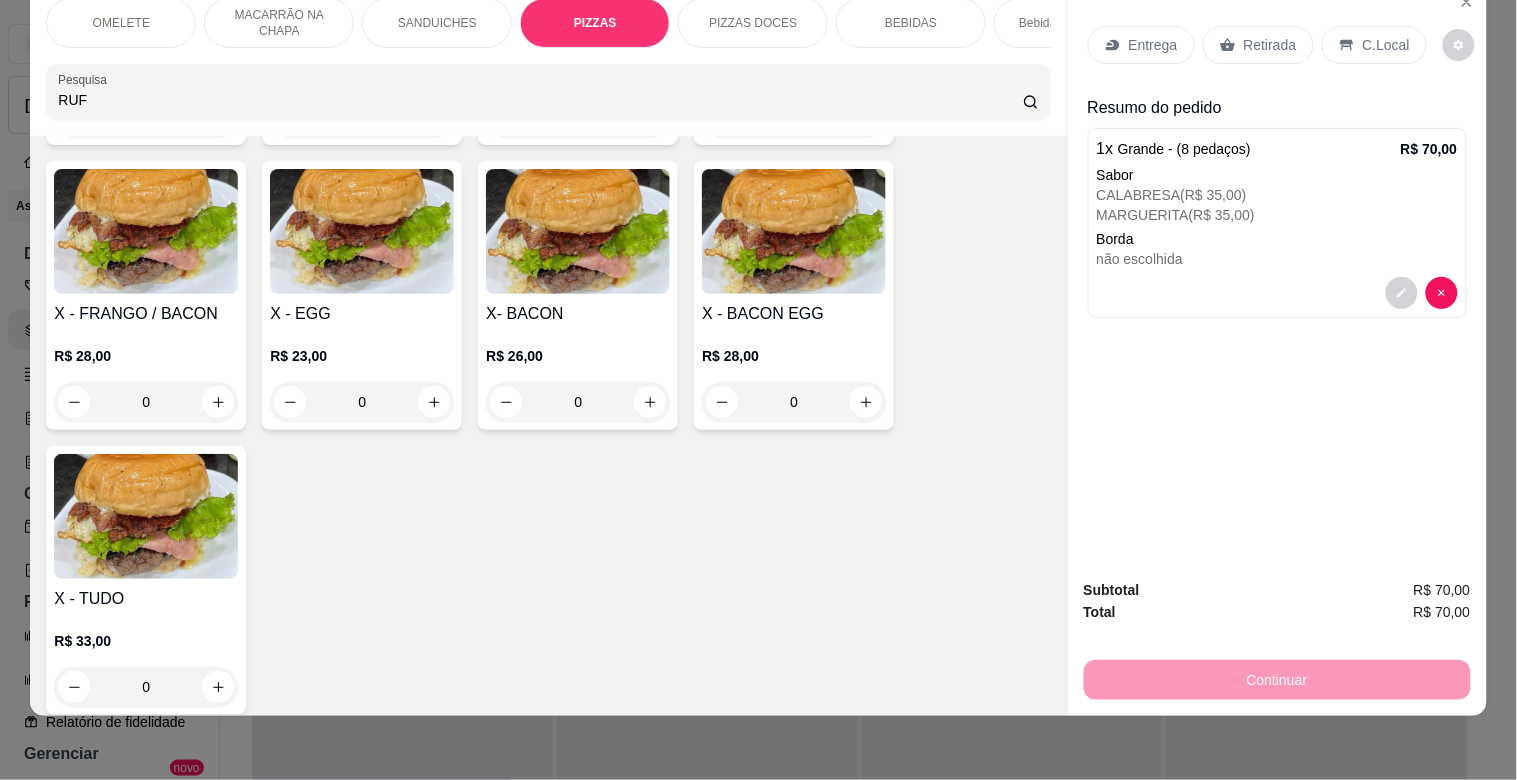 scroll, scrollTop: 1336, scrollLeft: 0, axis: vertical 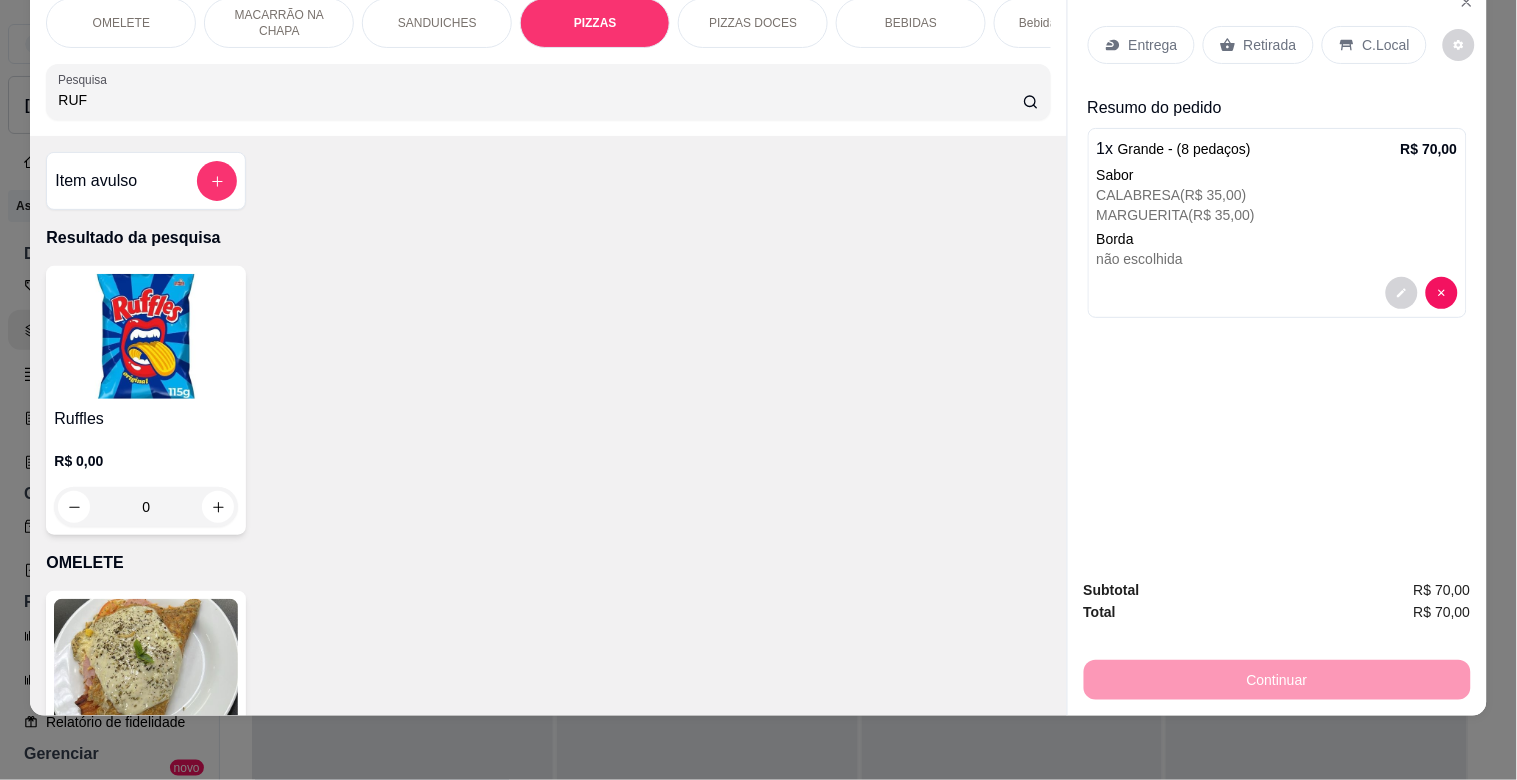 click at bounding box center [146, 336] 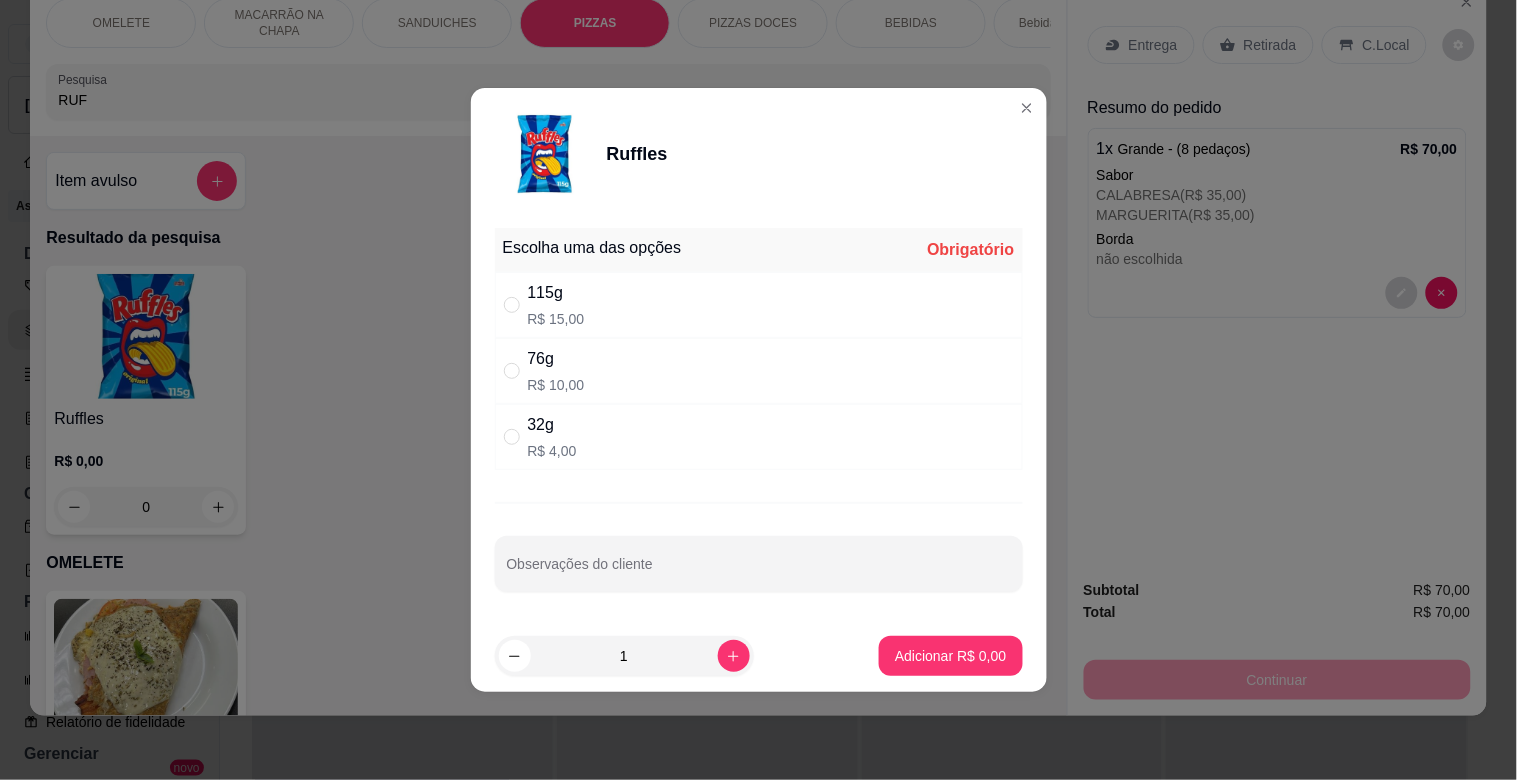 click on "115g  R$ 15,00" at bounding box center [759, 305] 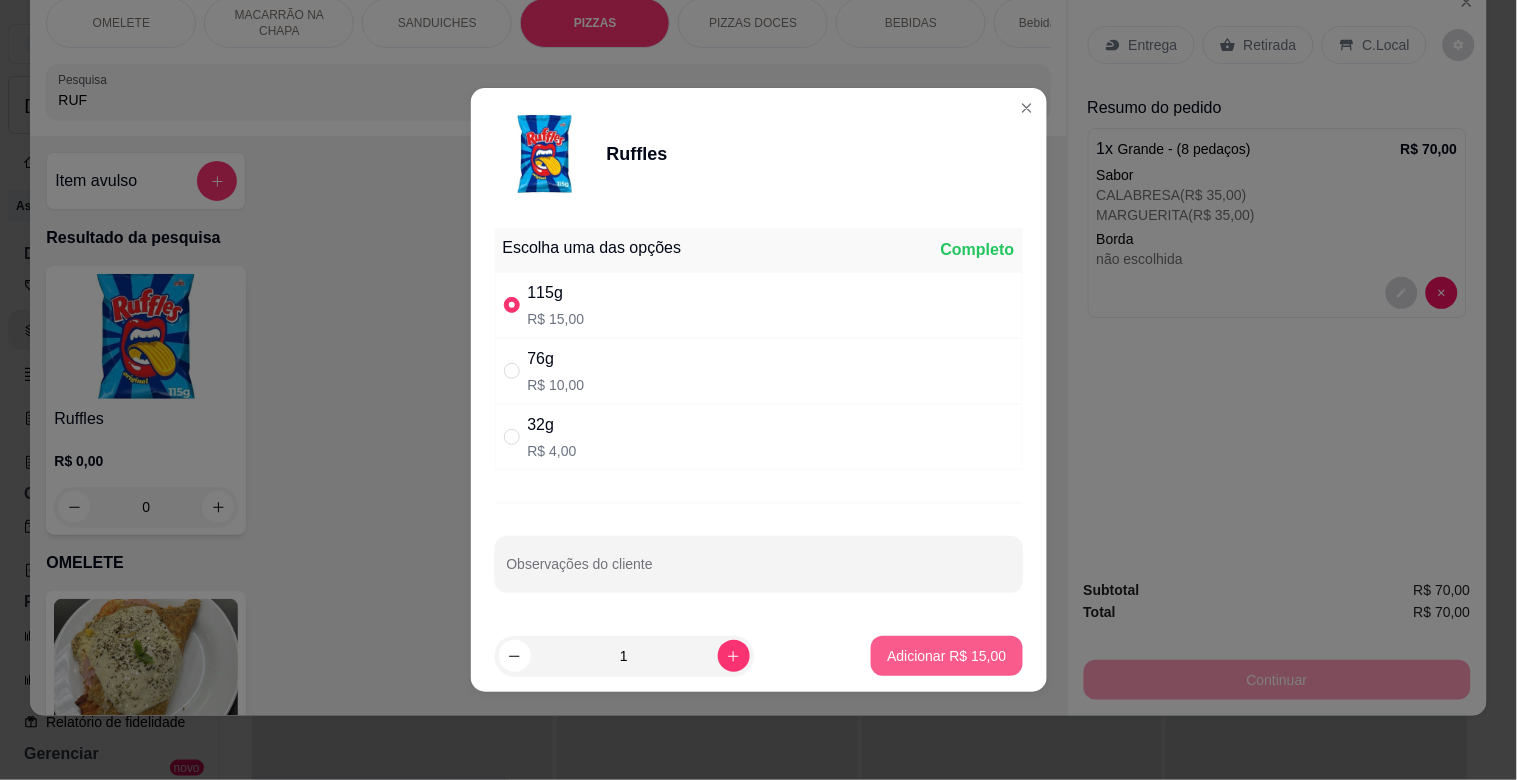 click on "Adicionar   R$ 15,00" at bounding box center [946, 656] 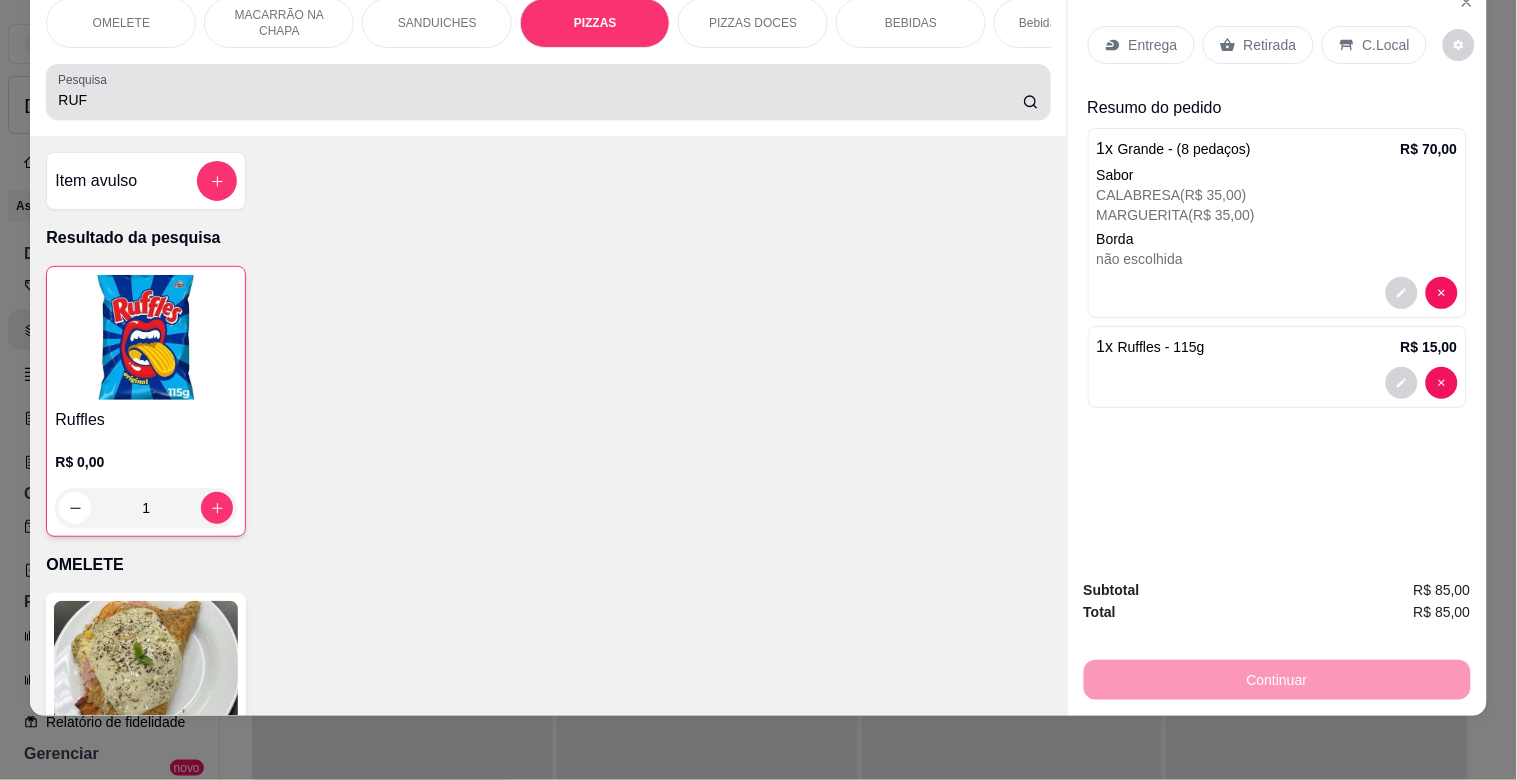 click on "RUF" at bounding box center (548, 92) 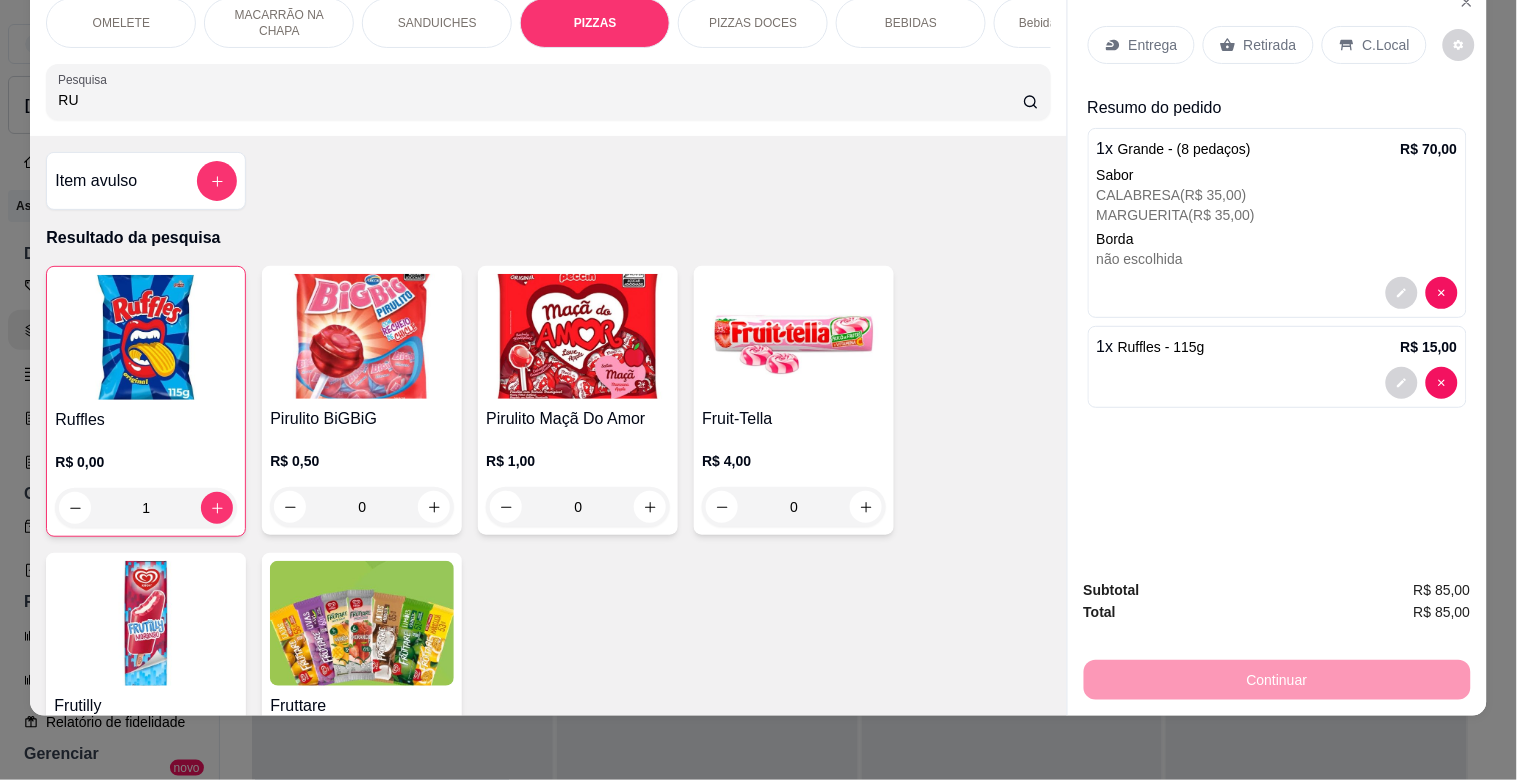 type on "R" 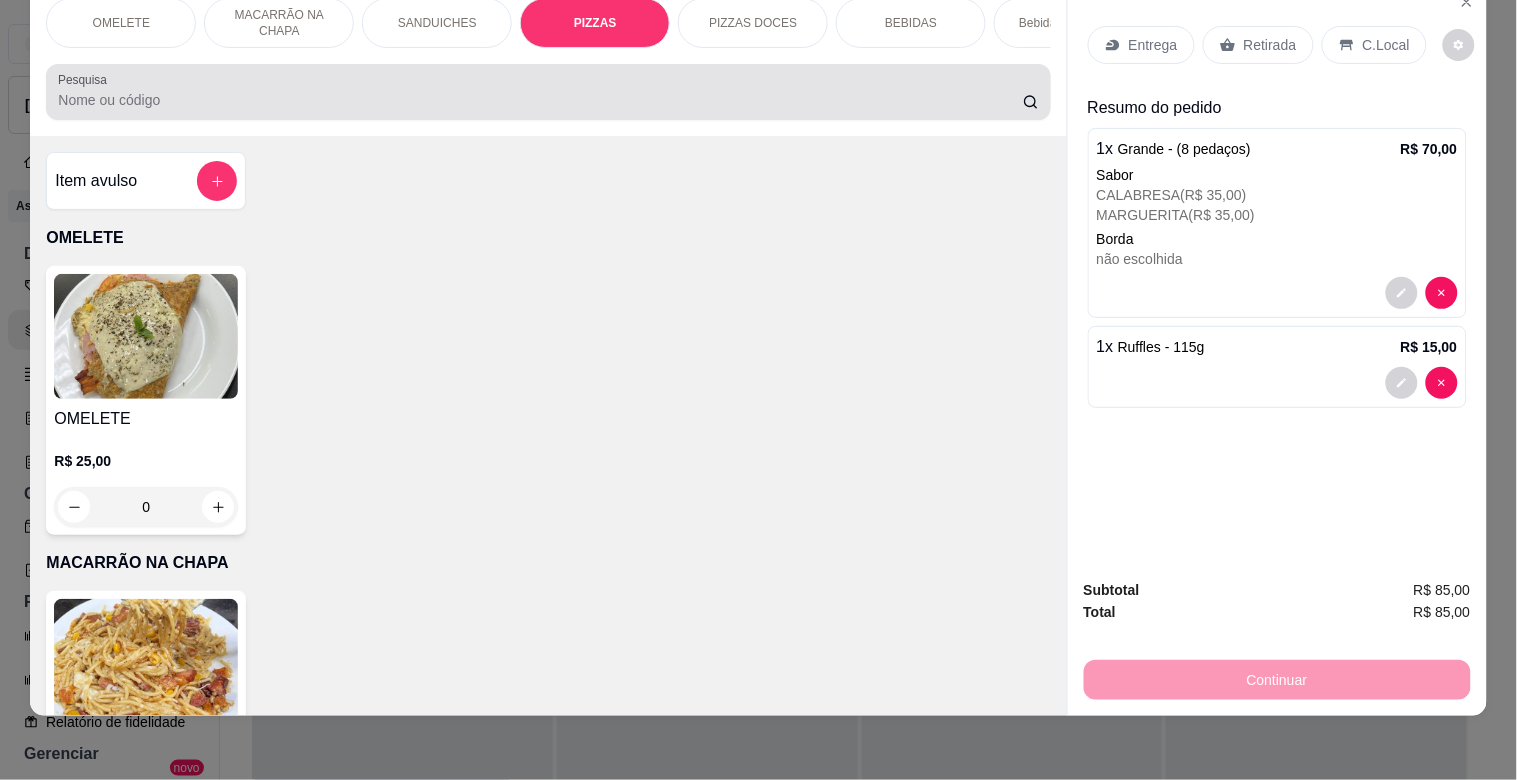 click on "Pesquisa" at bounding box center (548, 92) 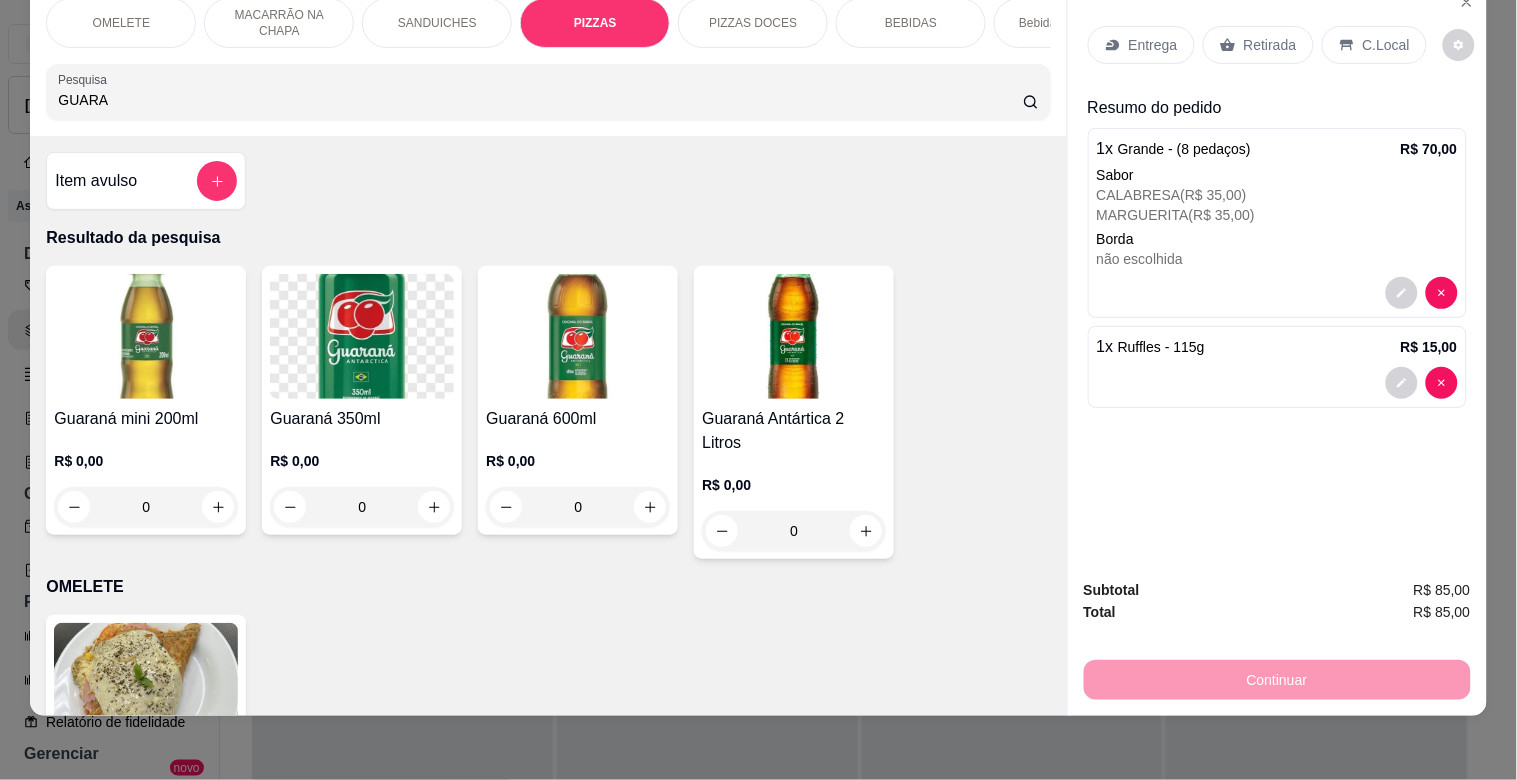 type on "GUARA" 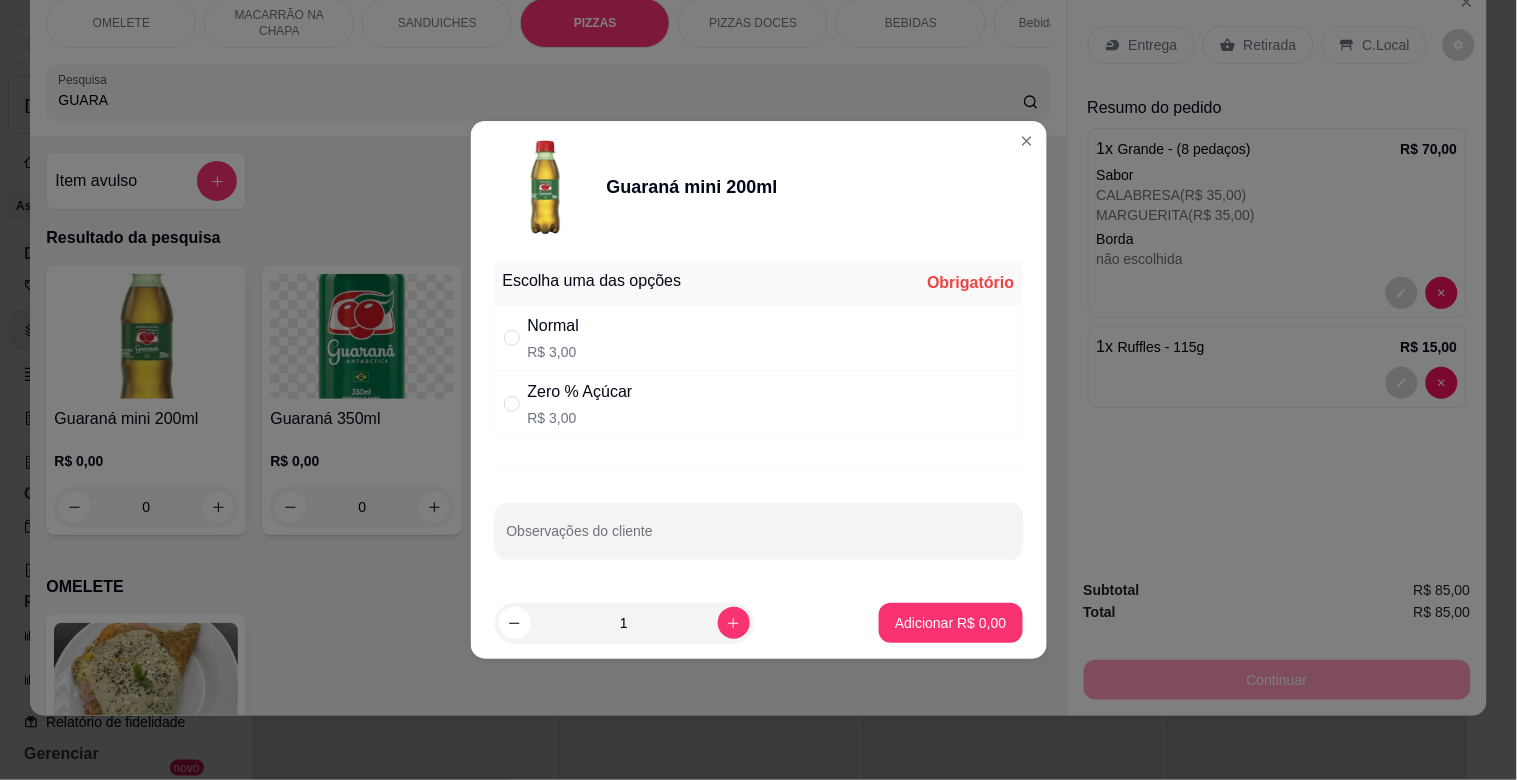click on "Normal  R$ 3,00" at bounding box center [759, 338] 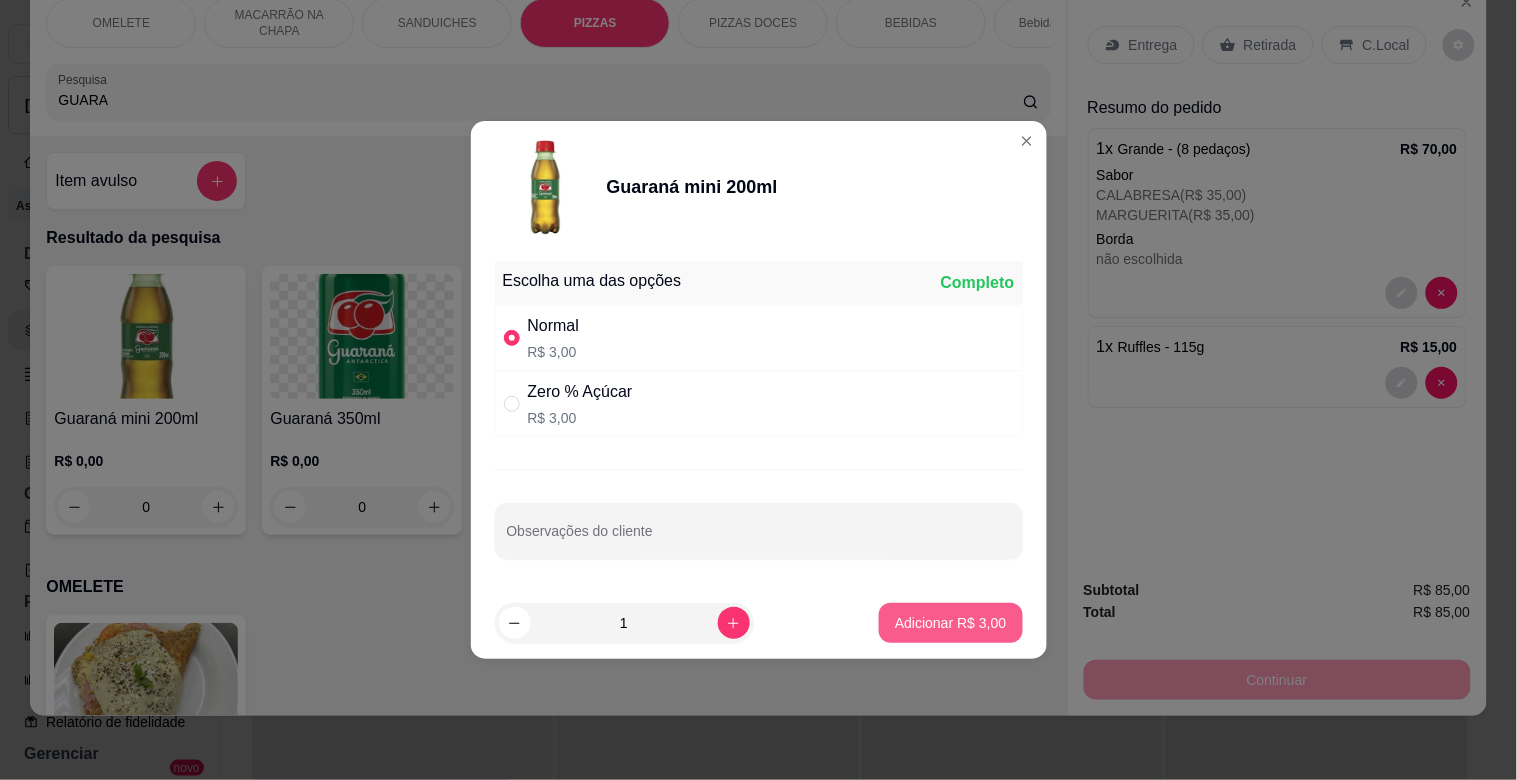 click on "Adicionar   R$ 3,00" at bounding box center [950, 623] 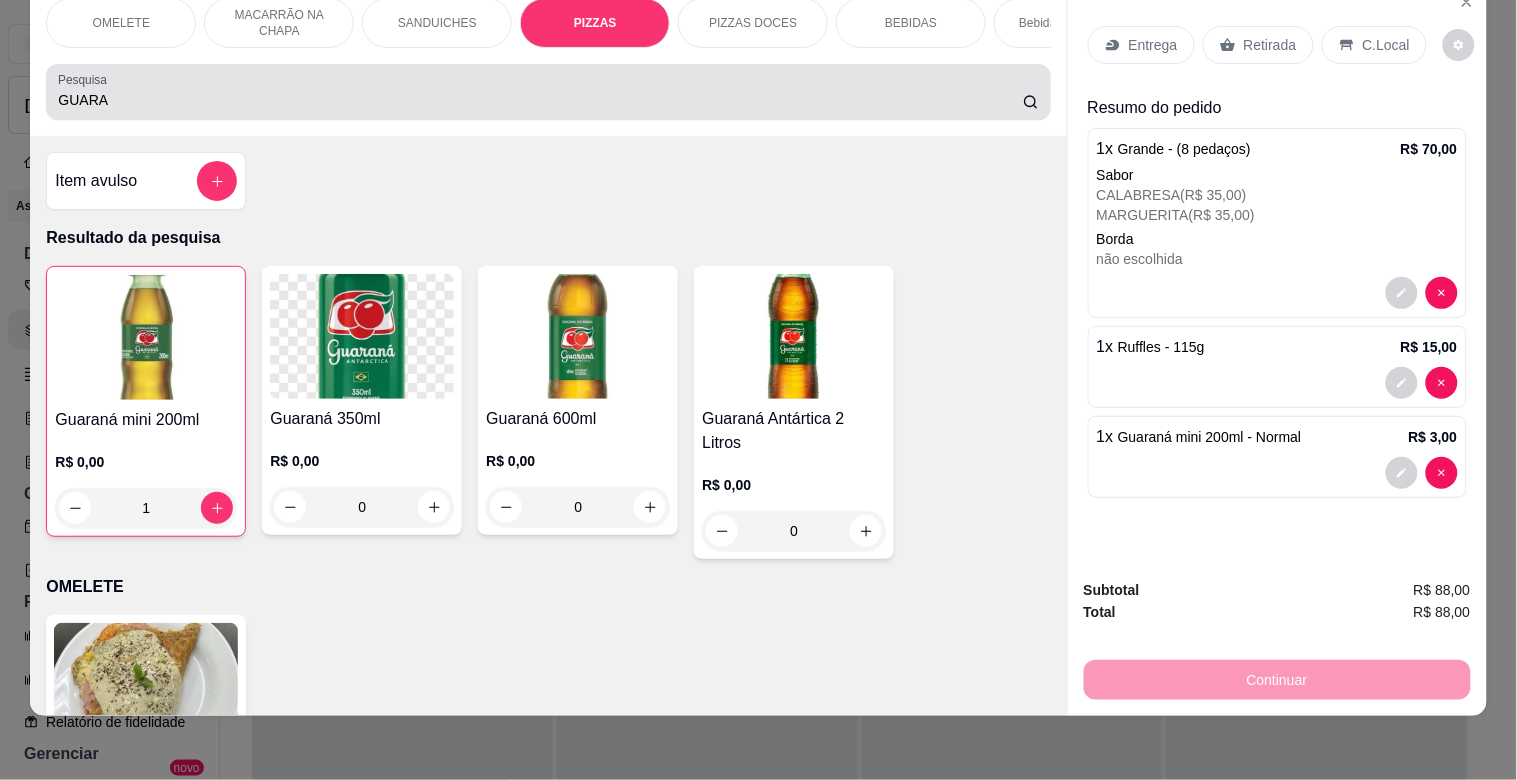 click on "GUARA" at bounding box center (548, 92) 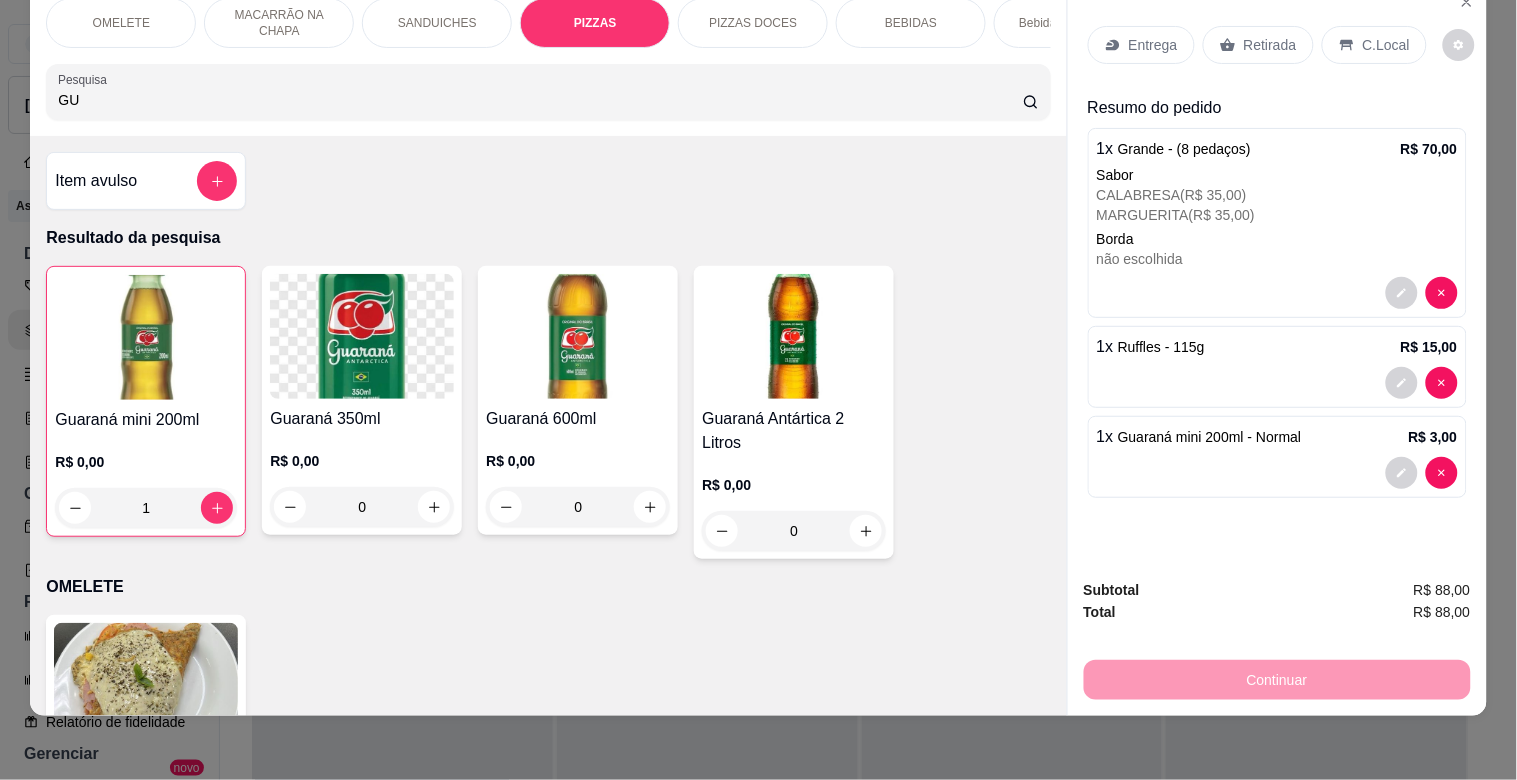 type on "G" 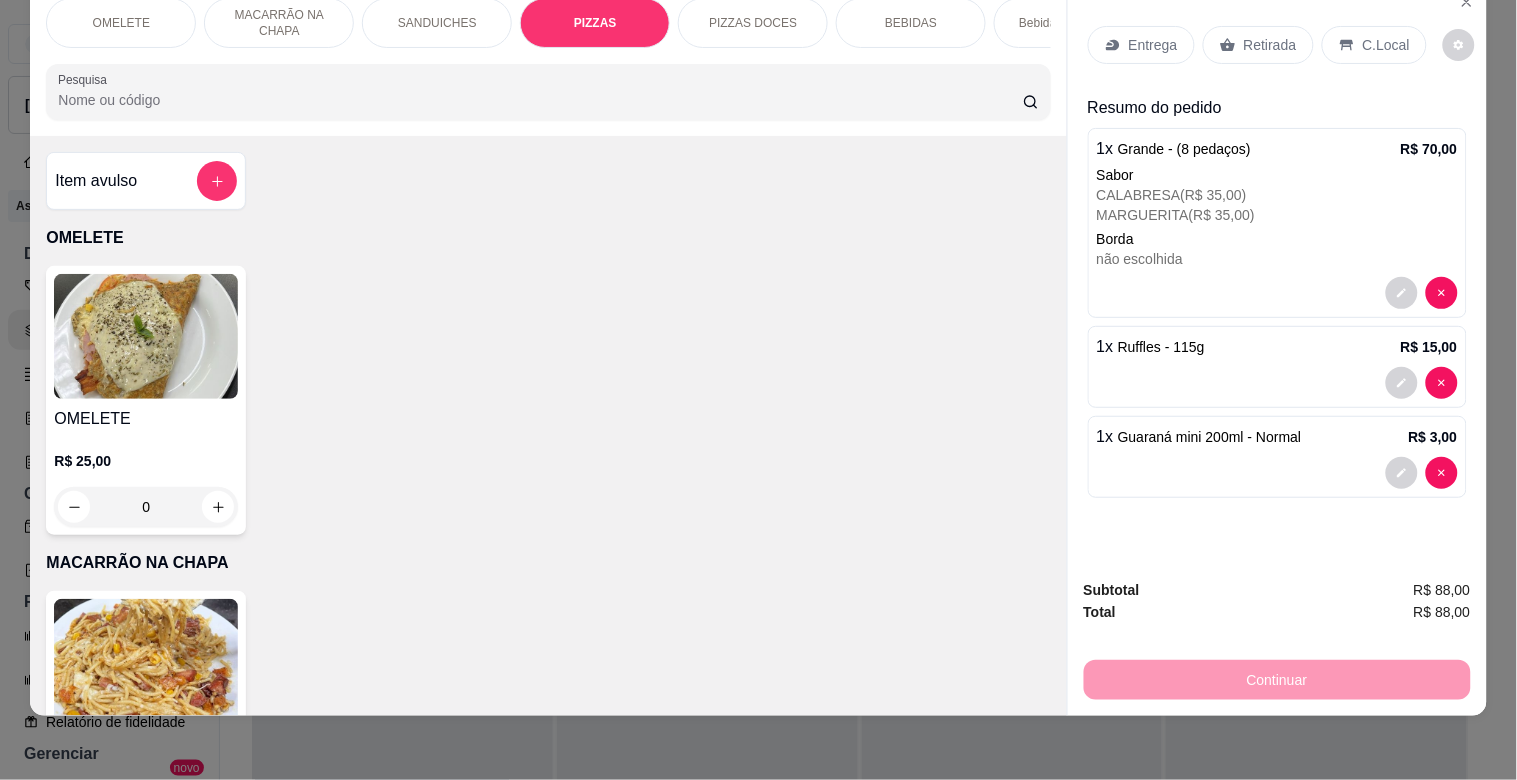 type 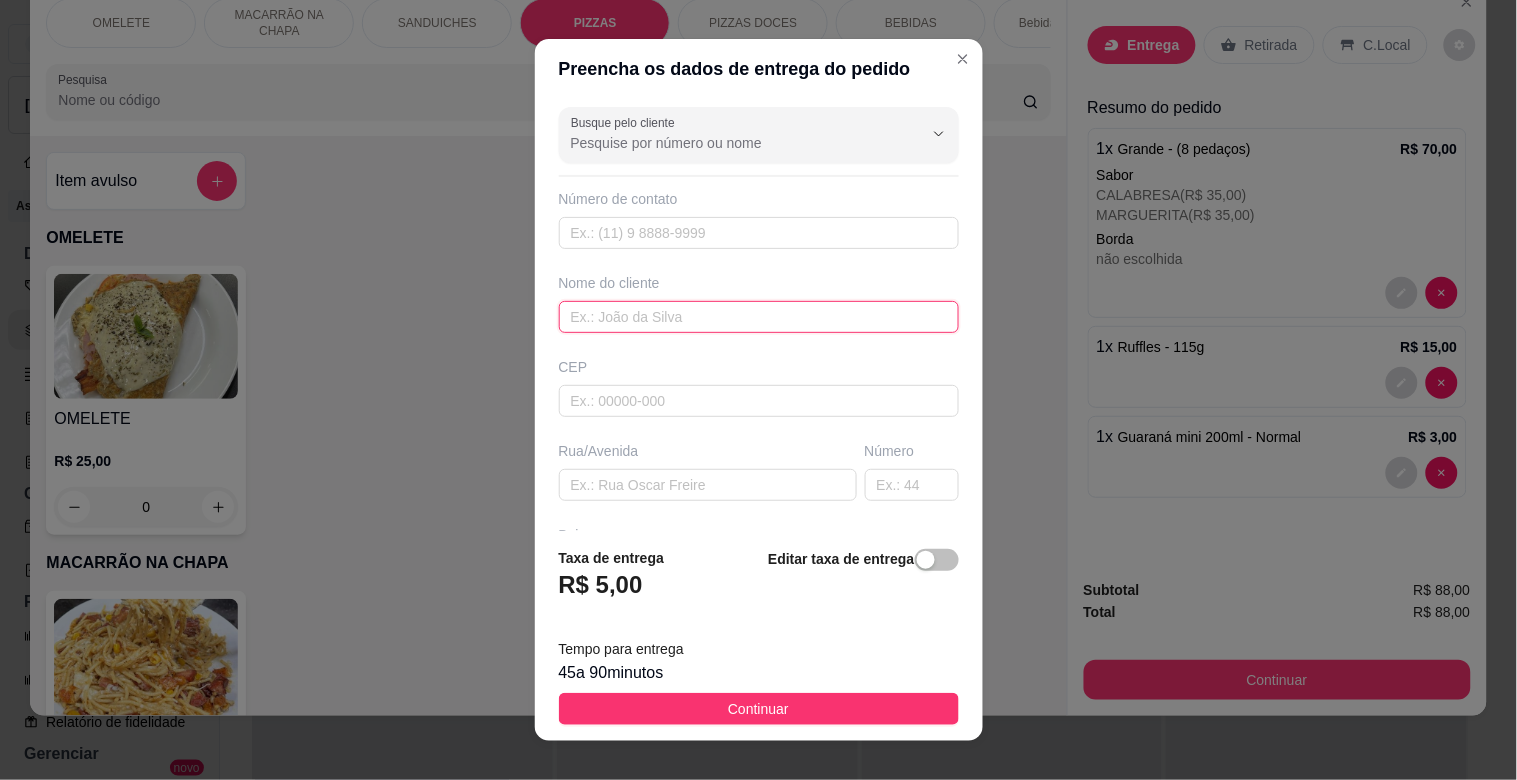 click at bounding box center [759, 317] 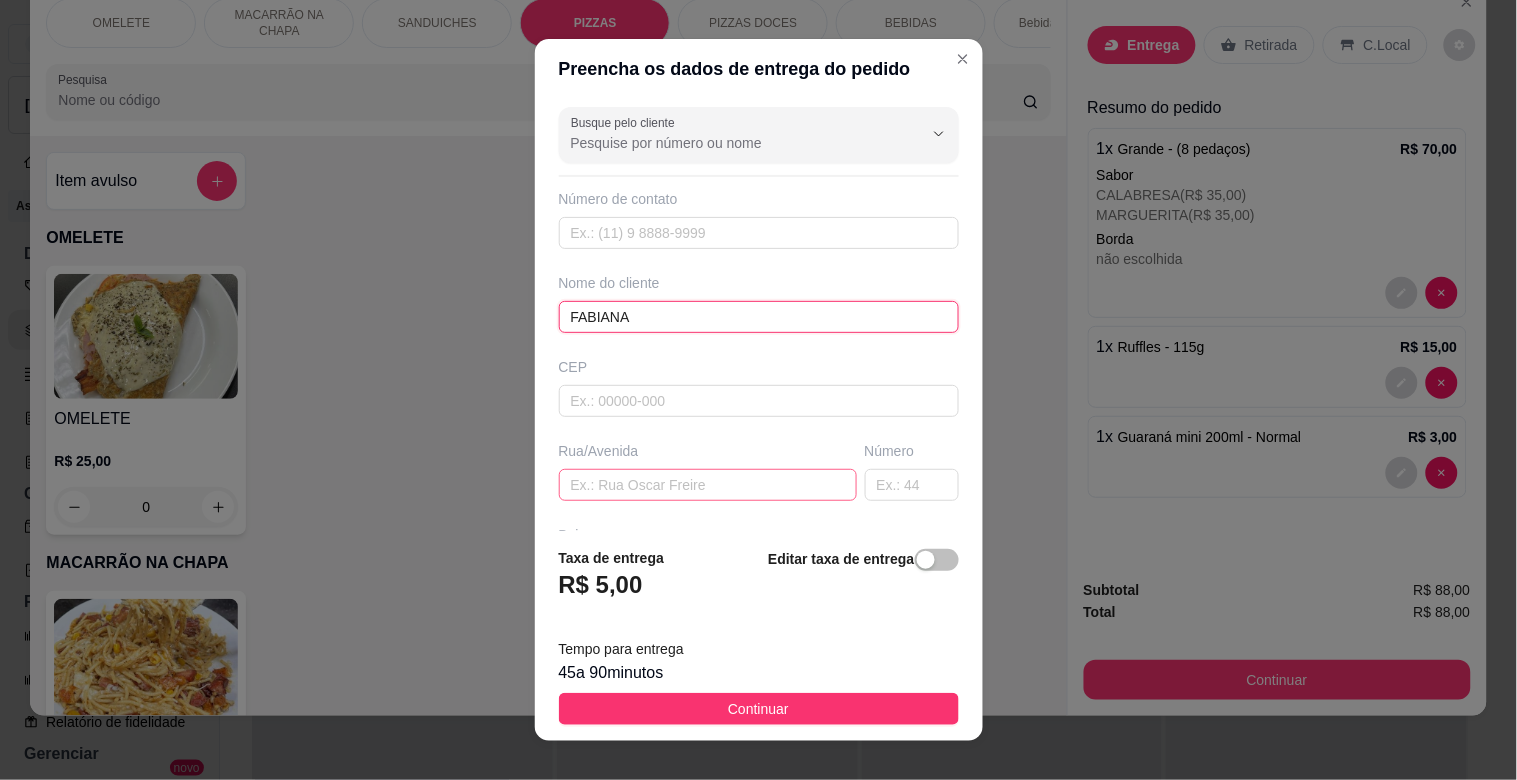 type on "FABIANA" 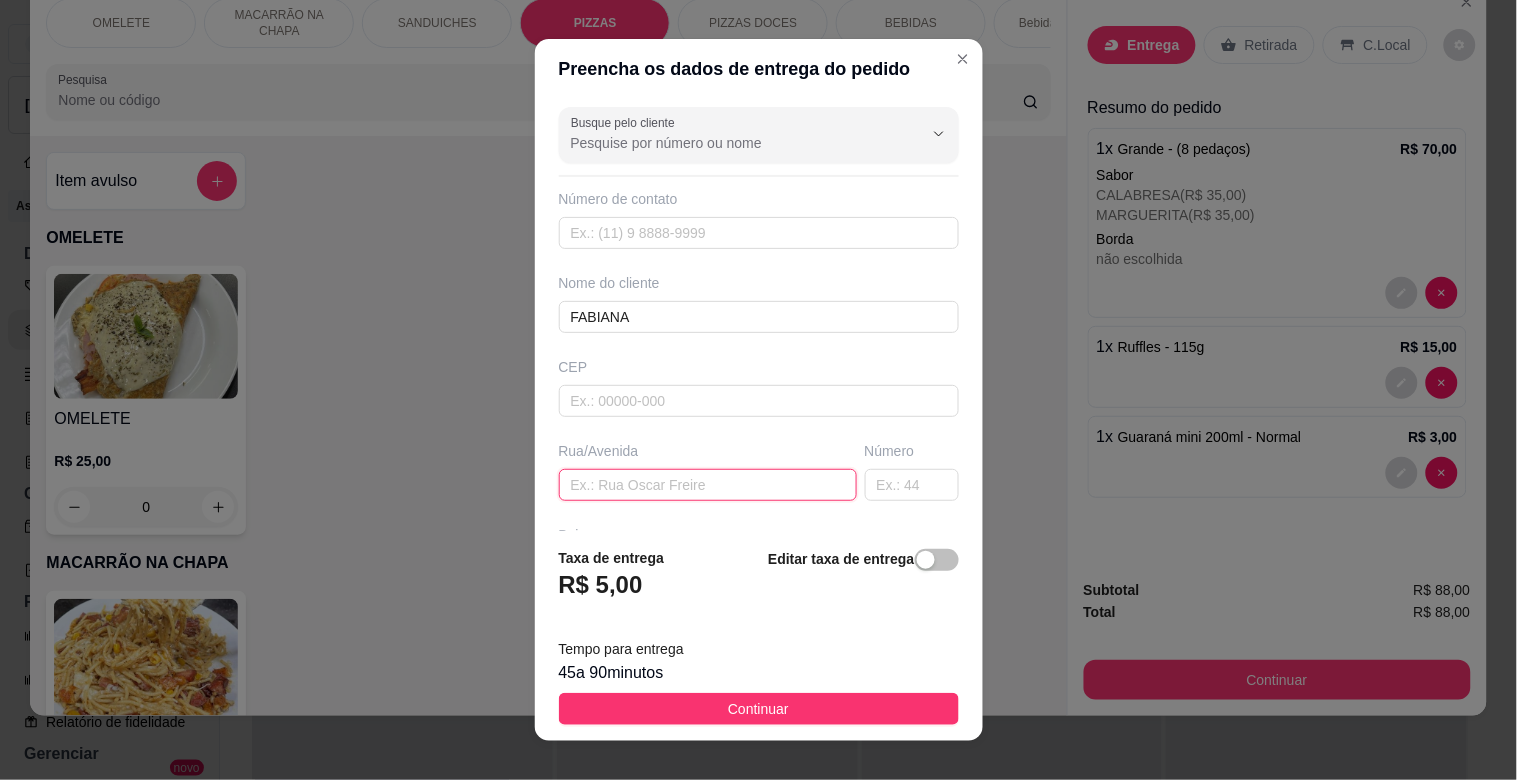 click at bounding box center [708, 485] 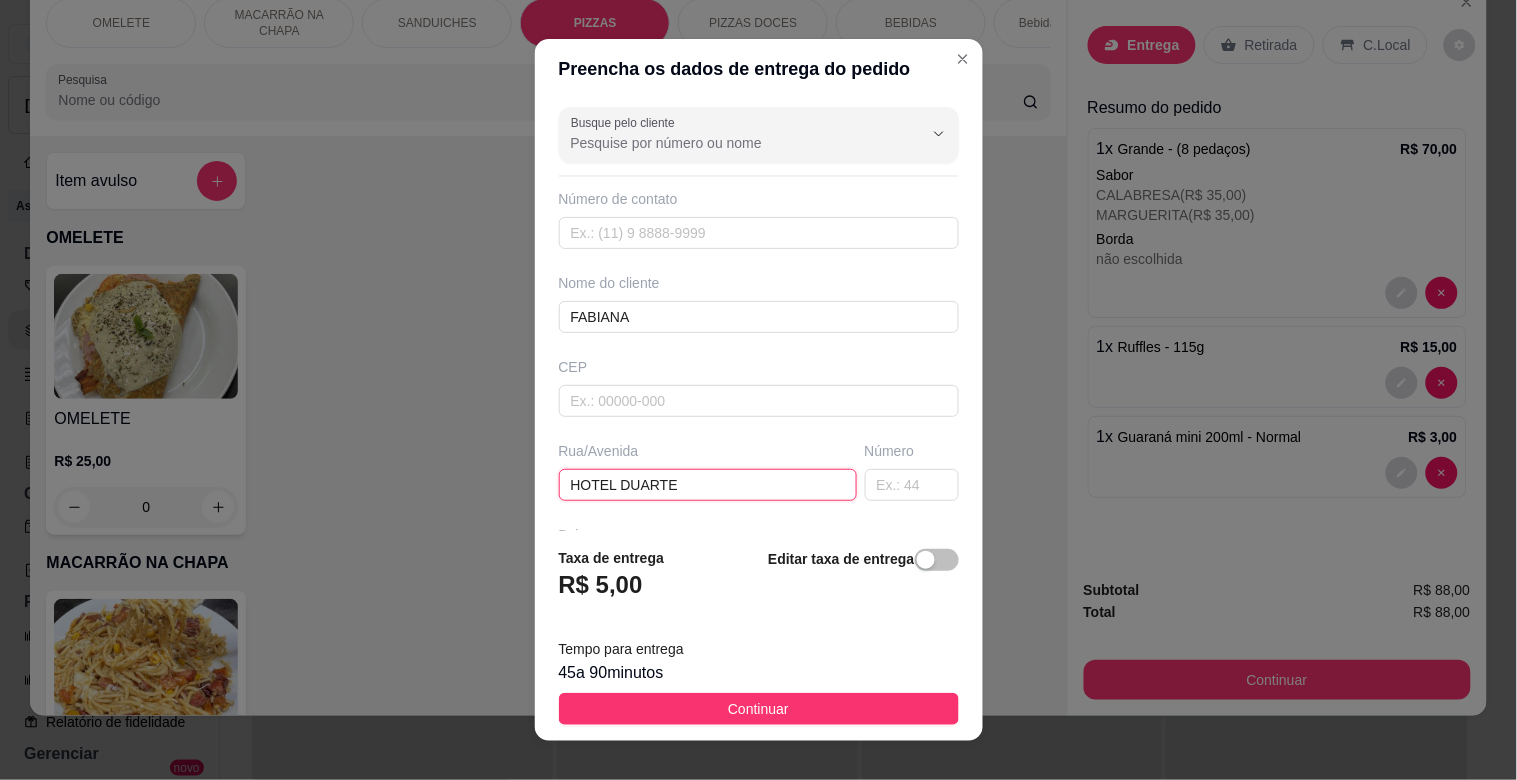 type on "HOTEL DUARTE" 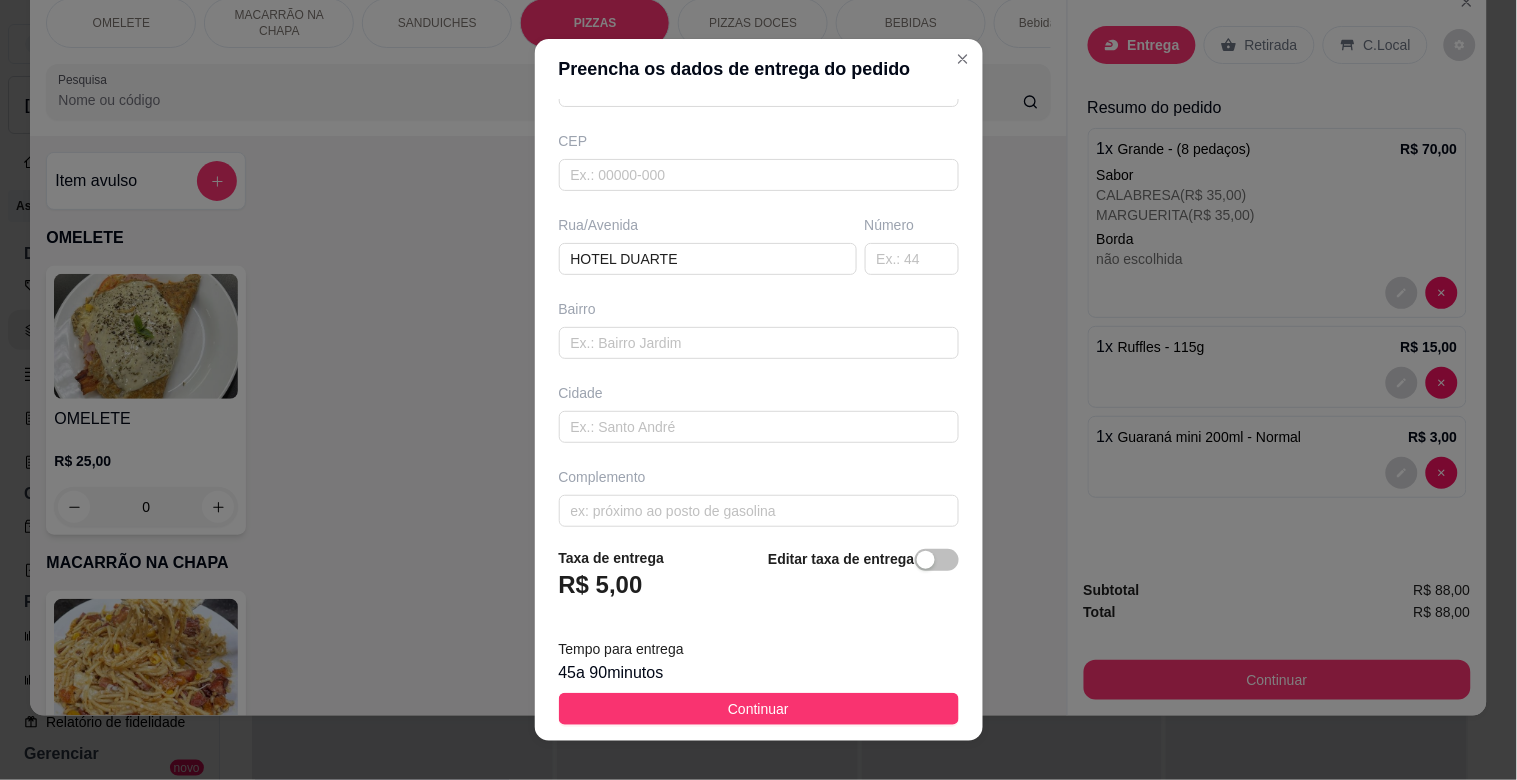 scroll, scrollTop: 243, scrollLeft: 0, axis: vertical 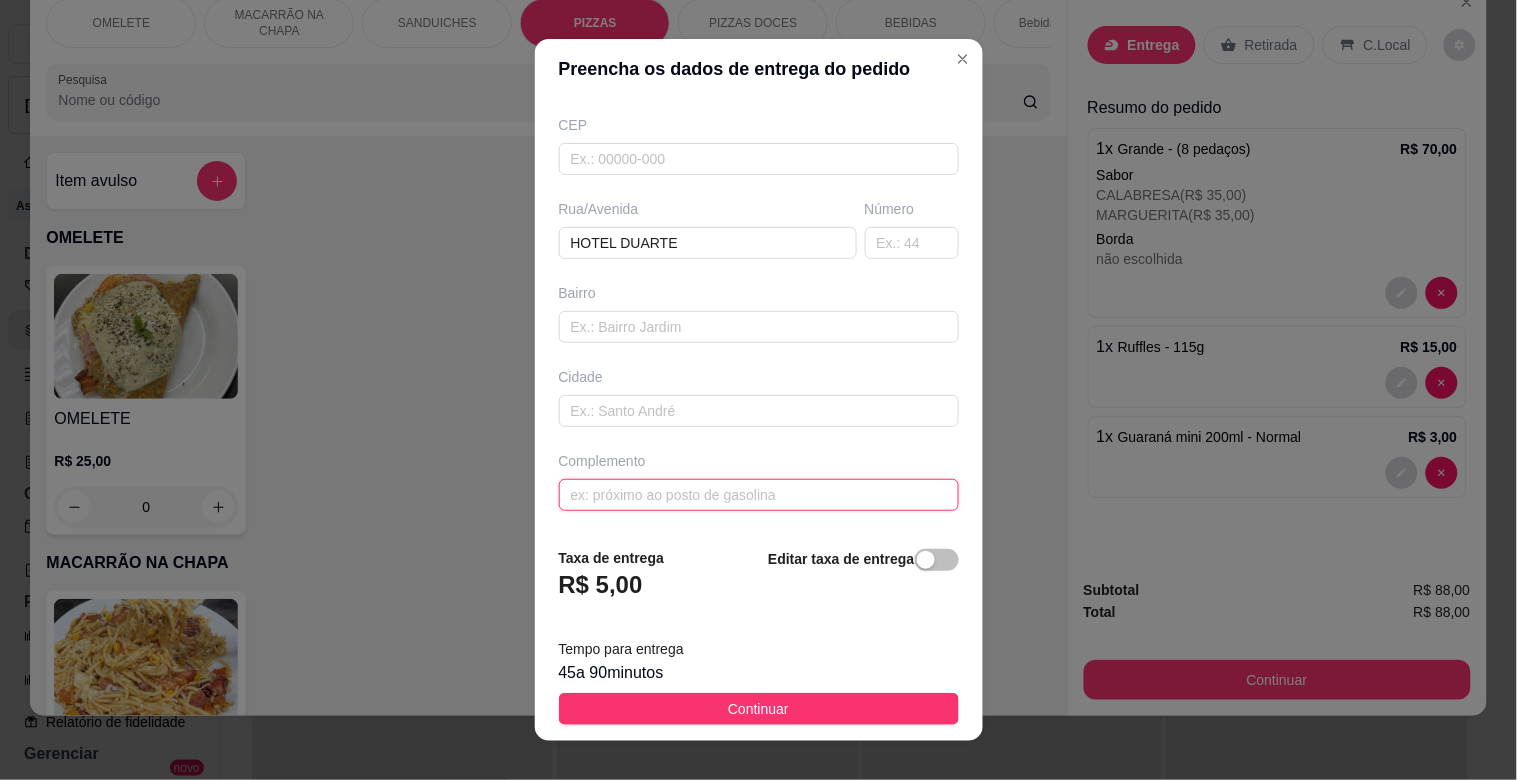 click at bounding box center (759, 495) 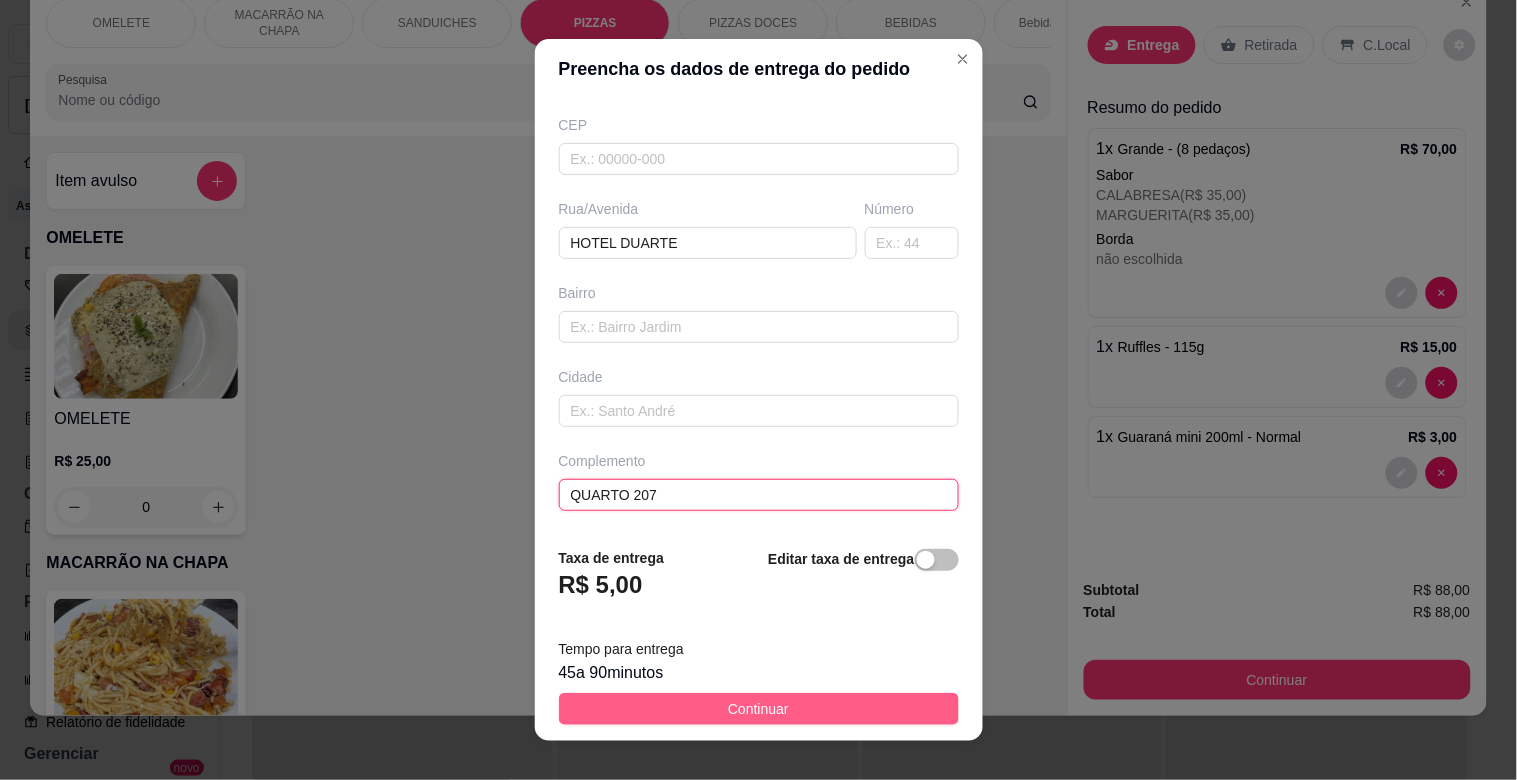 type on "QUARTO 207" 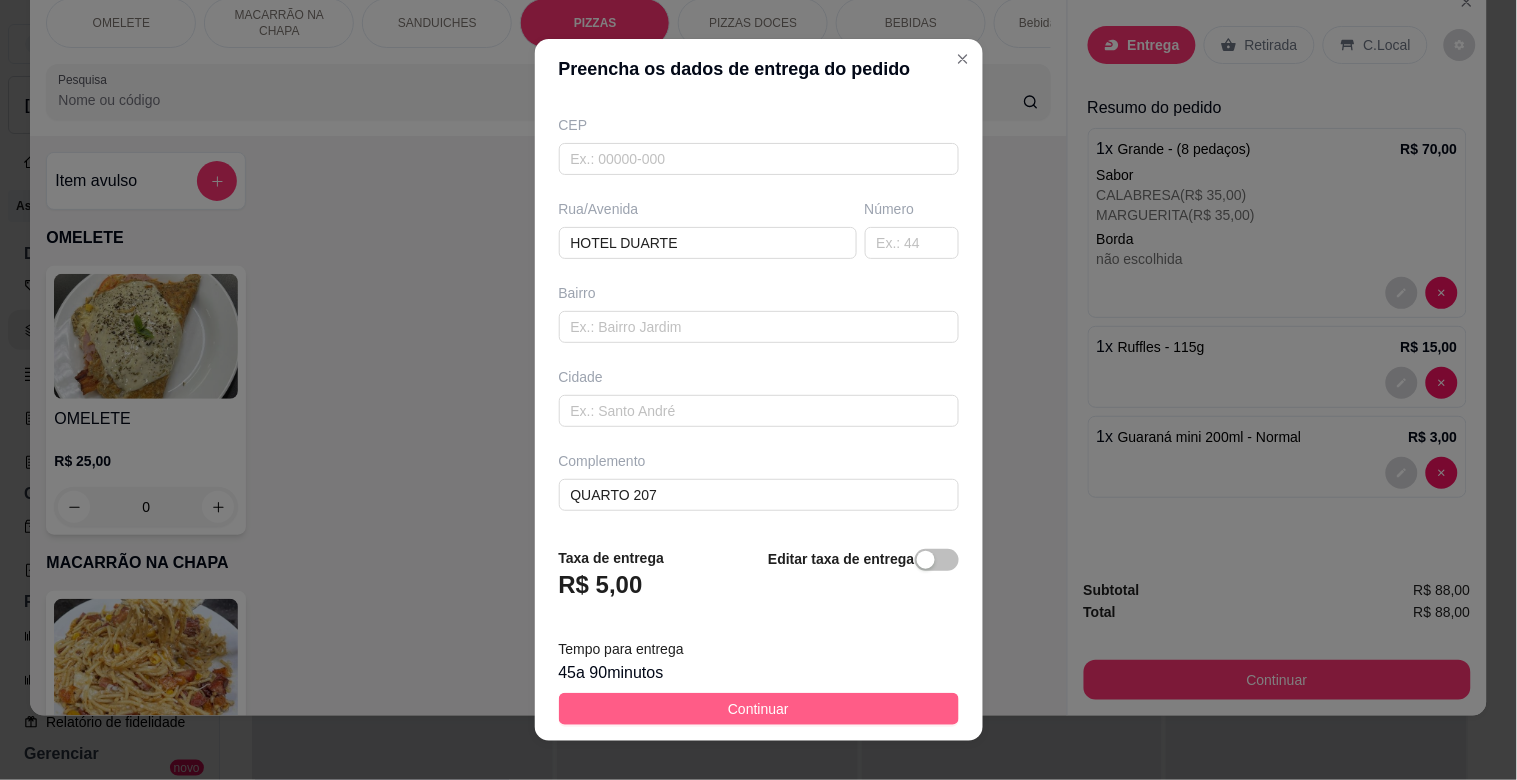 click on "Continuar" at bounding box center [759, 709] 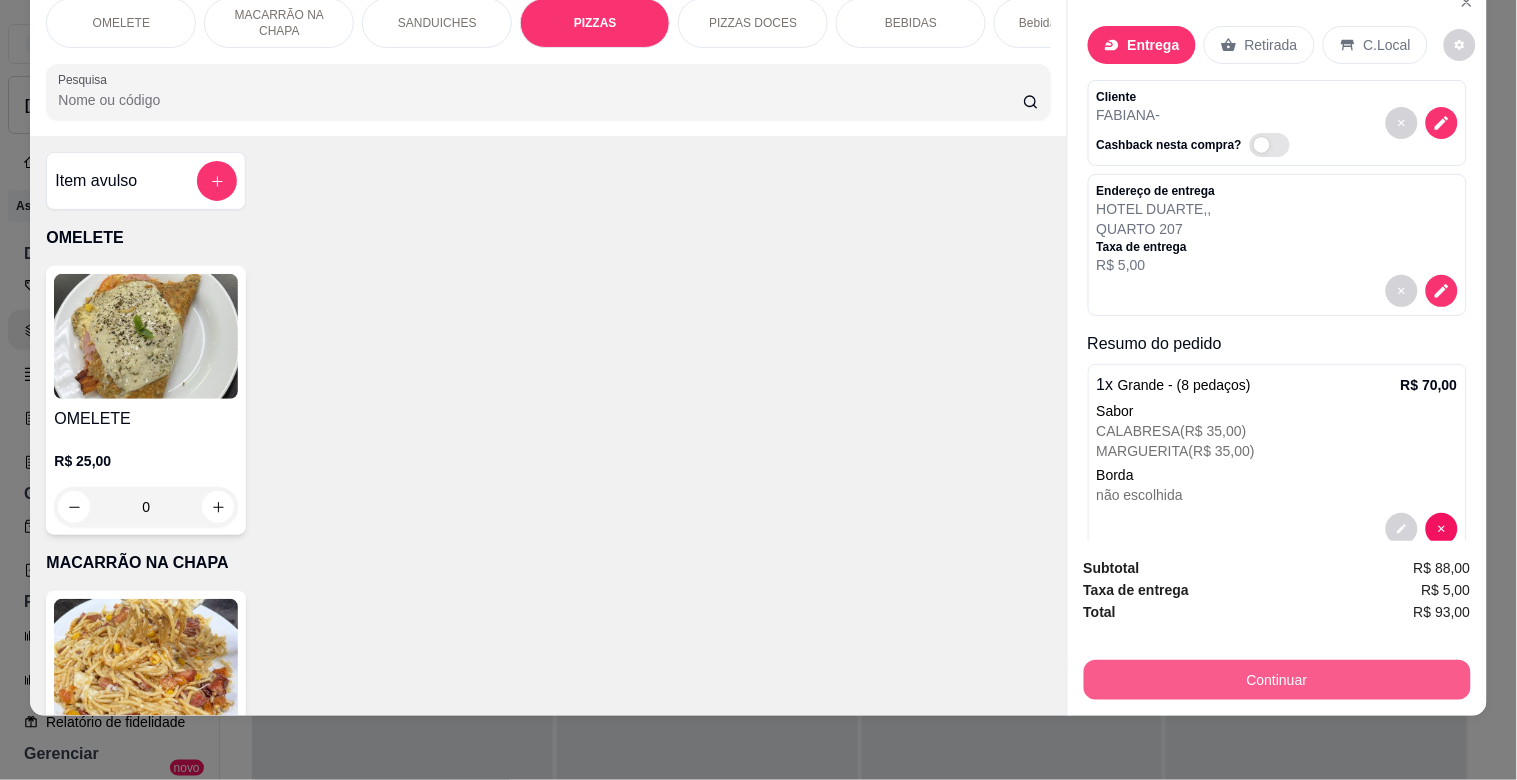 click on "Continuar" at bounding box center (1277, 680) 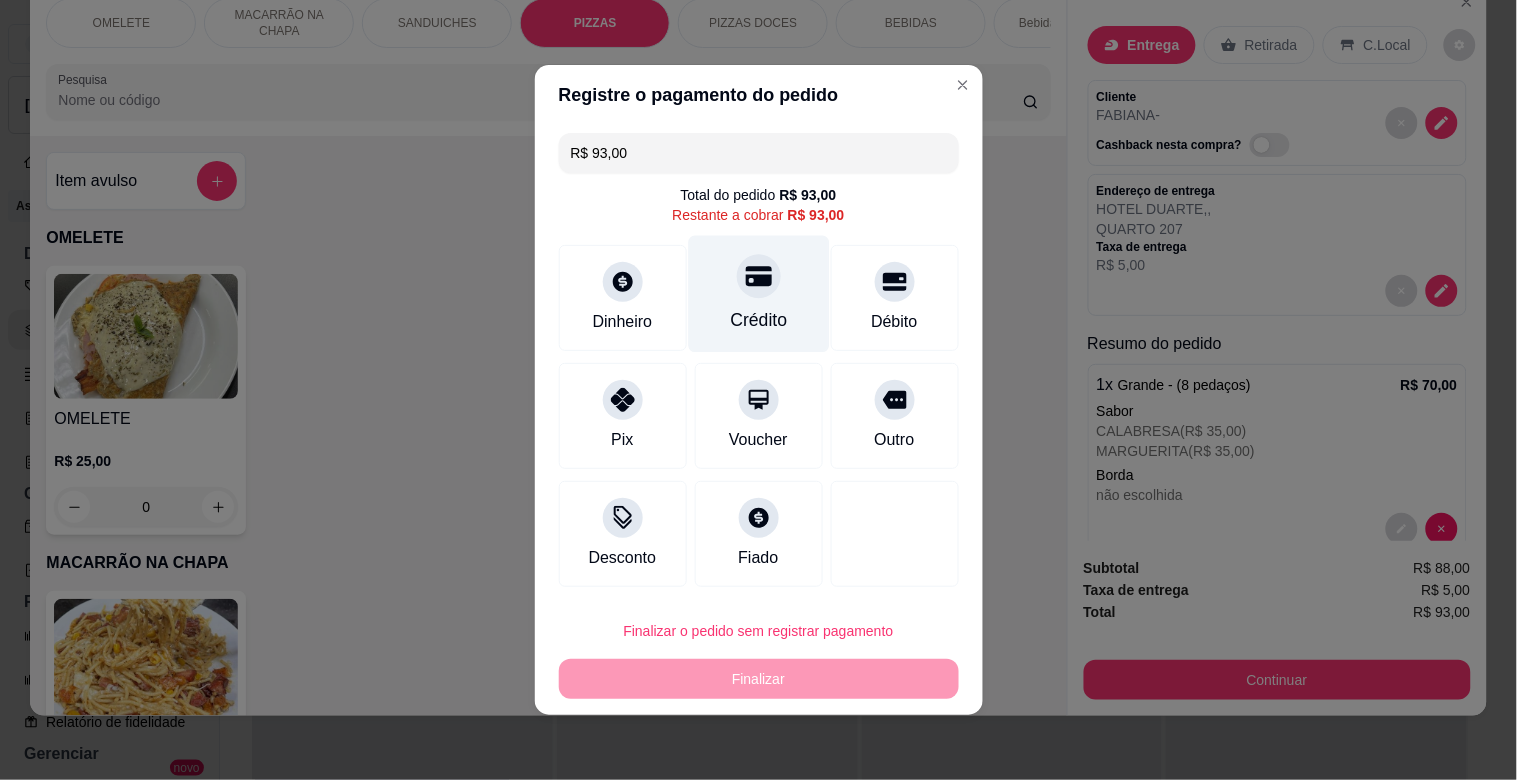 click on "Crédito" at bounding box center [758, 294] 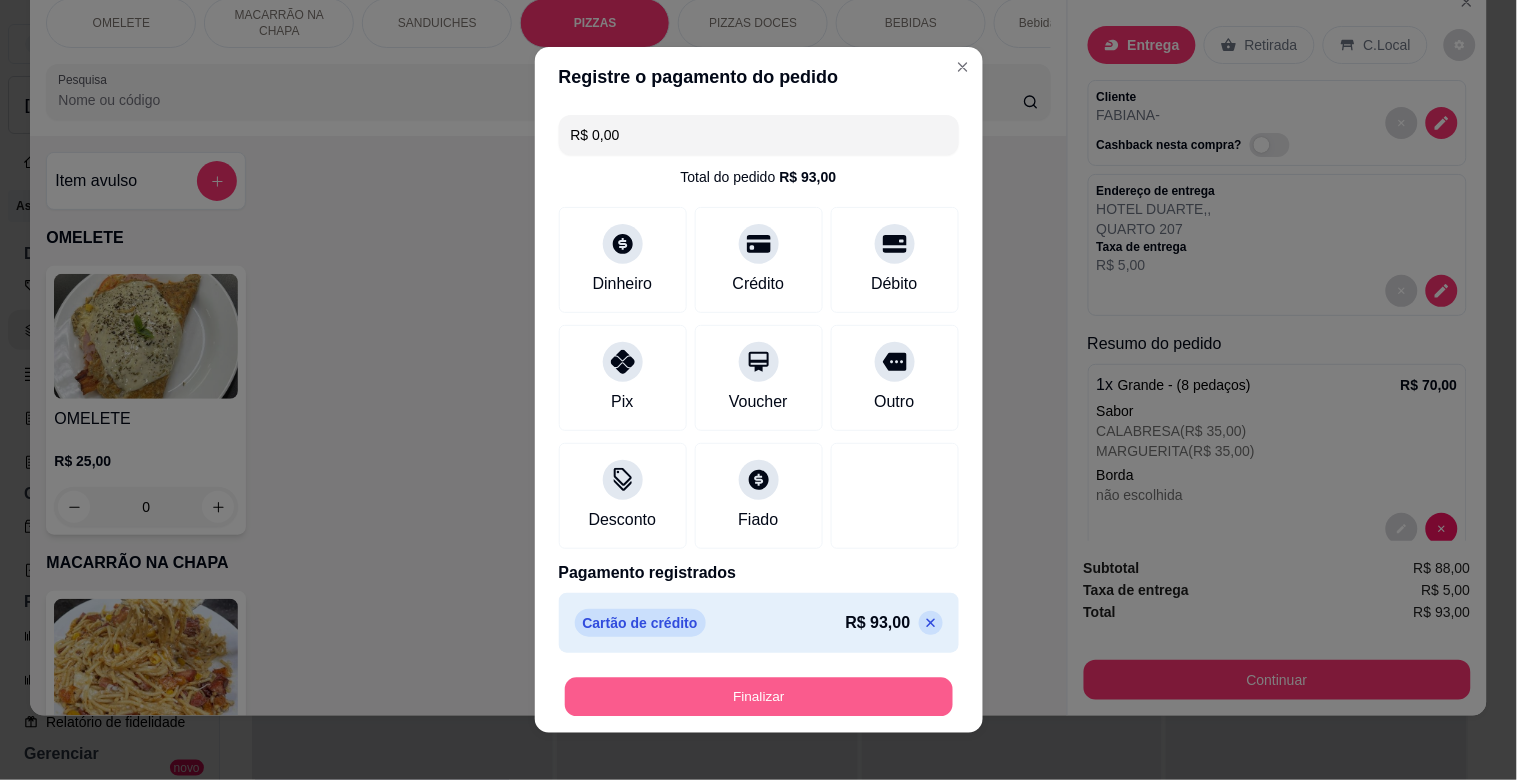 click on "Finalizar" at bounding box center (759, 697) 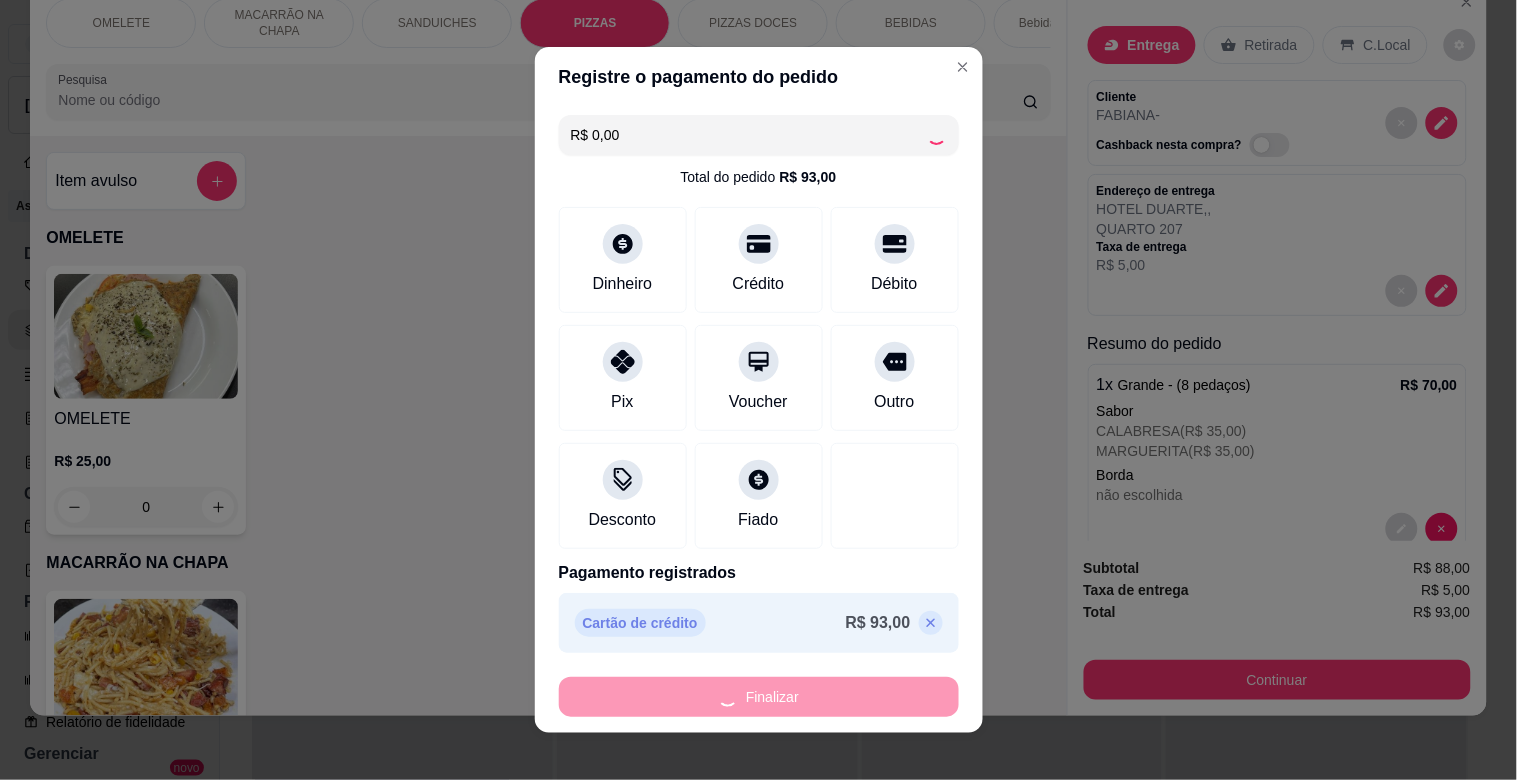 type on "0" 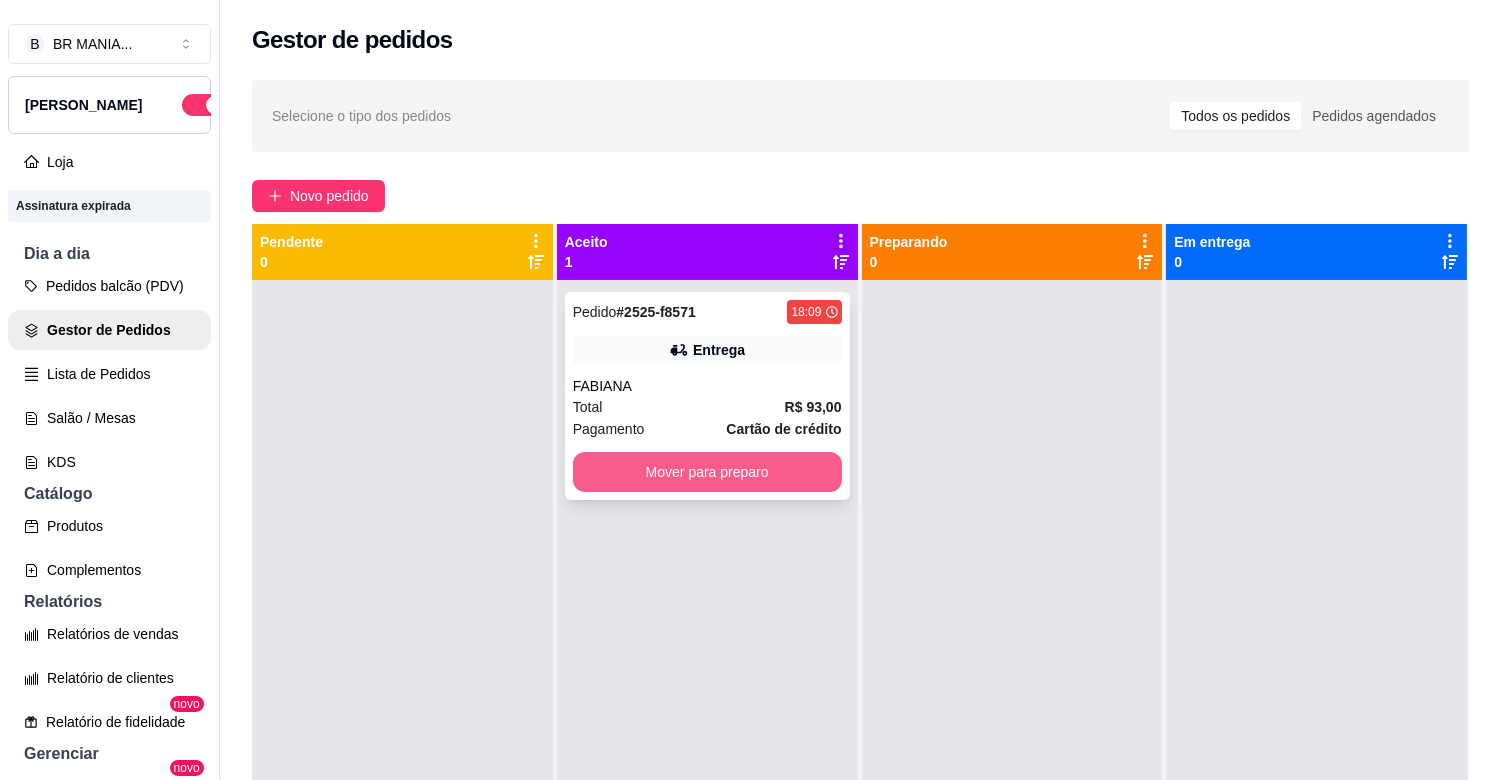 click on "Mover para preparo" at bounding box center (707, 472) 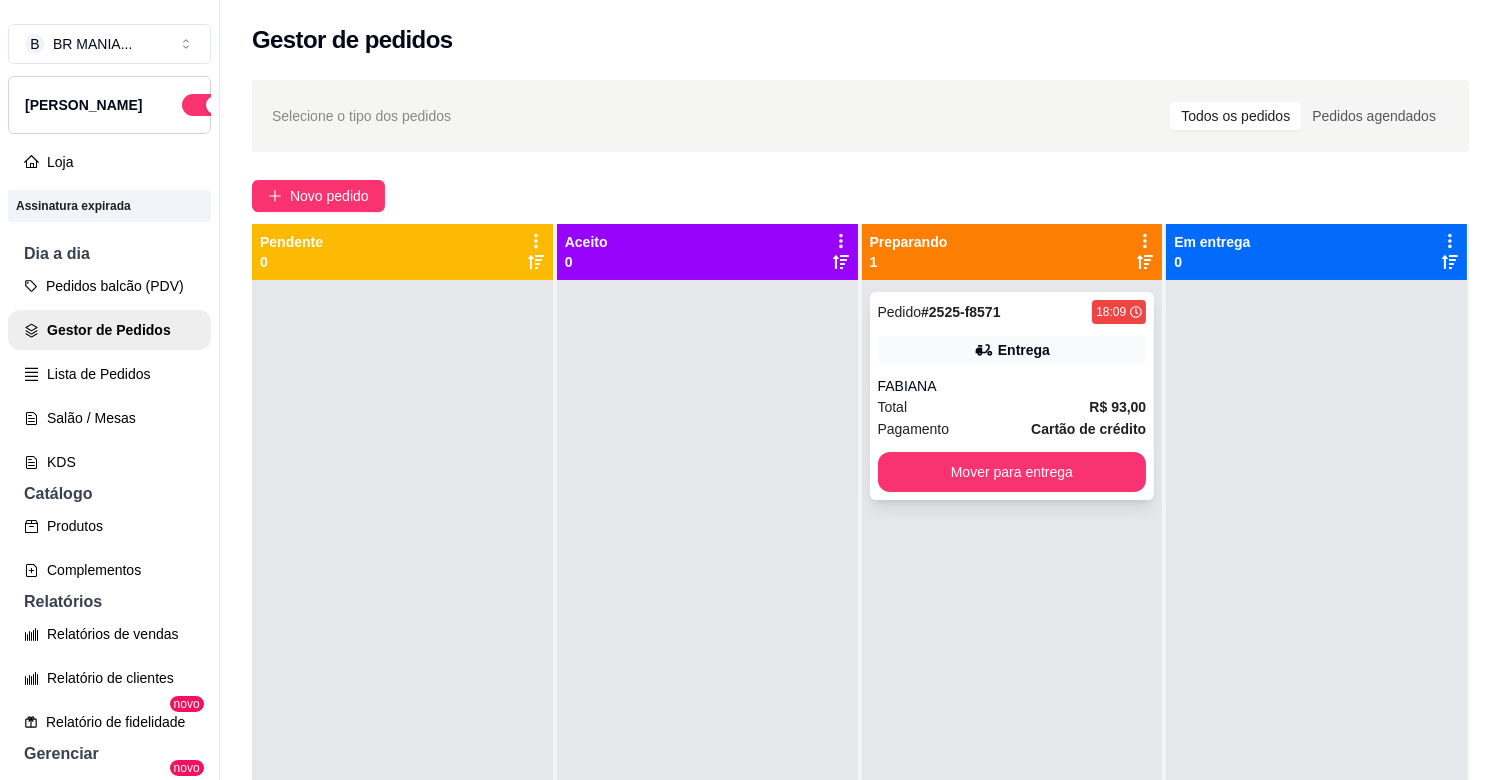 click on "FABIANA" at bounding box center [1012, 386] 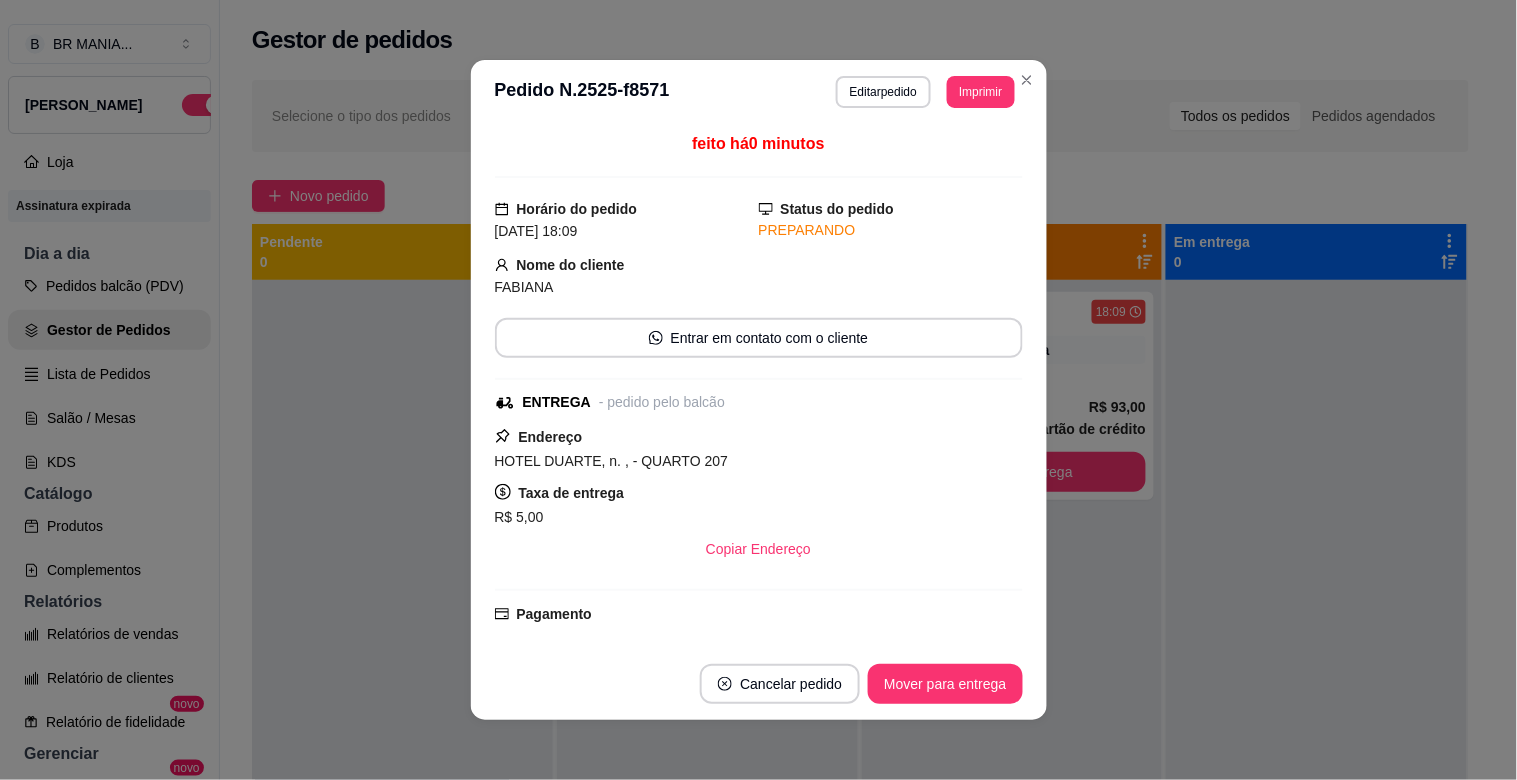 click on "**********" at bounding box center (759, 92) 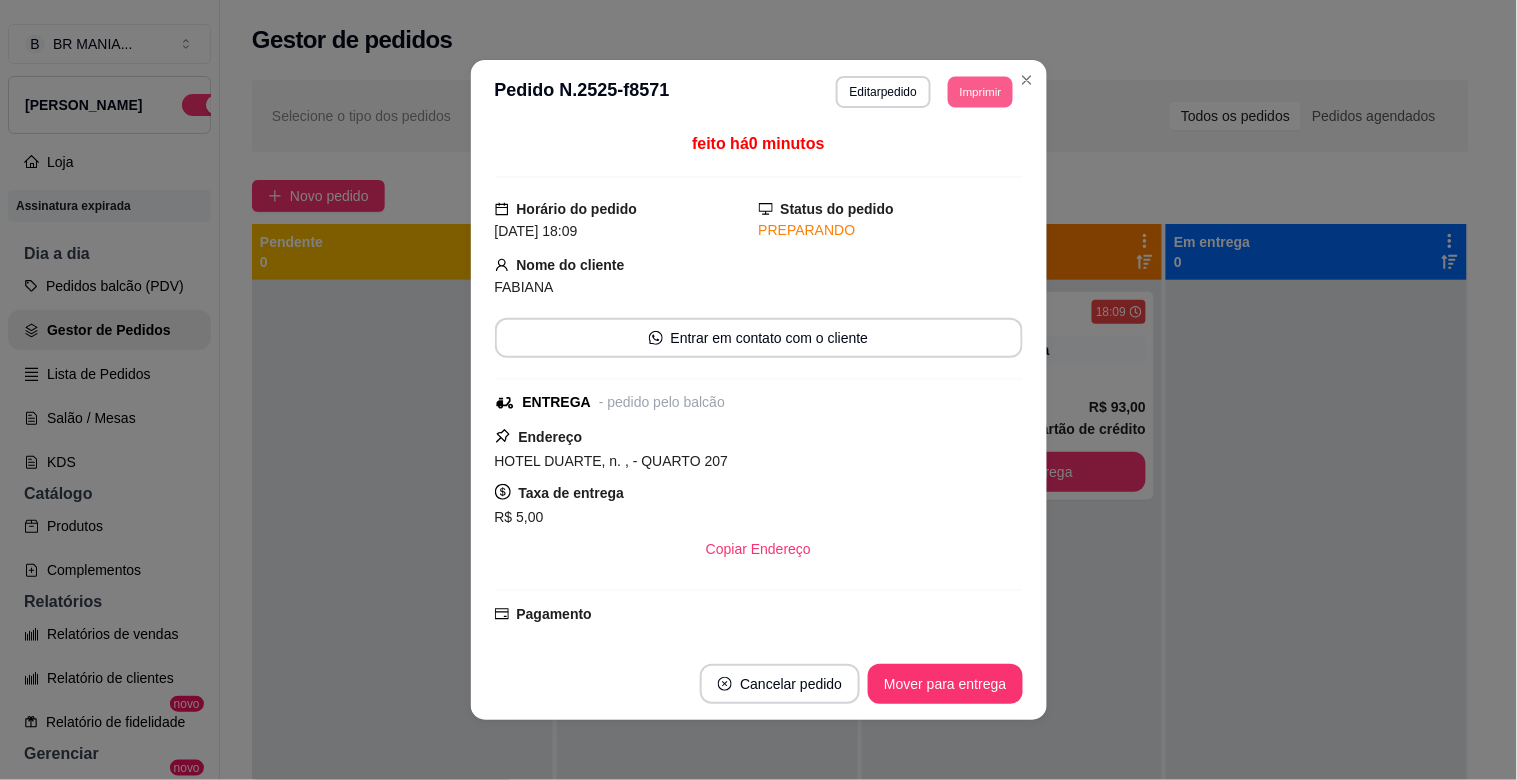 click on "Imprimir" at bounding box center [980, 91] 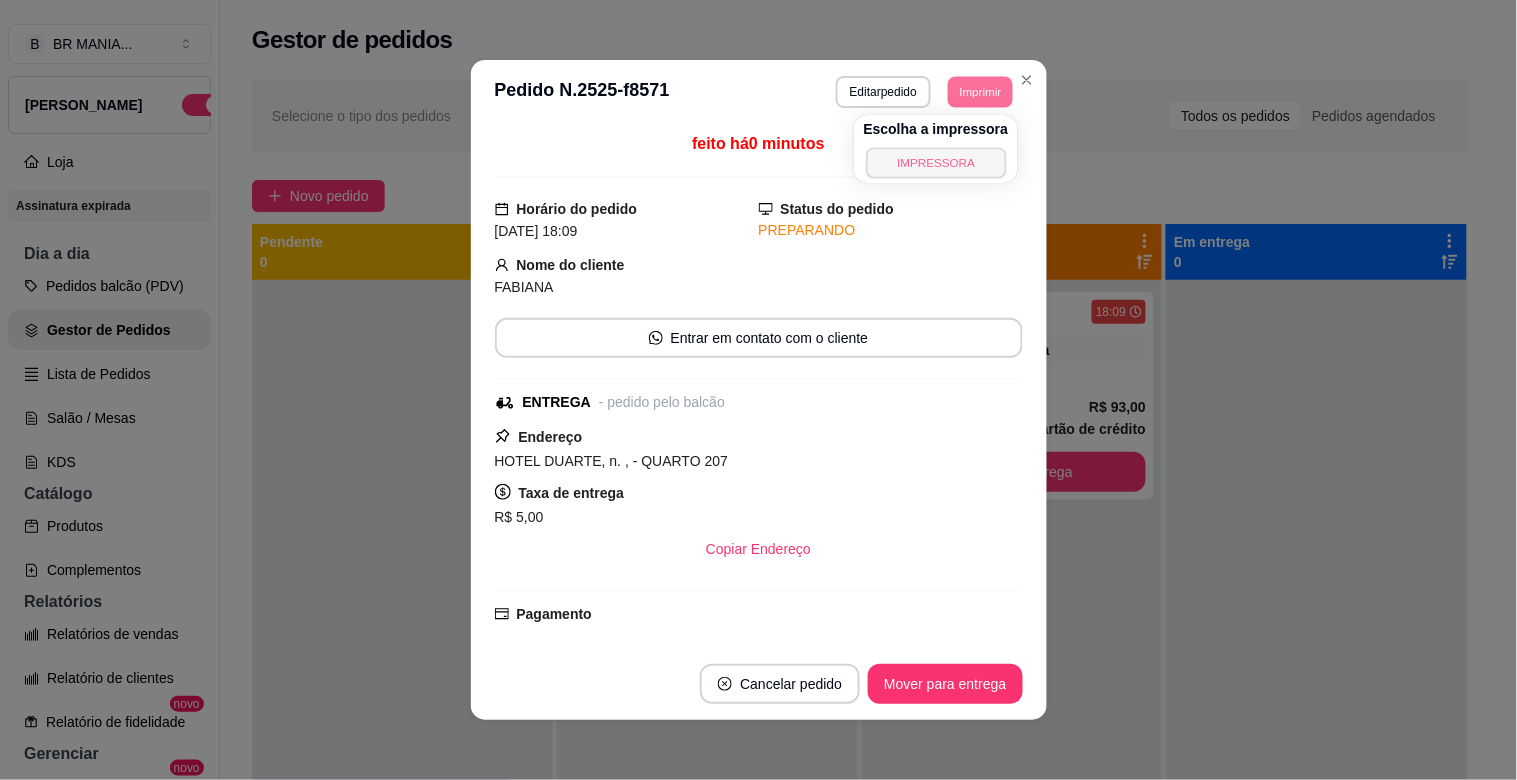 click on "IMPRESSORA" at bounding box center [936, 162] 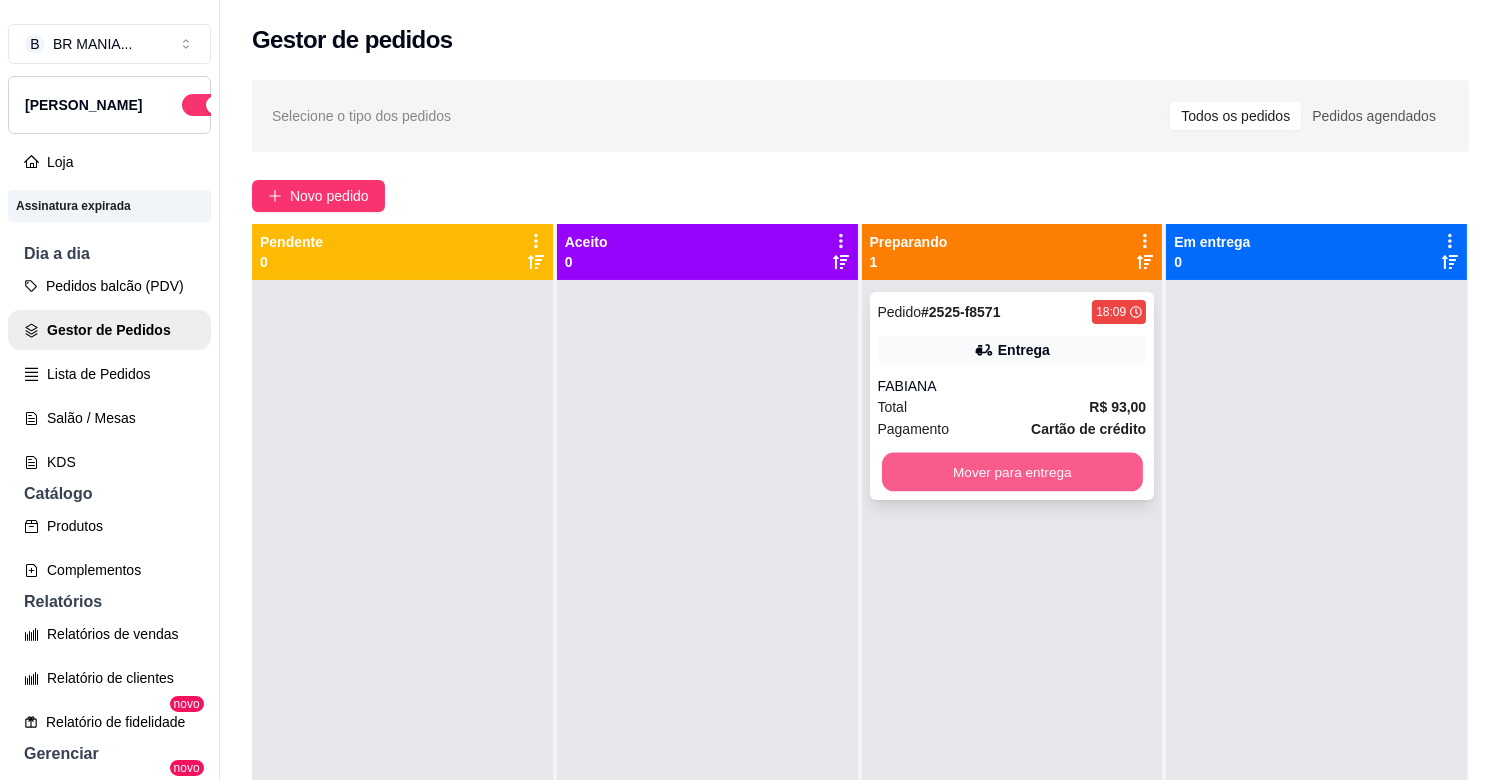 click on "Mover para entrega" at bounding box center [1012, 472] 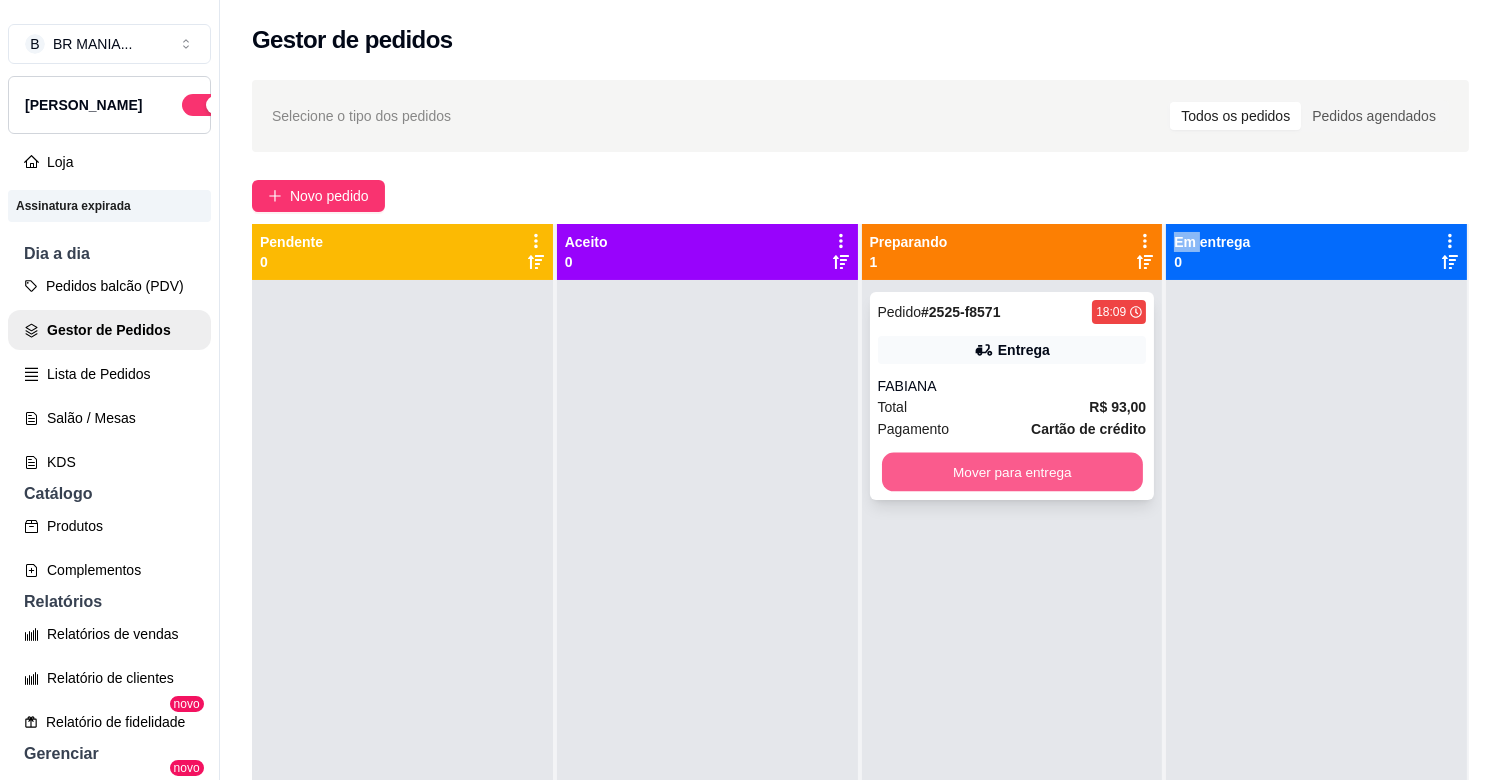 click on "Mover para entrega" at bounding box center (1012, 472) 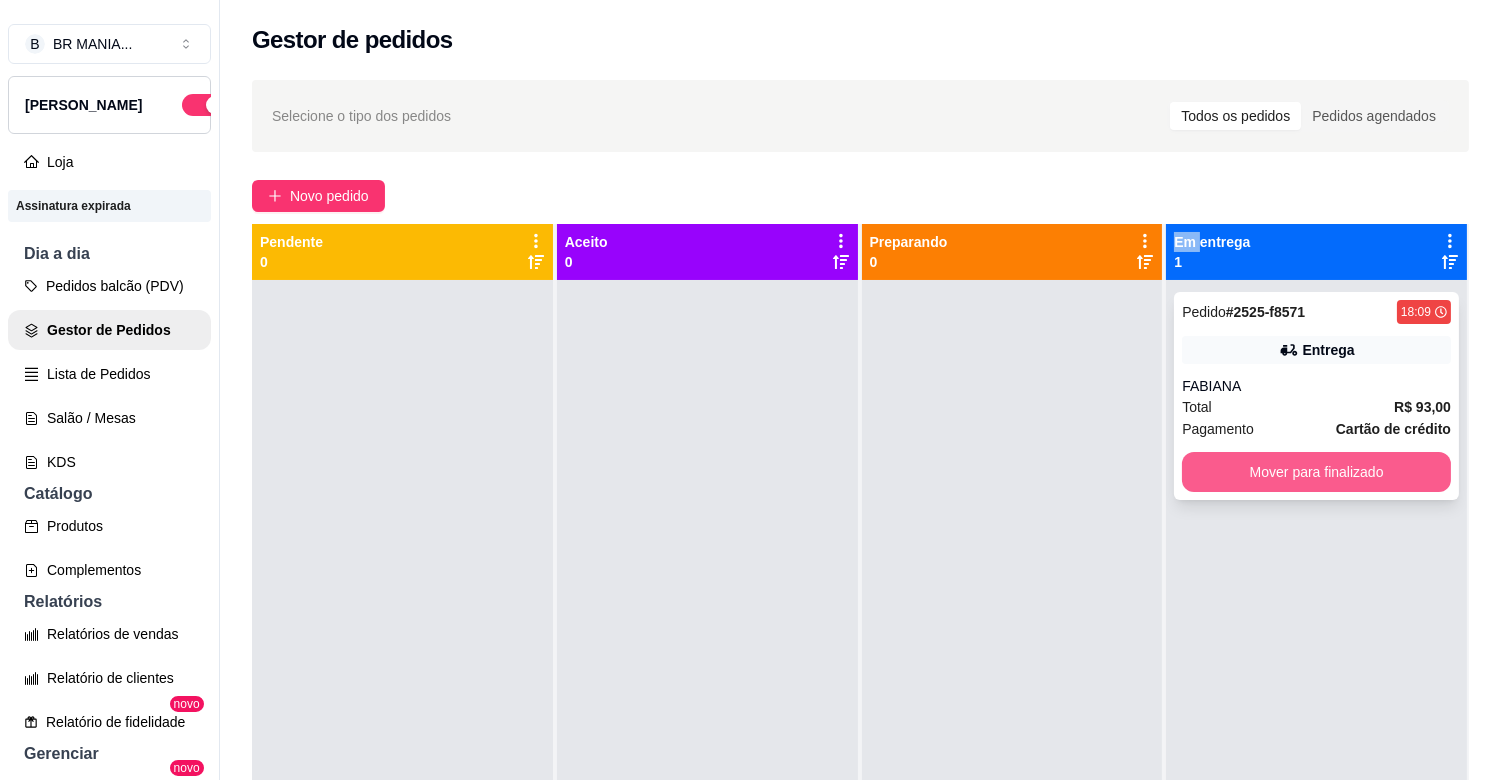 click on "Mover para finalizado" at bounding box center [1316, 472] 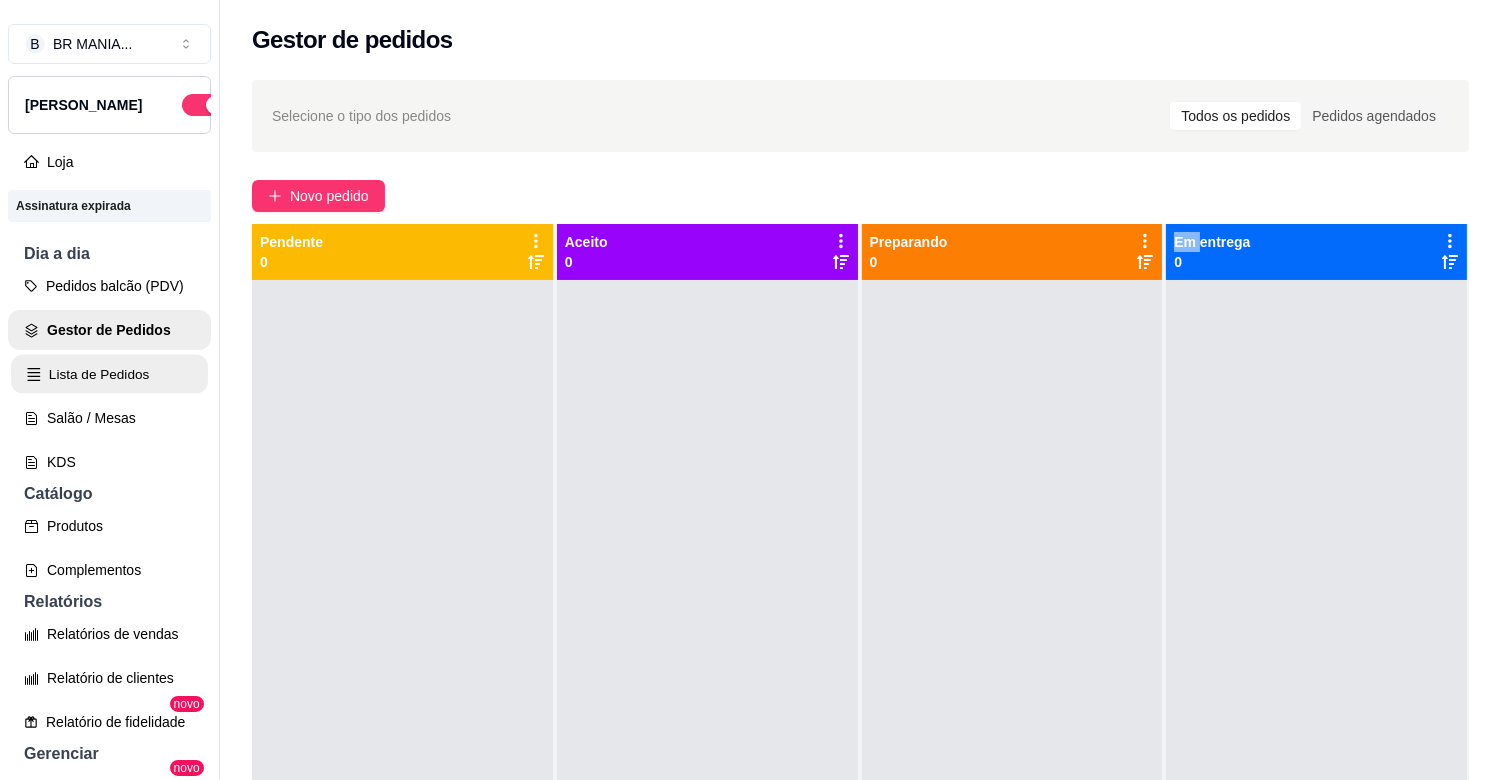 click on "Lista de Pedidos" at bounding box center [109, 374] 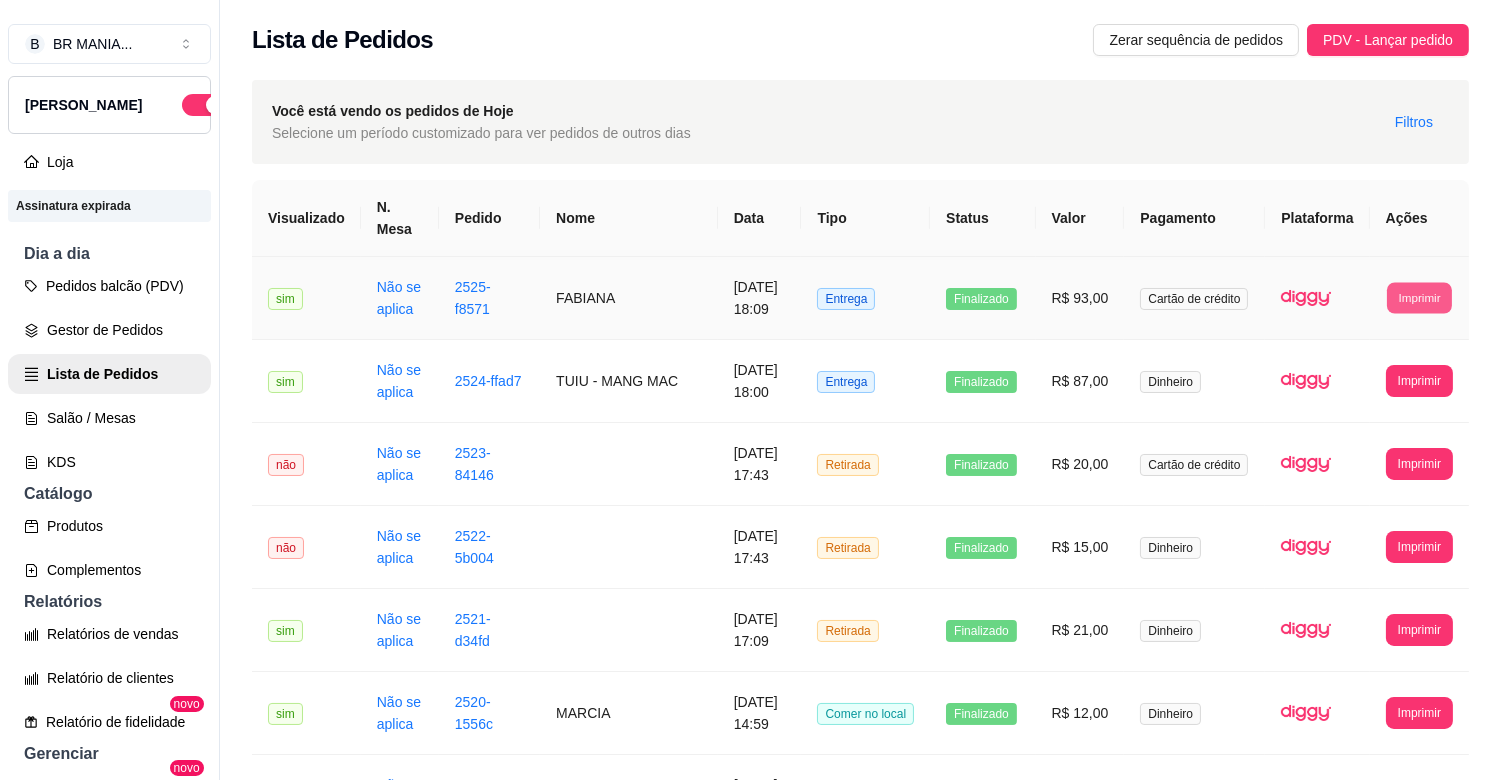 click on "Imprimir" at bounding box center (1419, 297) 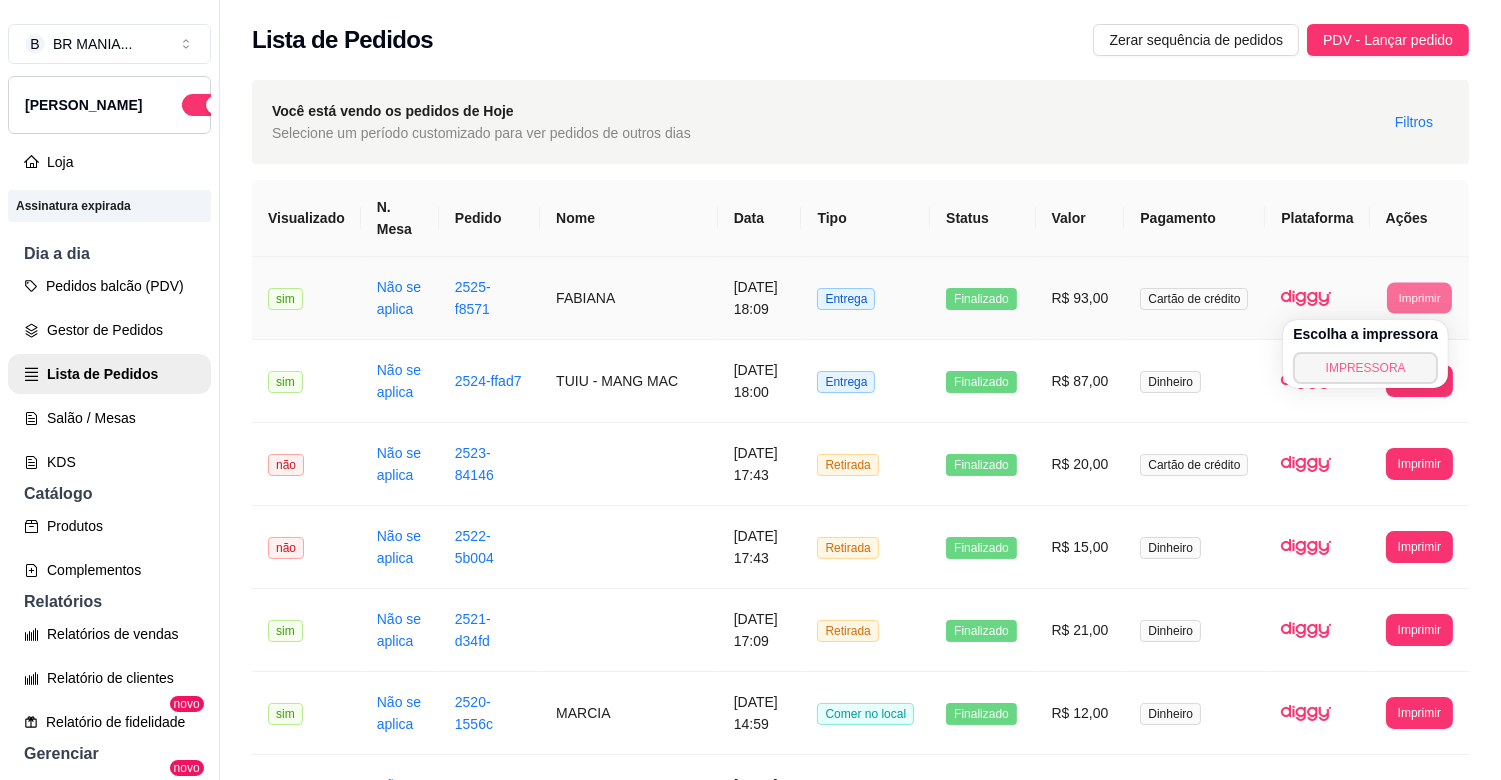 click on "IMPRESSORA" at bounding box center (1365, 368) 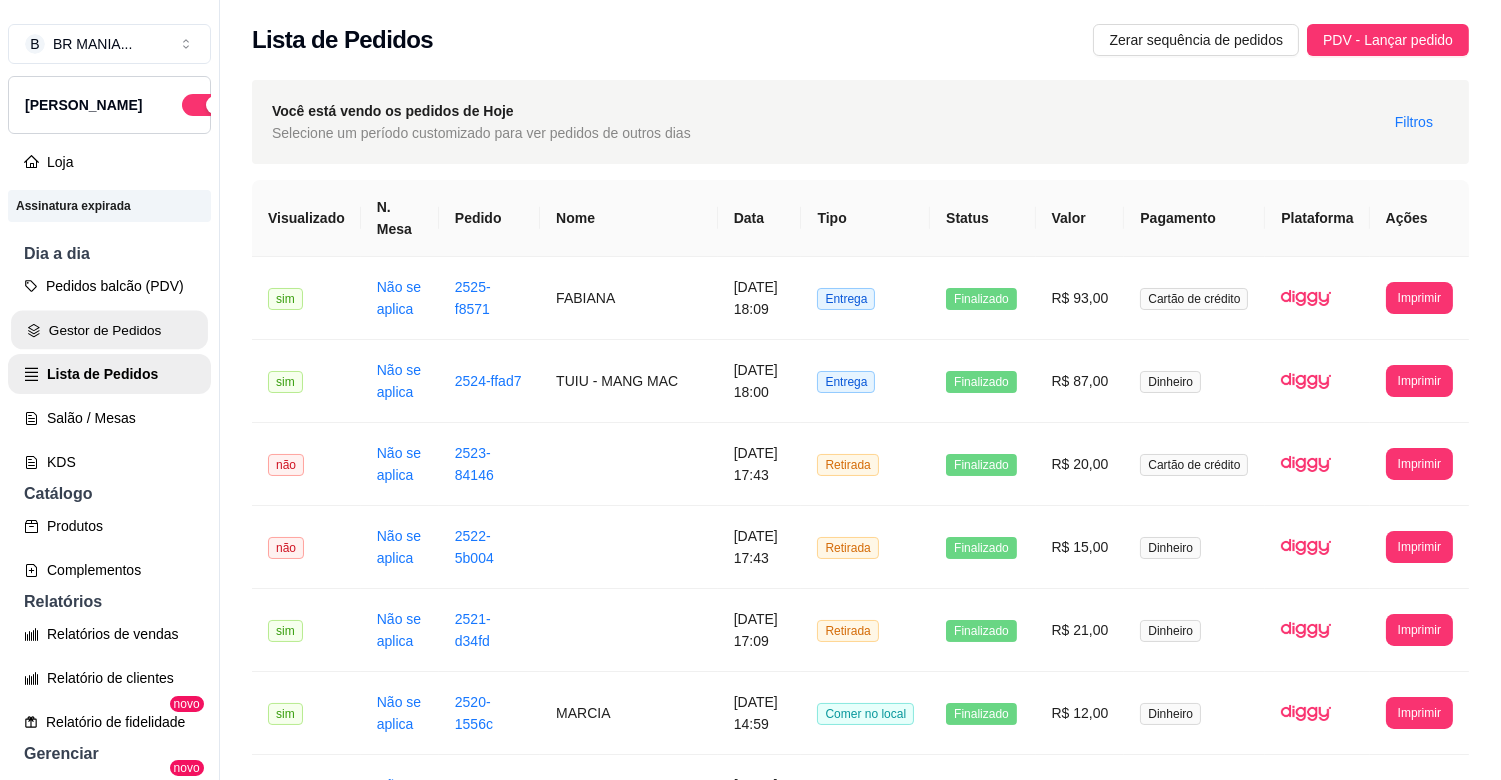 click on "Gestor de Pedidos" at bounding box center (109, 330) 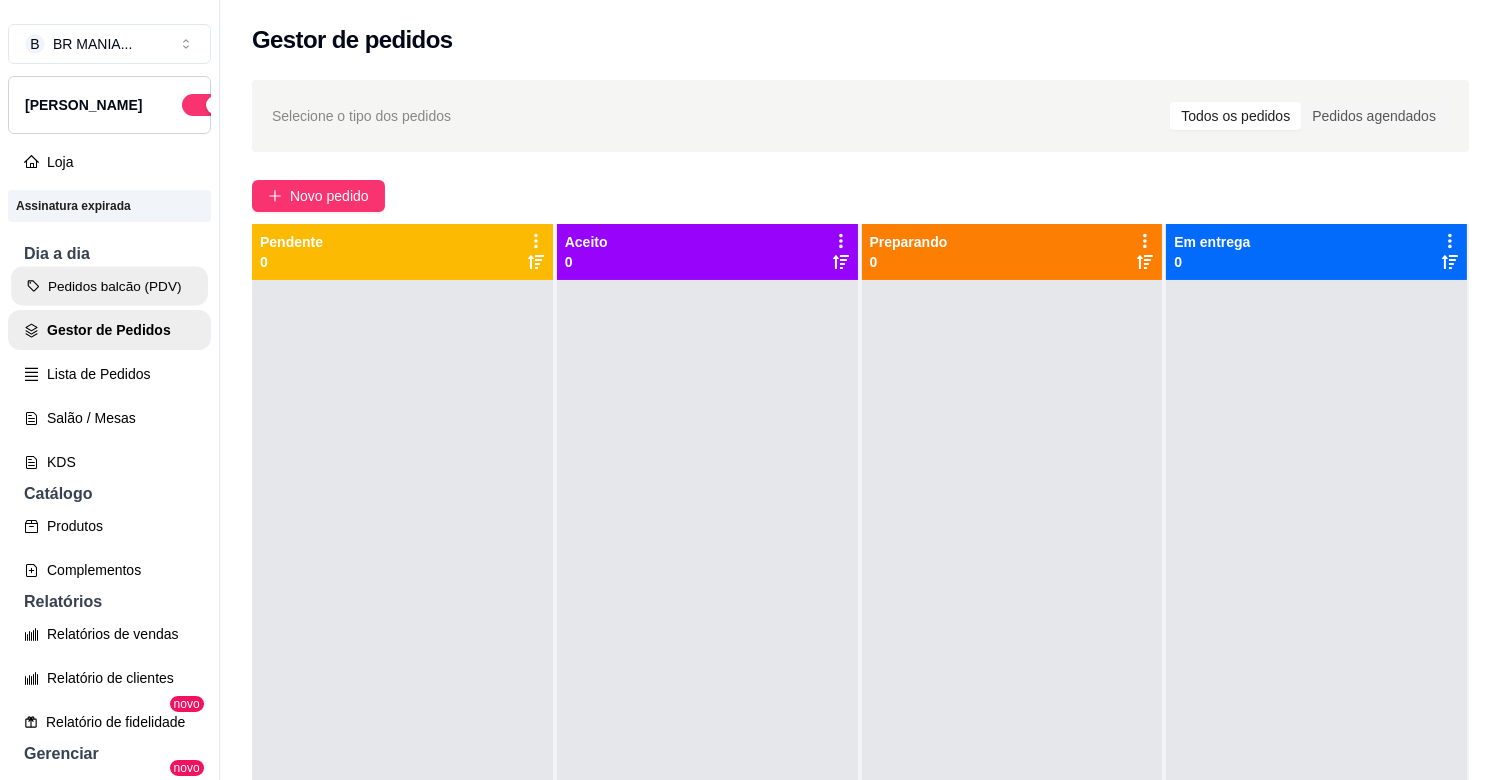 click on "Pedidos balcão (PDV)" at bounding box center (109, 286) 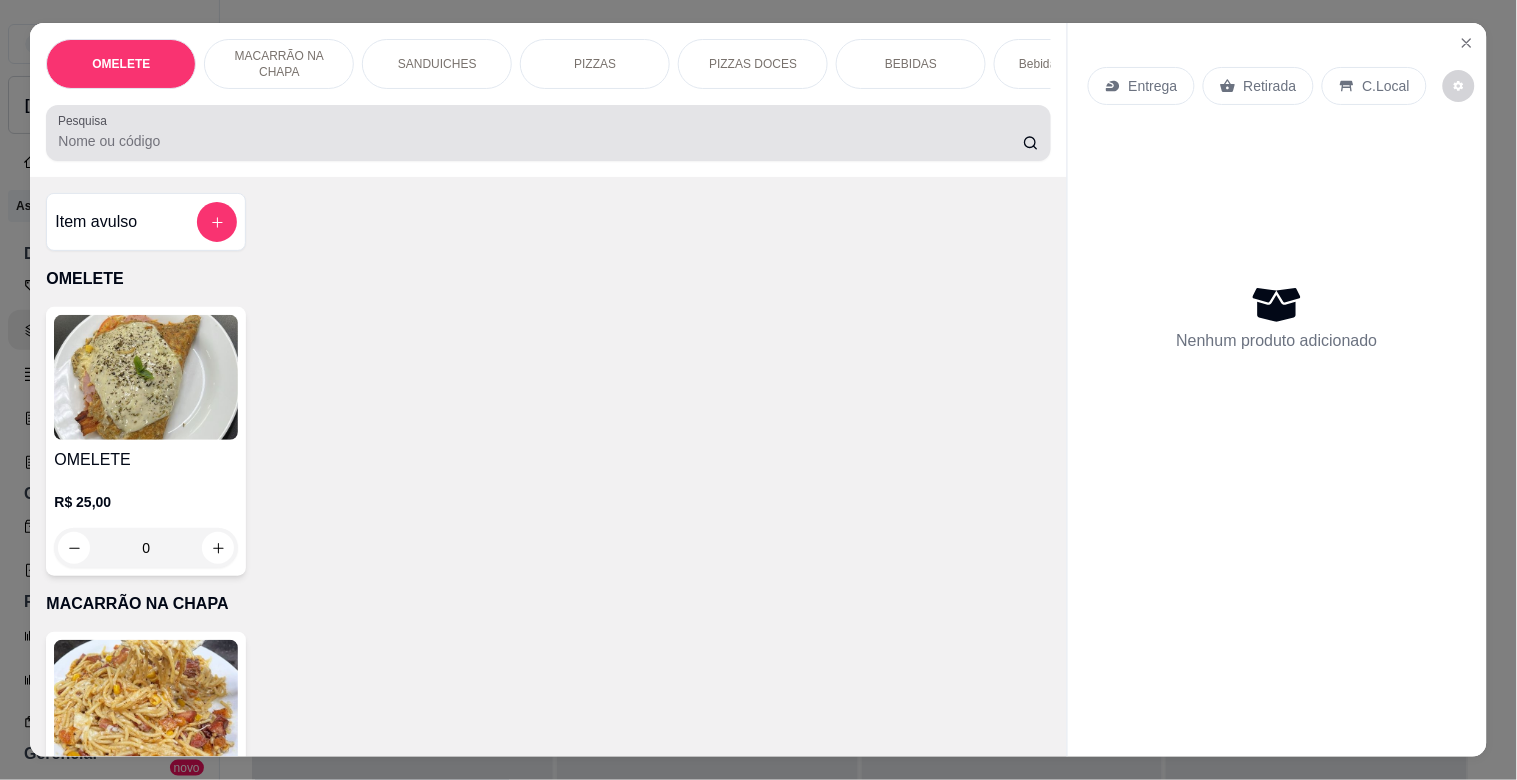 click at bounding box center (548, 133) 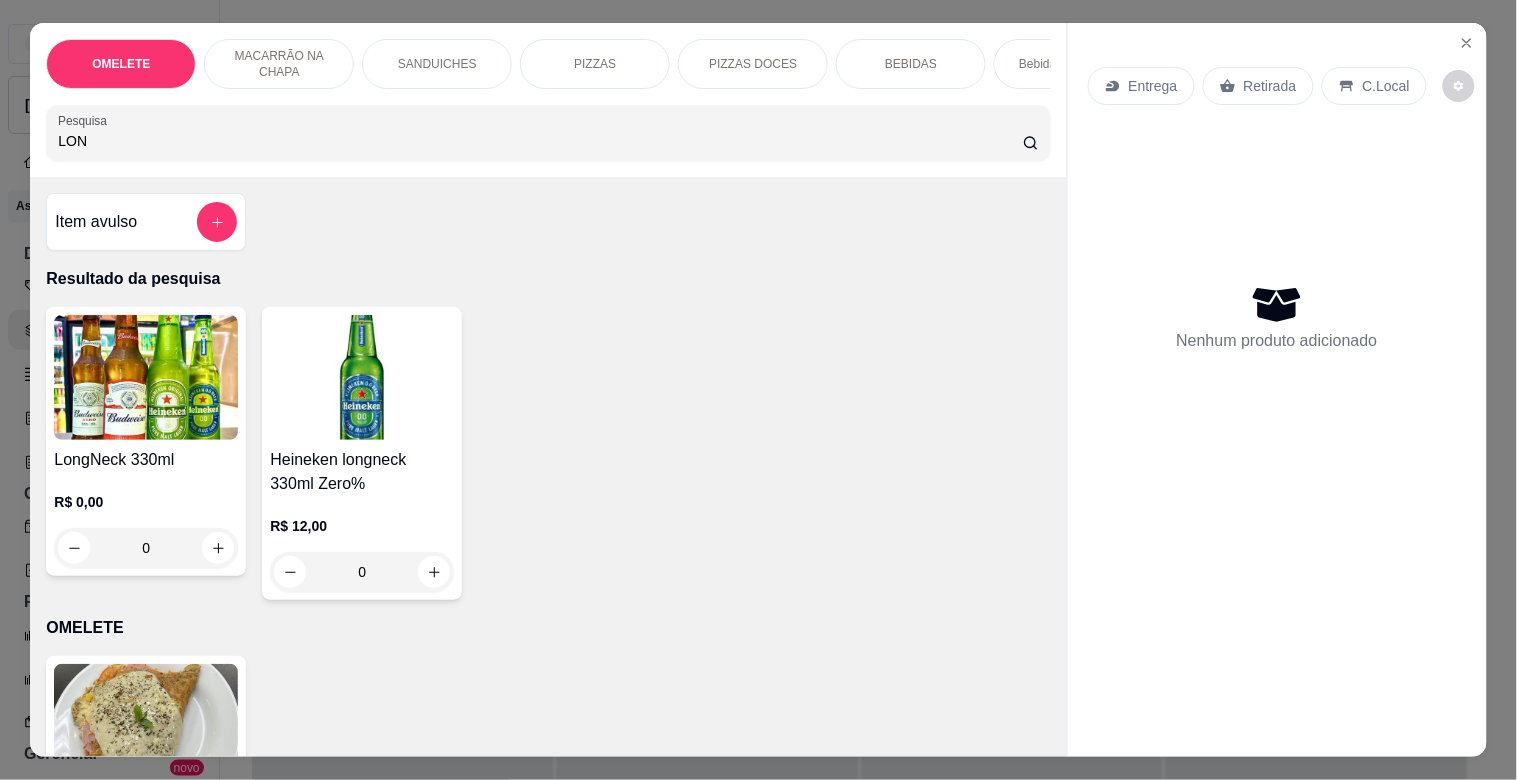 type on "LON" 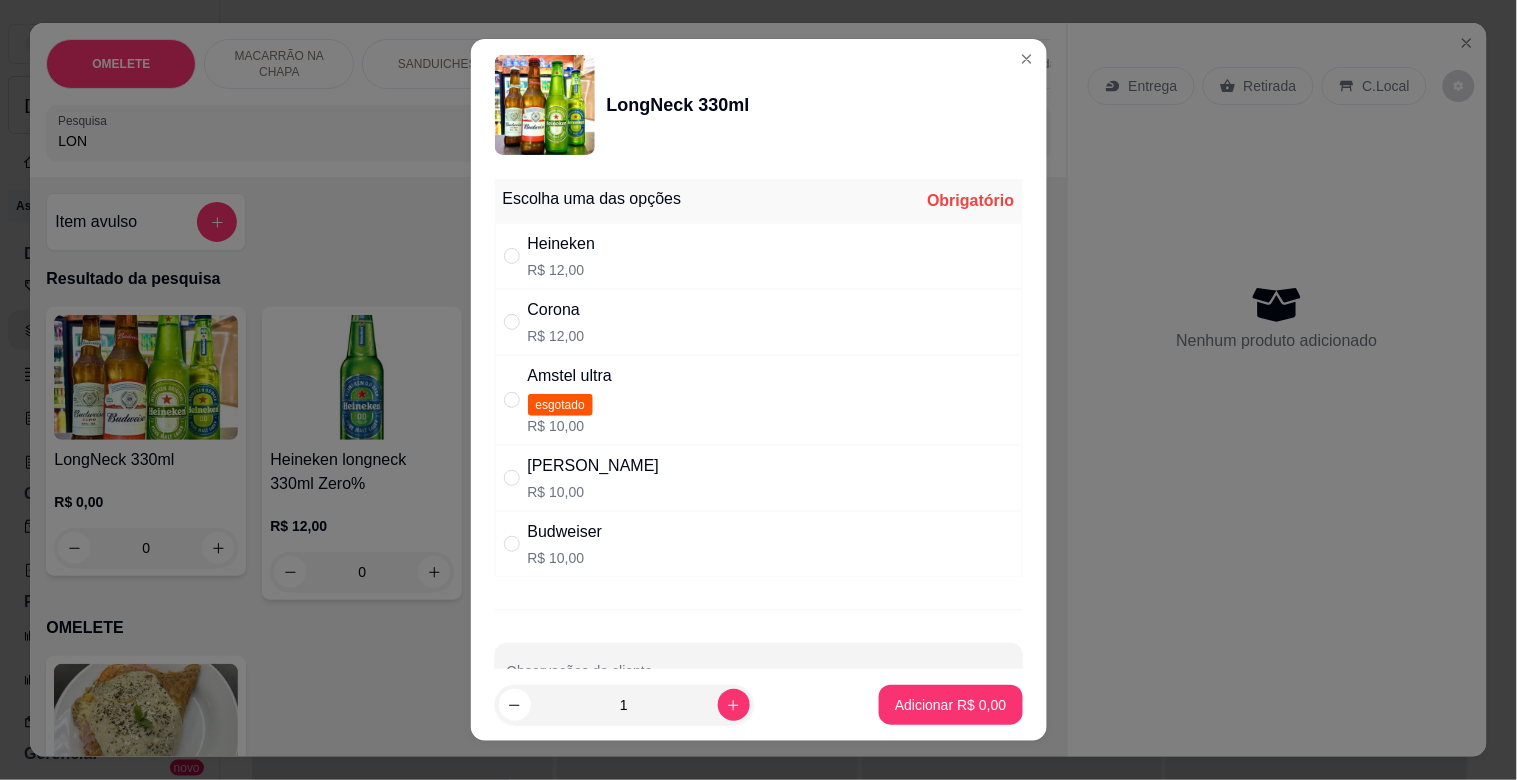 click on "Heineken  R$ 12,00" at bounding box center (562, 256) 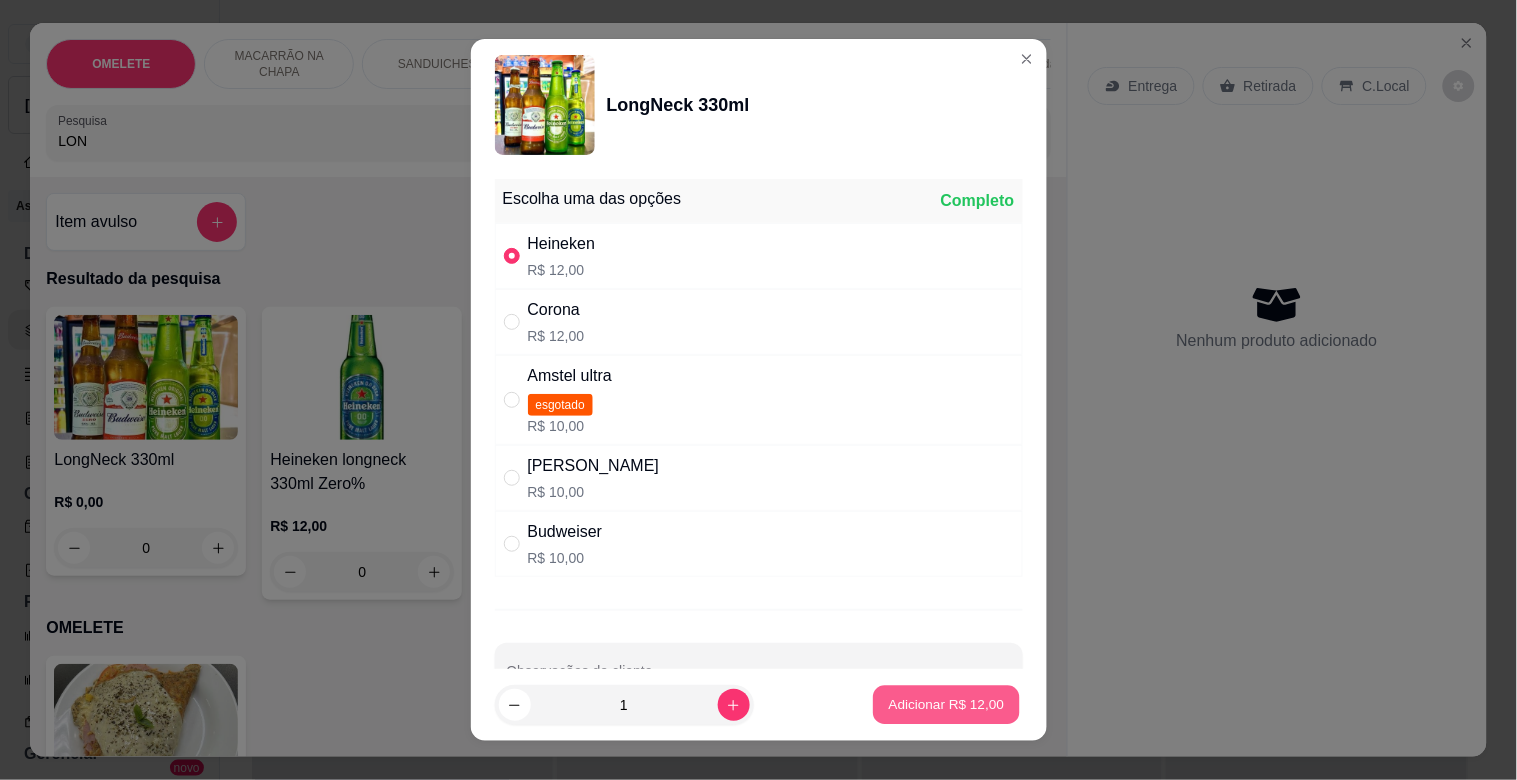 click on "Adicionar   R$ 12,00" at bounding box center [947, 704] 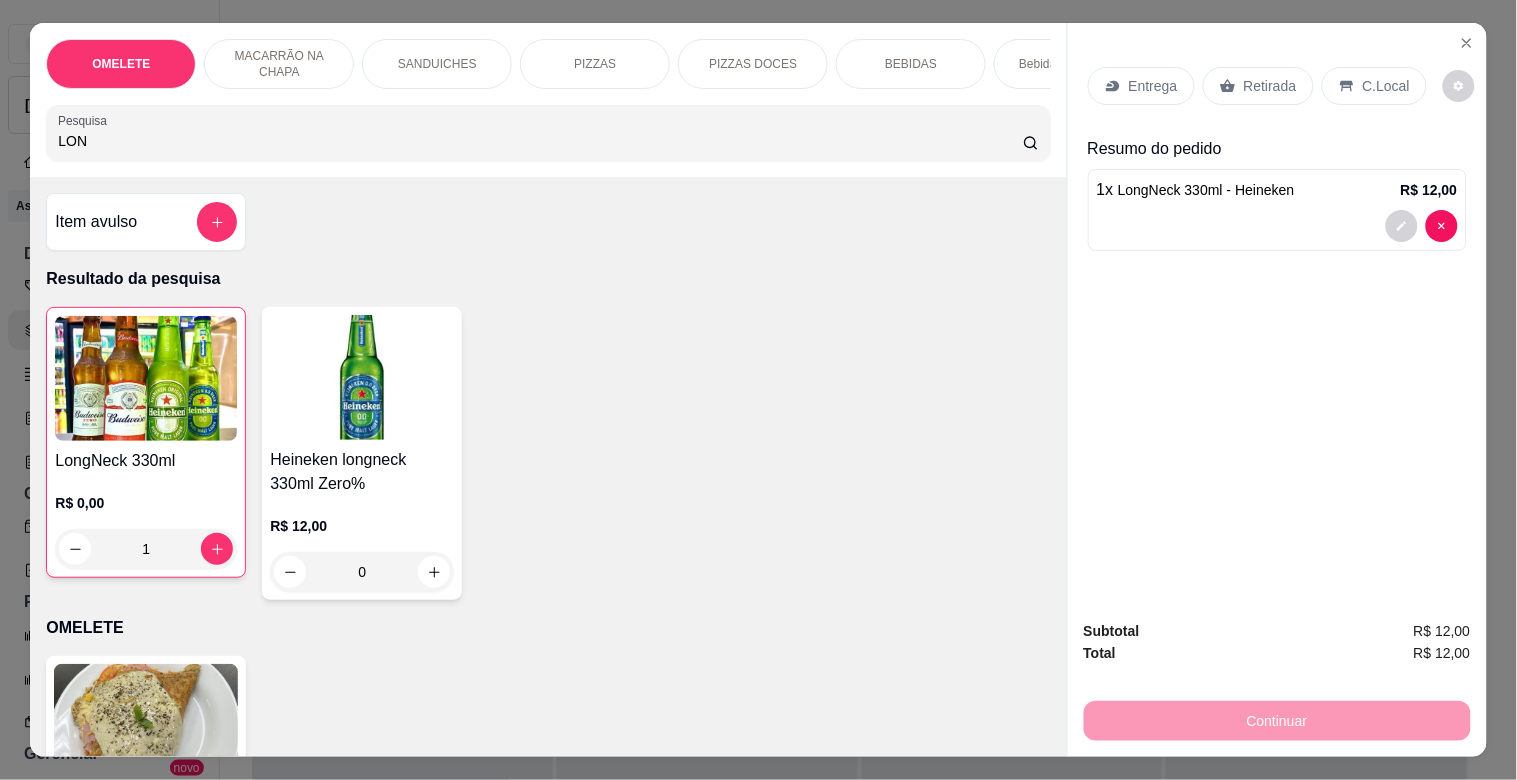 click on "Retirada" at bounding box center (1258, 86) 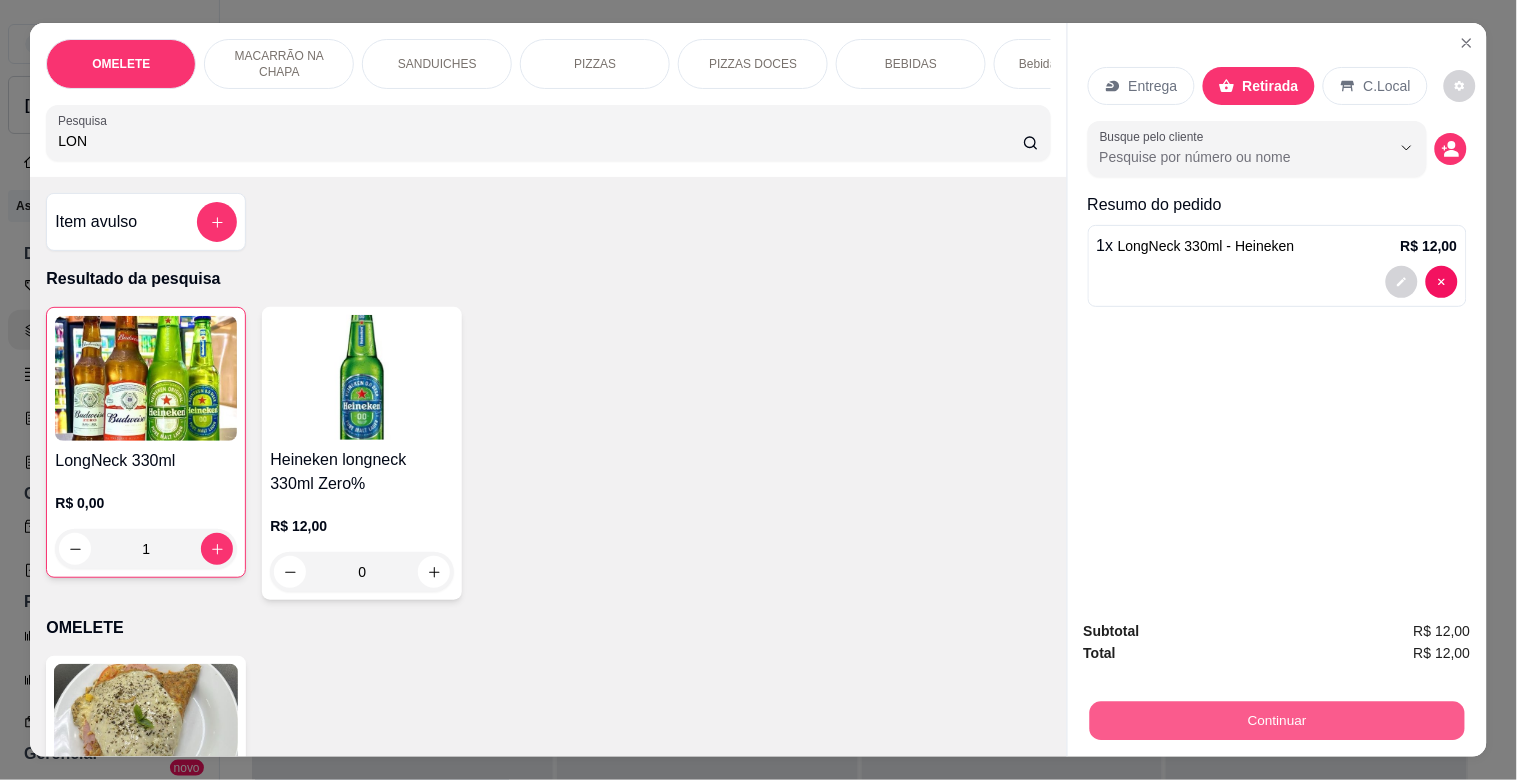 click on "Continuar" at bounding box center (1276, 720) 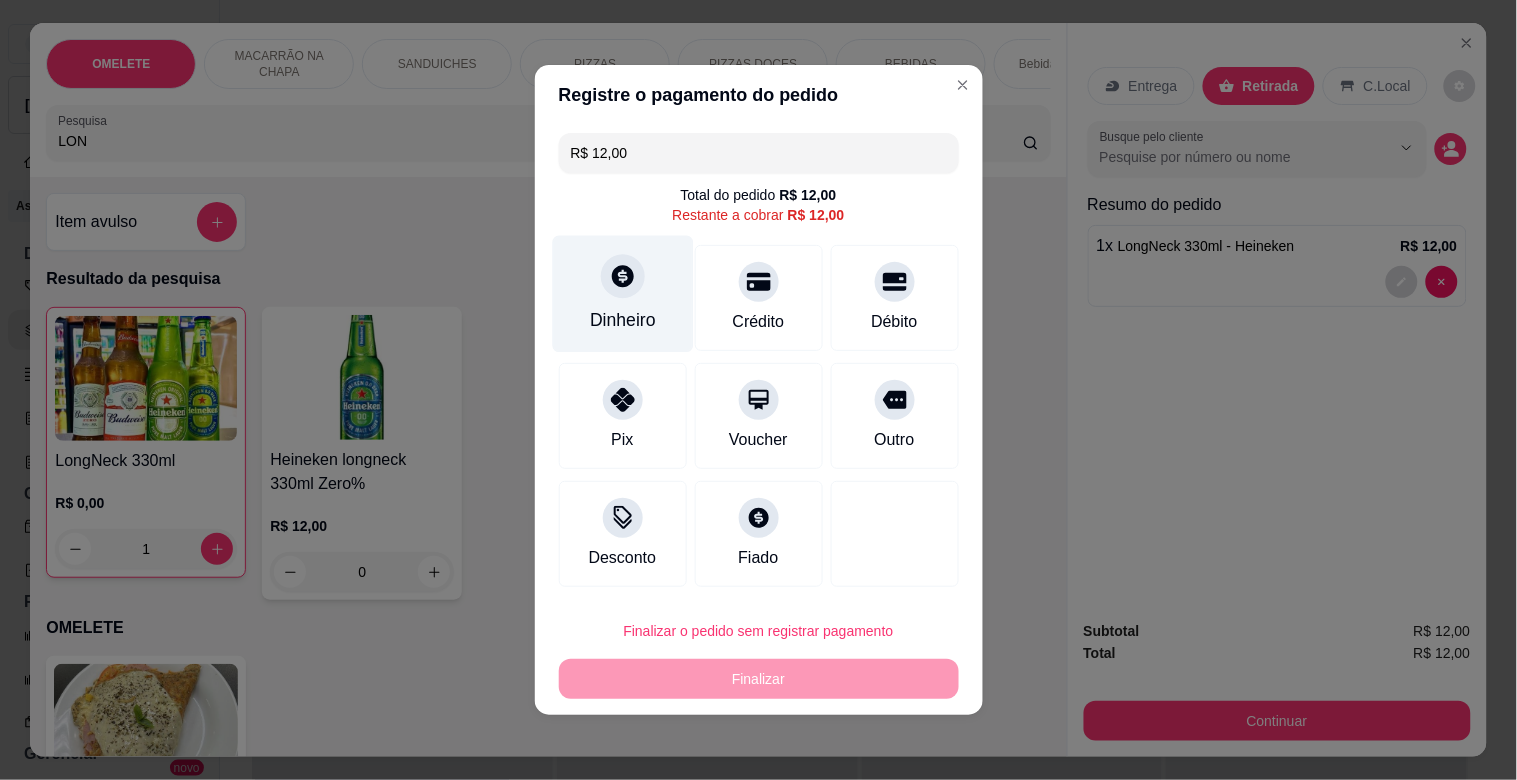 click at bounding box center (623, 276) 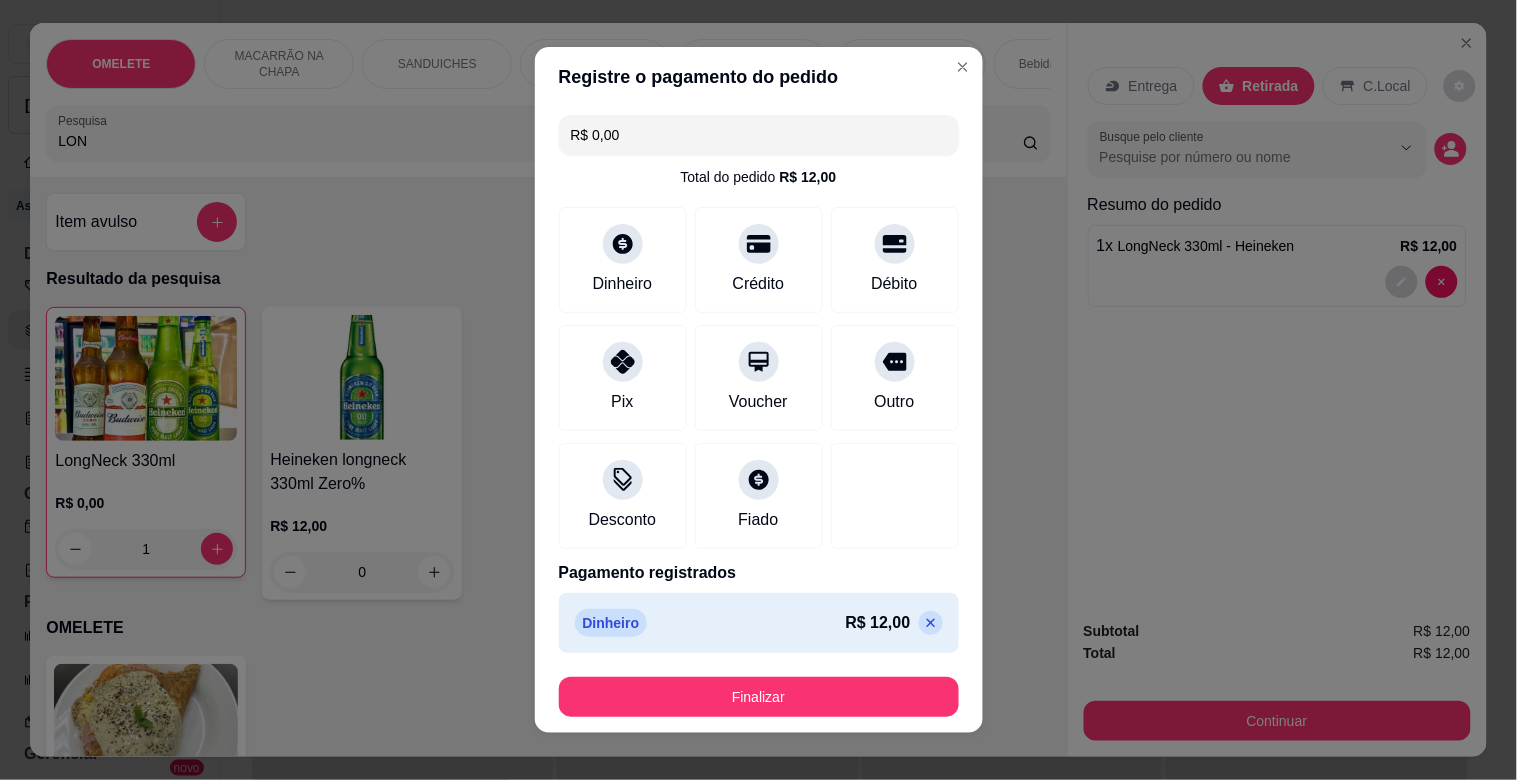 type on "R$ 0,00" 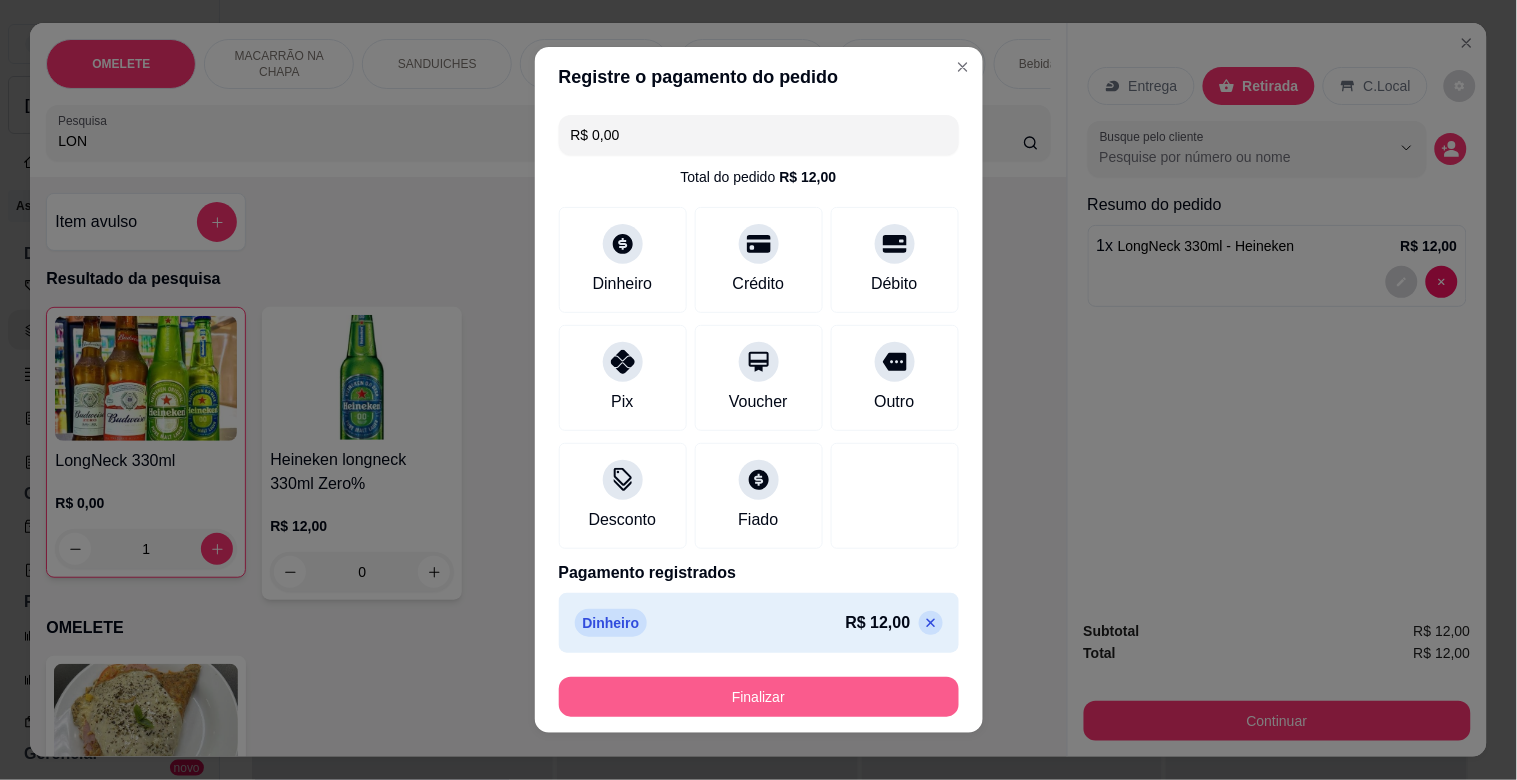 click on "Finalizar" at bounding box center (759, 697) 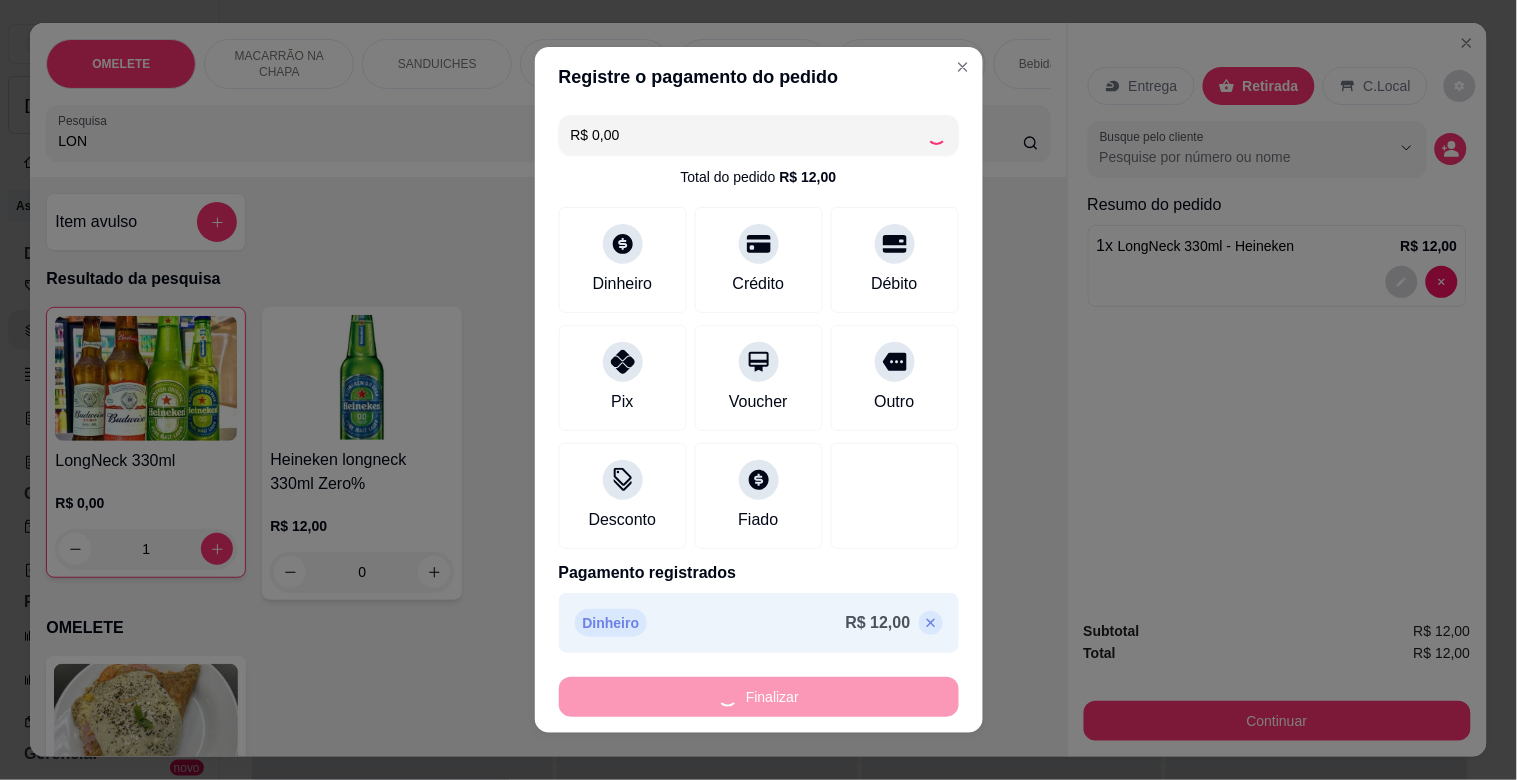 type on "0" 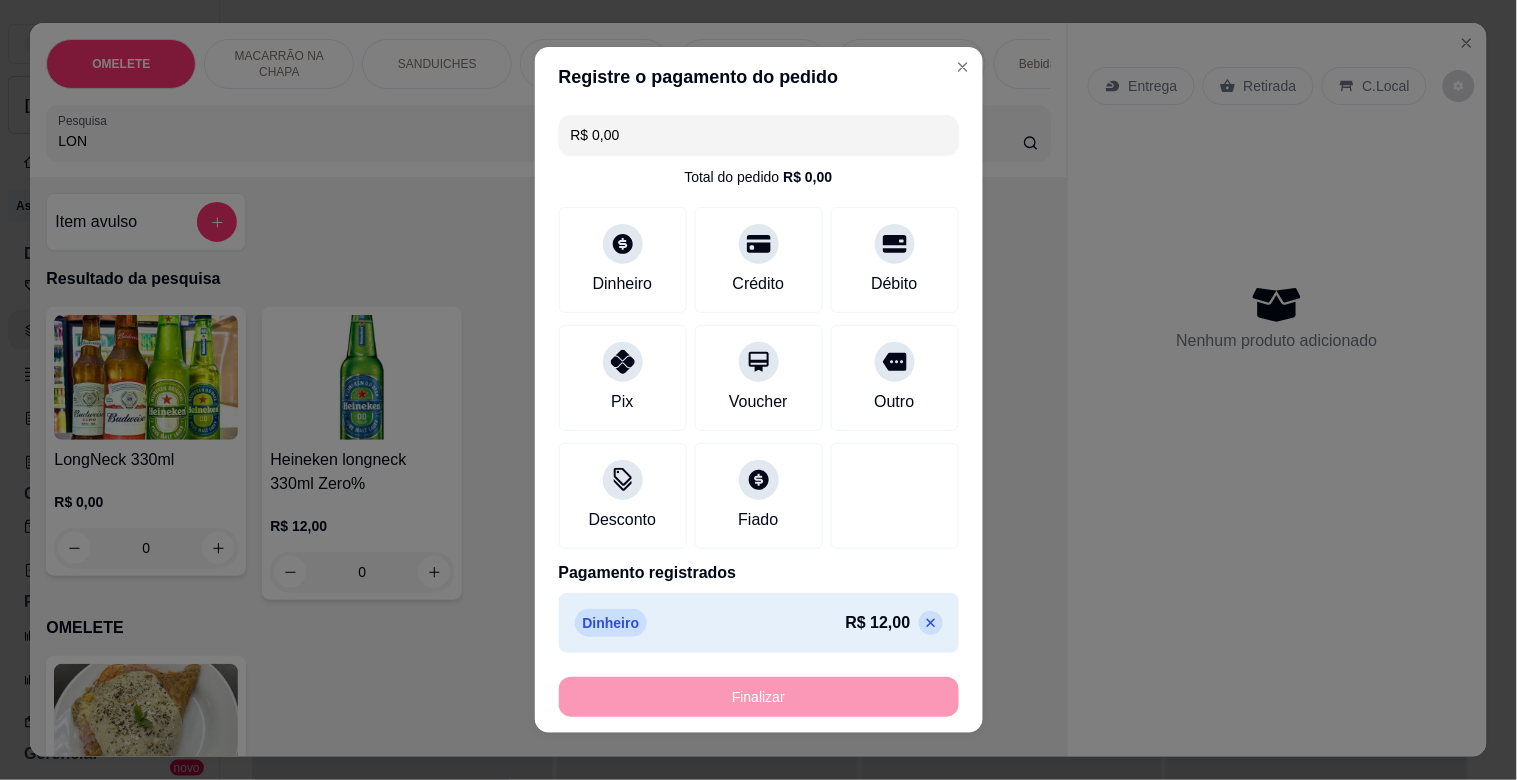 type on "-R$ 12,00" 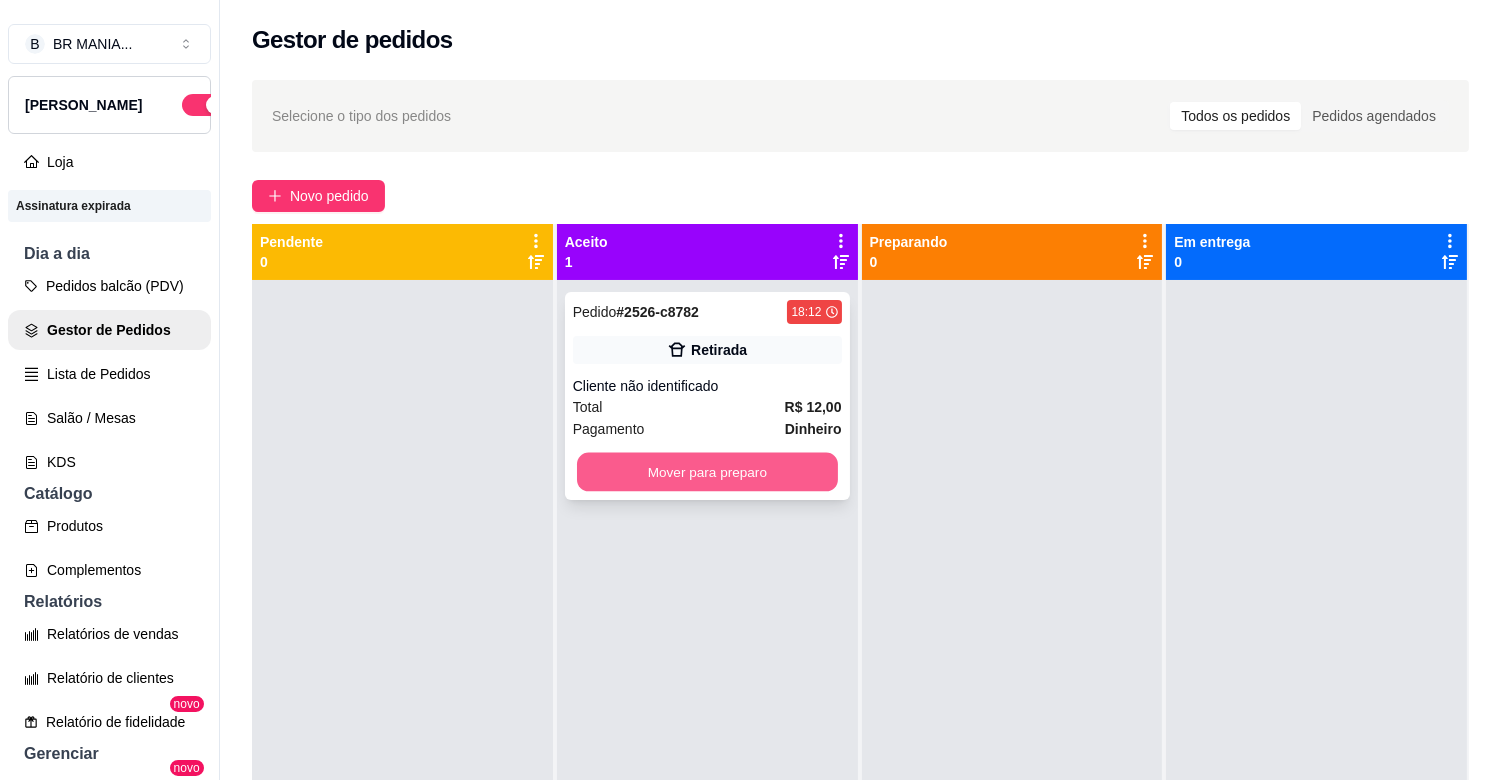 click on "Mover para preparo" at bounding box center [707, 472] 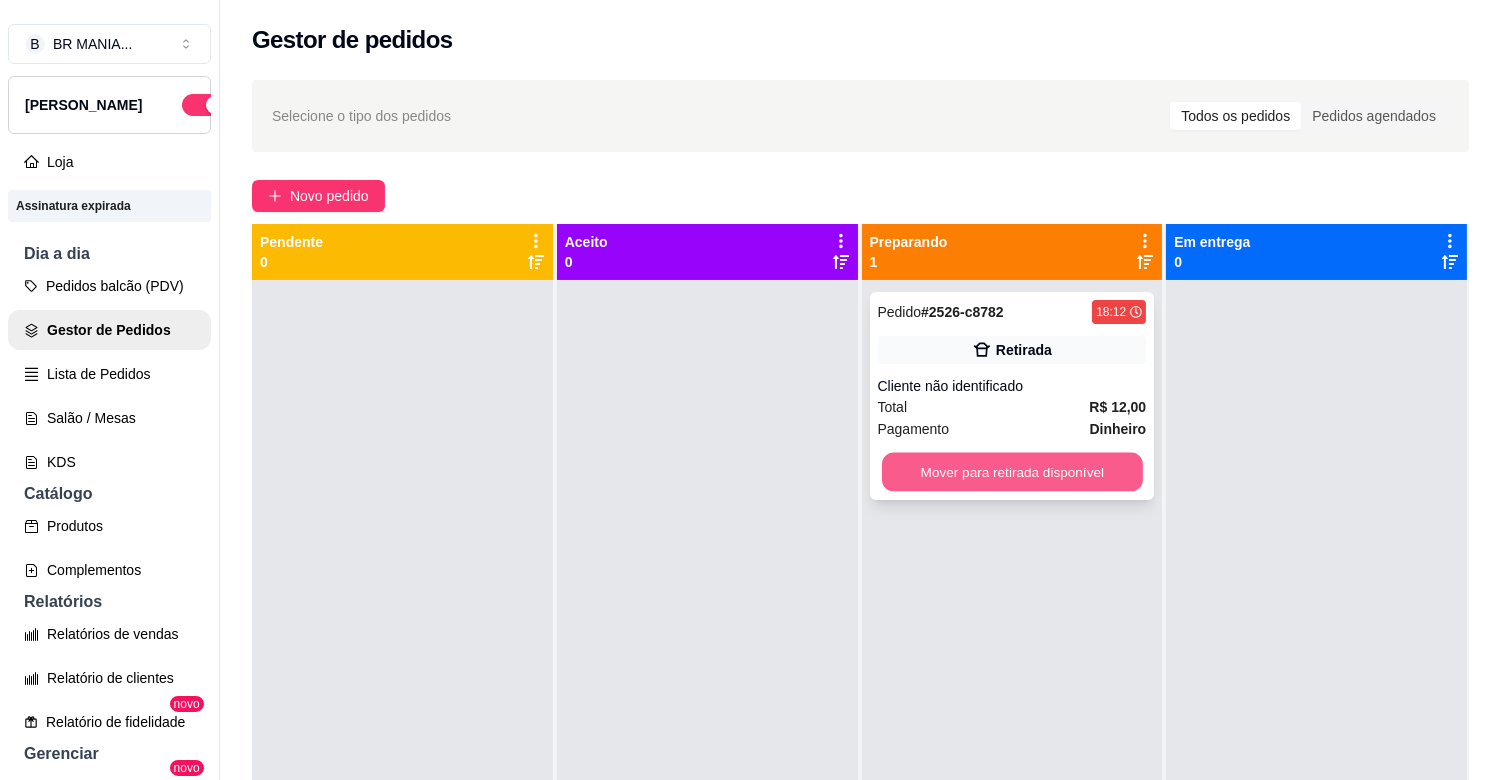 click on "Mover para retirada disponível" at bounding box center (1012, 472) 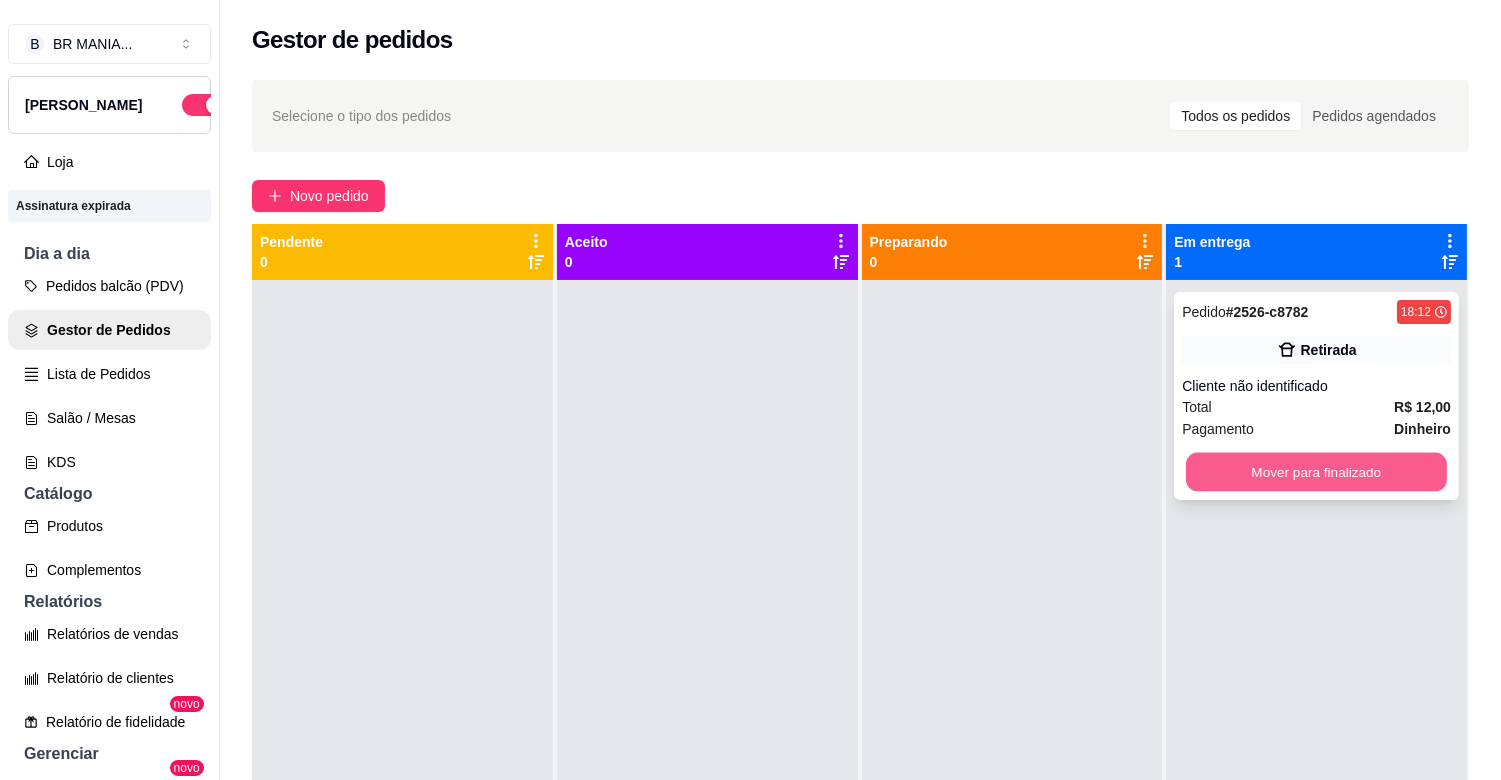 click on "Mover para finalizado" at bounding box center (1316, 472) 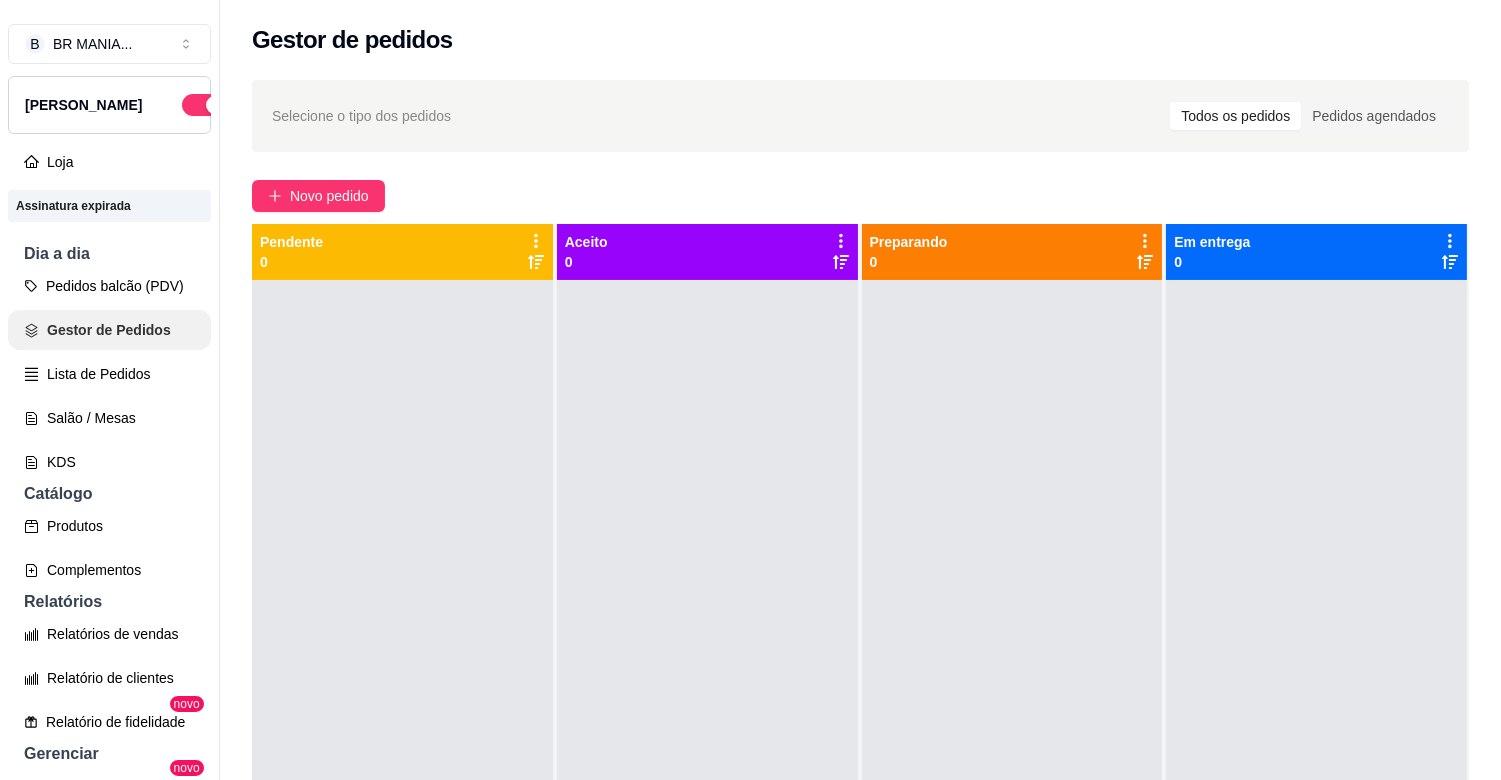 click on "Pedidos balcão (PDV)" at bounding box center (109, 286) 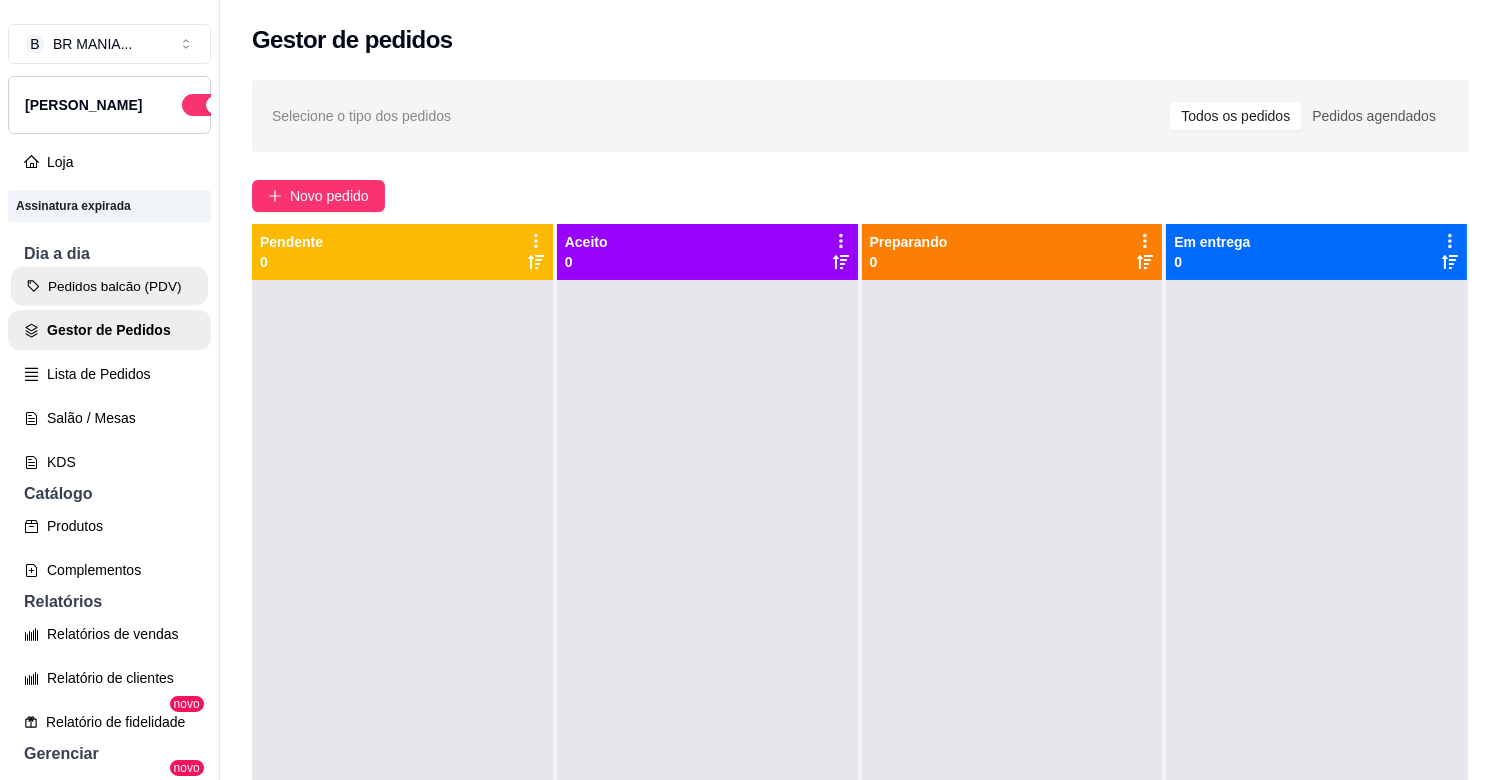 click on "Pedidos balcão (PDV)" at bounding box center [109, 286] 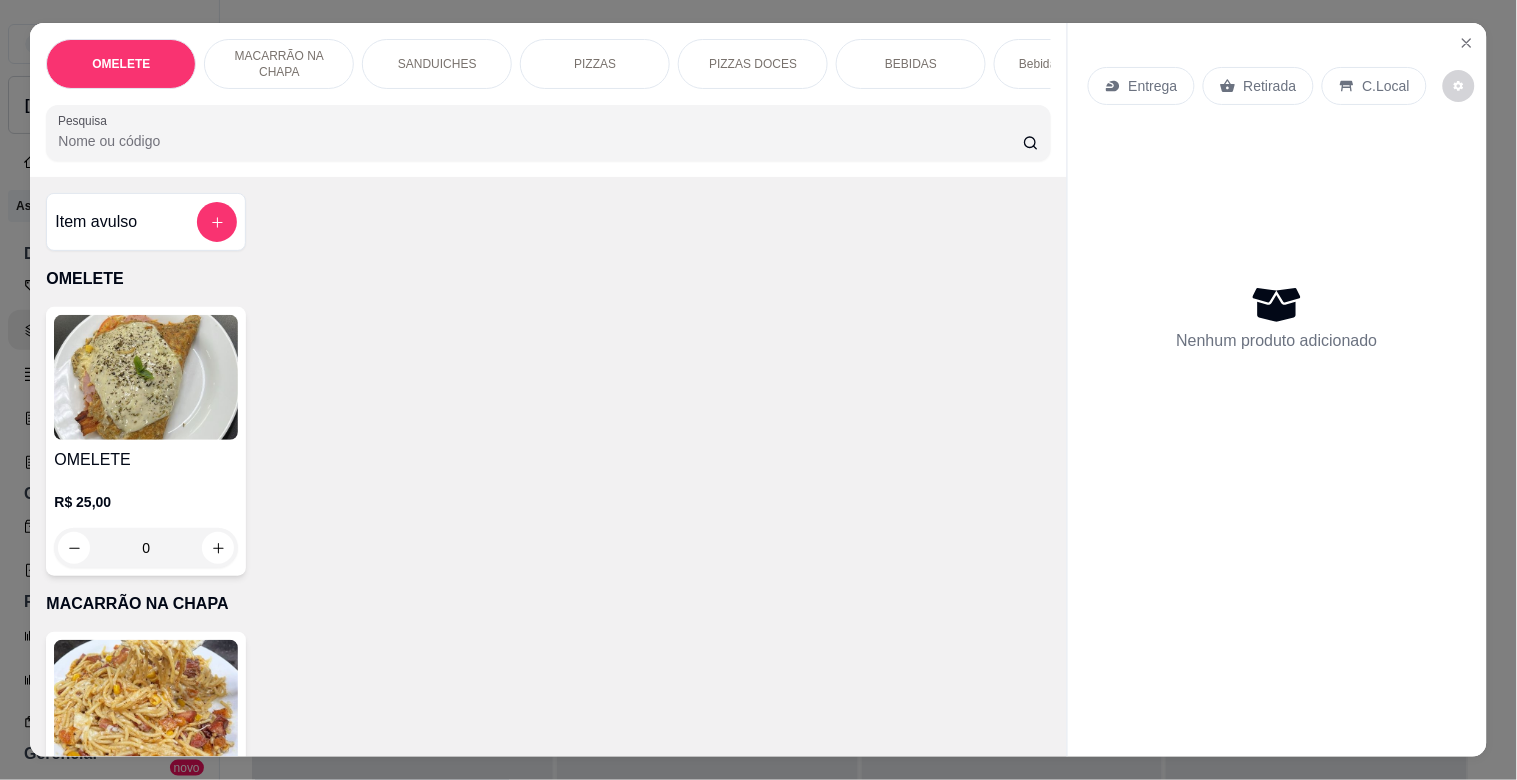 click on "PIZZAS" at bounding box center [595, 64] 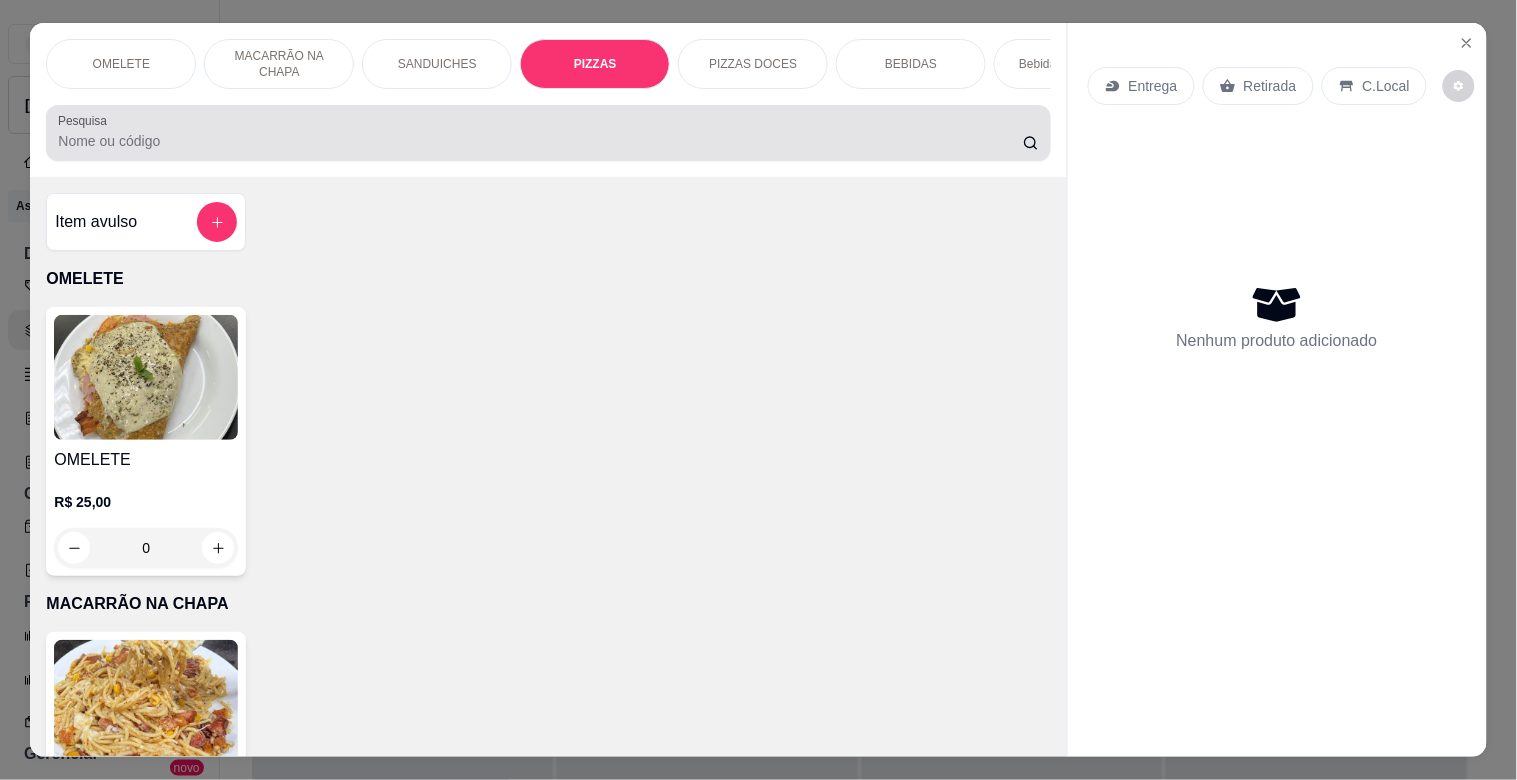 scroll, scrollTop: 1634, scrollLeft: 0, axis: vertical 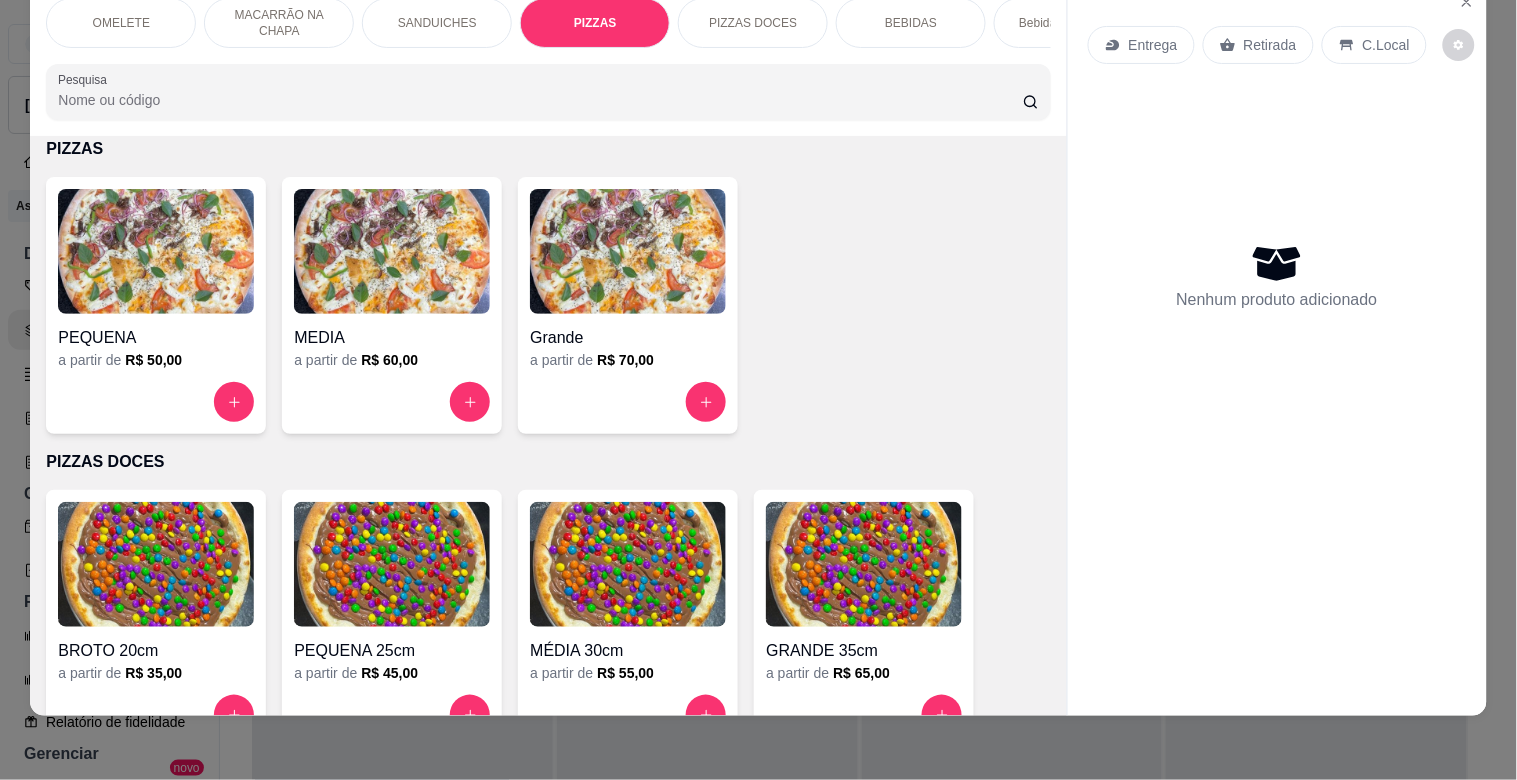 click at bounding box center (392, 251) 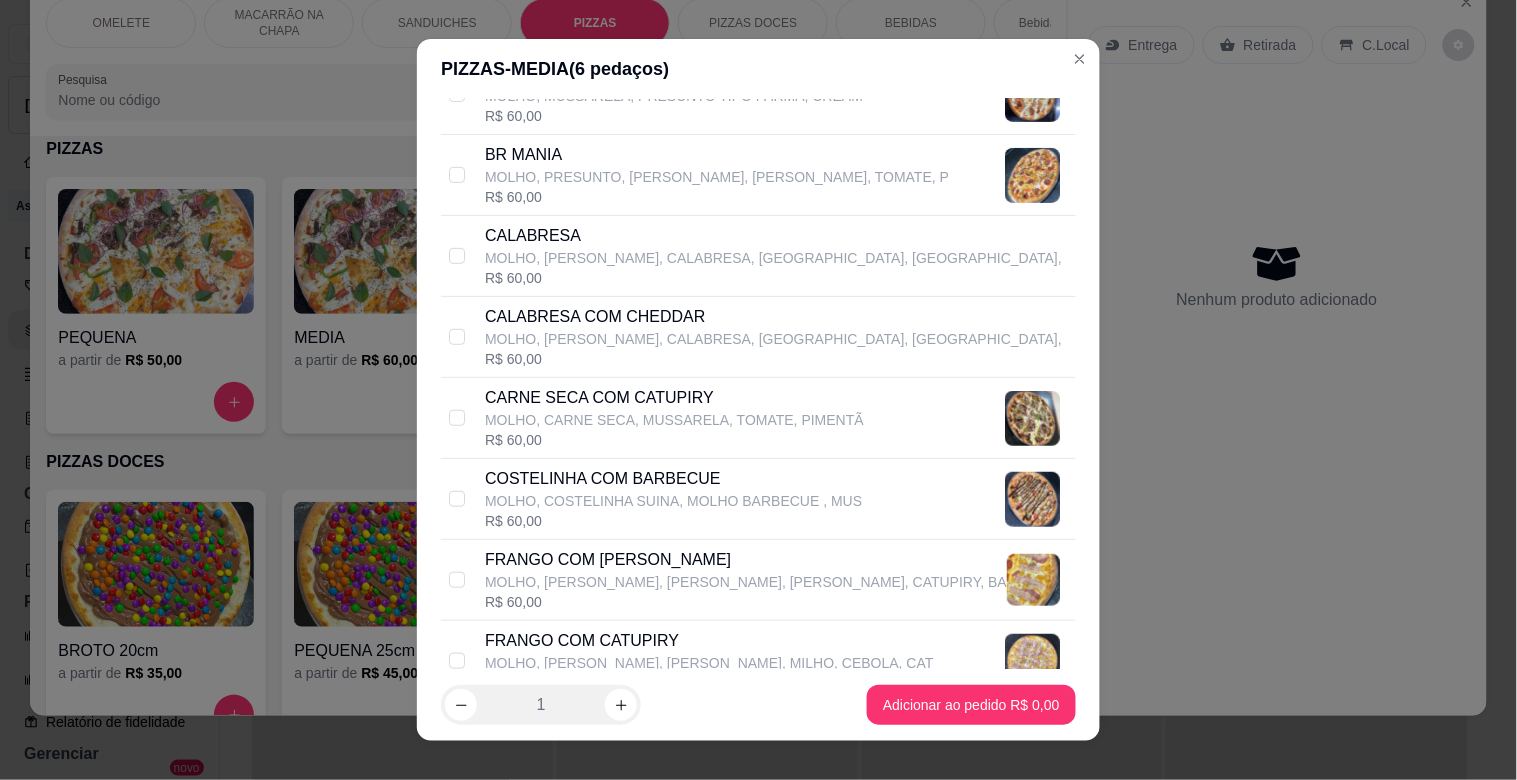 scroll, scrollTop: 307, scrollLeft: 0, axis: vertical 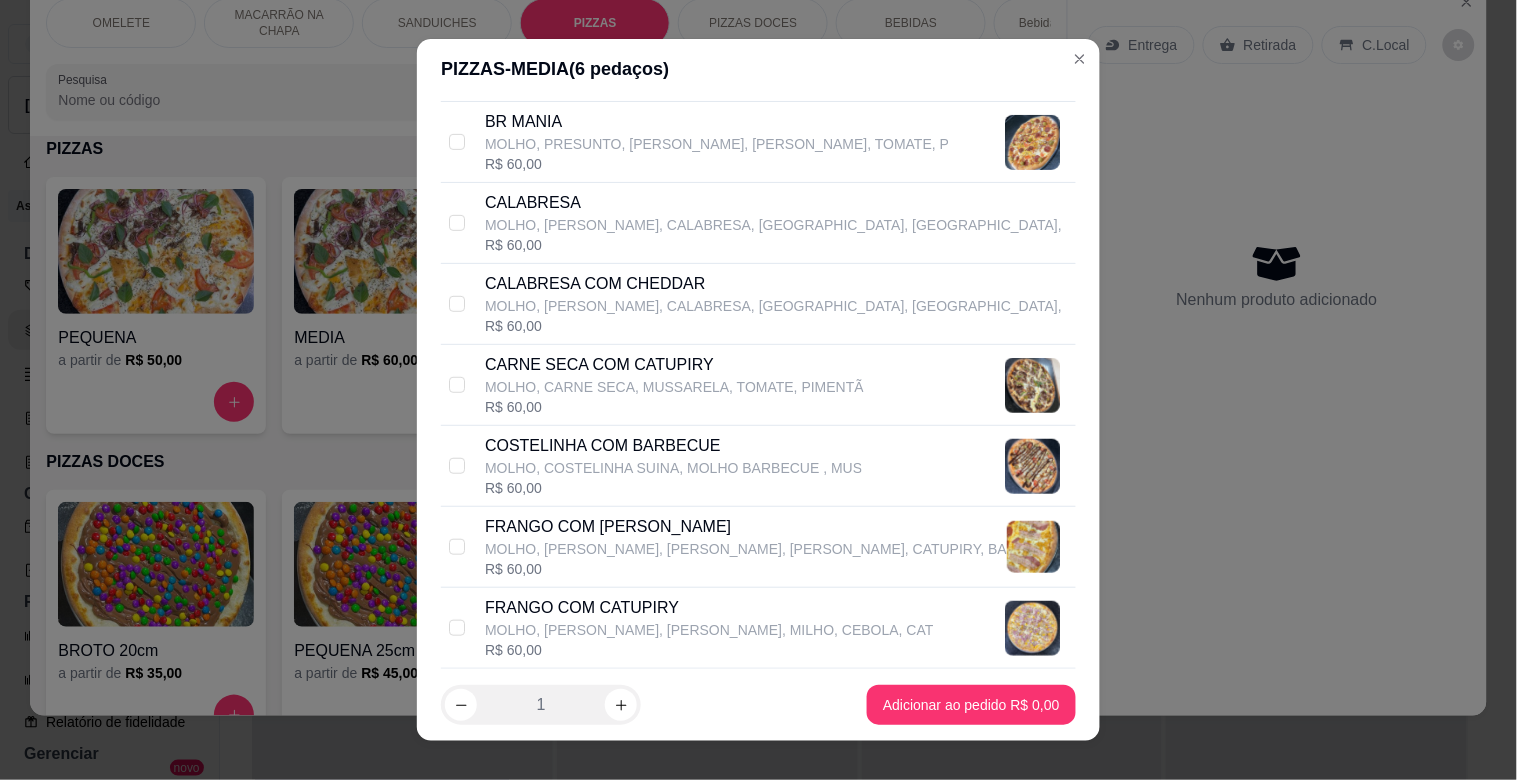 click on "R$ 60,00" at bounding box center (674, 407) 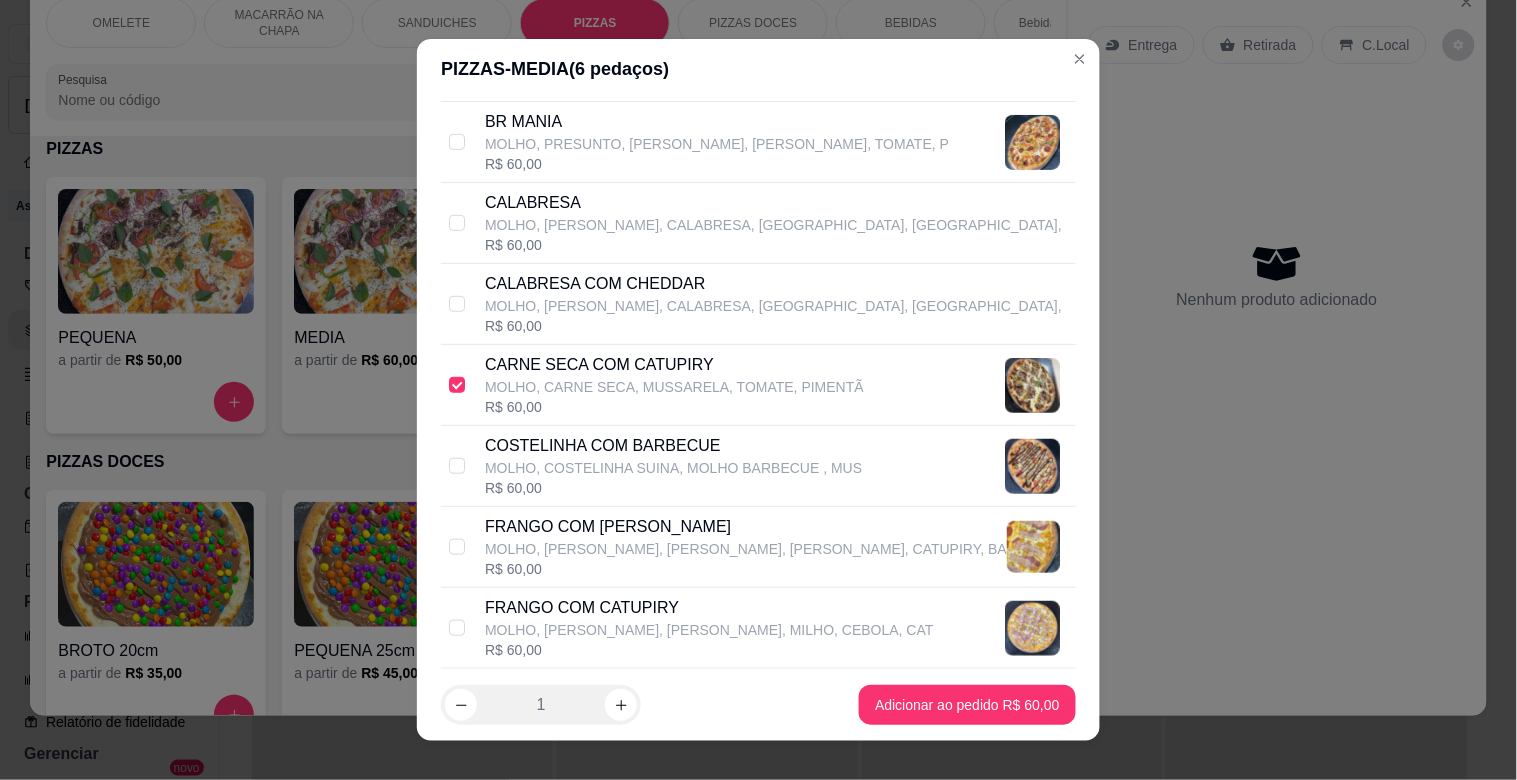 click on "FRANGO COM CATUPIRY" at bounding box center [709, 608] 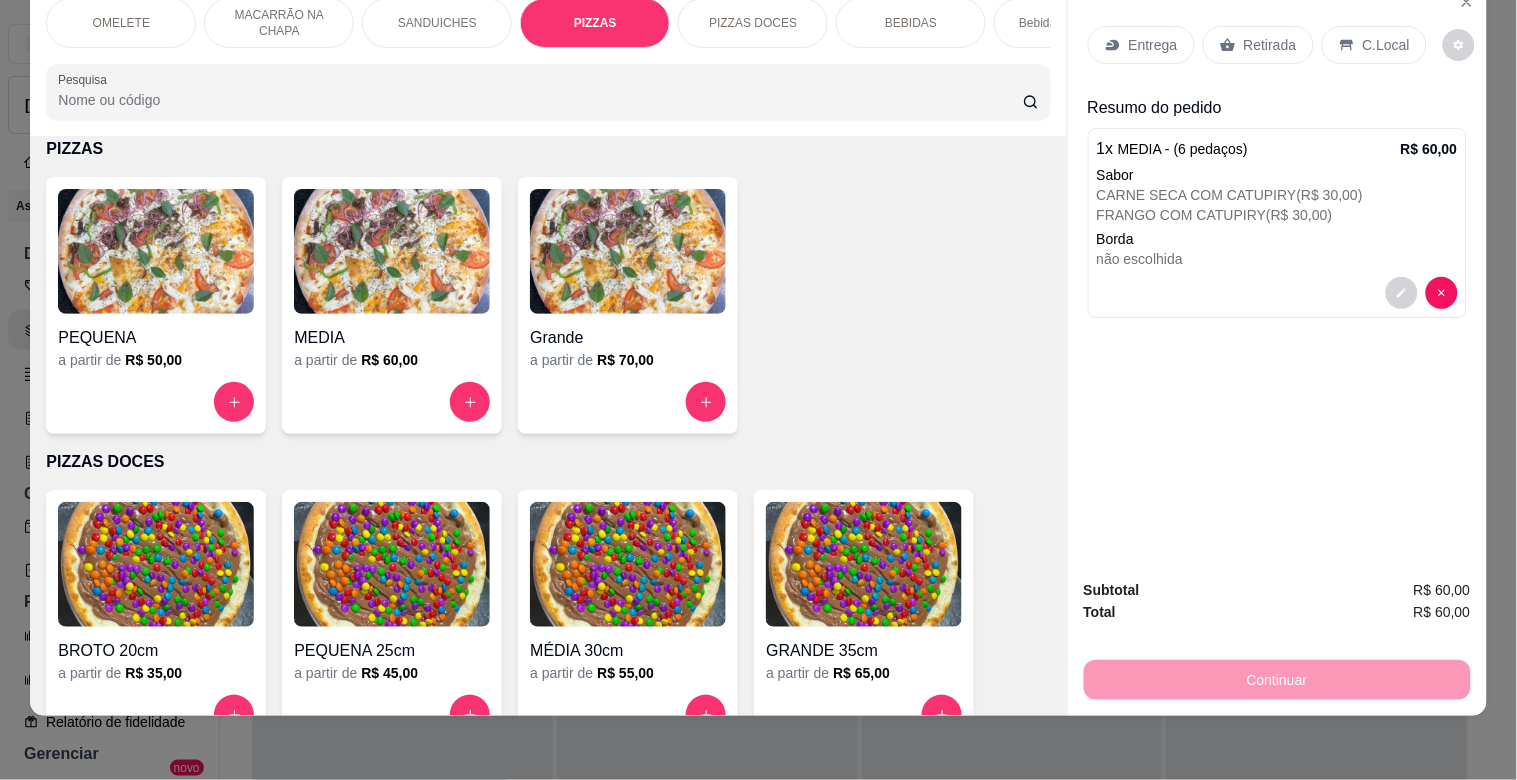 click on "Entrega" at bounding box center (1153, 45) 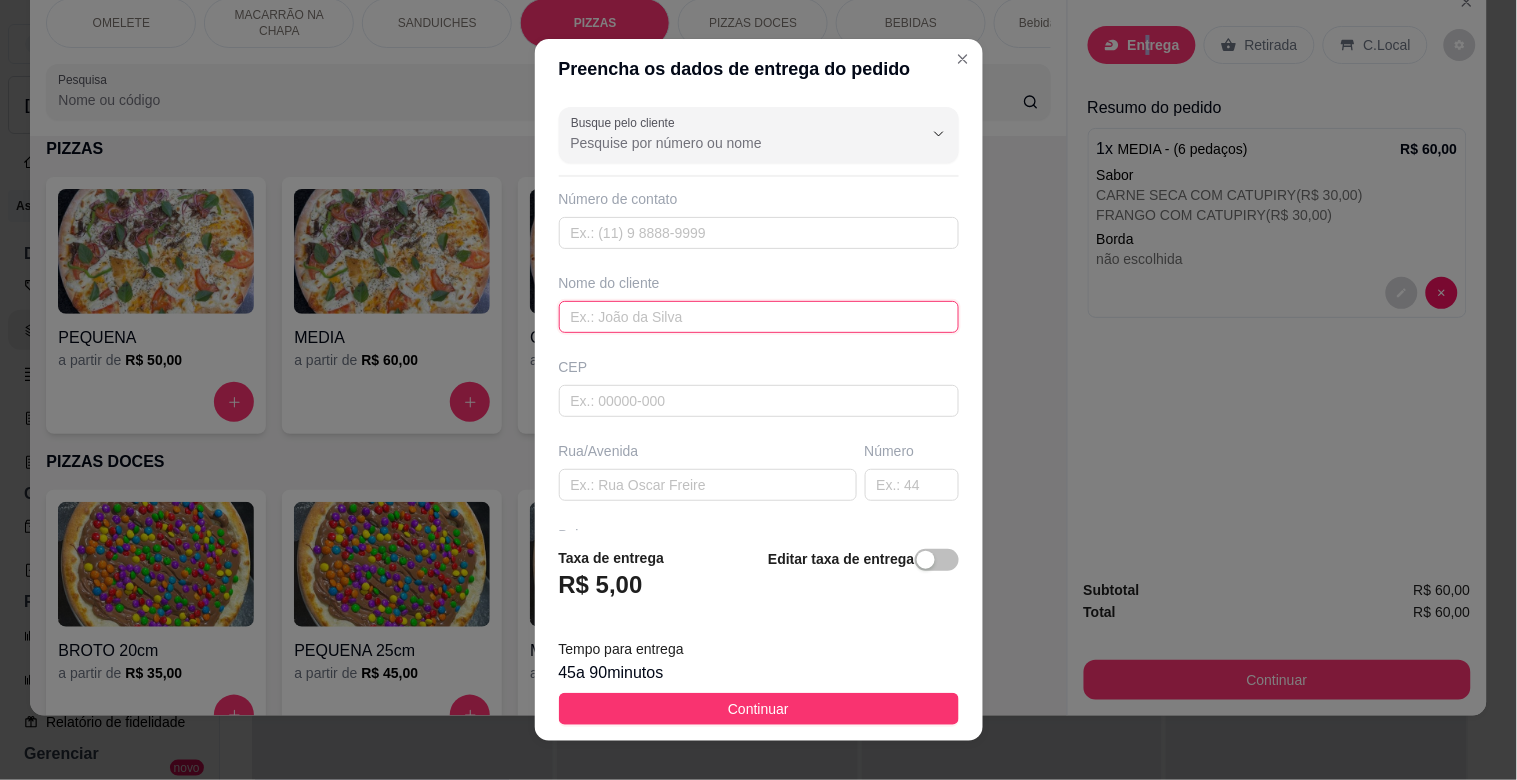 click at bounding box center (759, 317) 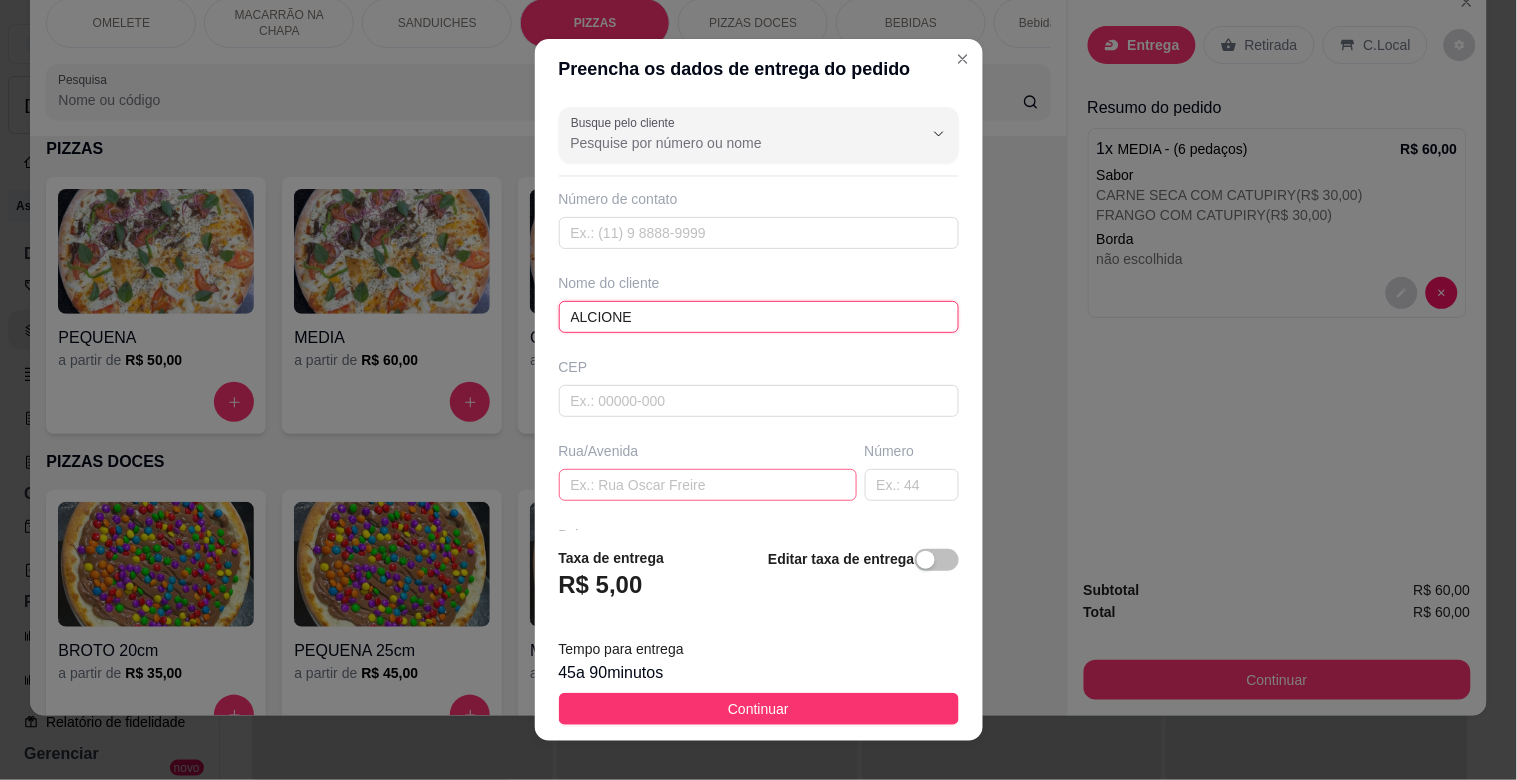 type on "ALCIONE" 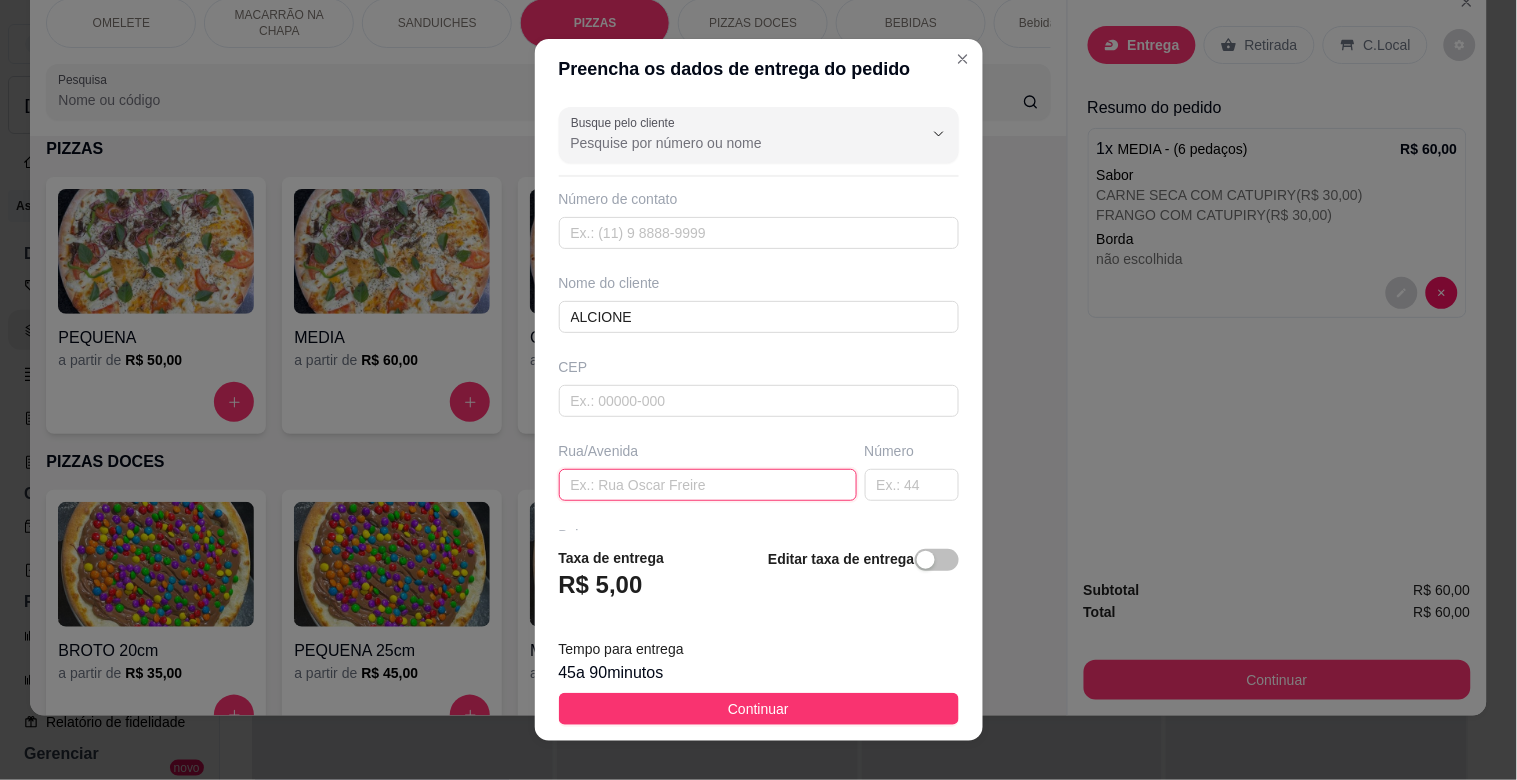 click at bounding box center [708, 485] 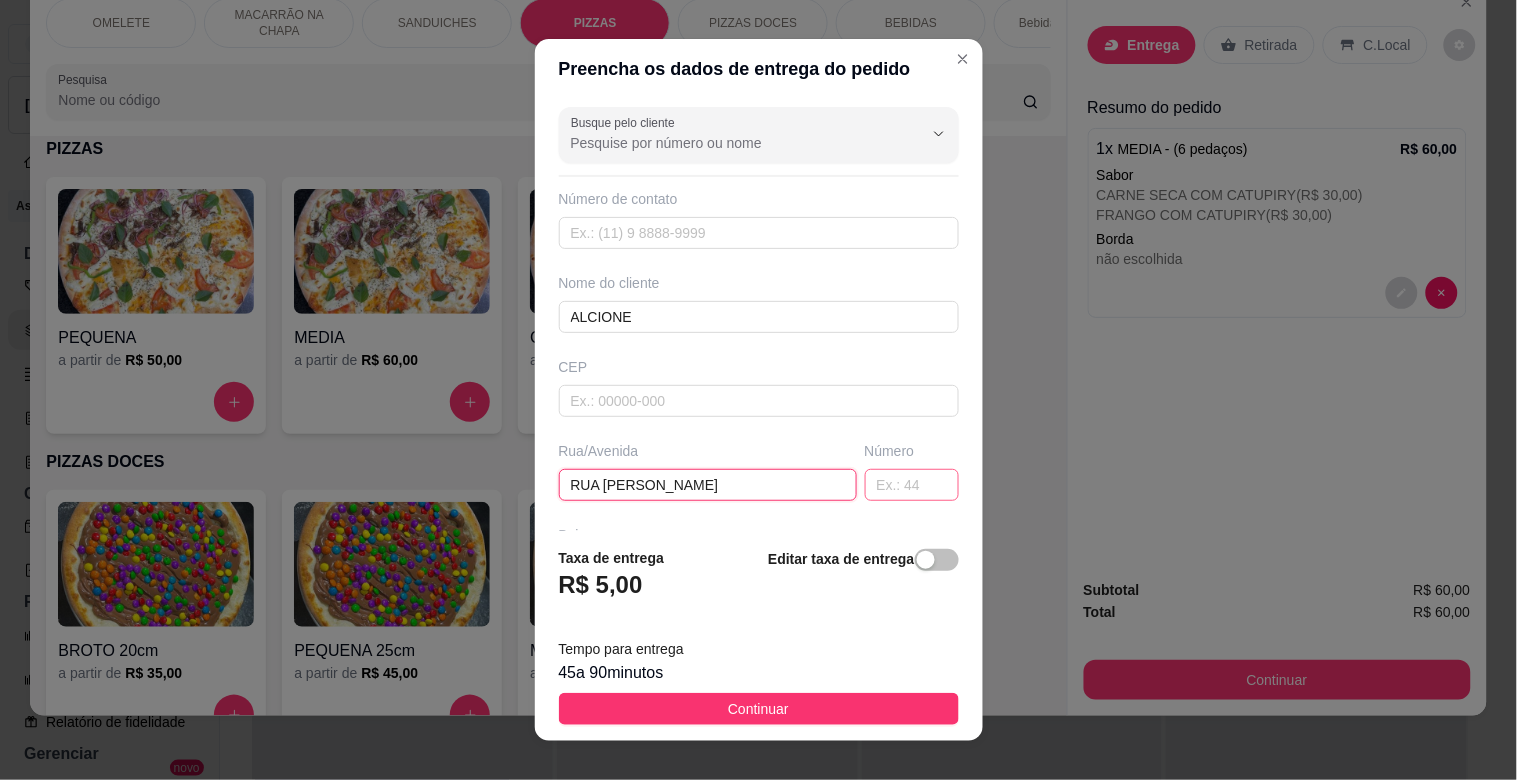 type on "RUA [PERSON_NAME]" 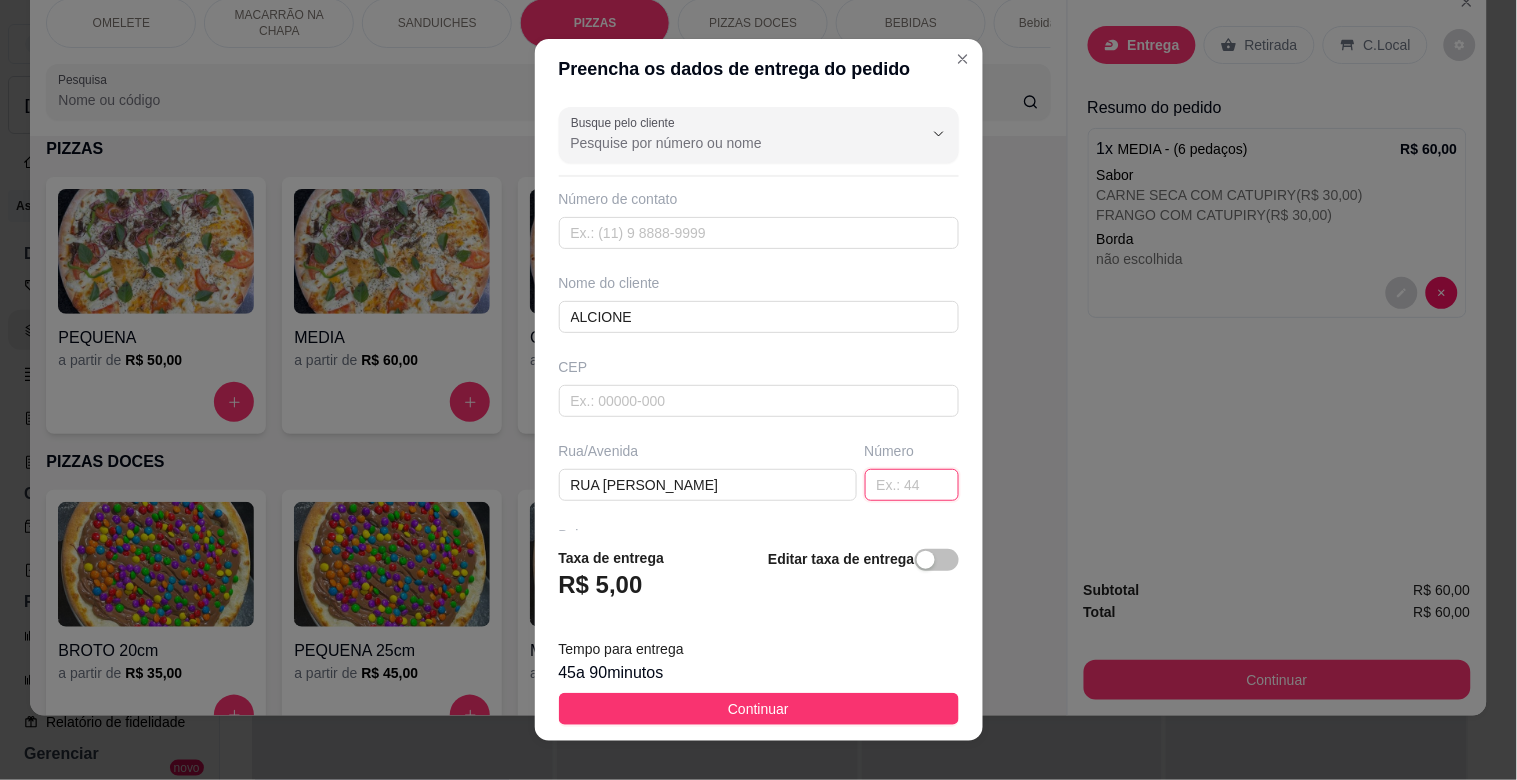 click at bounding box center (912, 485) 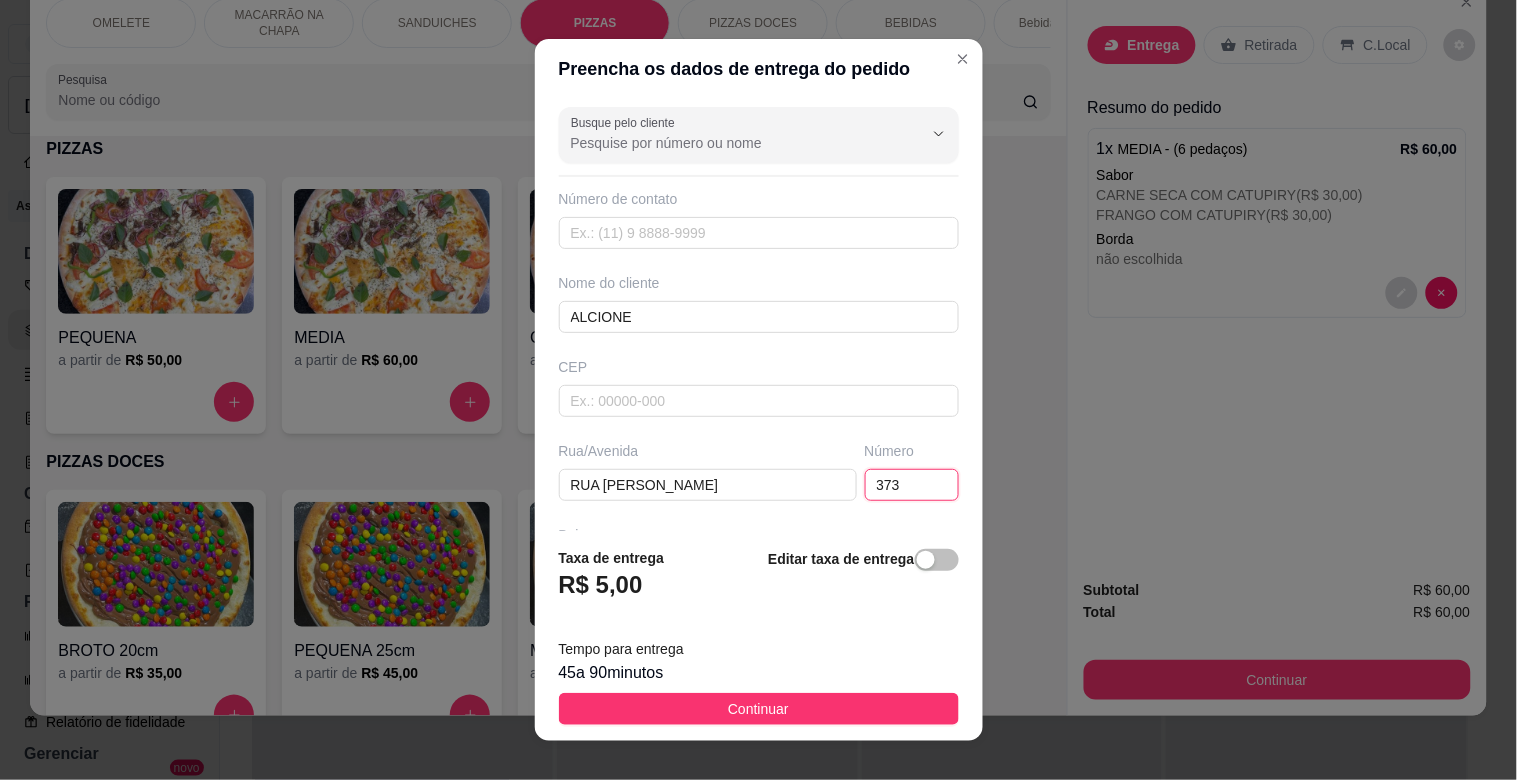 type on "373" 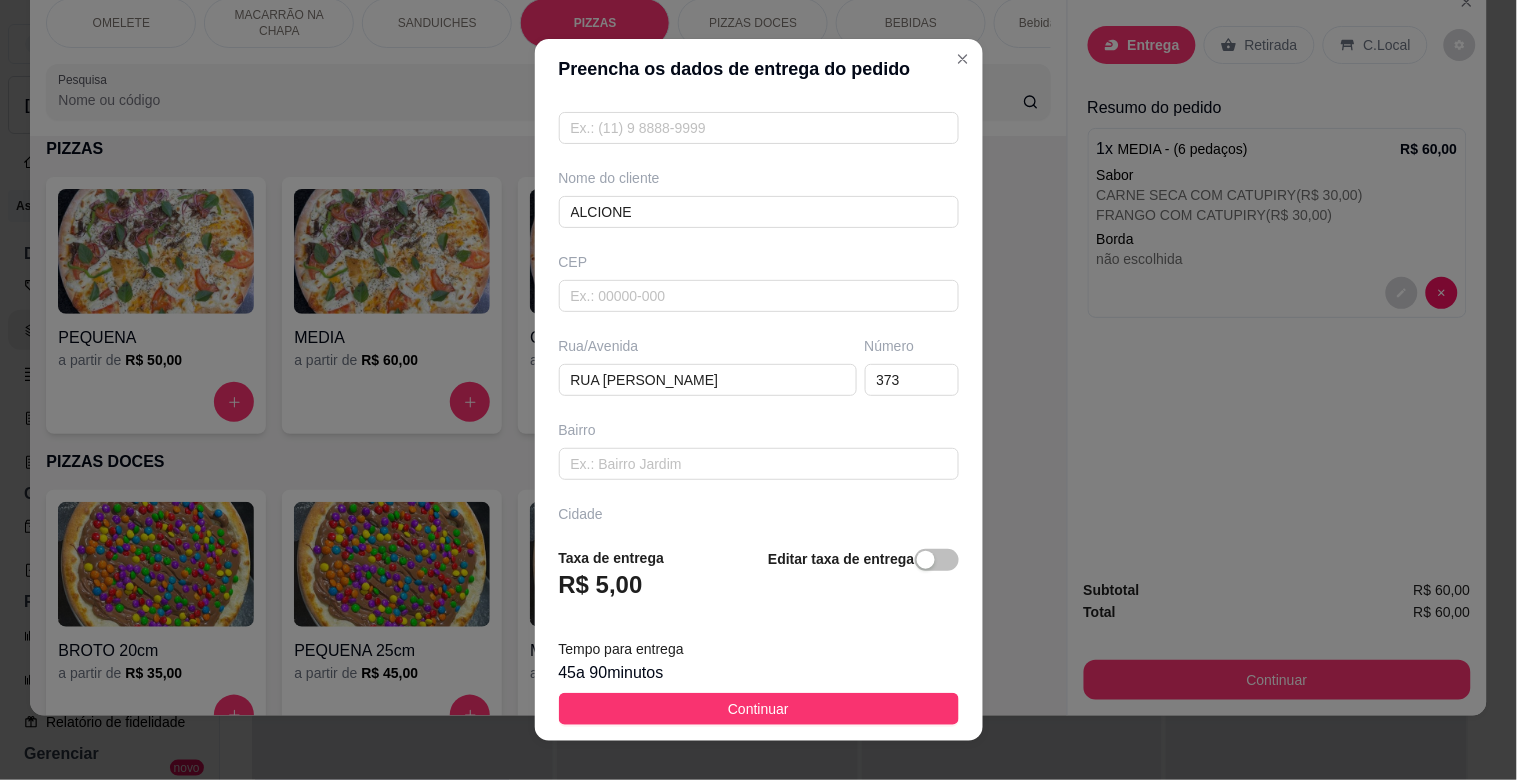 scroll, scrollTop: 166, scrollLeft: 0, axis: vertical 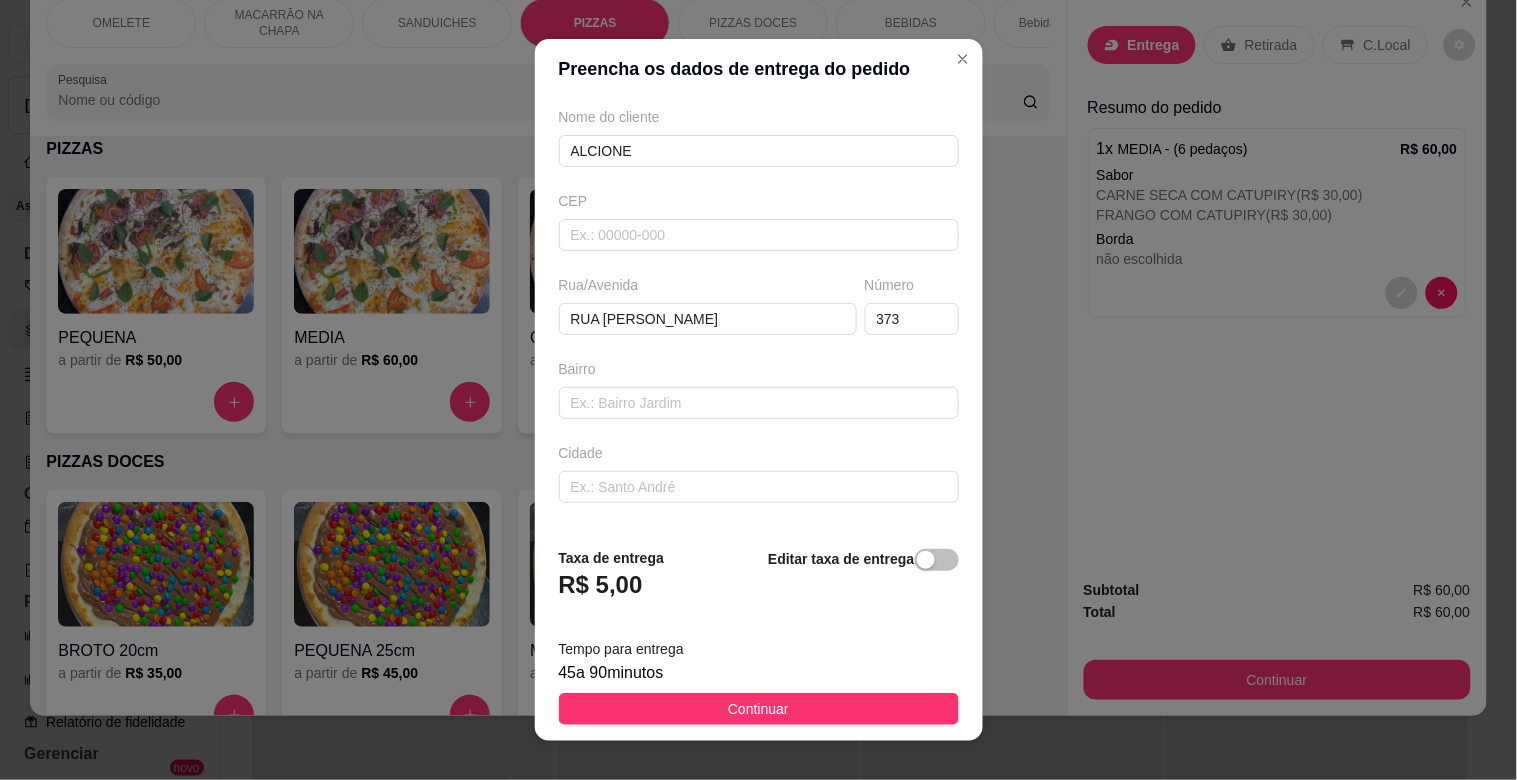 drag, startPoint x: 736, startPoint y: 423, endPoint x: 736, endPoint y: 405, distance: 18 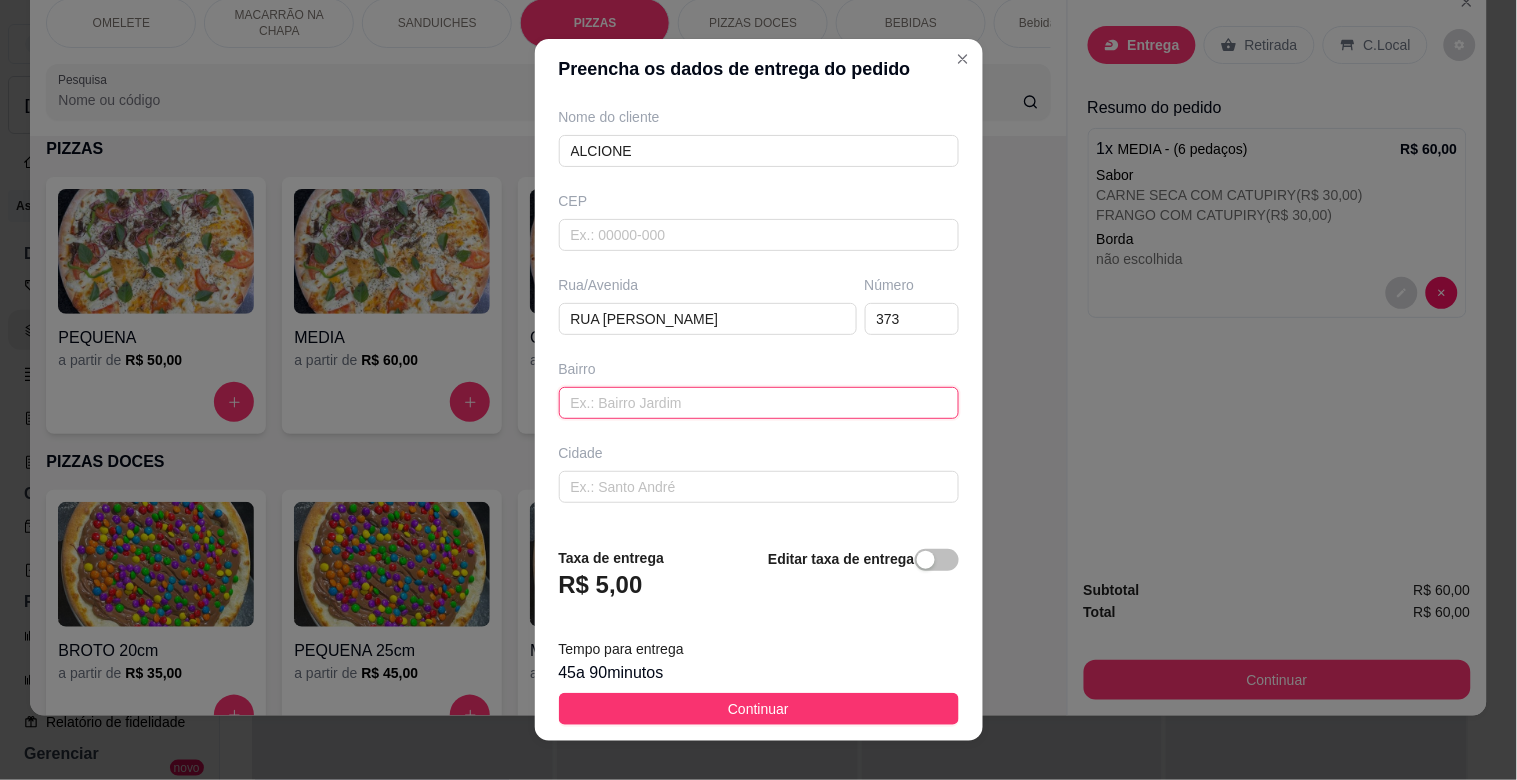 click at bounding box center [759, 403] 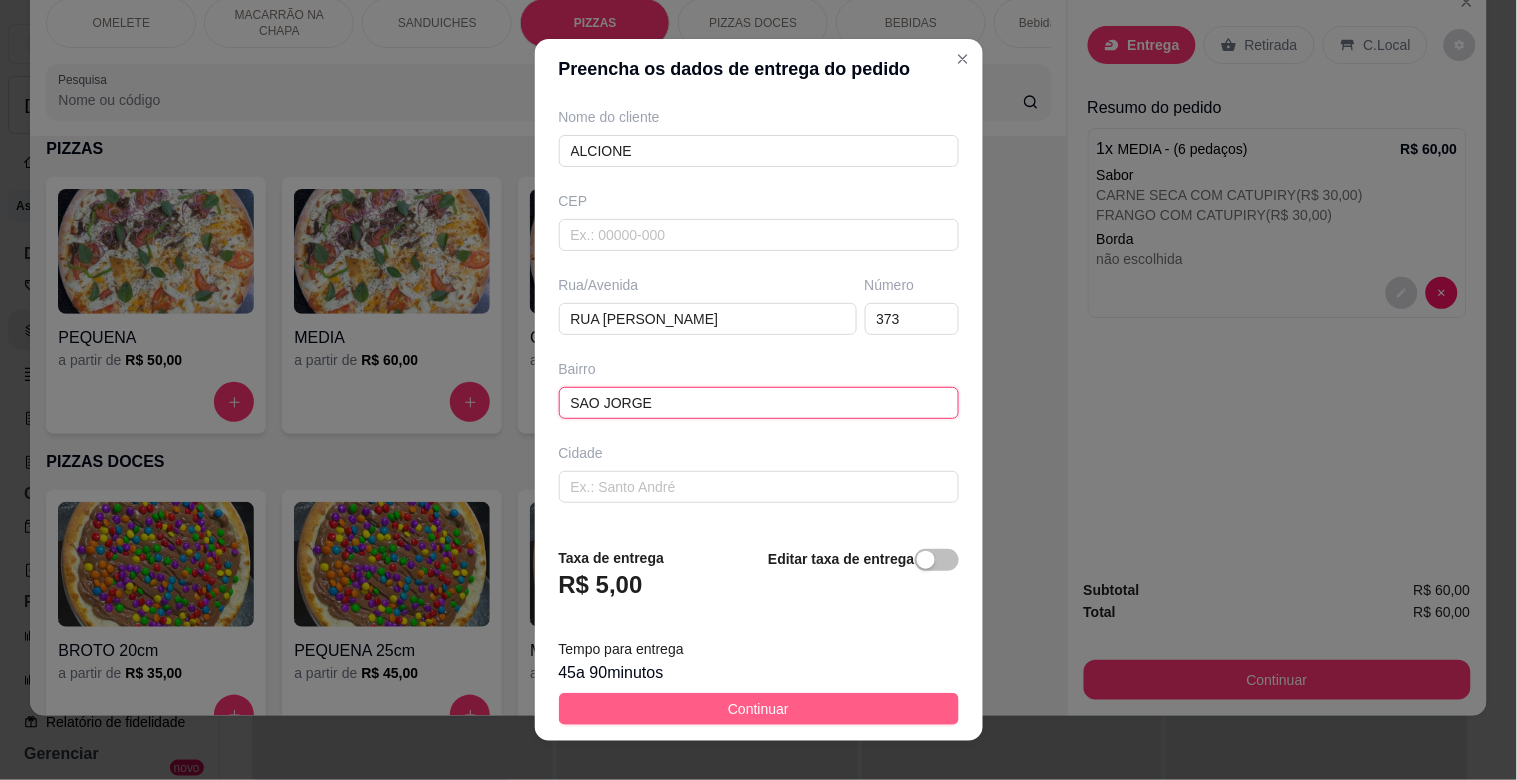 type on "SAO JORGE" 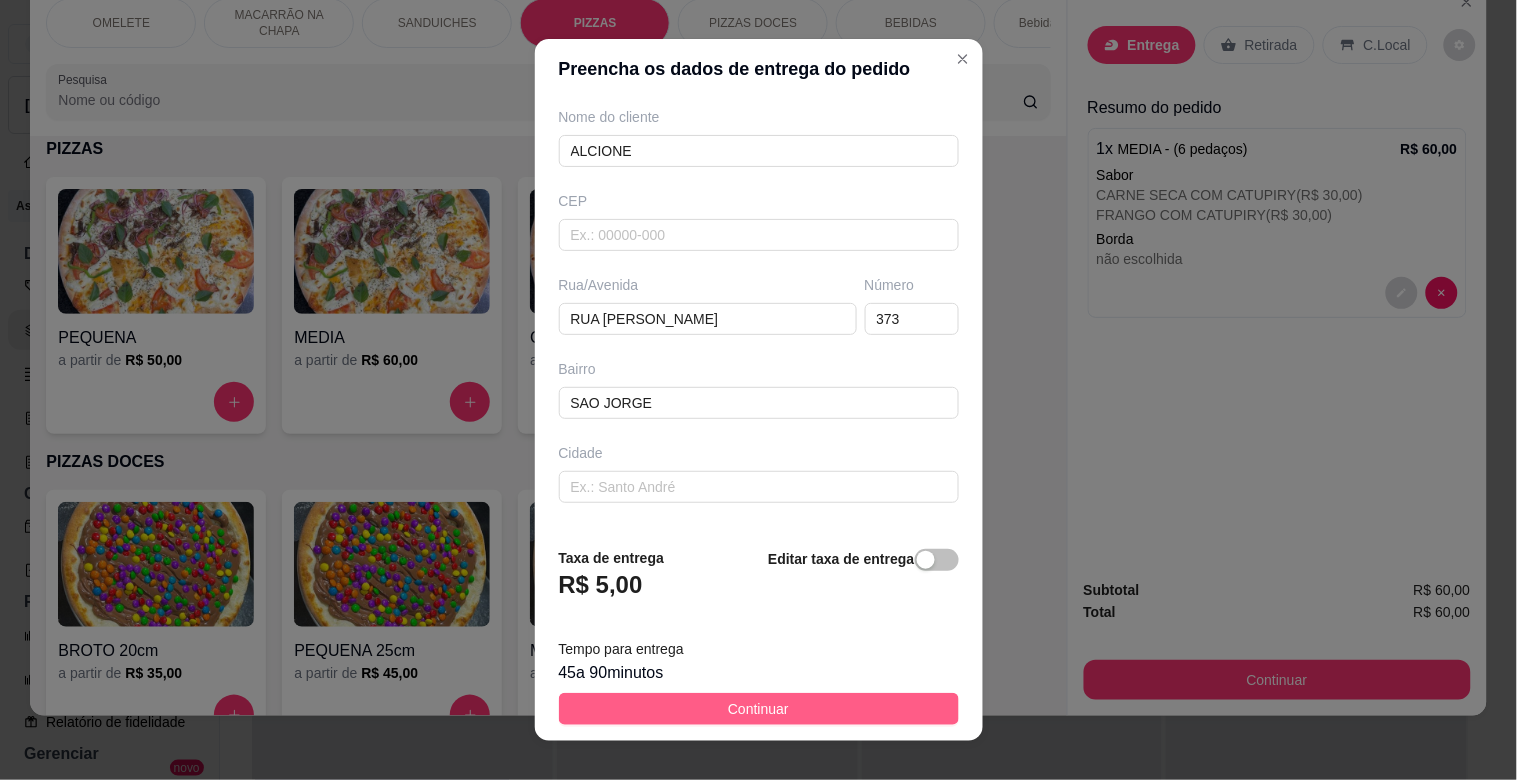 click on "Continuar" at bounding box center [759, 709] 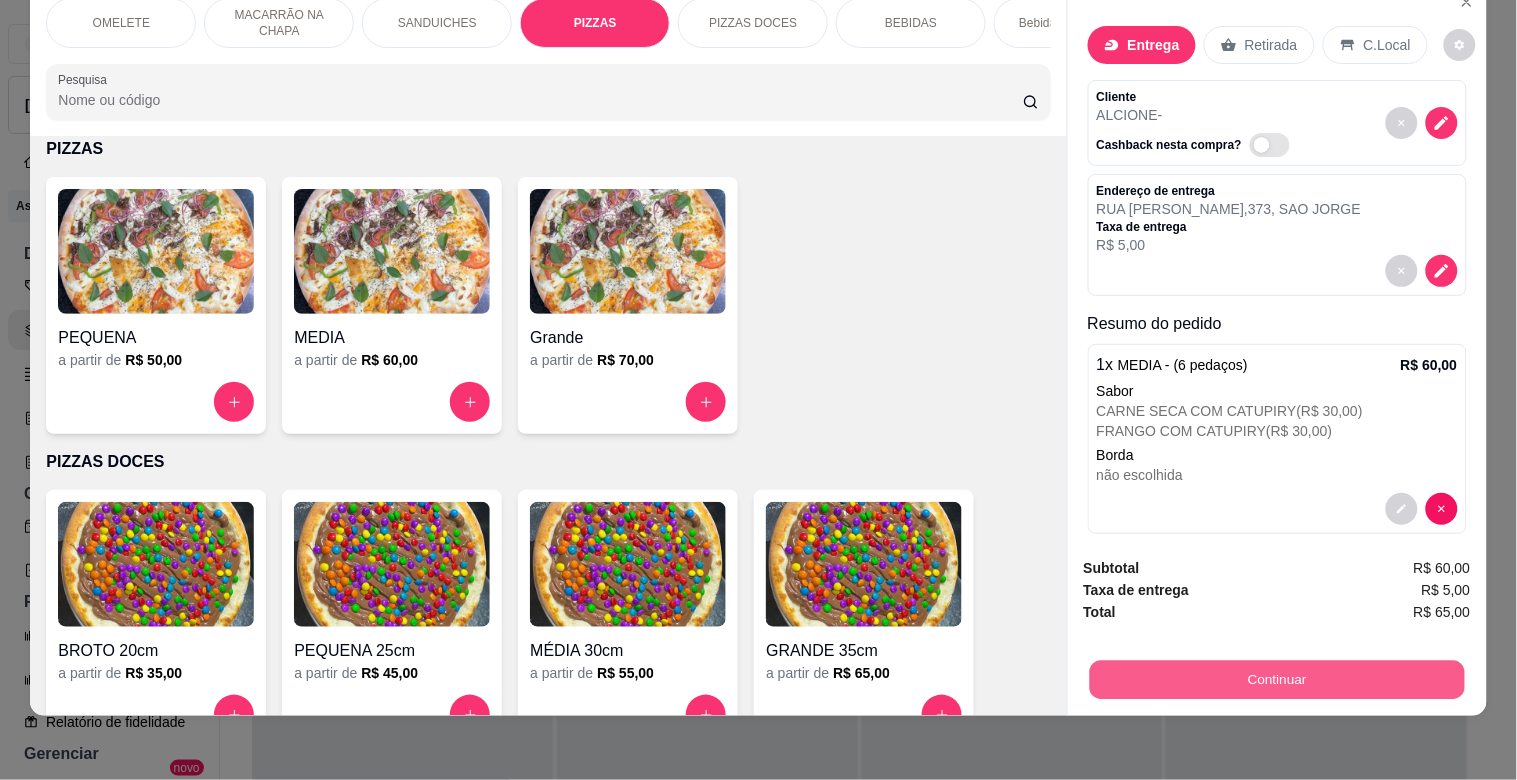 click on "Continuar" at bounding box center [1276, 679] 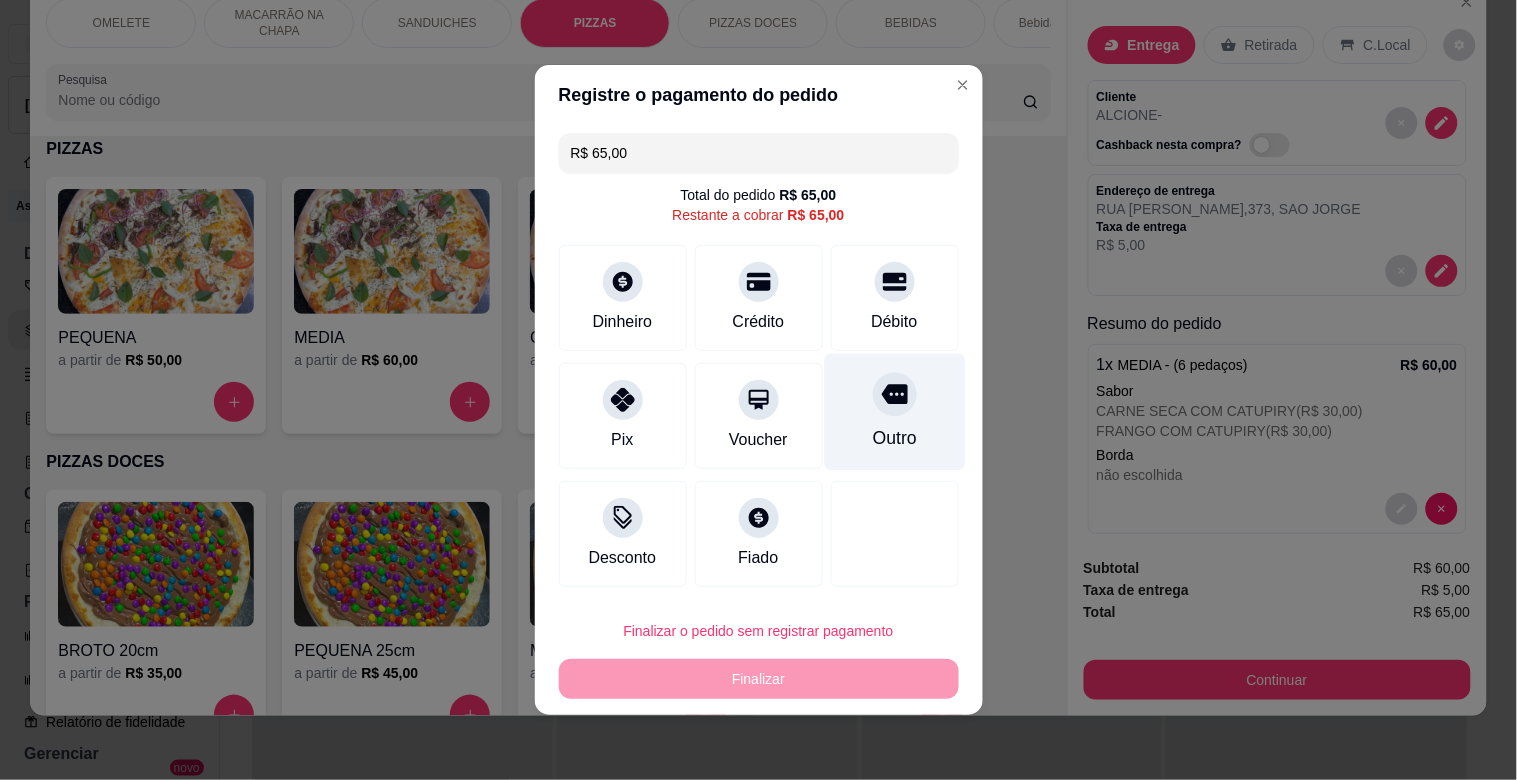 click on "Outro" at bounding box center (894, 438) 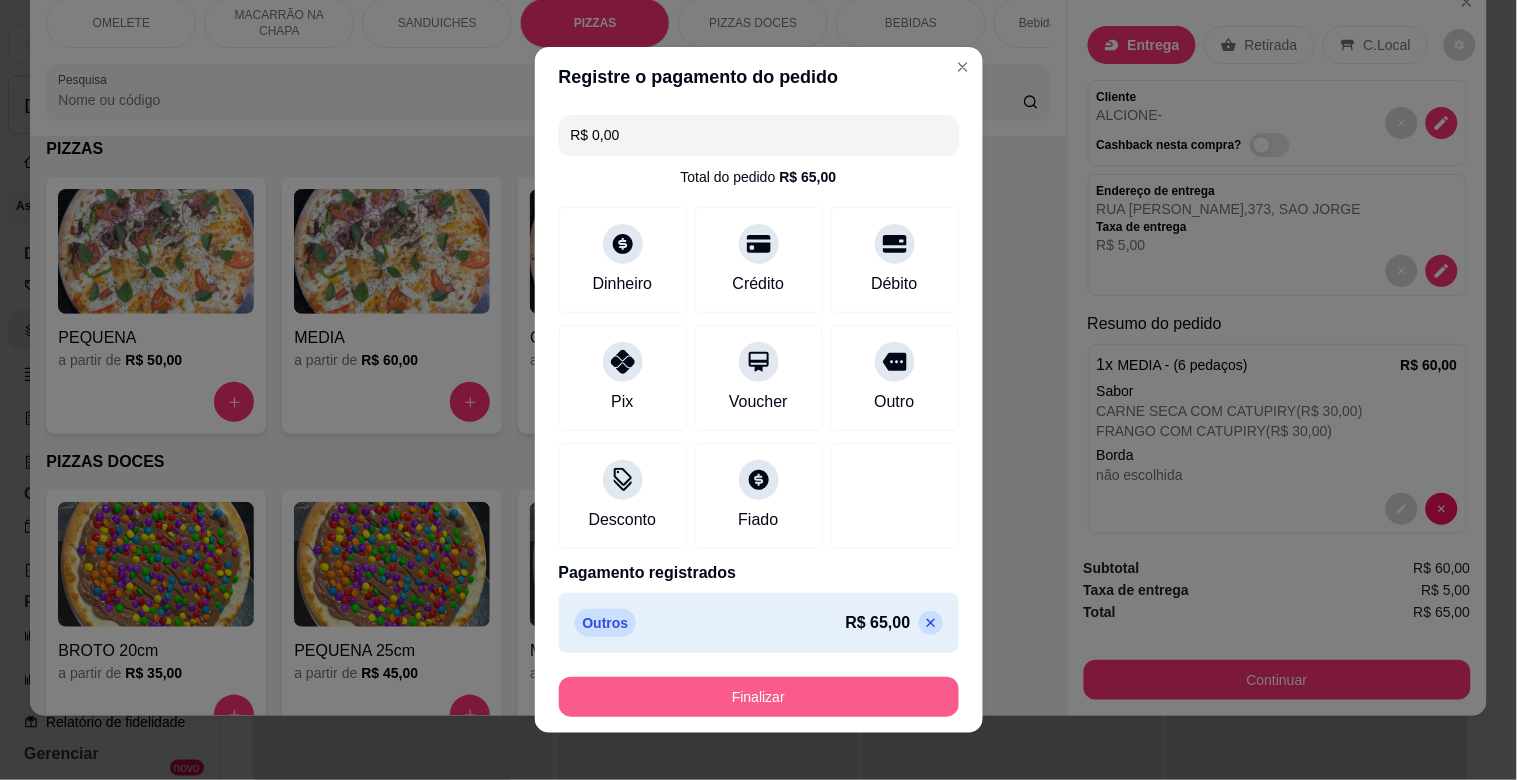 click on "Finalizar" at bounding box center [759, 697] 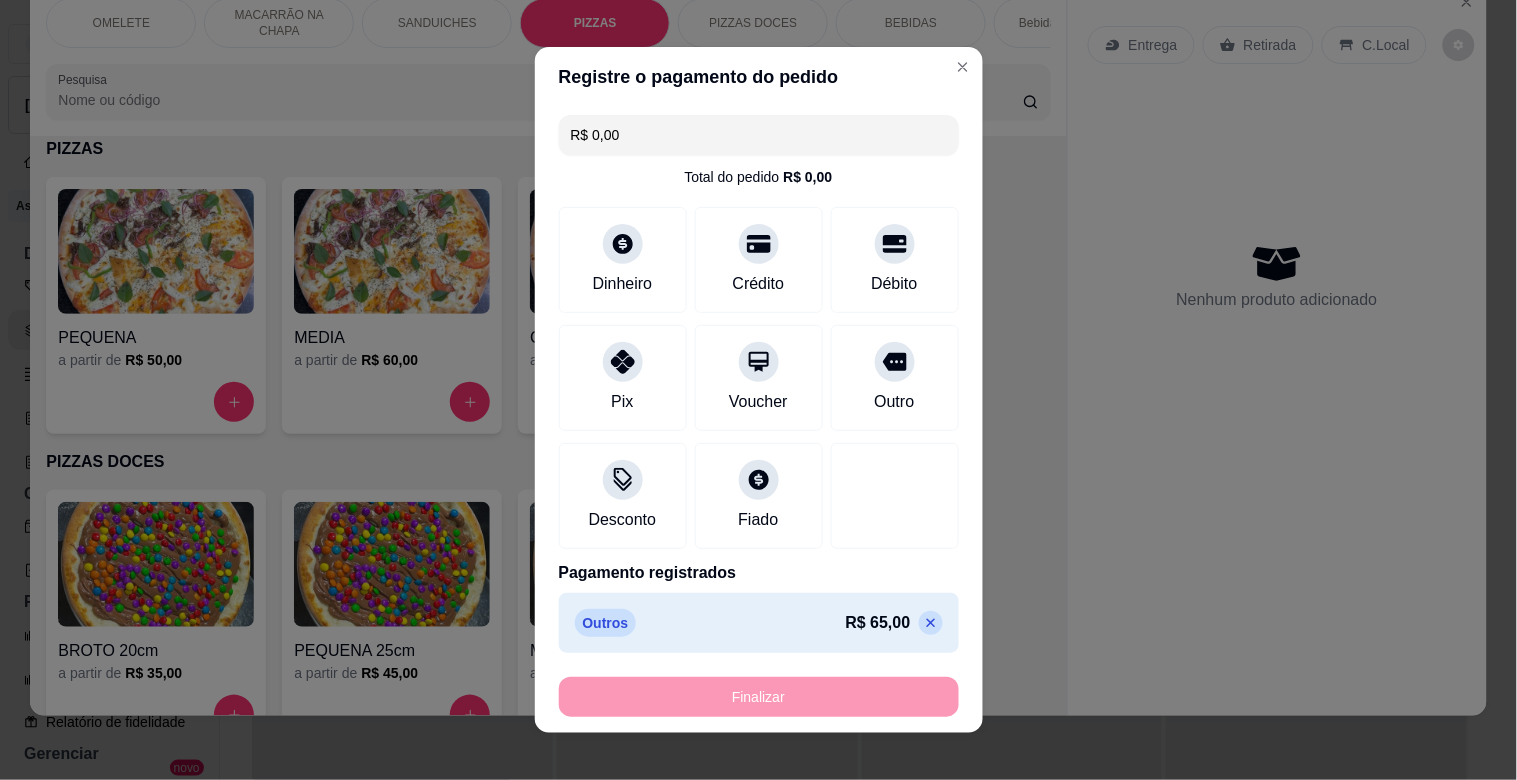 type on "-R$ 65,00" 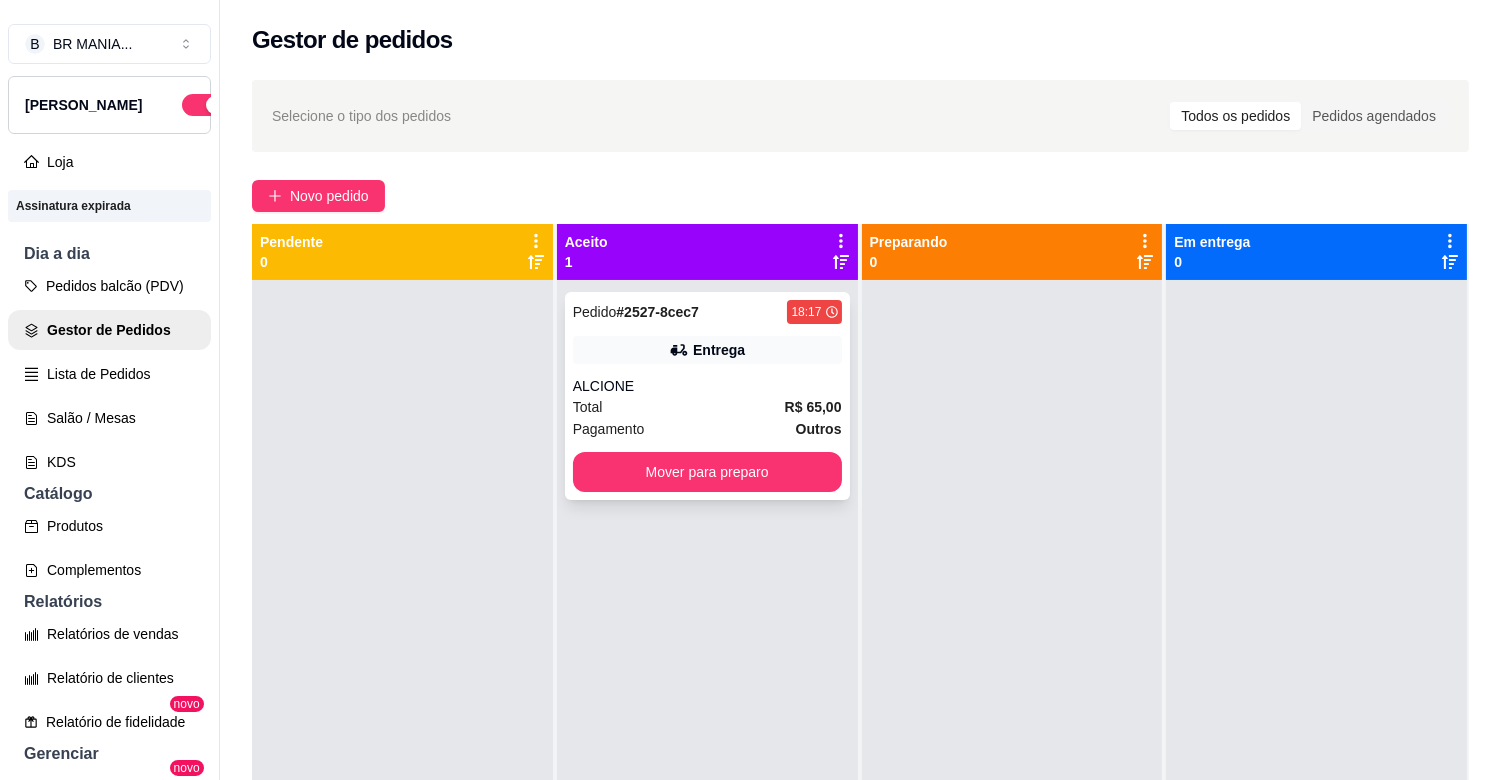 click on "ALCIONE" at bounding box center (707, 386) 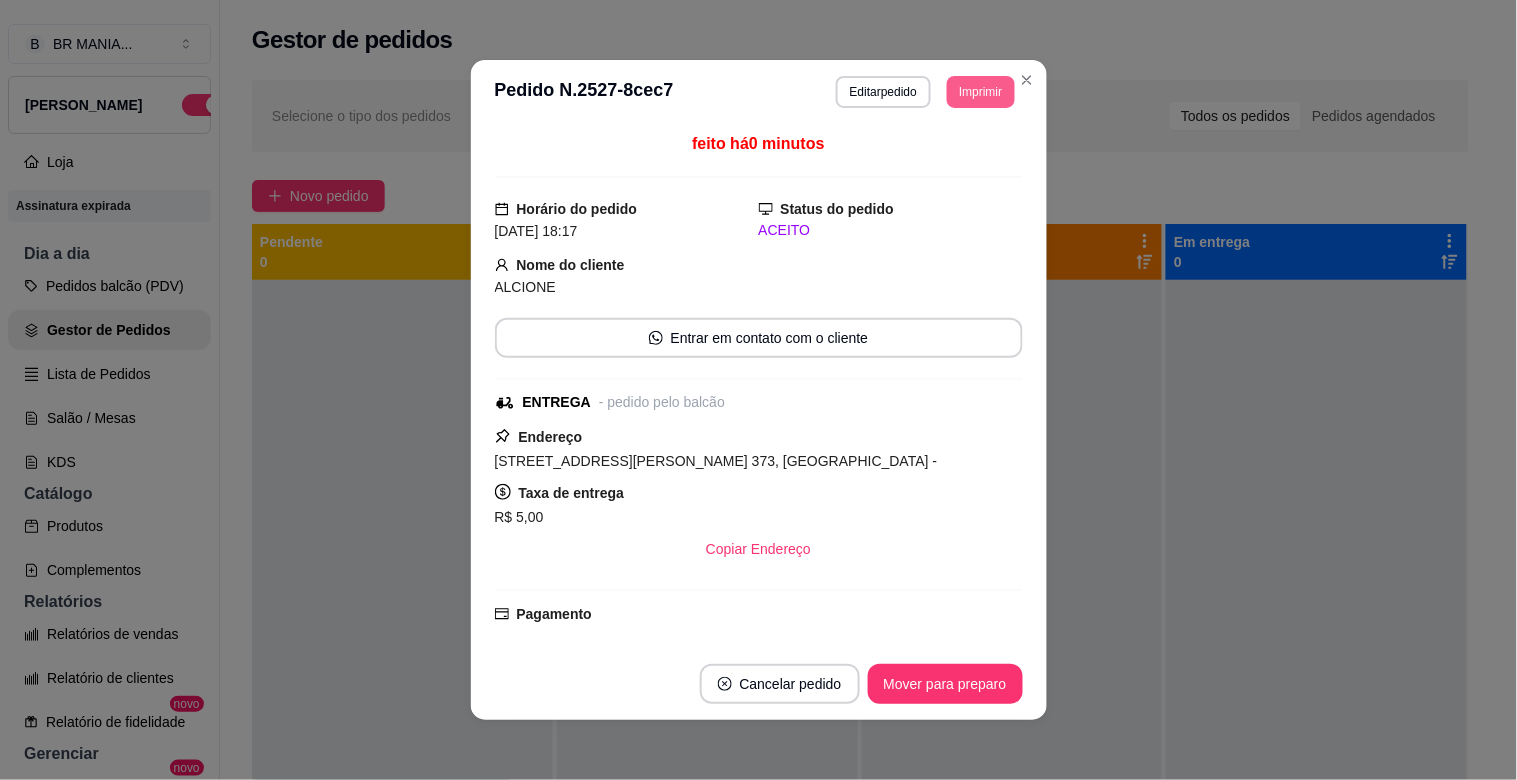 click on "Imprimir" at bounding box center (980, 92) 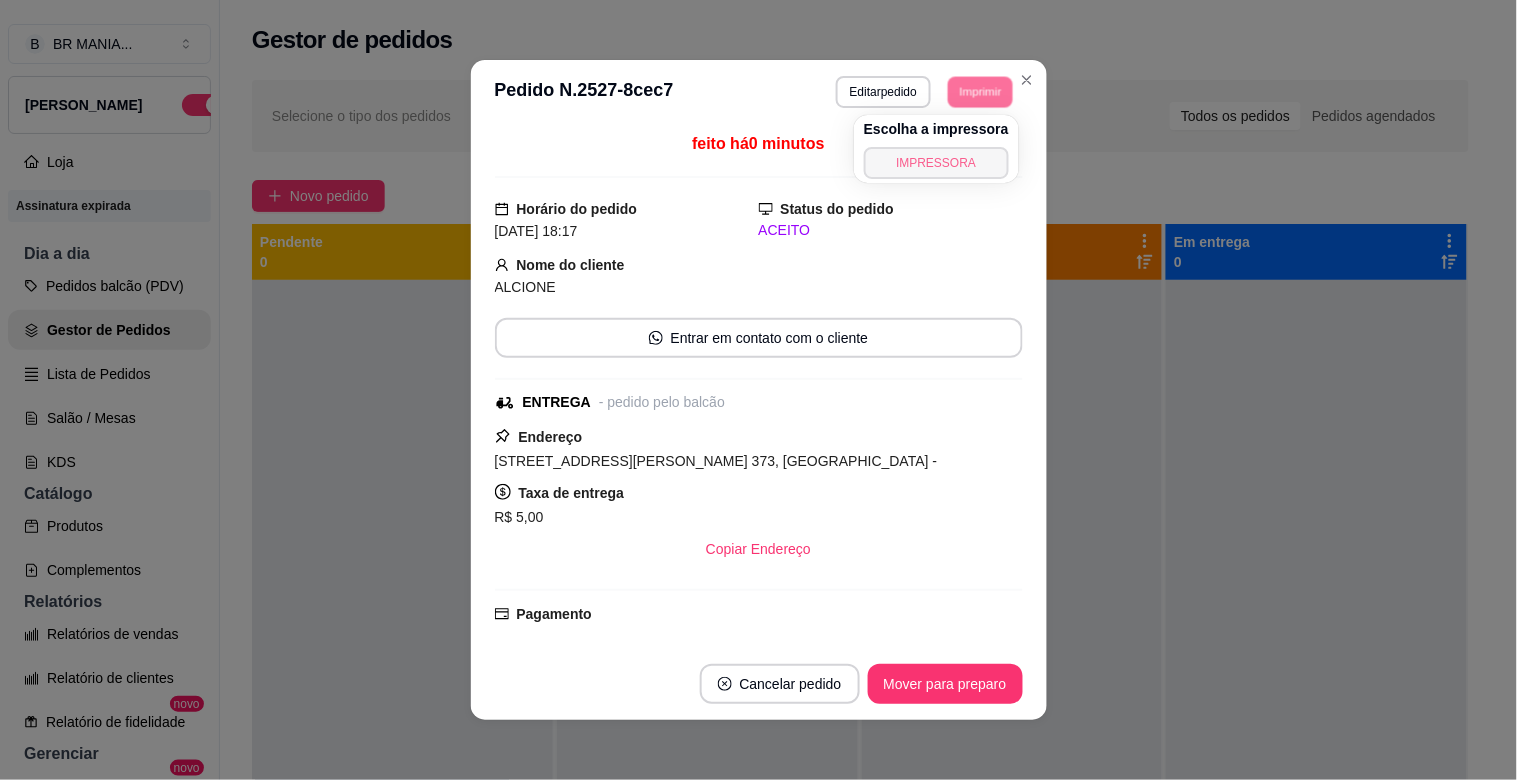 click on "IMPRESSORA" at bounding box center [936, 163] 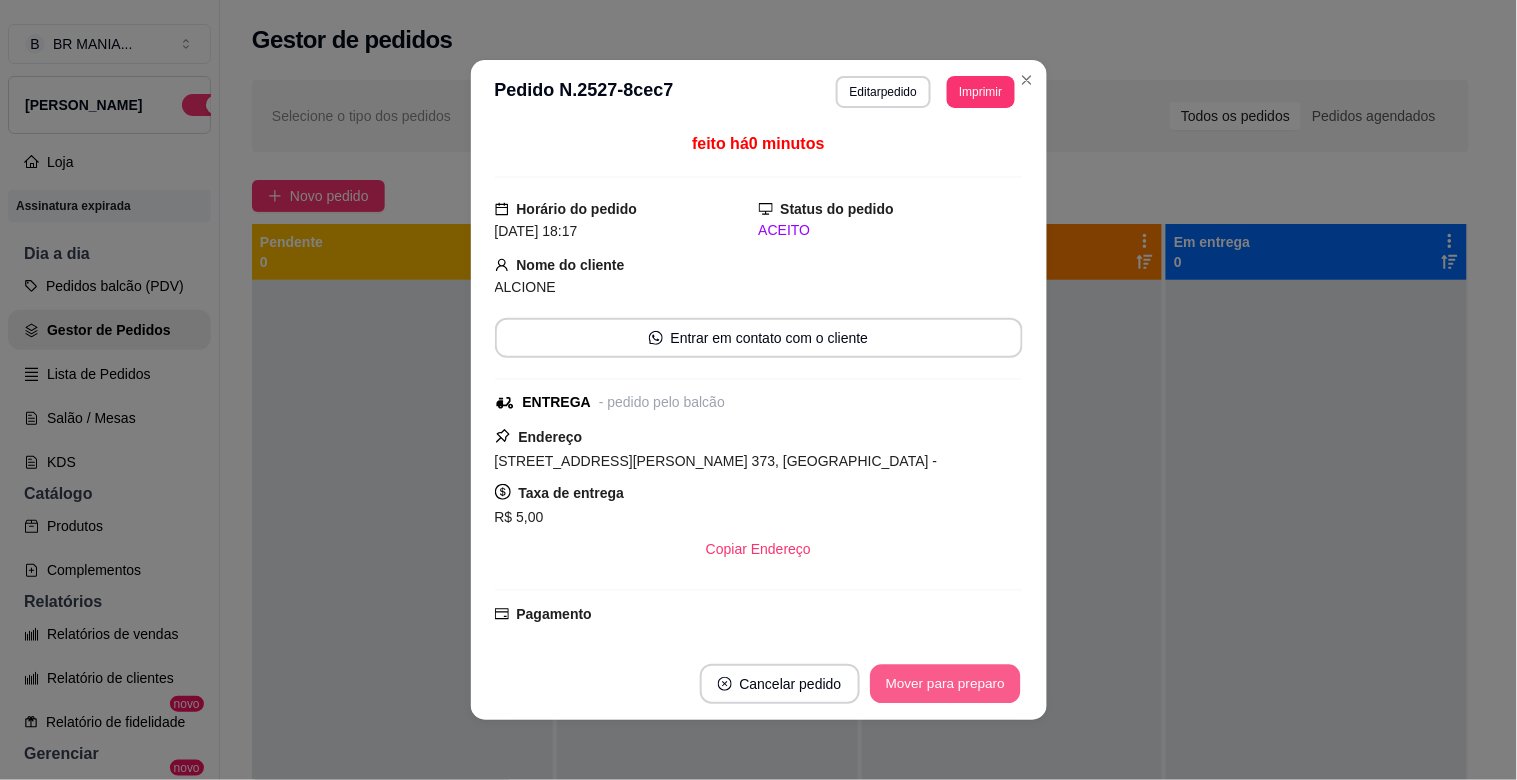 click on "Mover para preparo" at bounding box center [945, 684] 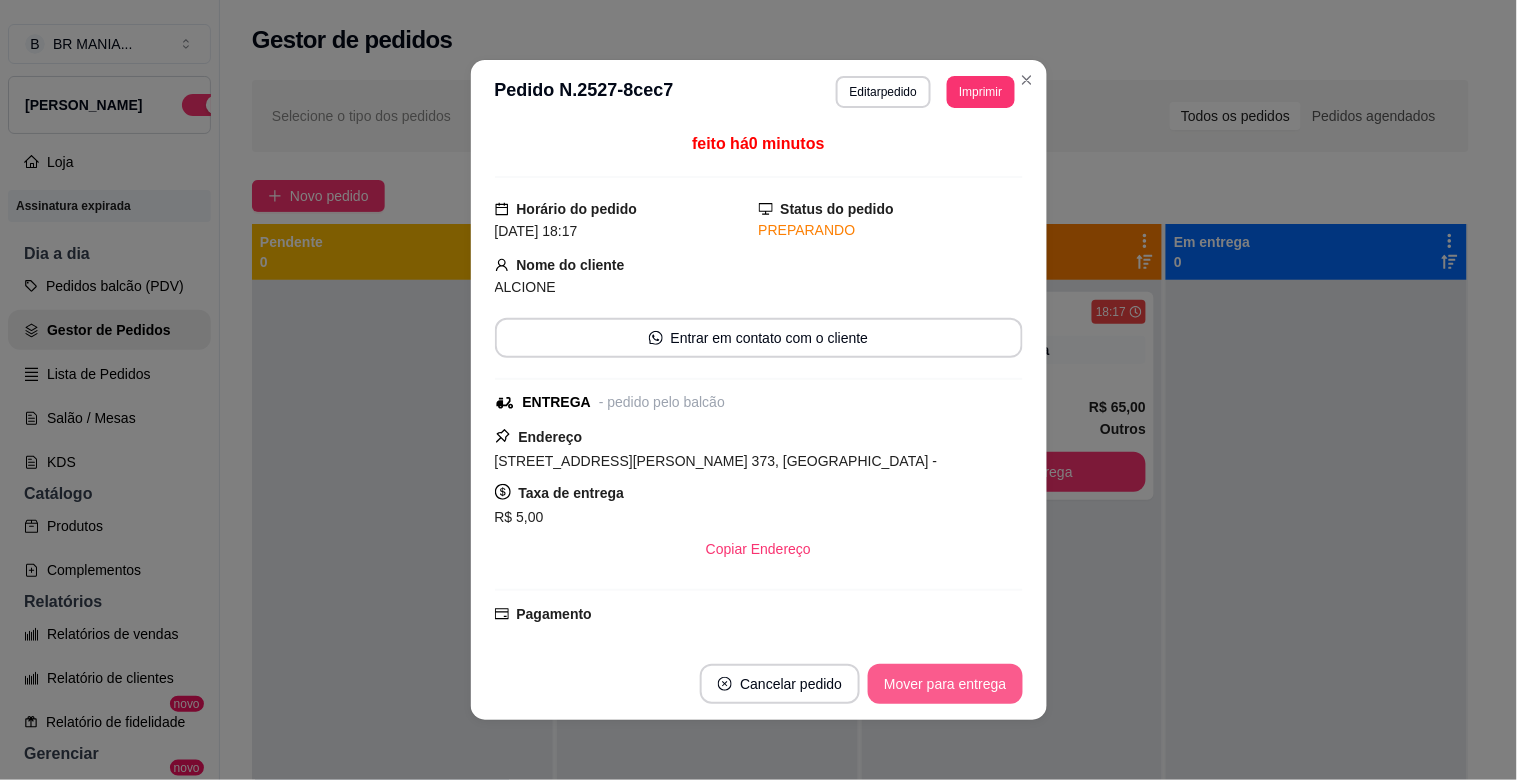 click on "Mover para entrega" at bounding box center [945, 684] 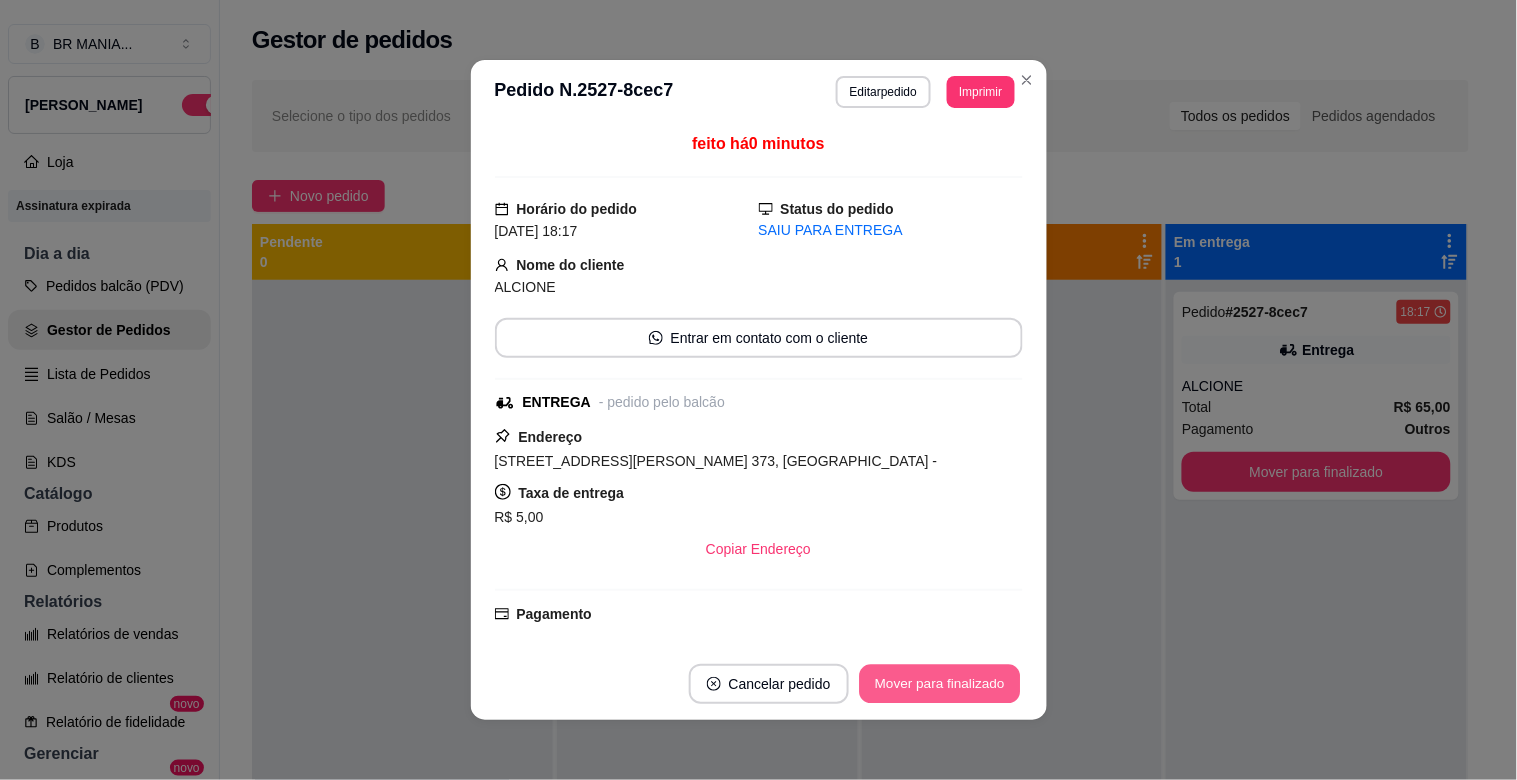 click on "Mover para finalizado" at bounding box center (939, 684) 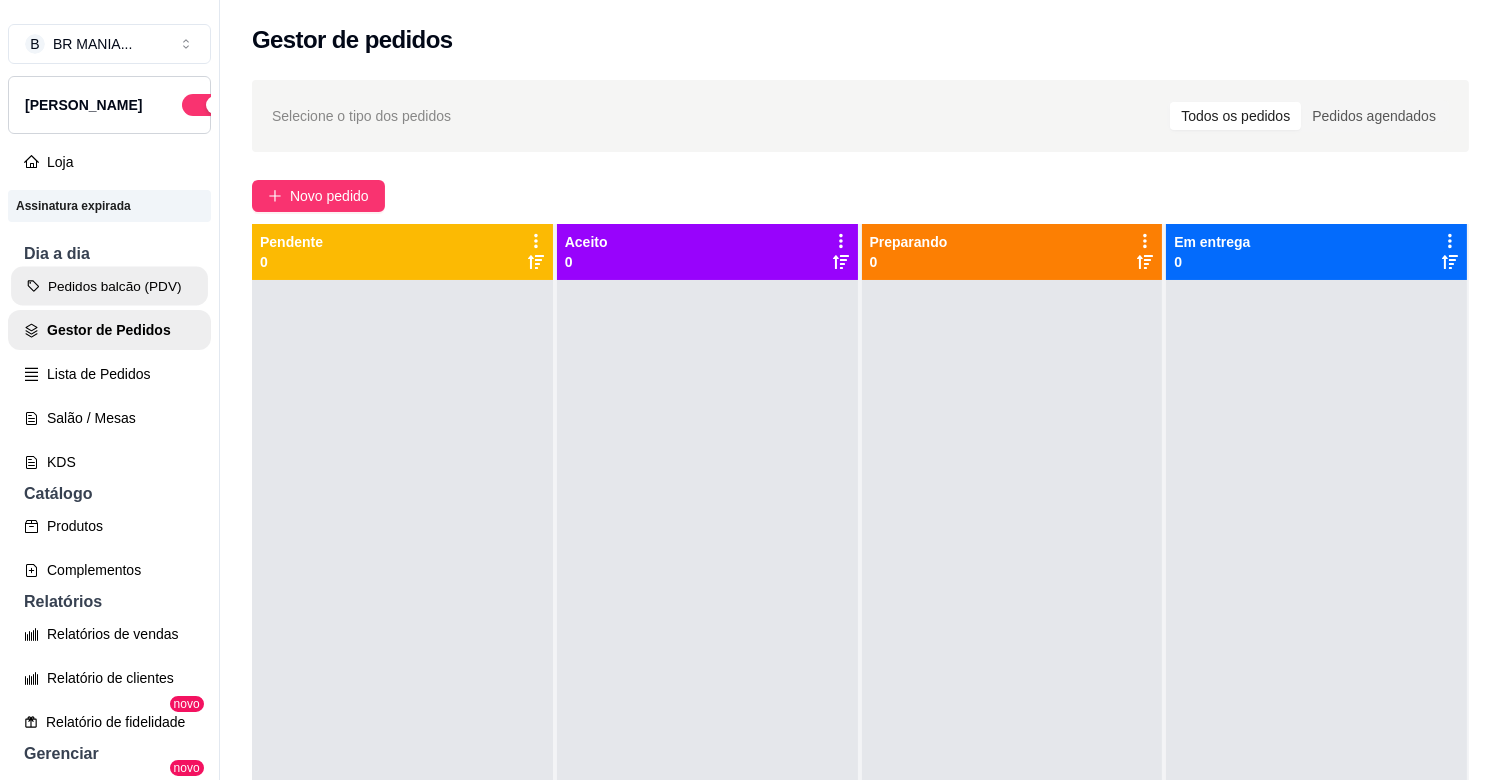 click 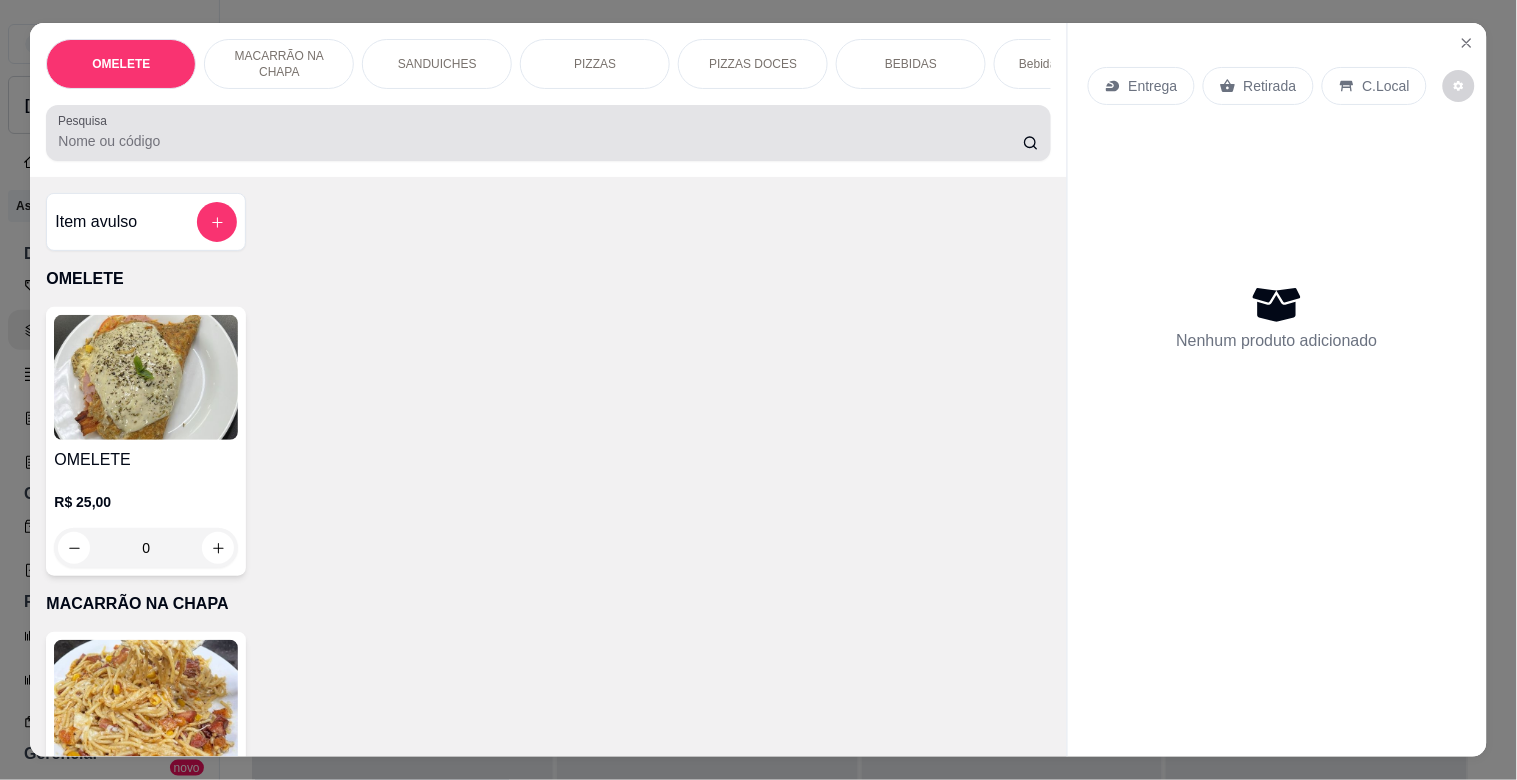 click at bounding box center [548, 133] 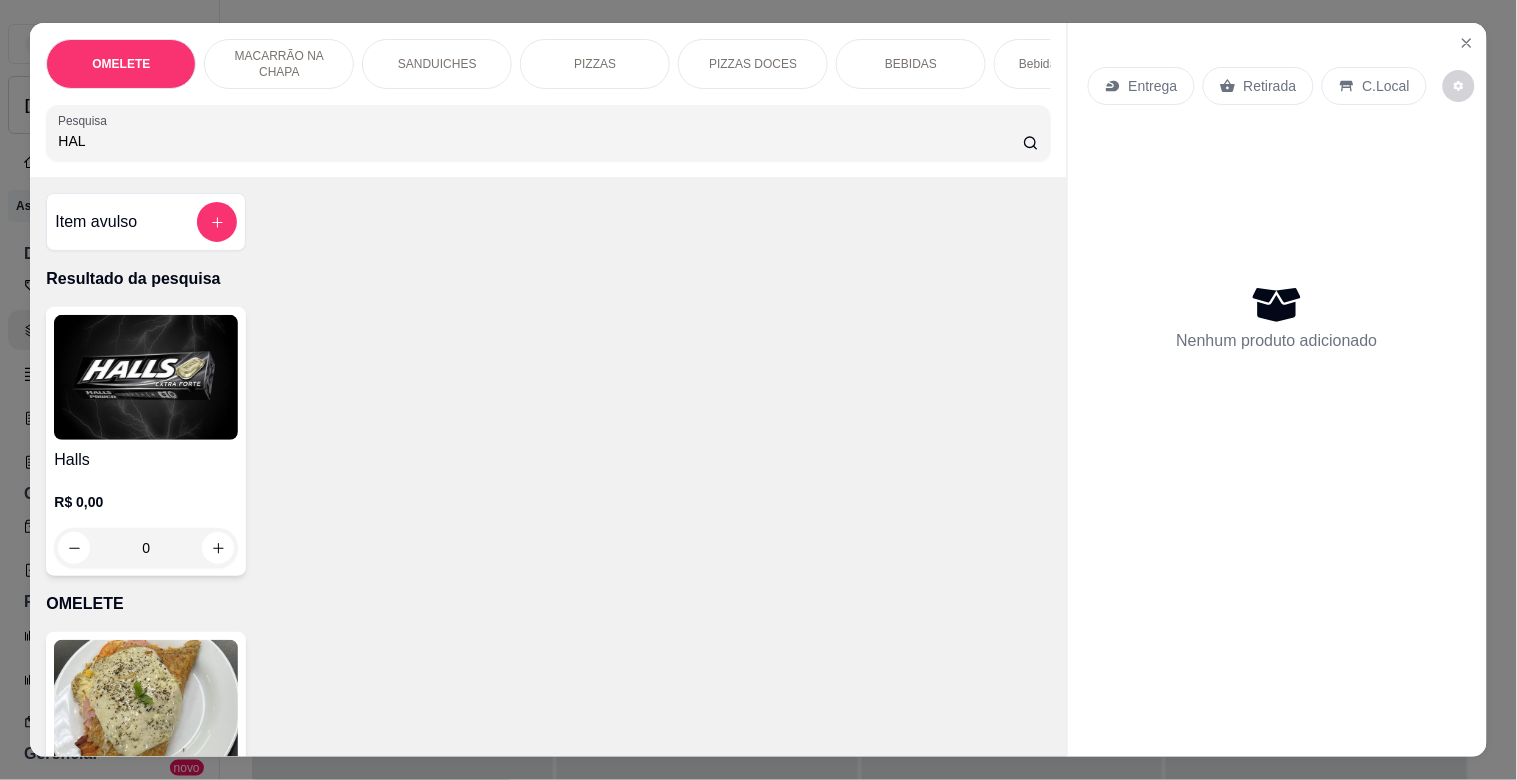 type on "HAL" 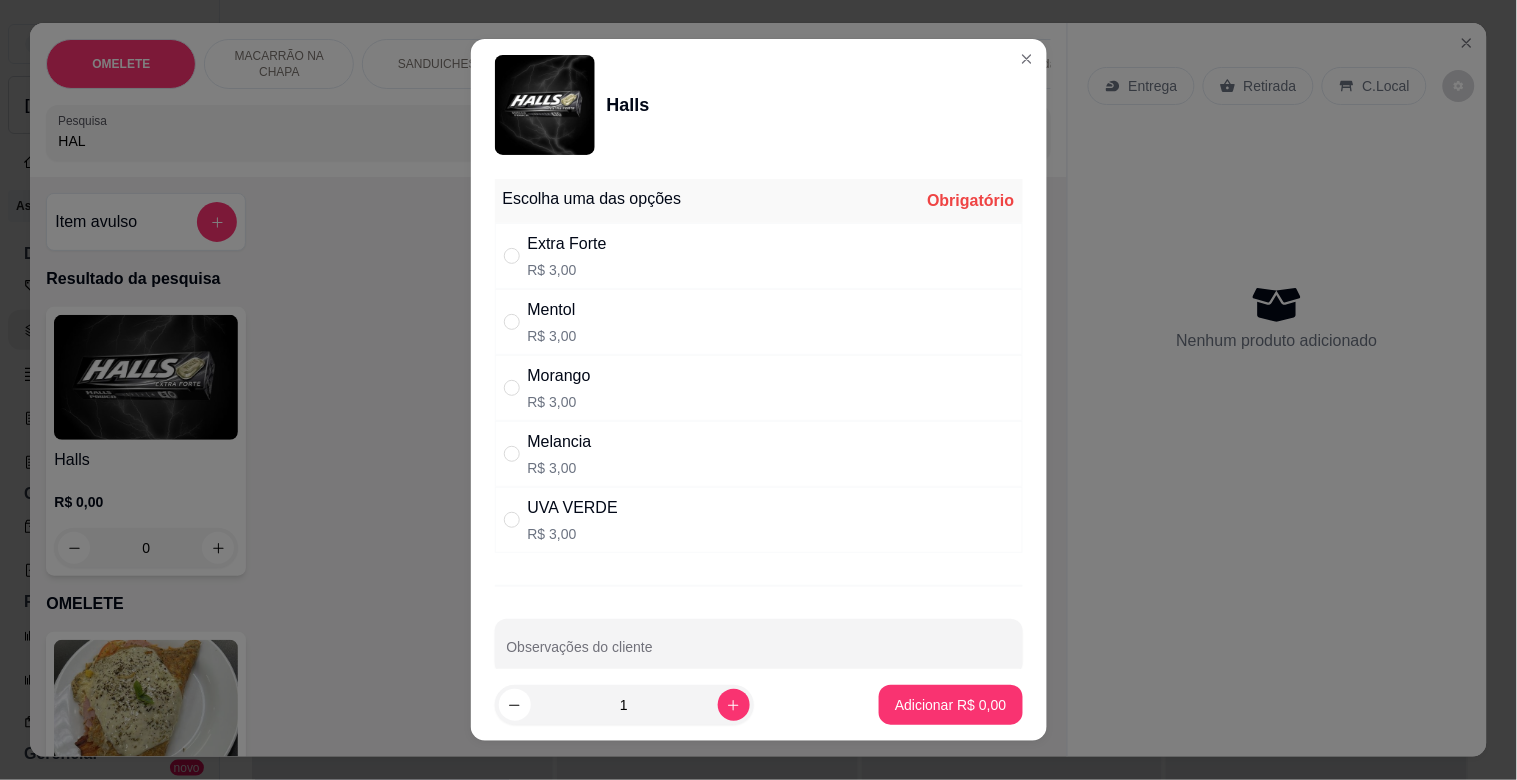 click at bounding box center (516, 256) 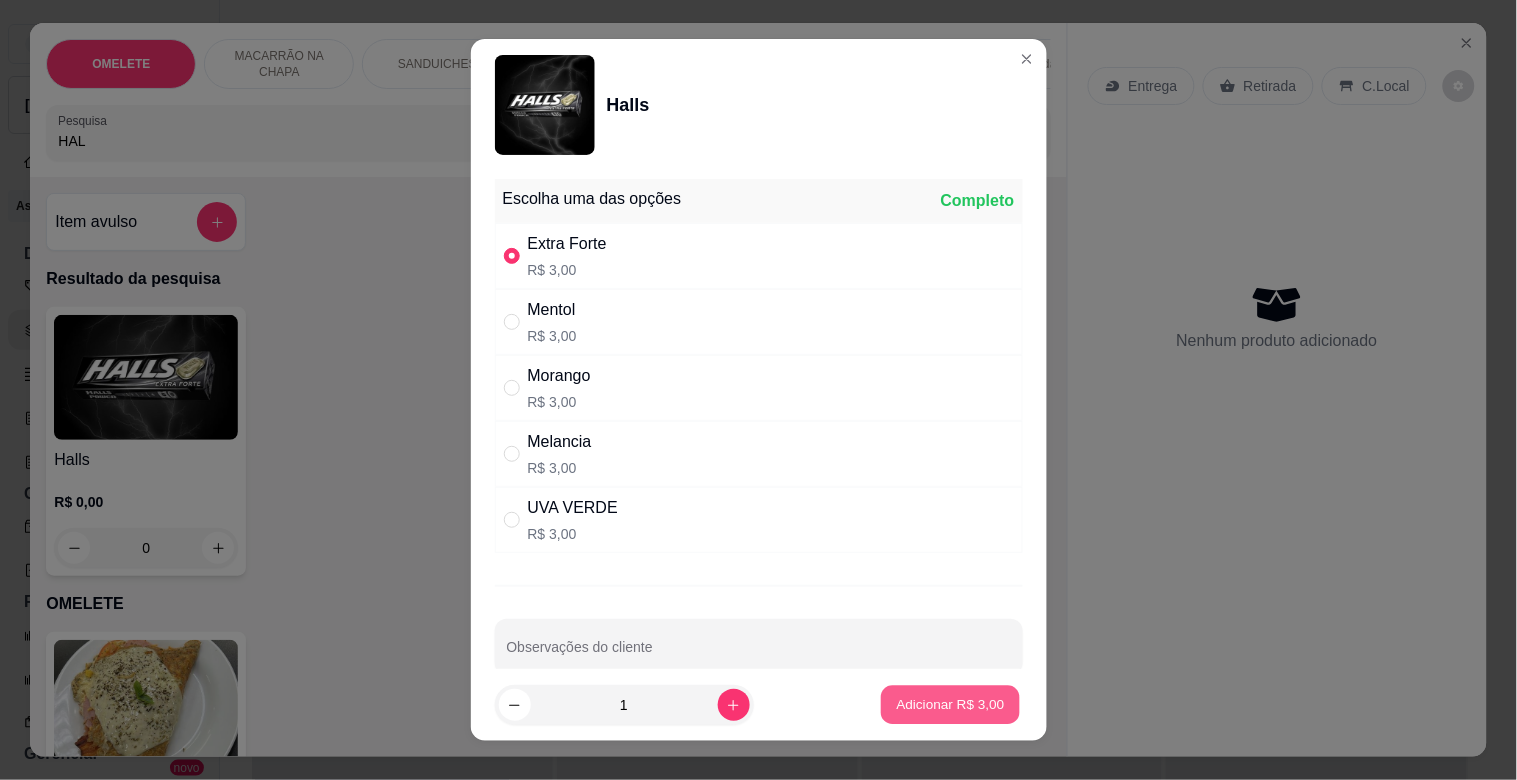 click on "Adicionar   R$ 3,00" at bounding box center (951, 704) 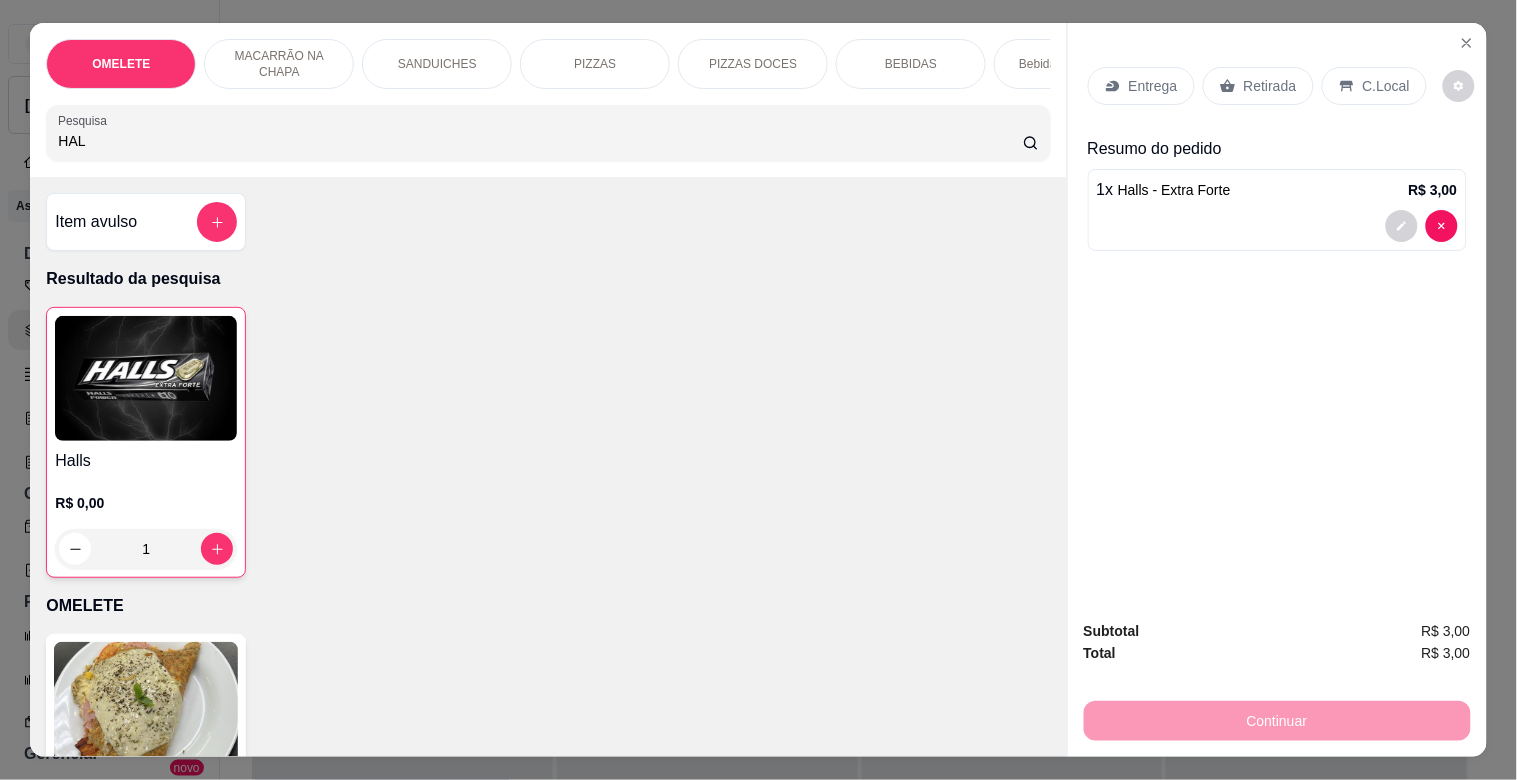 click on "Retirada" at bounding box center (1270, 86) 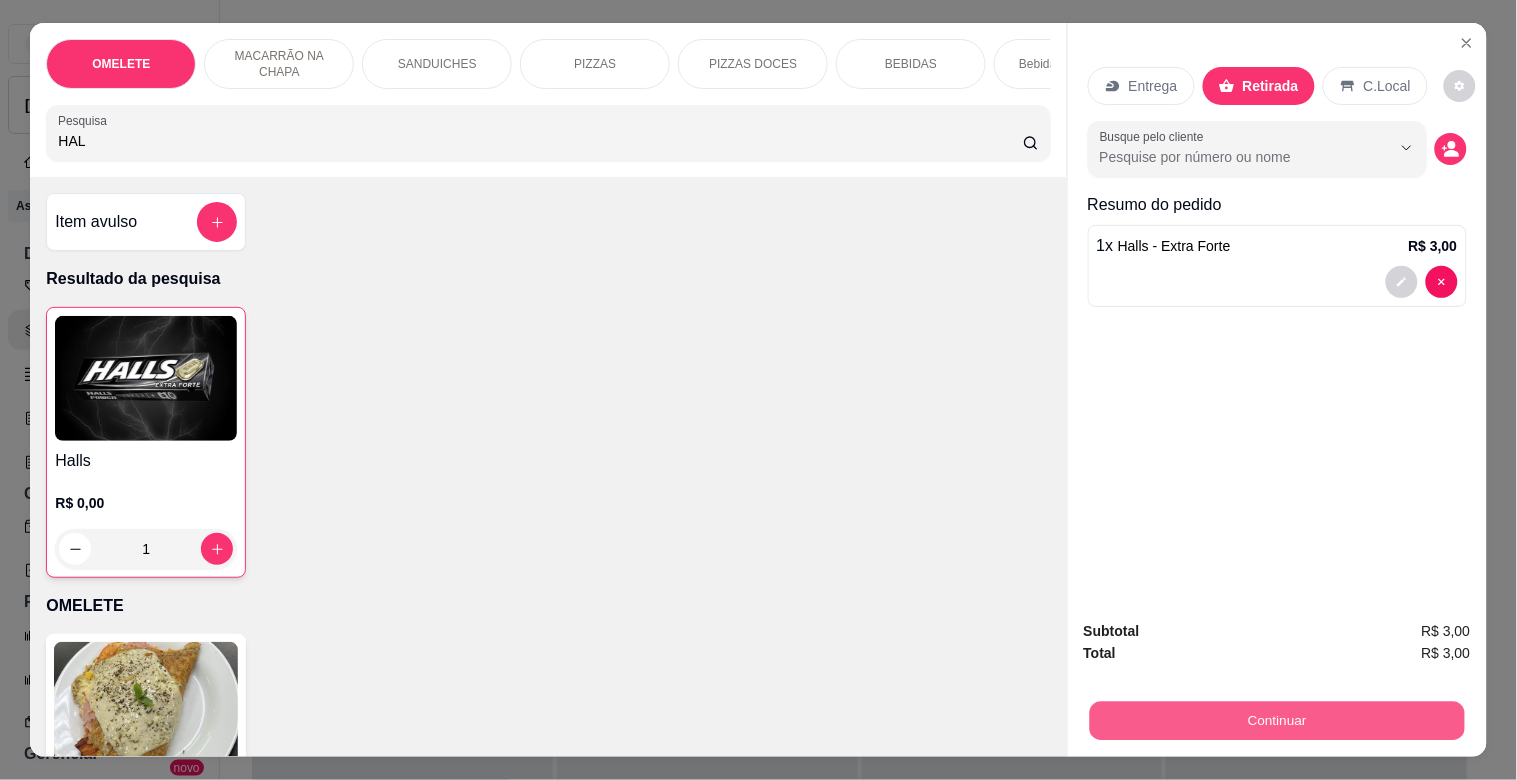 click on "Continuar" at bounding box center [1276, 720] 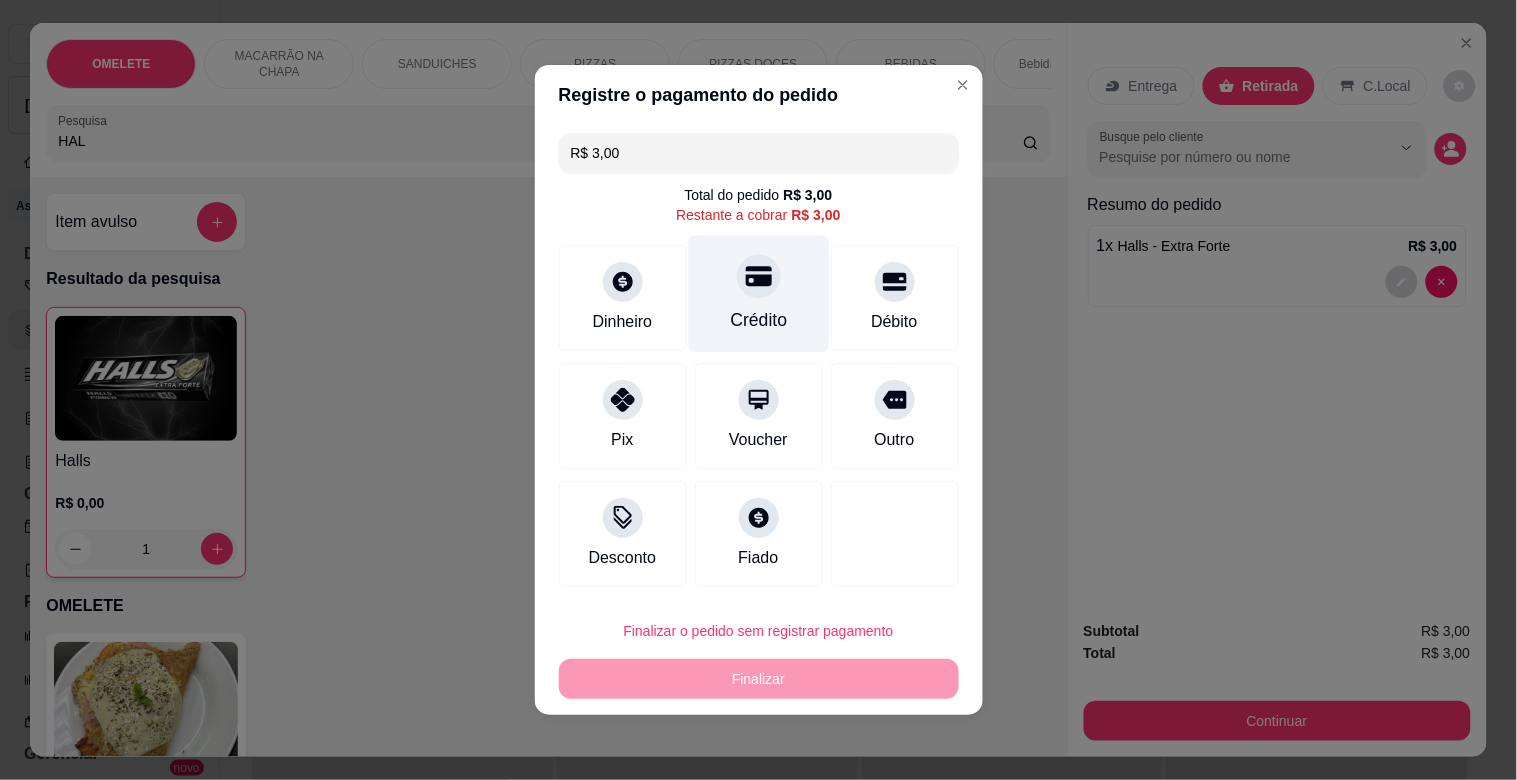 click at bounding box center (759, 276) 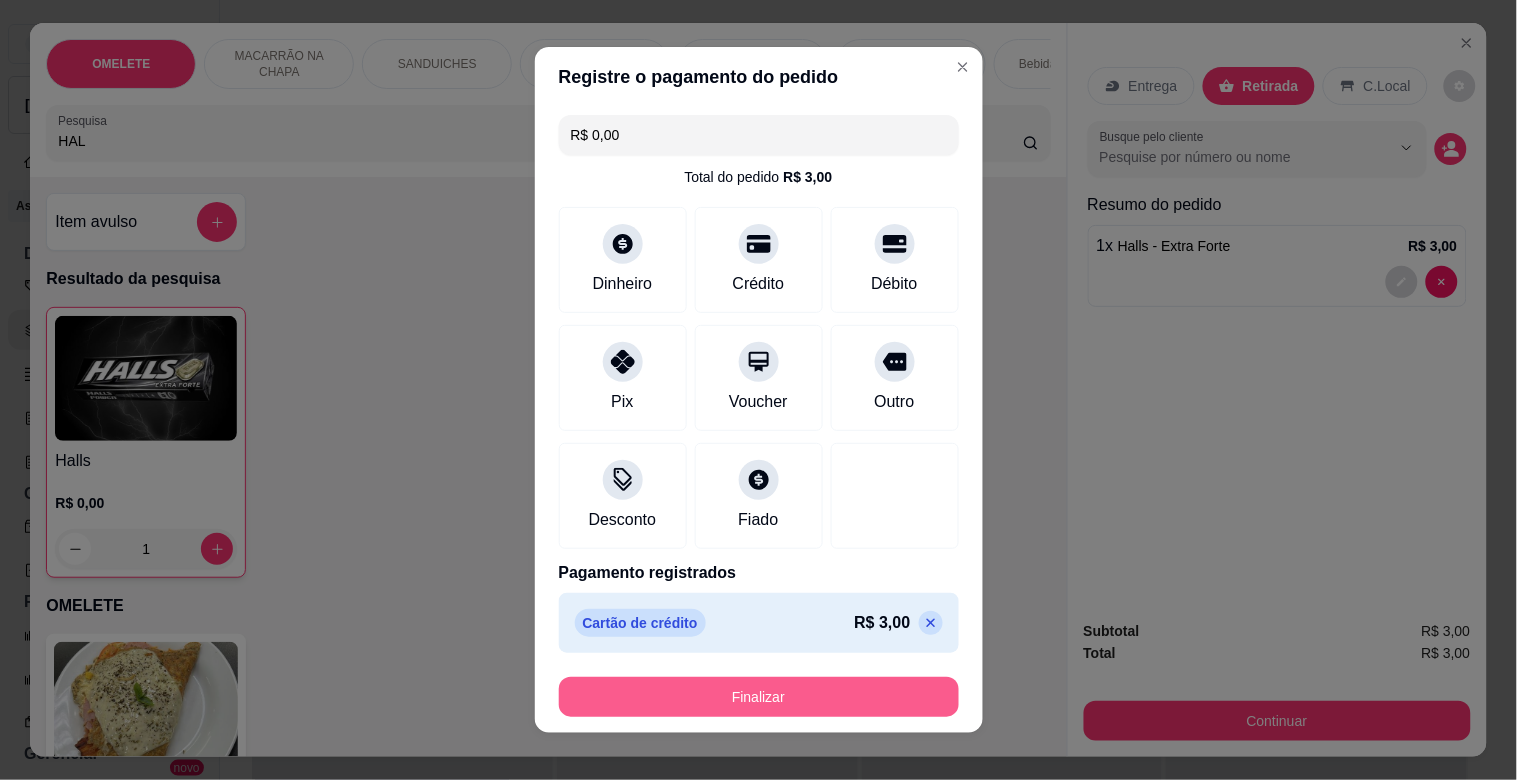 click on "Finalizar" at bounding box center (759, 697) 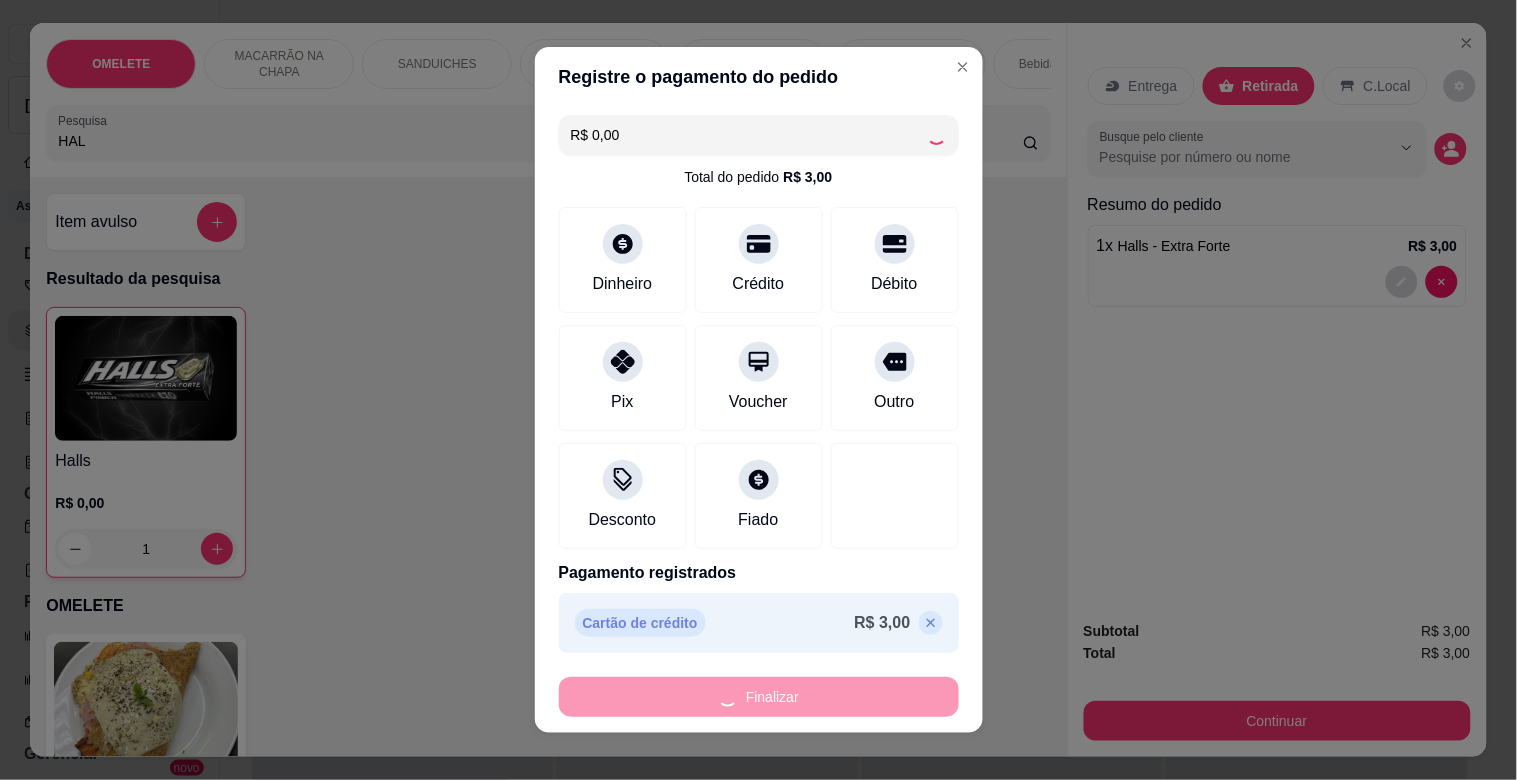 type on "0" 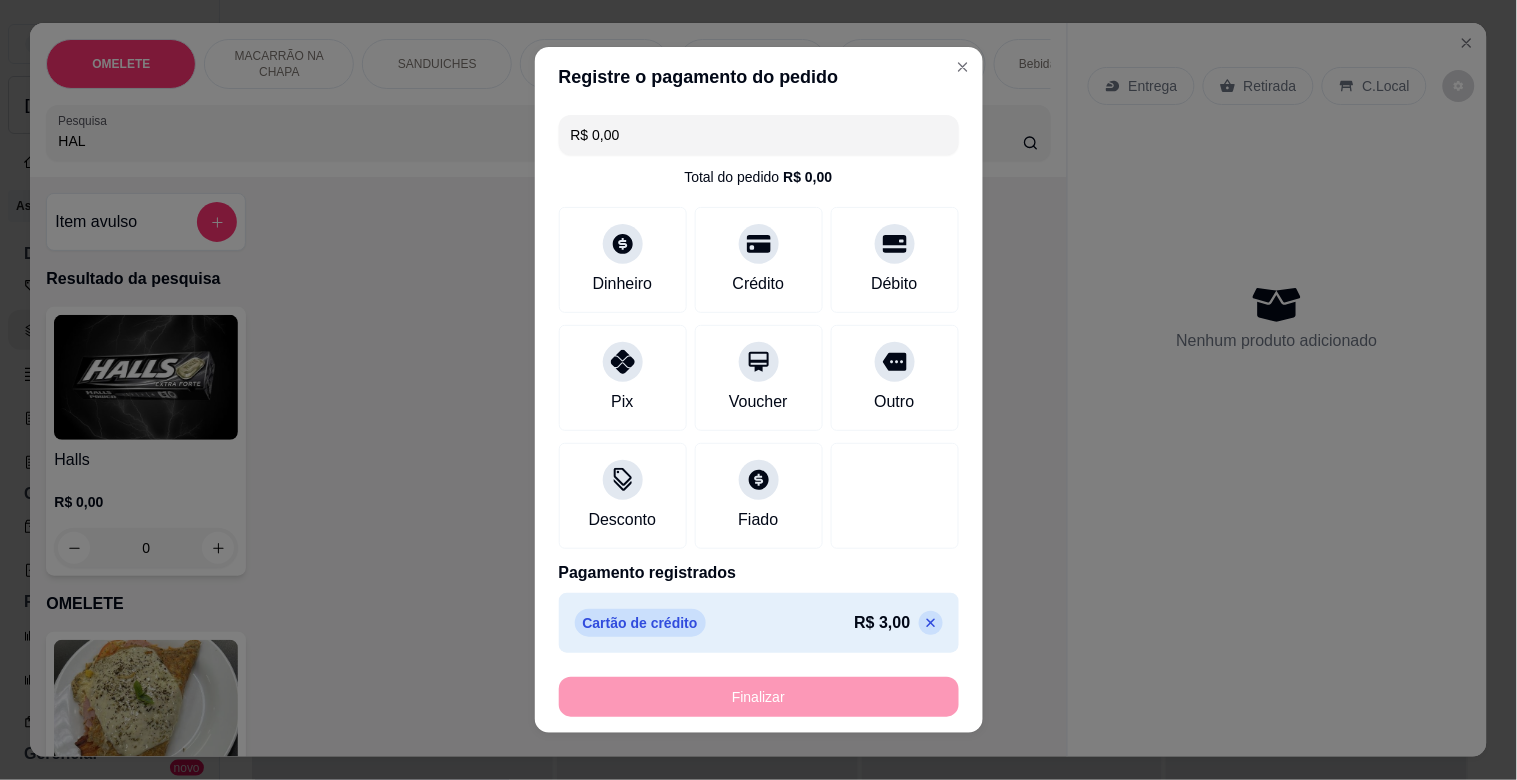 type on "-R$ 3,00" 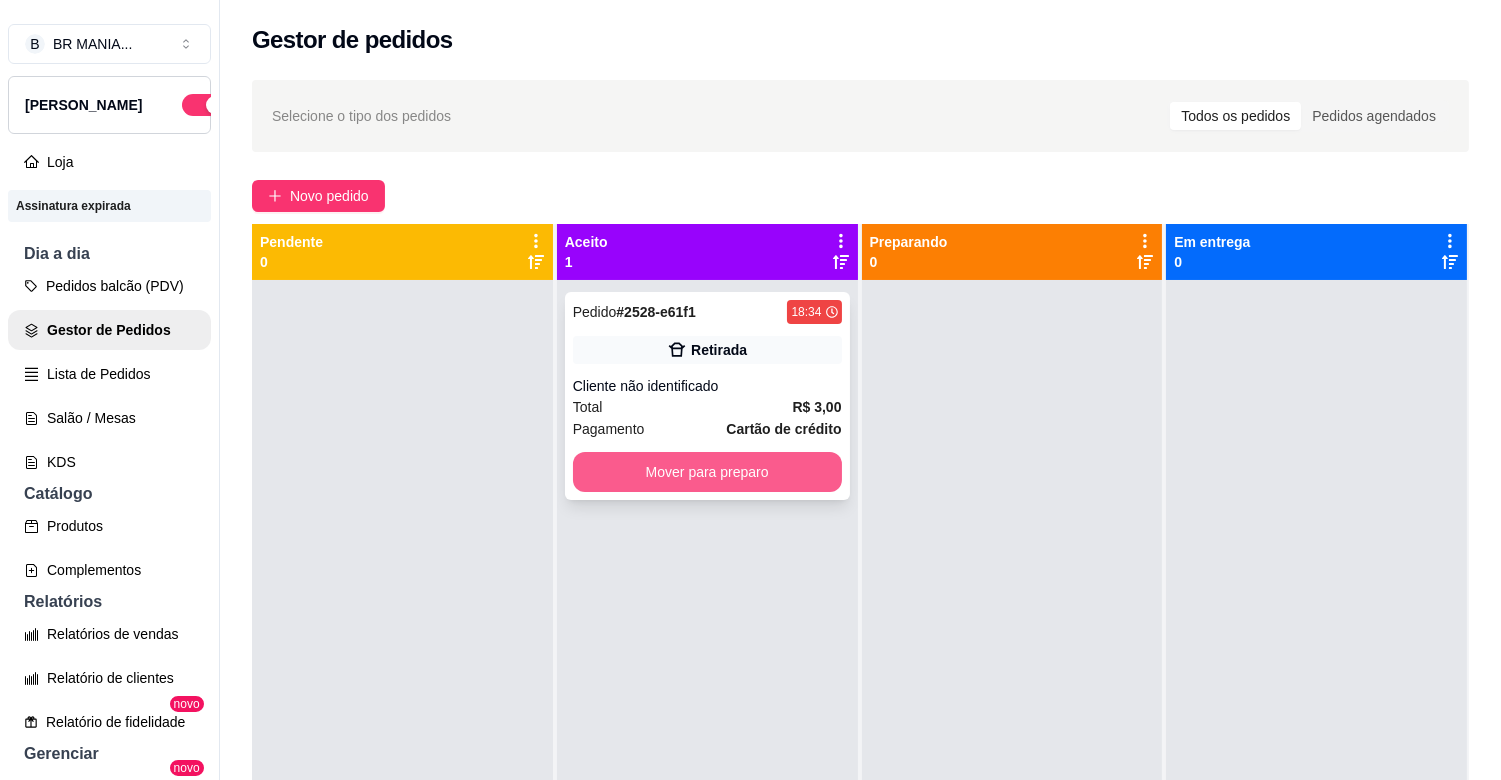 click on "Mover para preparo" at bounding box center [707, 472] 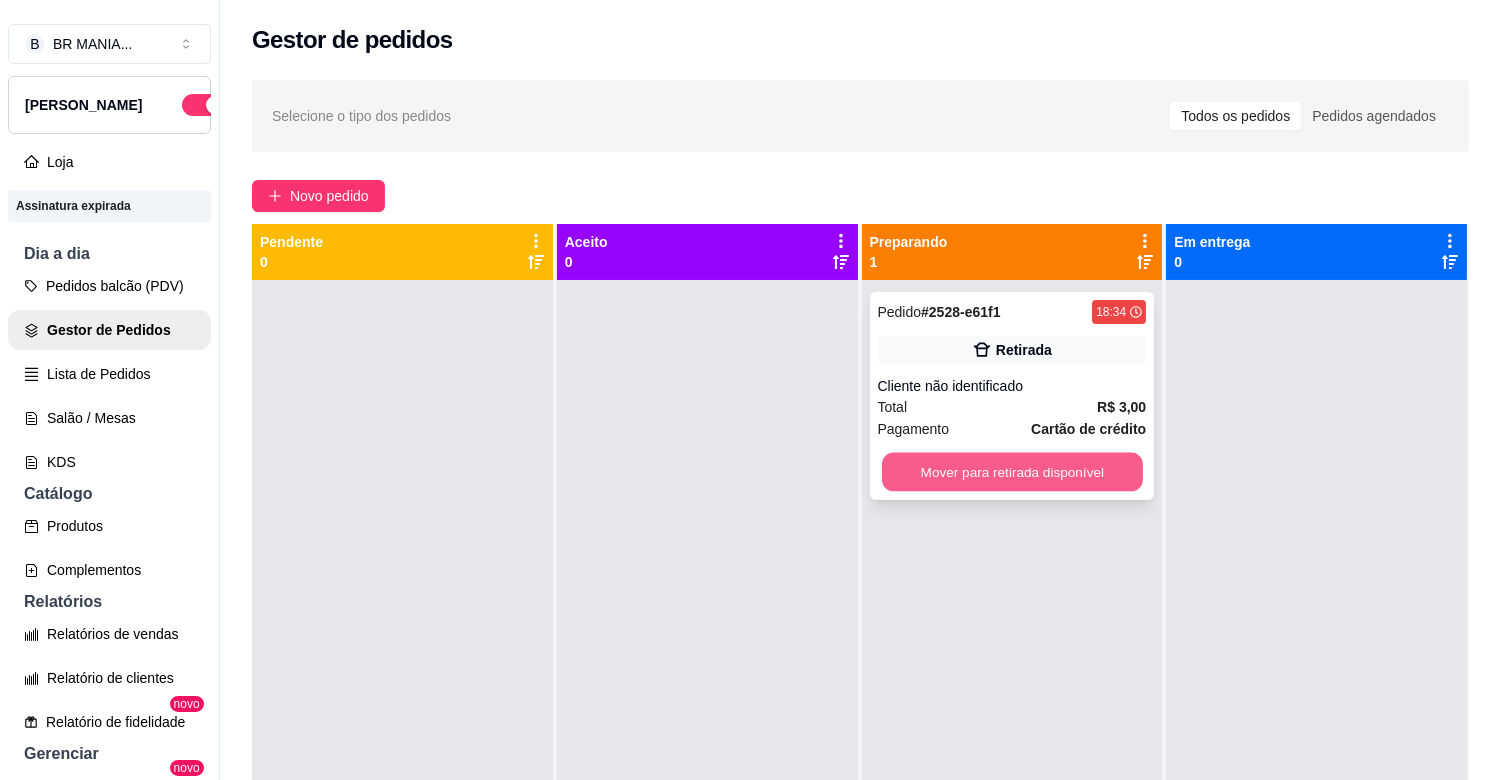 click on "Mover para retirada disponível" at bounding box center [1012, 472] 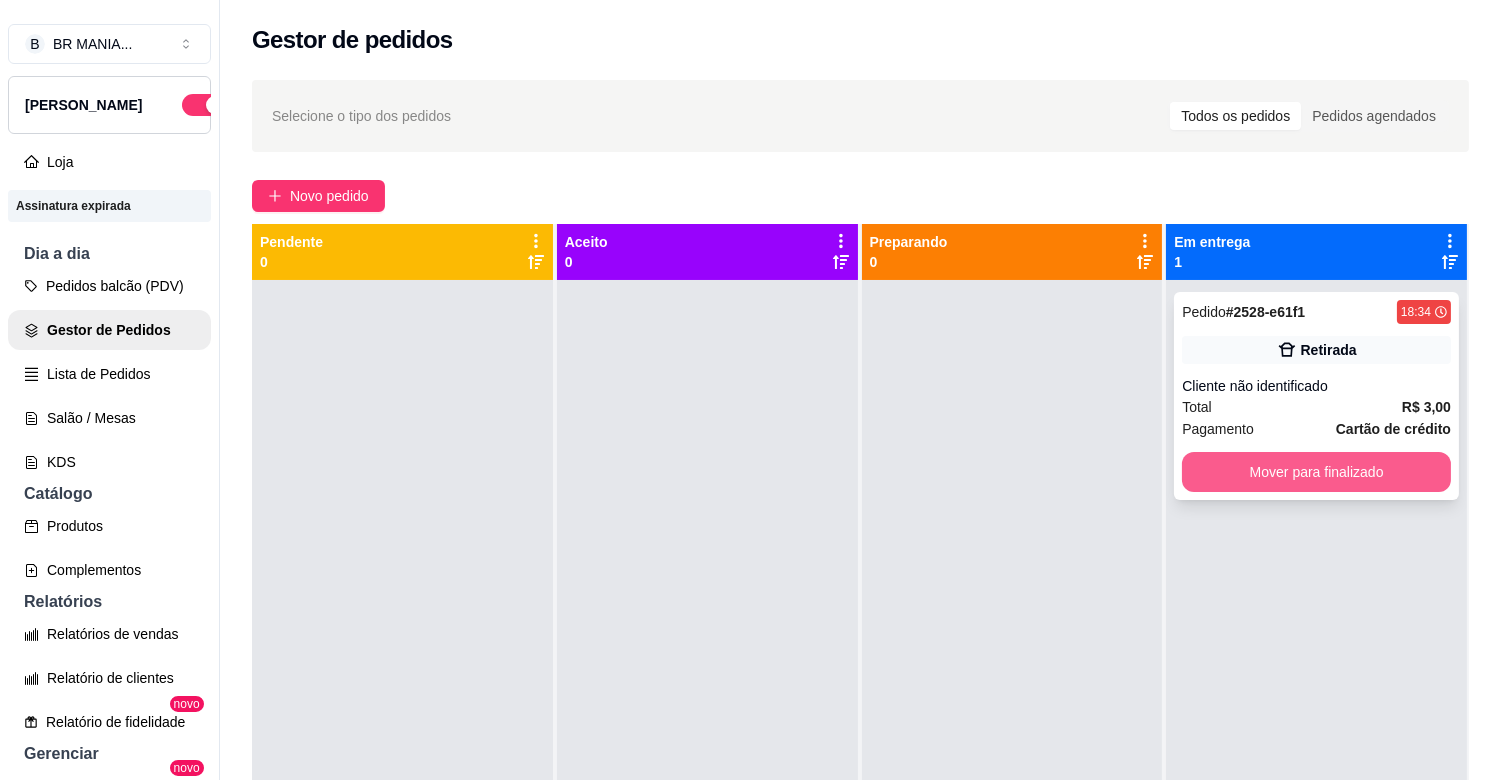 click on "Mover para finalizado" at bounding box center (1316, 472) 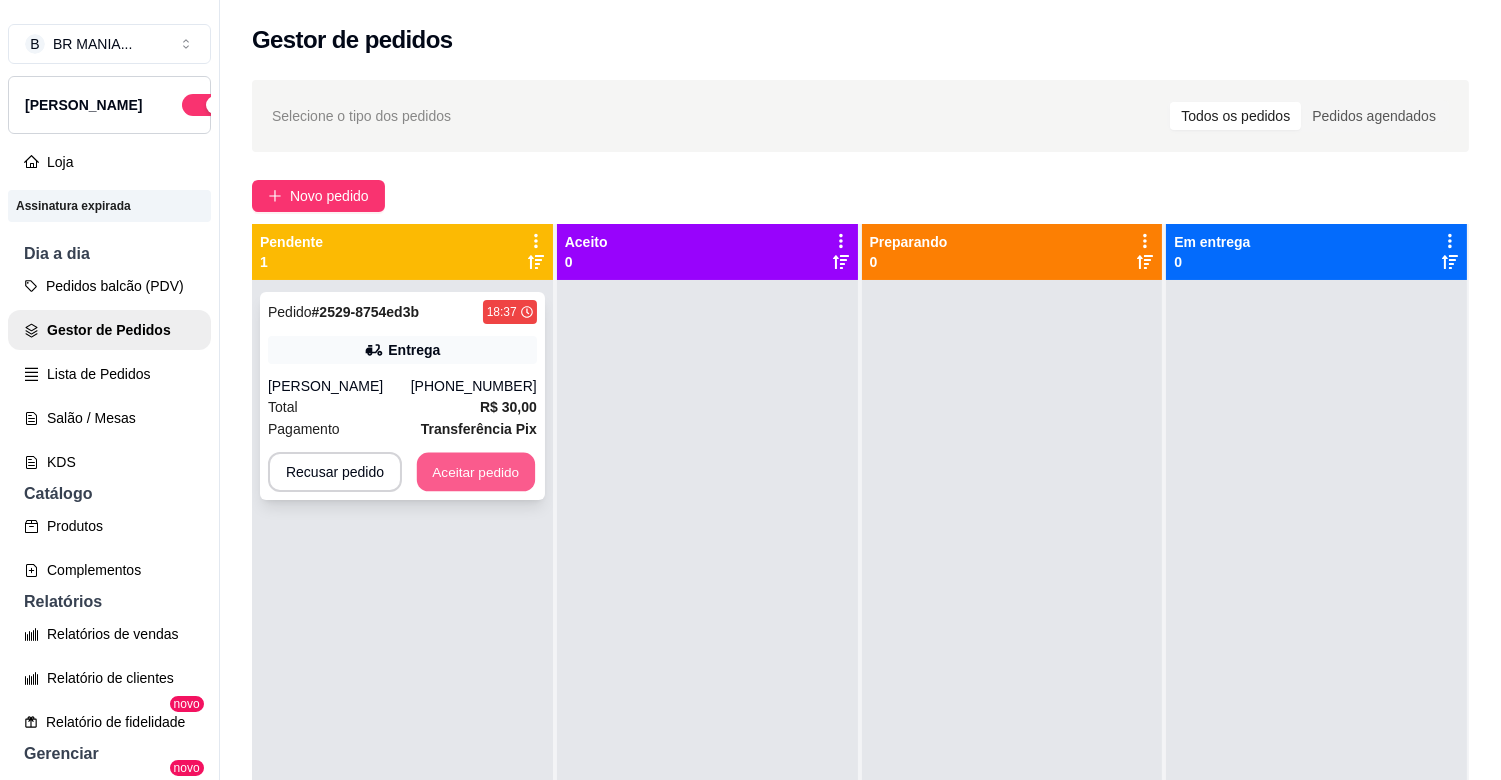 click on "Aceitar pedido" at bounding box center [476, 472] 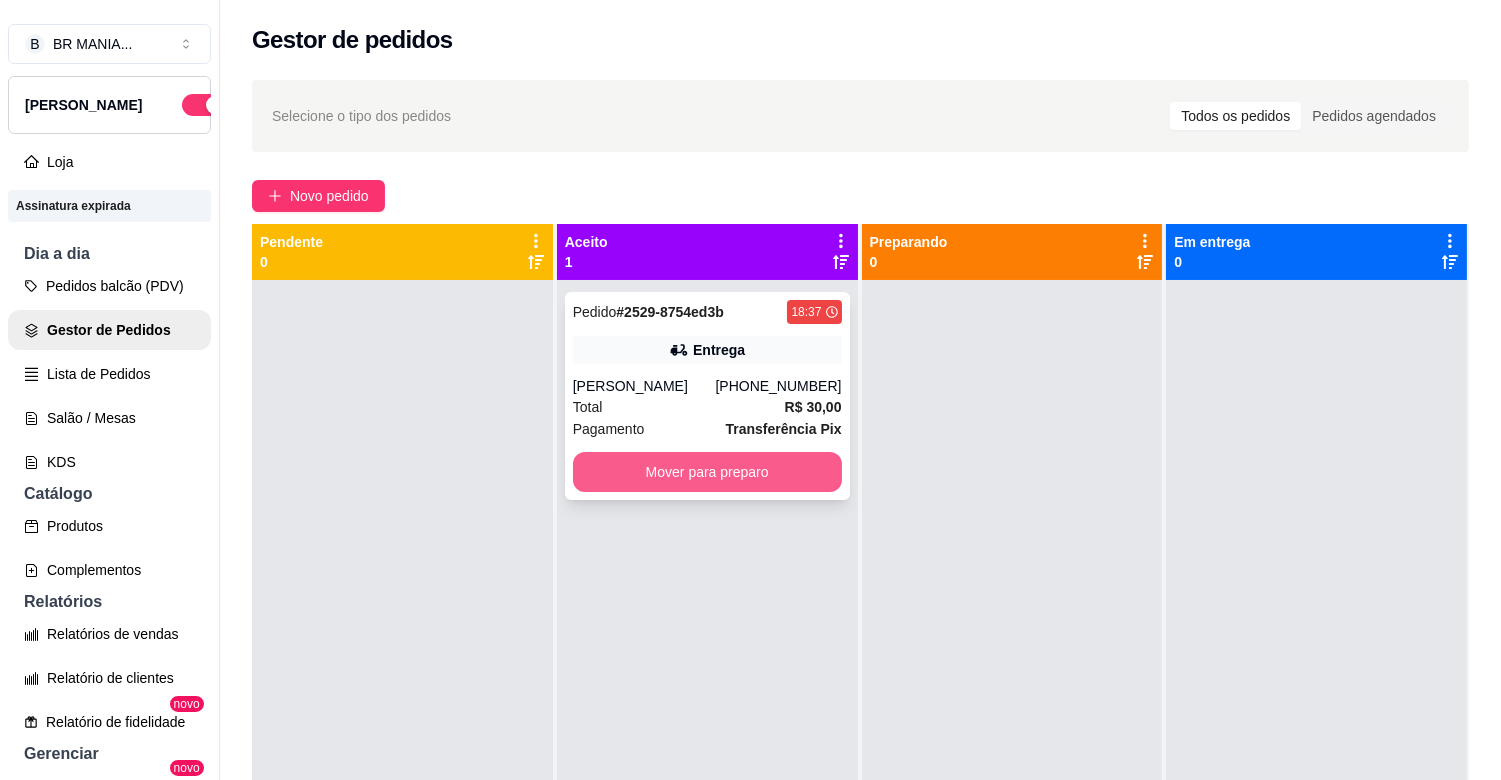 click on "Mover para preparo" at bounding box center (707, 472) 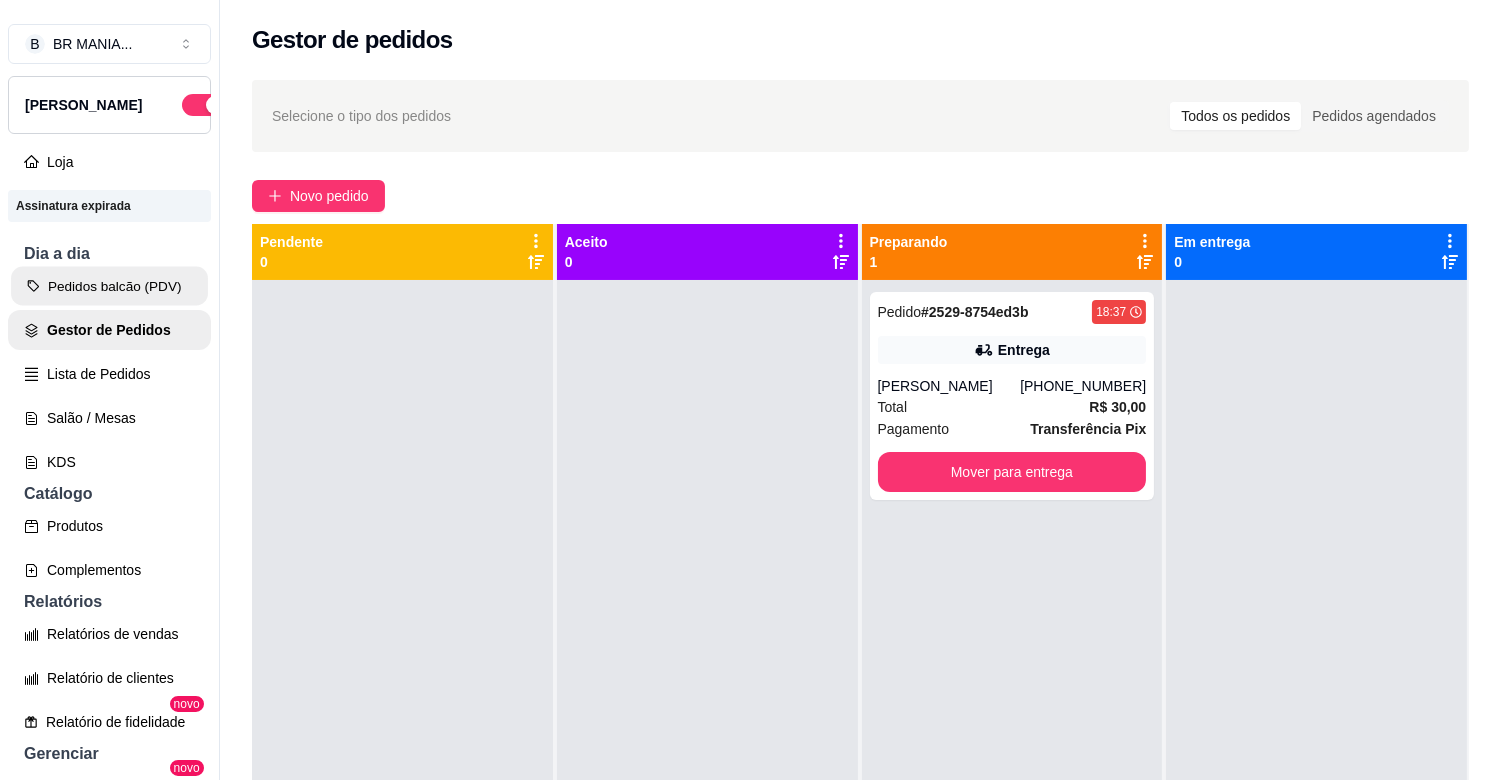 click on "Pedidos balcão (PDV)" at bounding box center (109, 286) 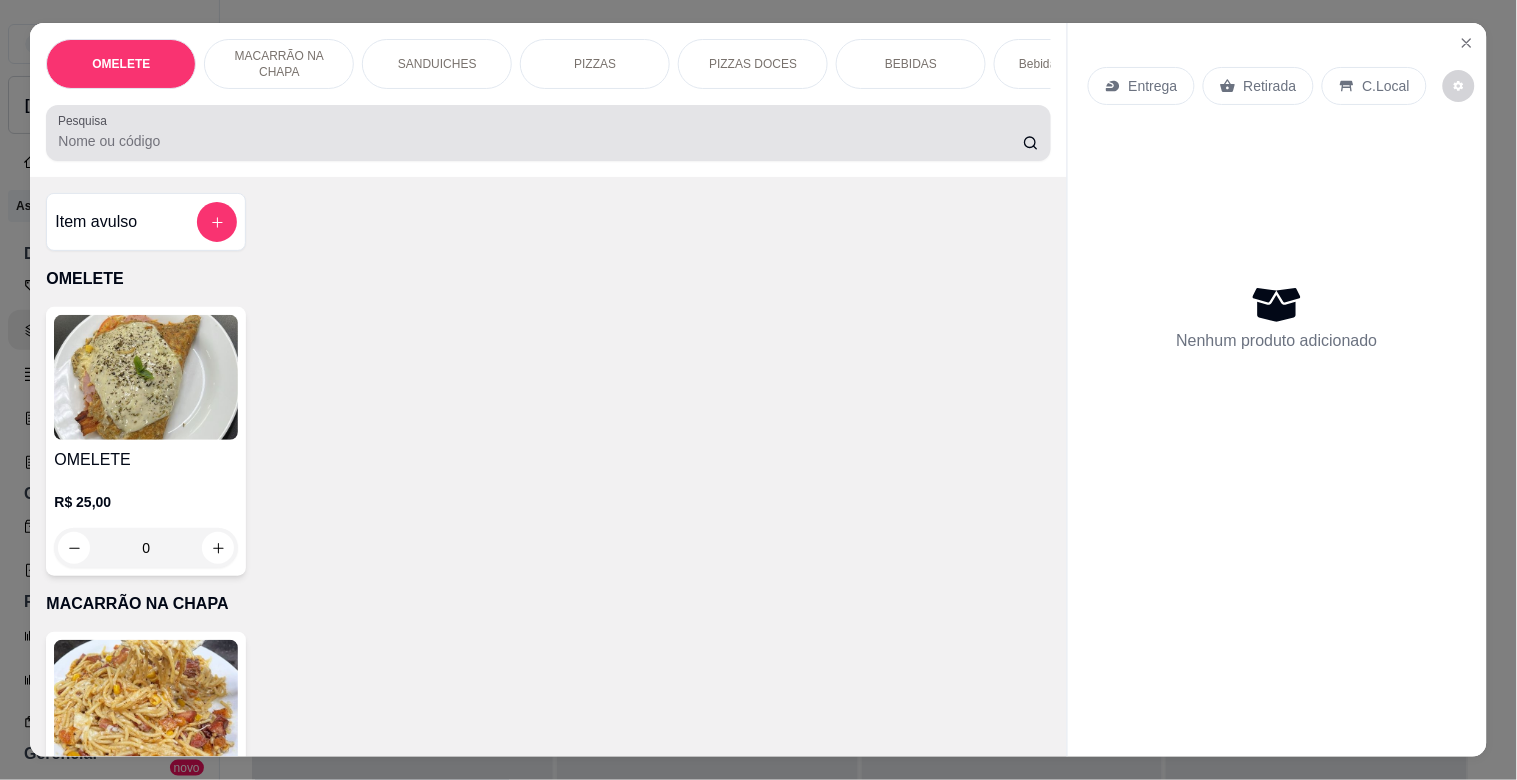 click at bounding box center [548, 133] 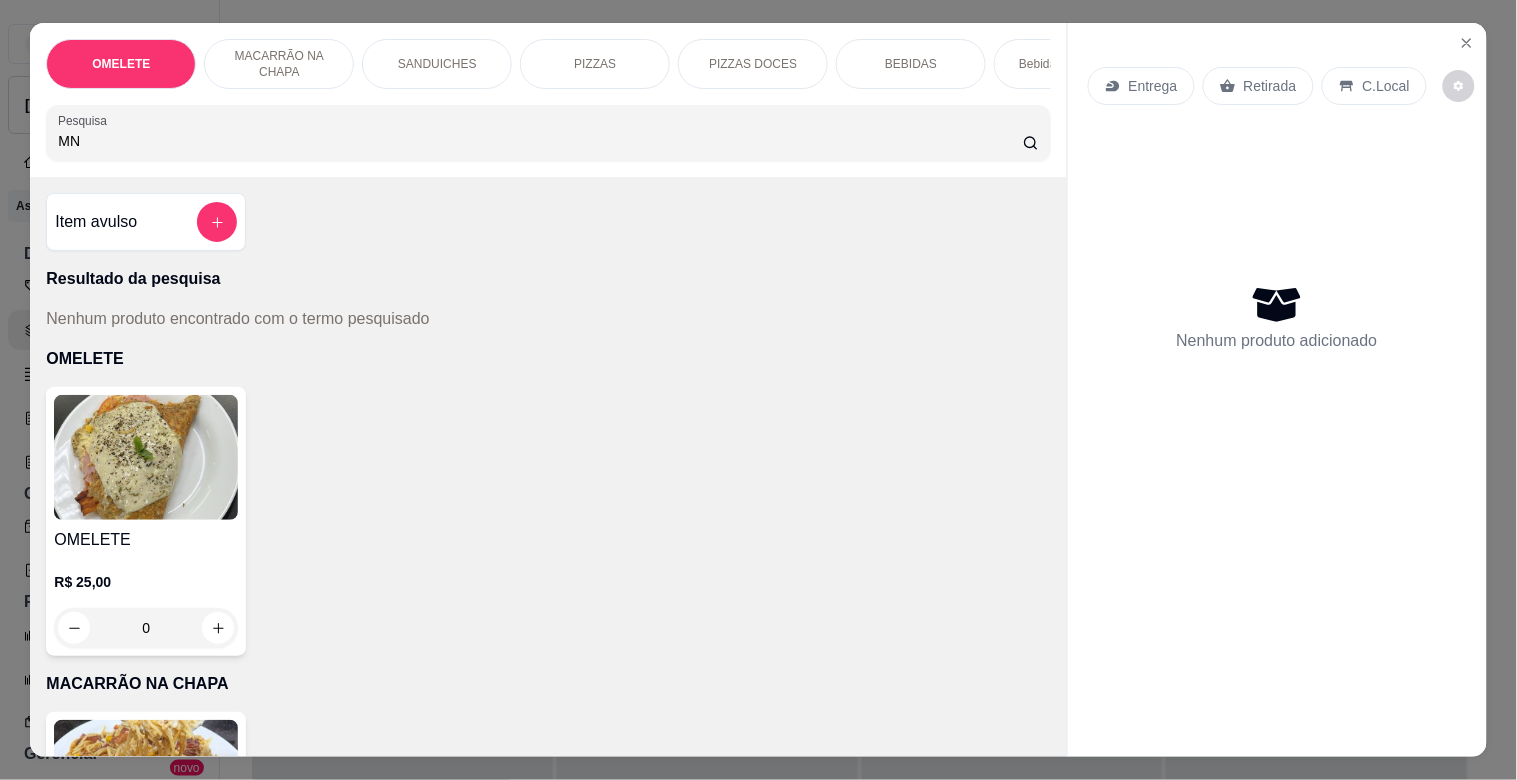 type on "M" 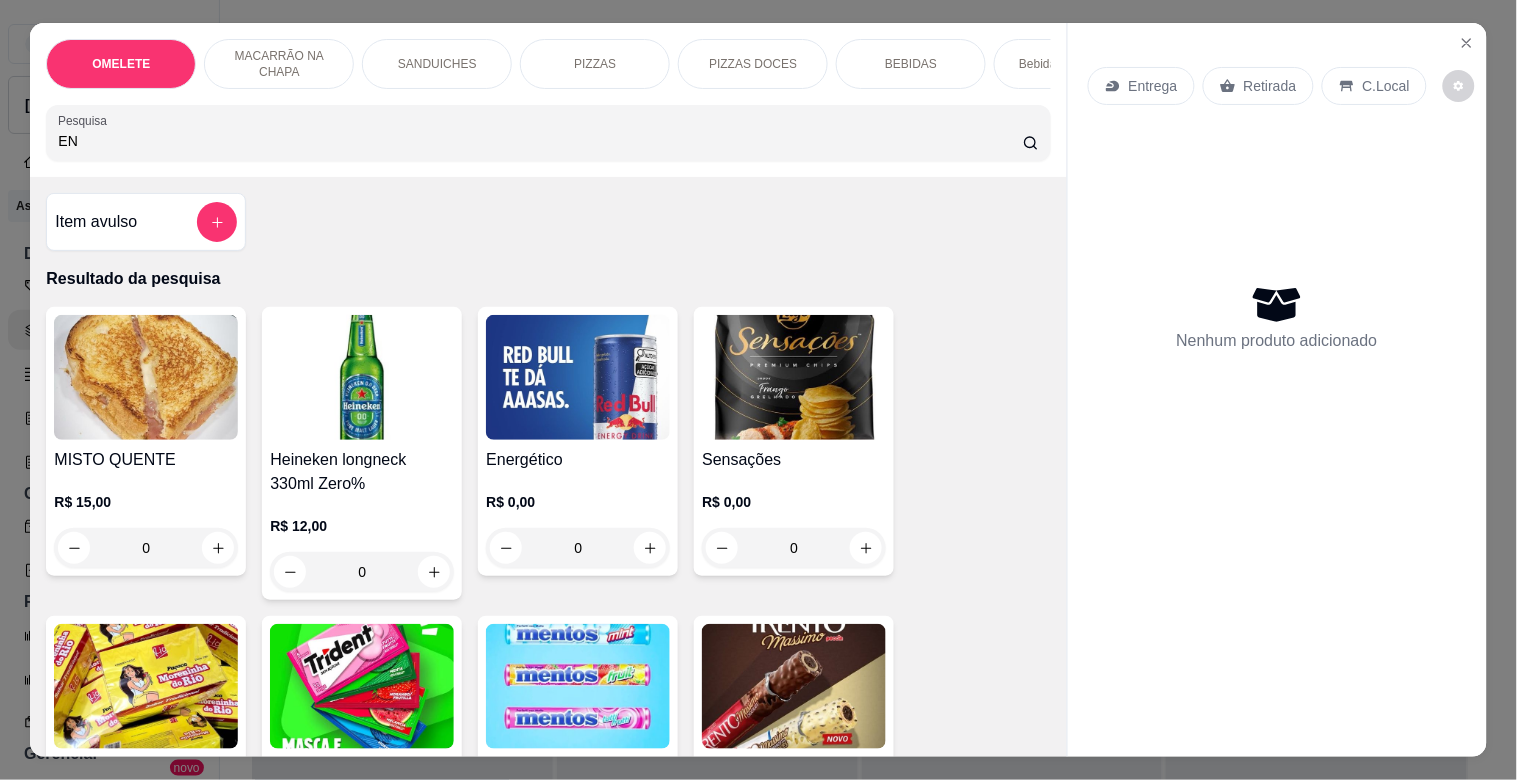 type on "E" 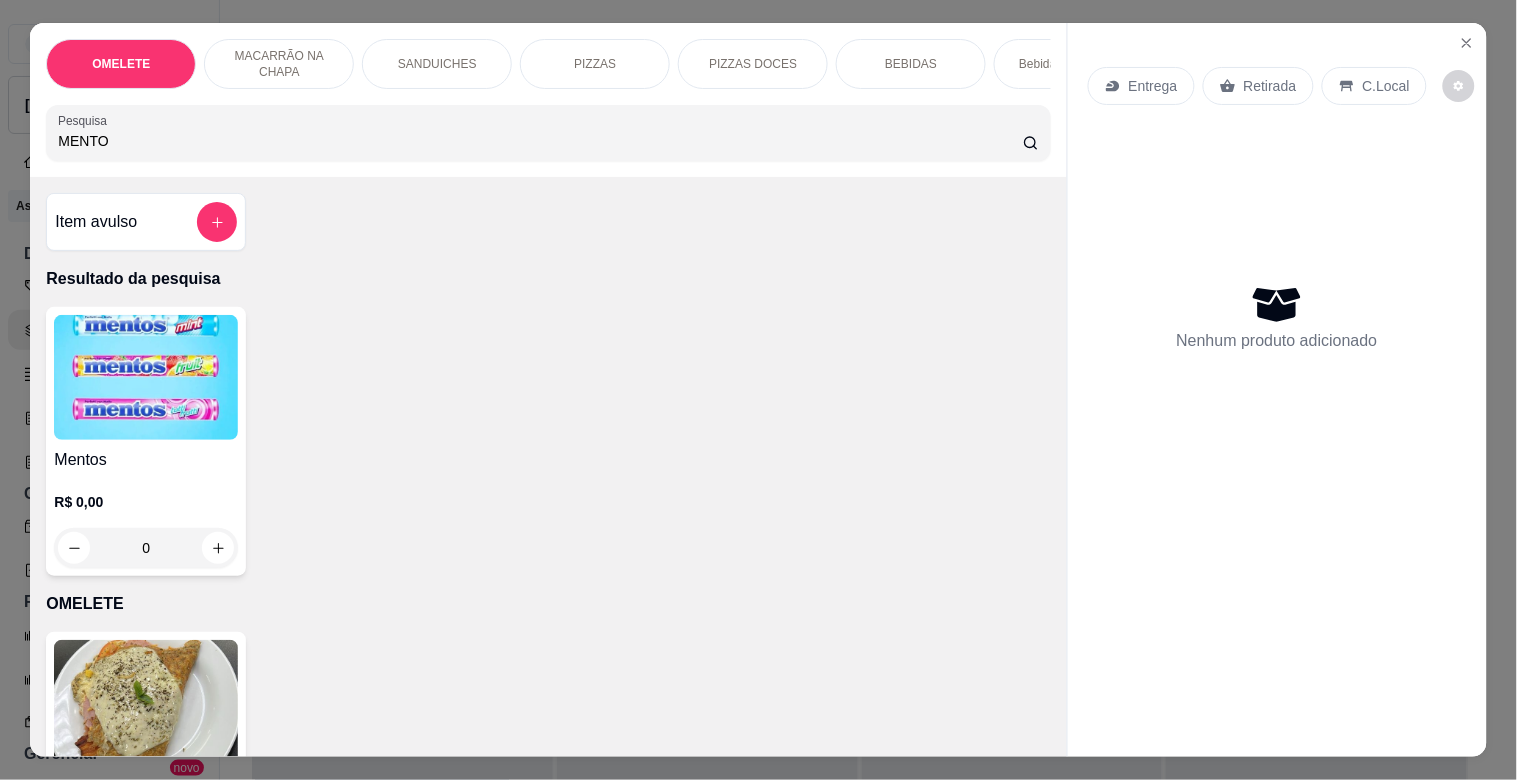 type on "MENTO" 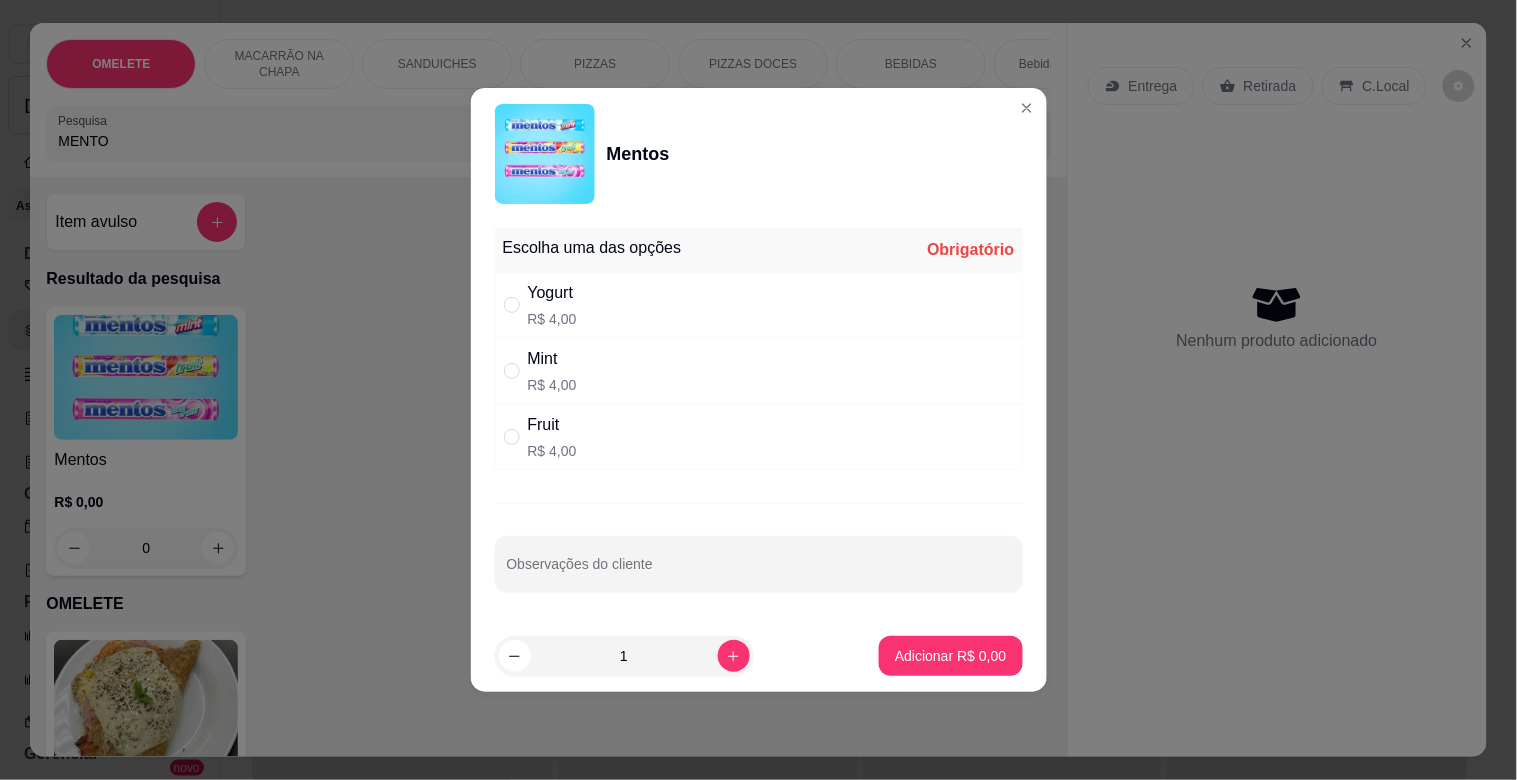 click on "Mint R$ 4,00" at bounding box center (759, 371) 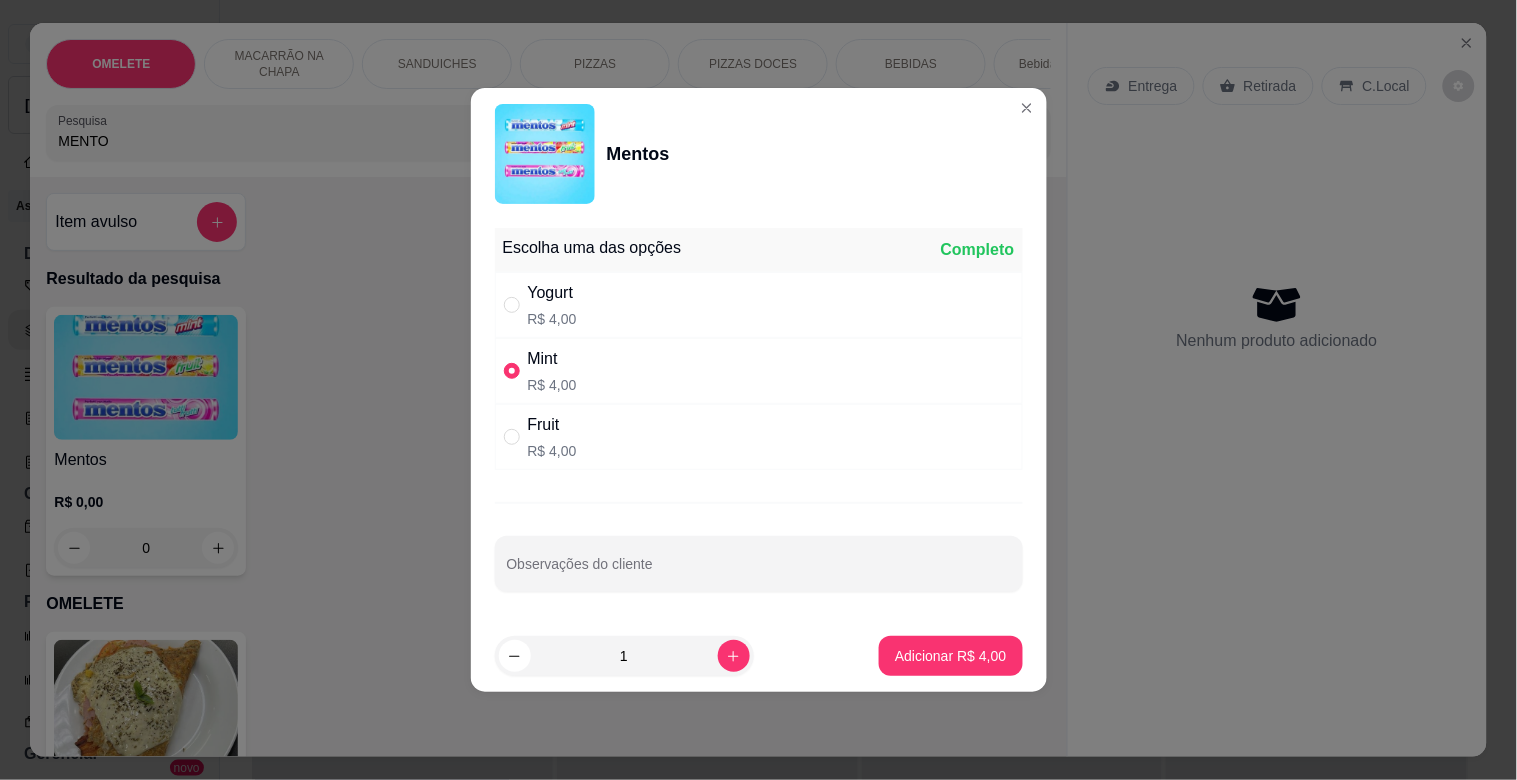 click on "Fruit  R$ 4,00" at bounding box center [759, 437] 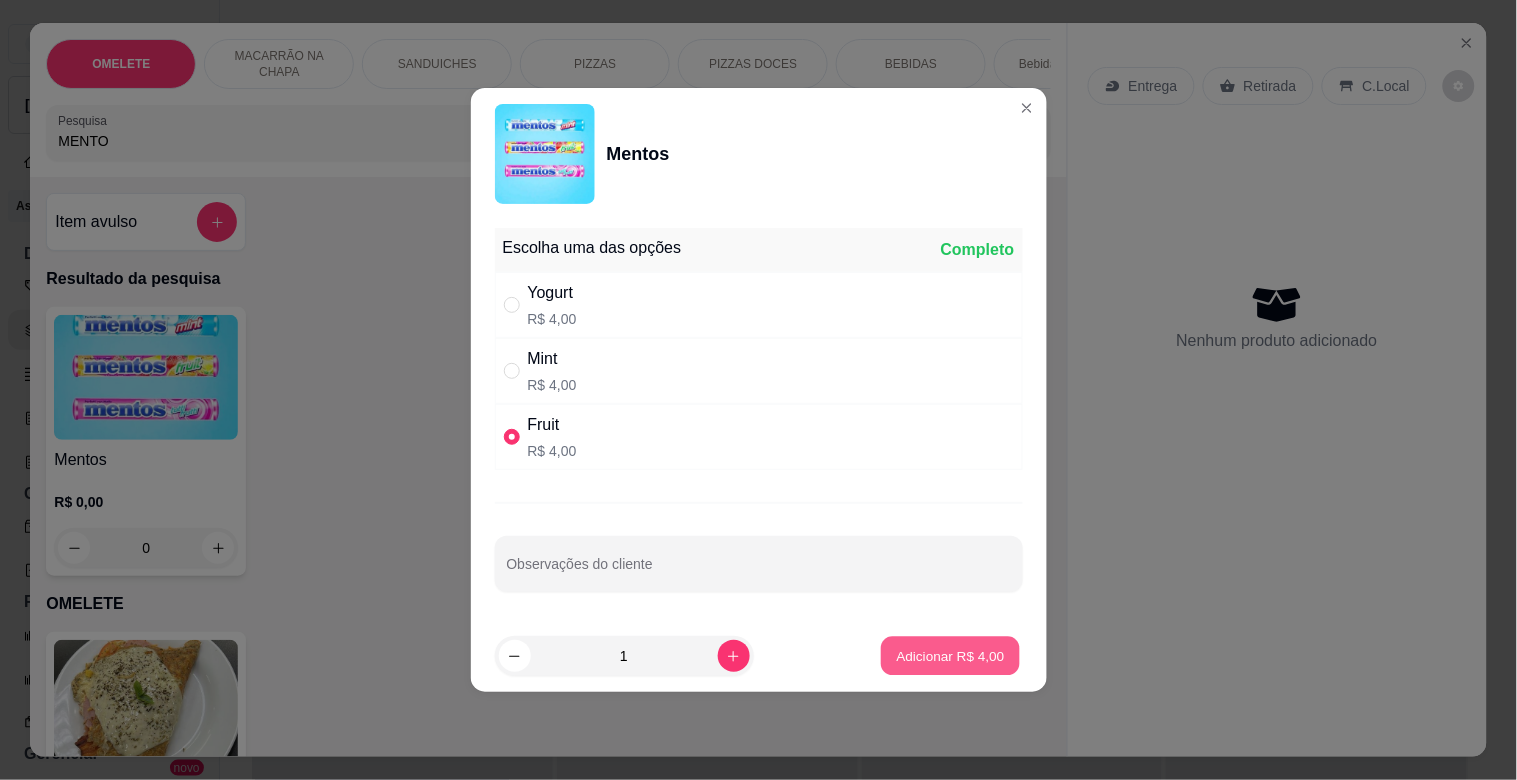 click on "Adicionar   R$ 4,00" at bounding box center [951, 655] 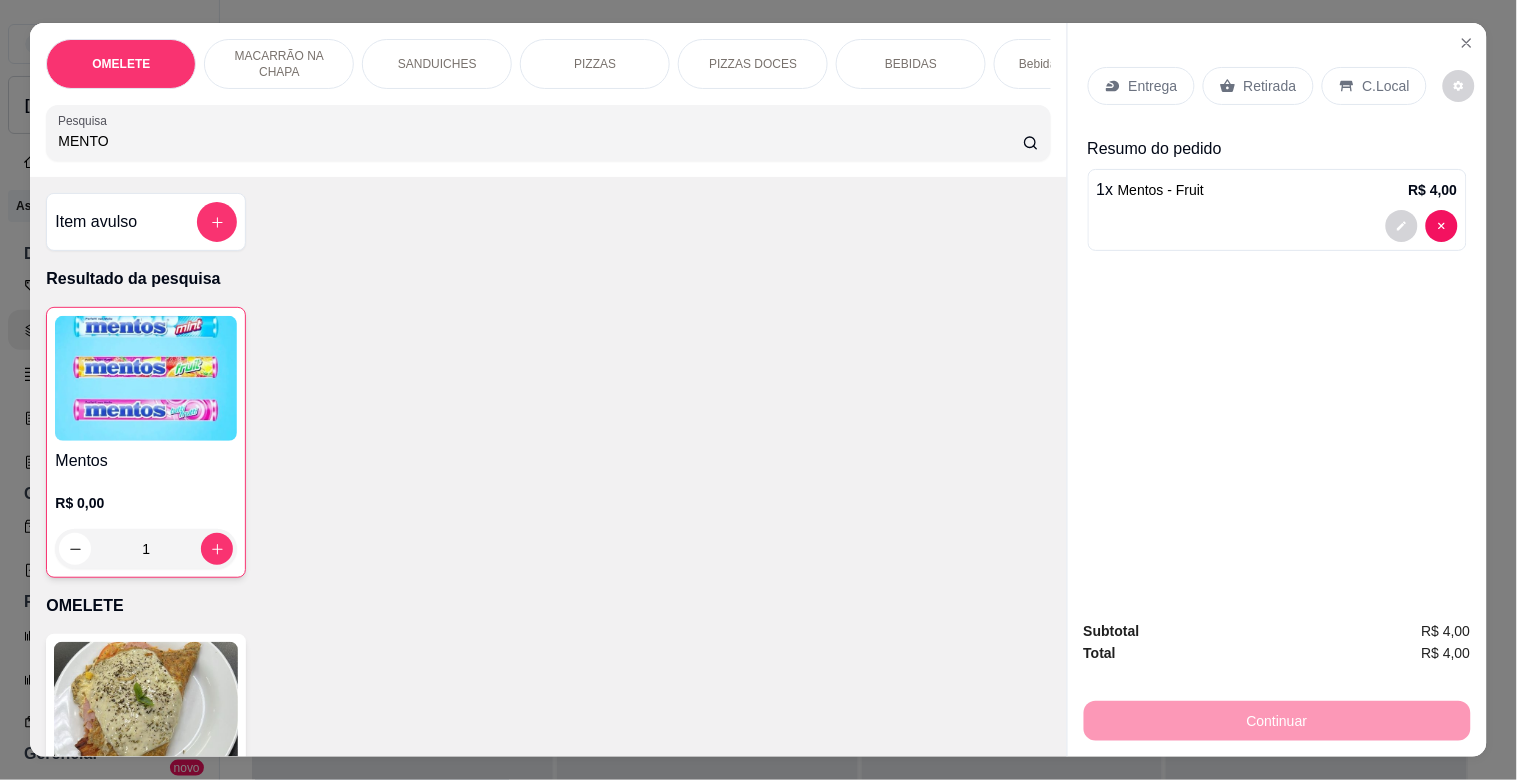 click on "Retirada" at bounding box center (1270, 86) 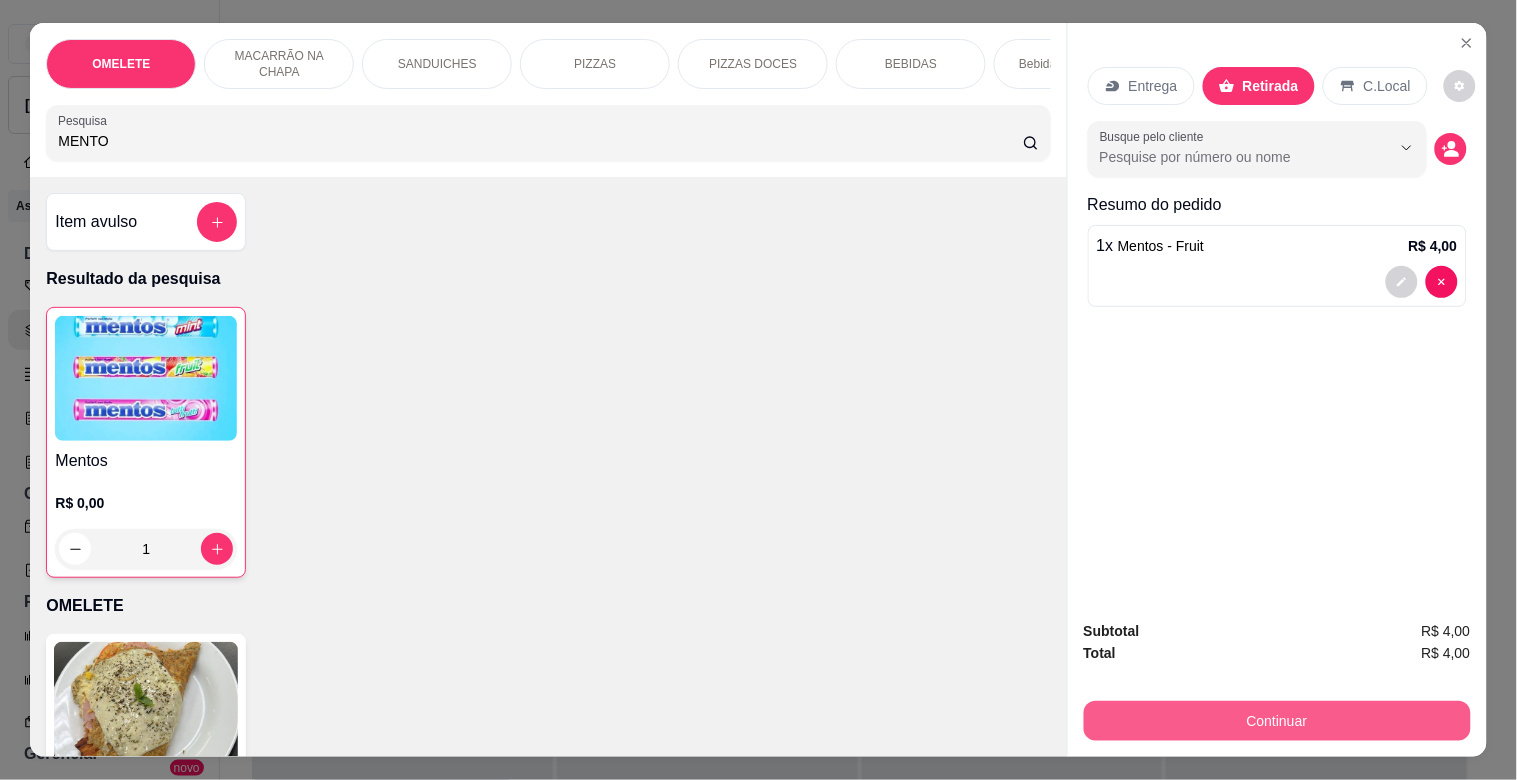 click on "Continuar" at bounding box center (1277, 721) 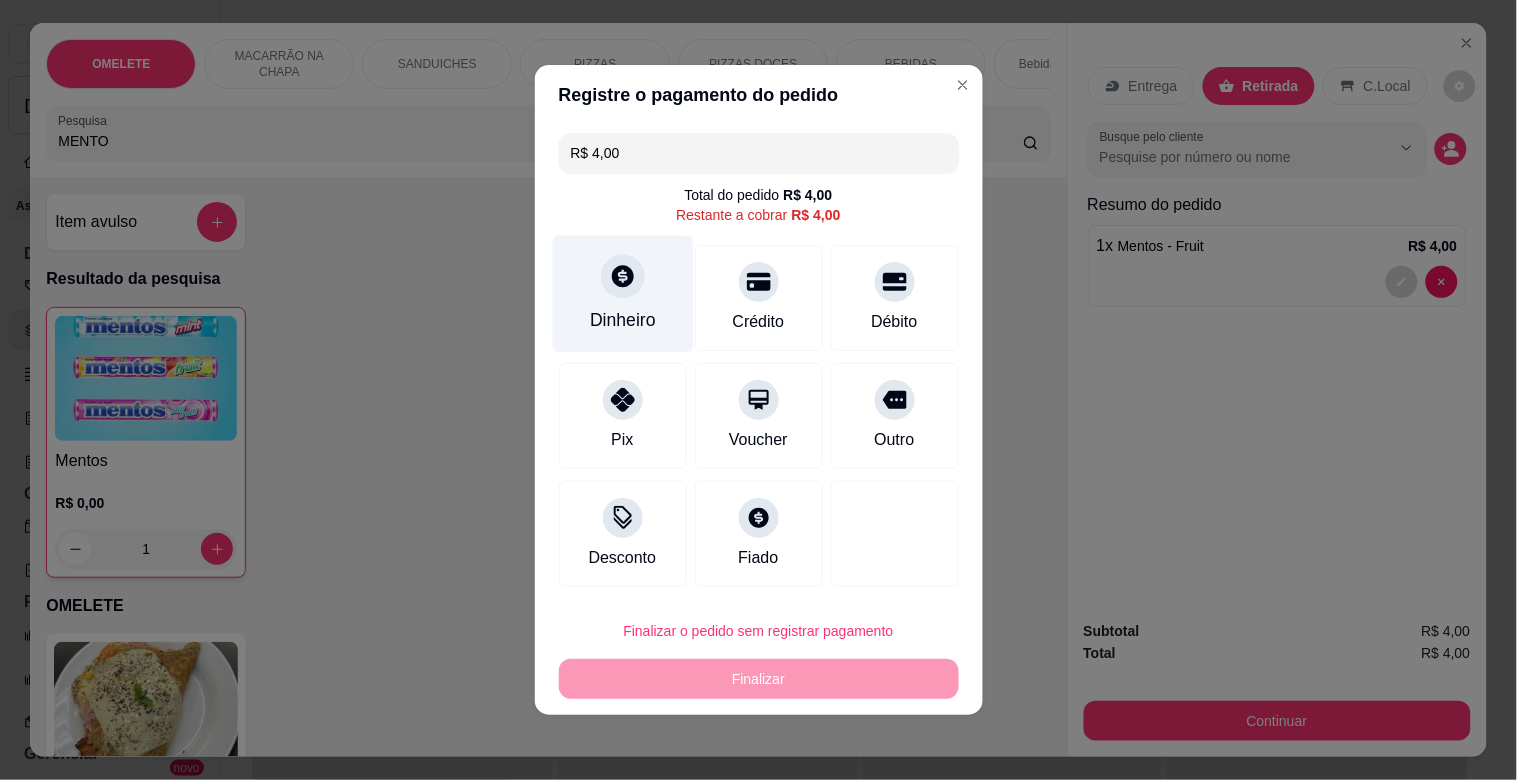 click on "Dinheiro" at bounding box center (622, 294) 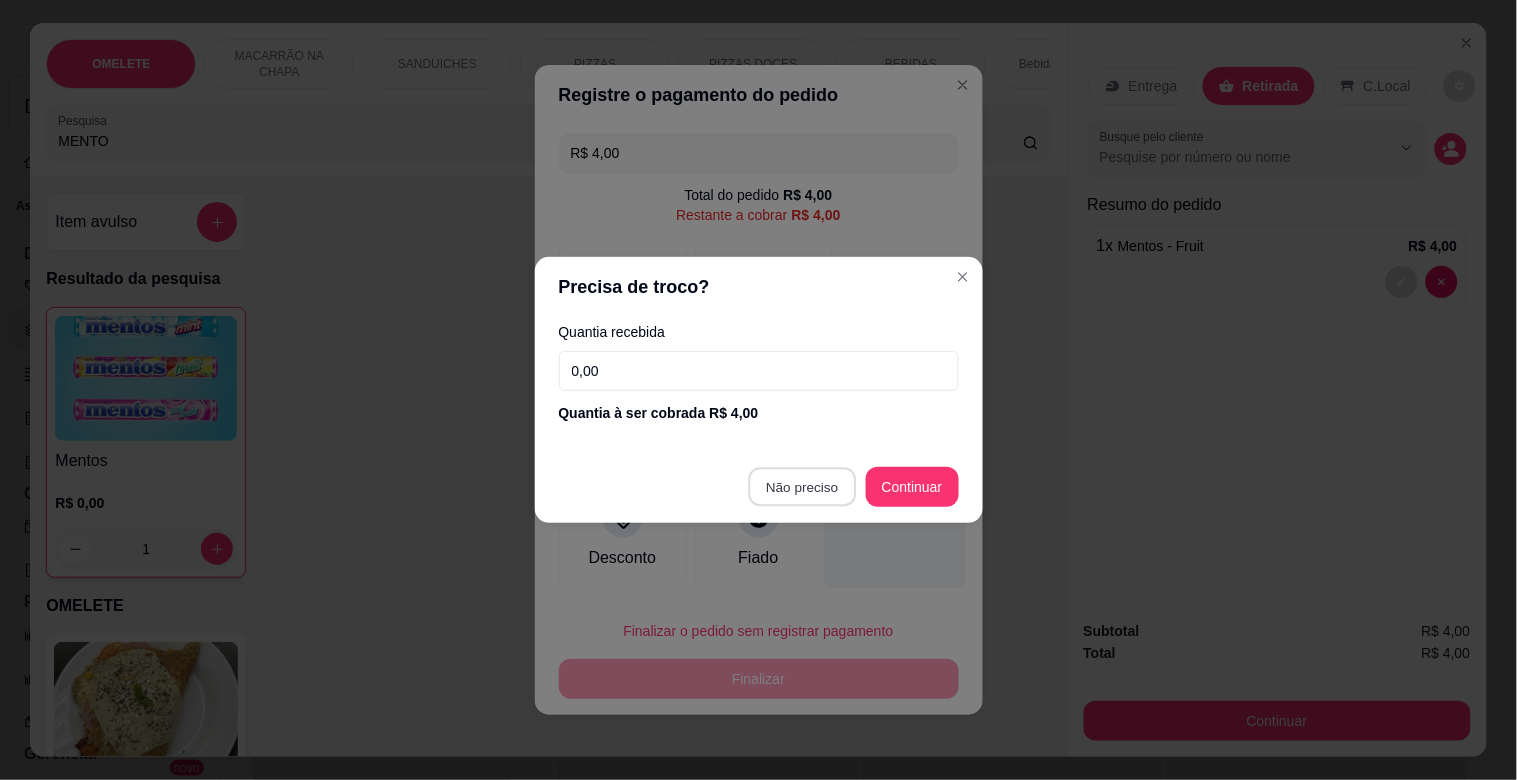 type on "R$ 0,00" 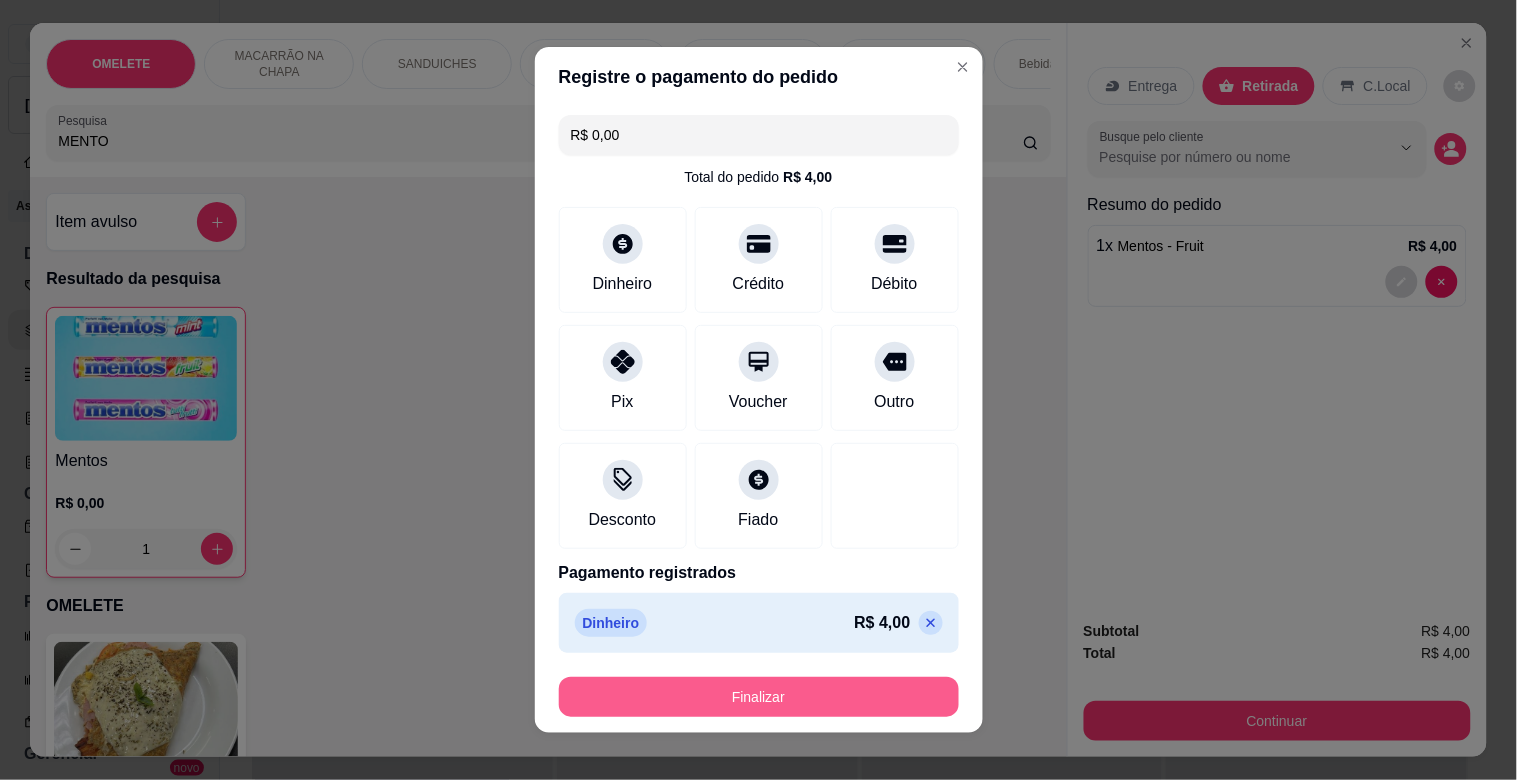 click on "Finalizar" at bounding box center [759, 697] 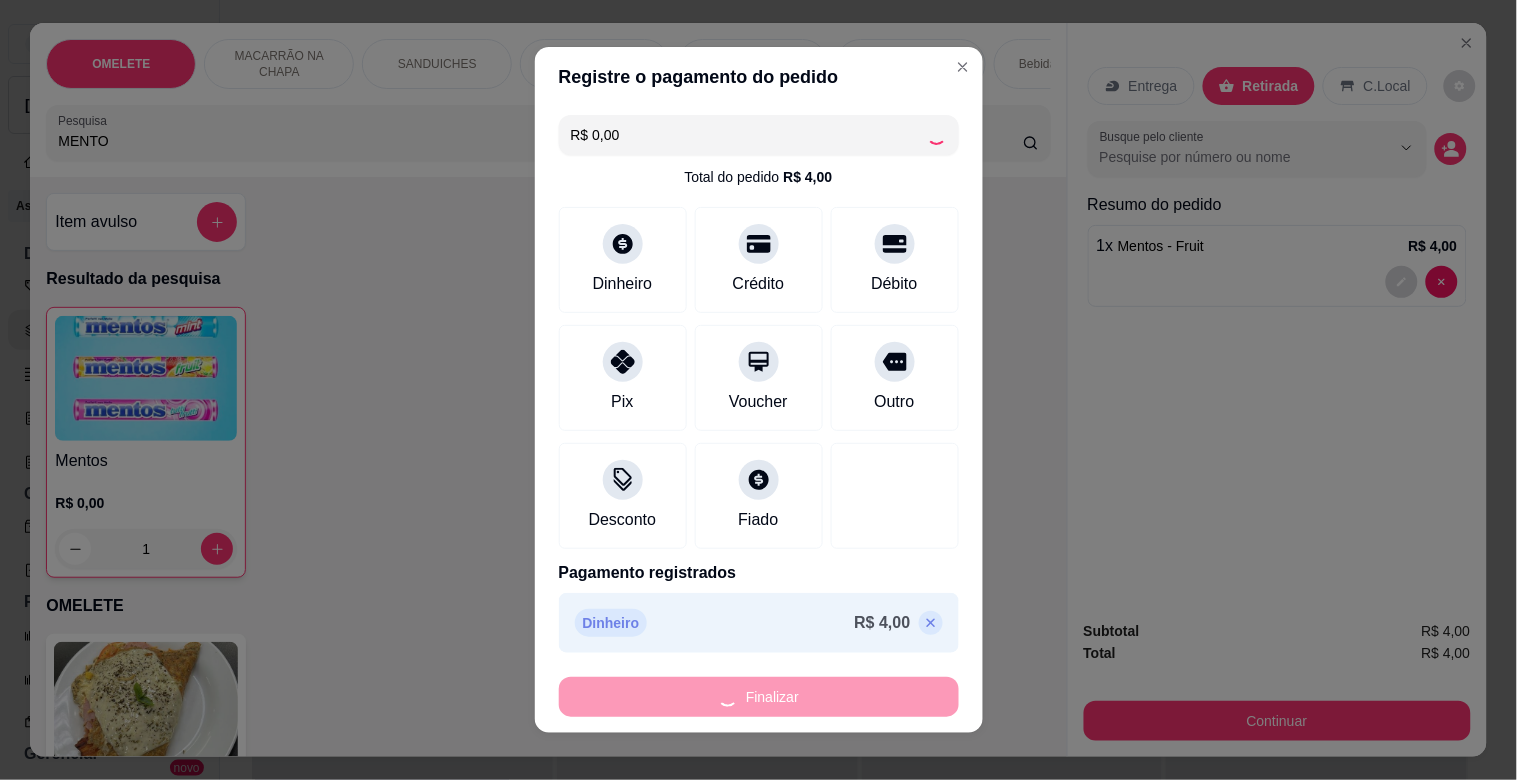 type on "0" 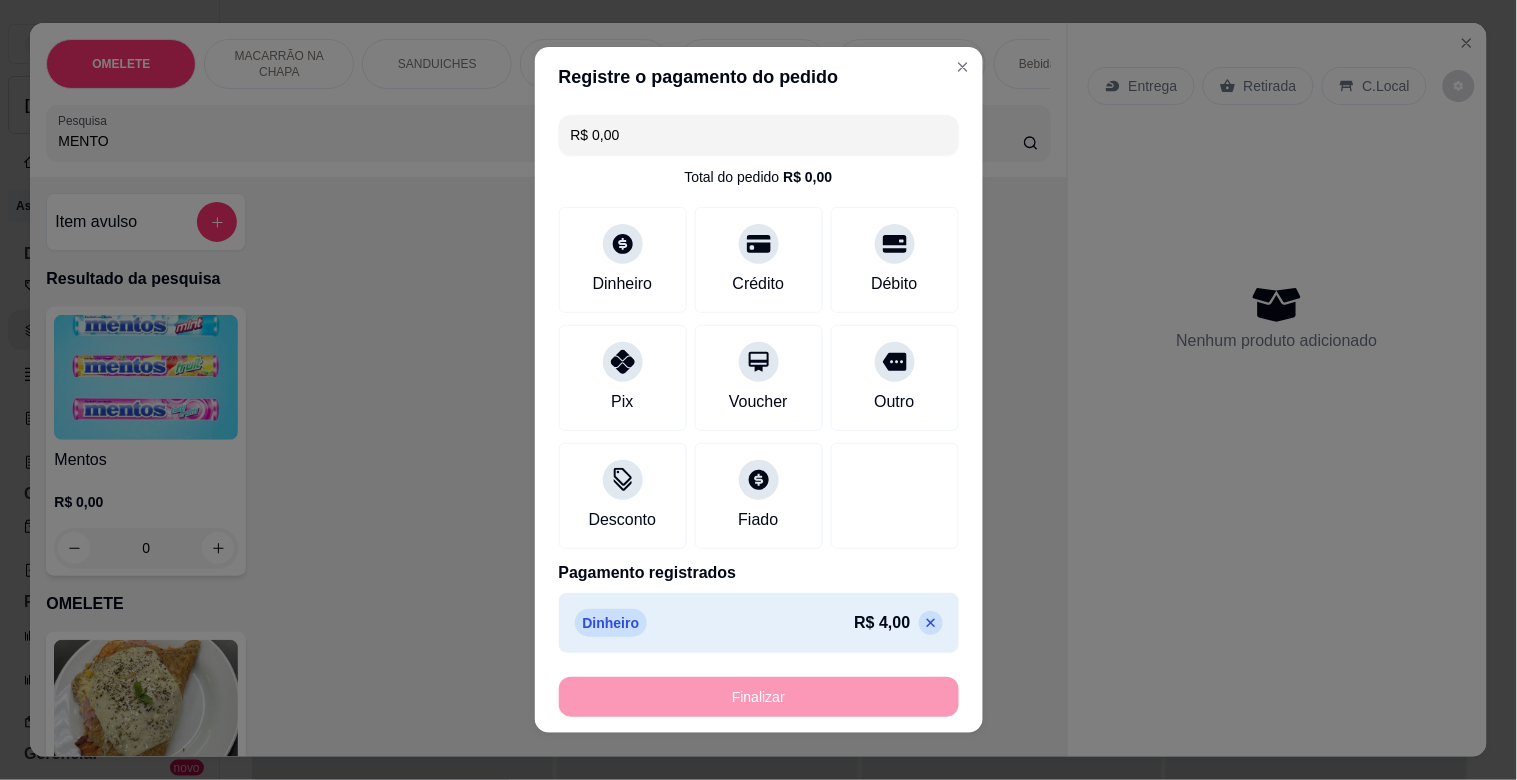 type on "-R$ 4,00" 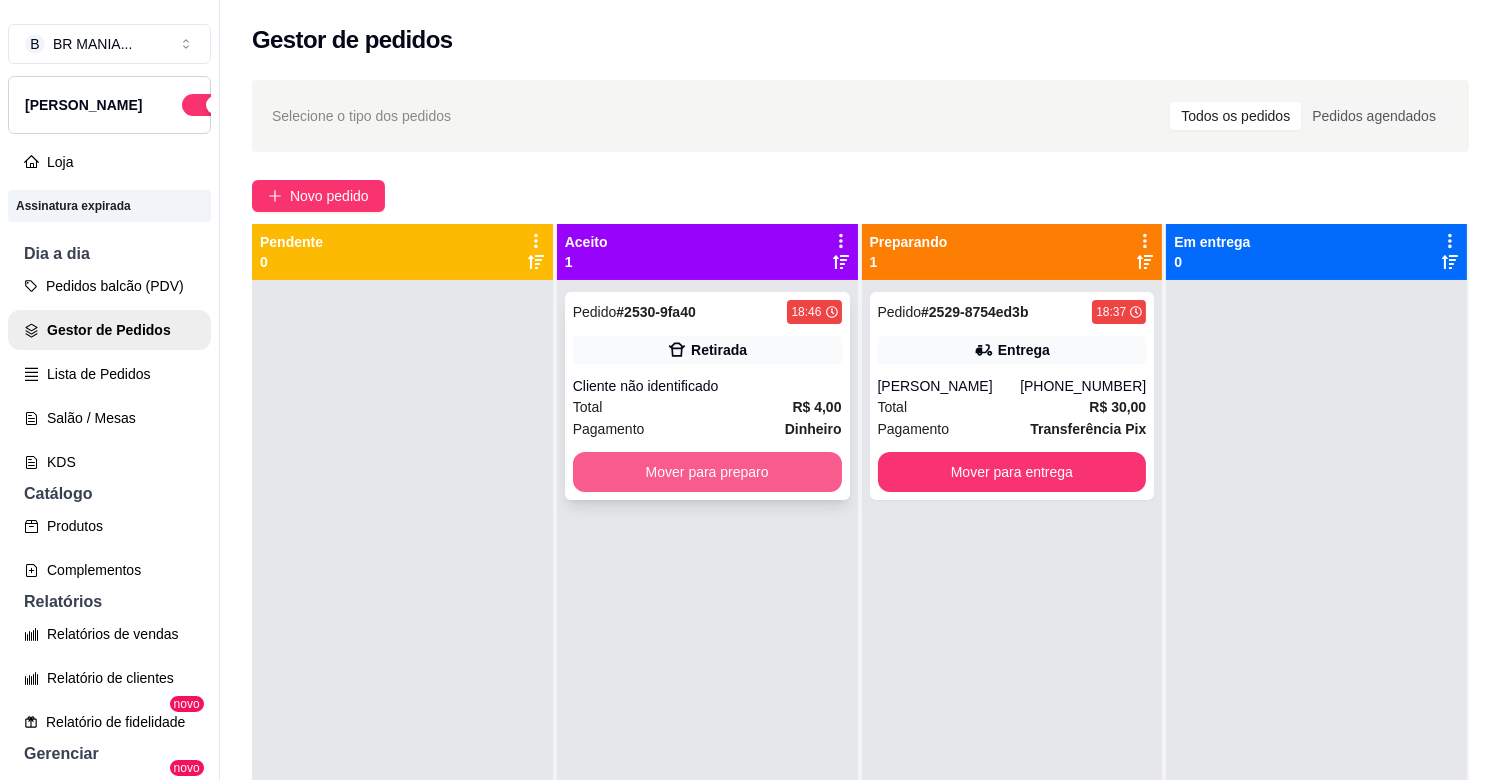 click on "Mover para preparo" at bounding box center [707, 472] 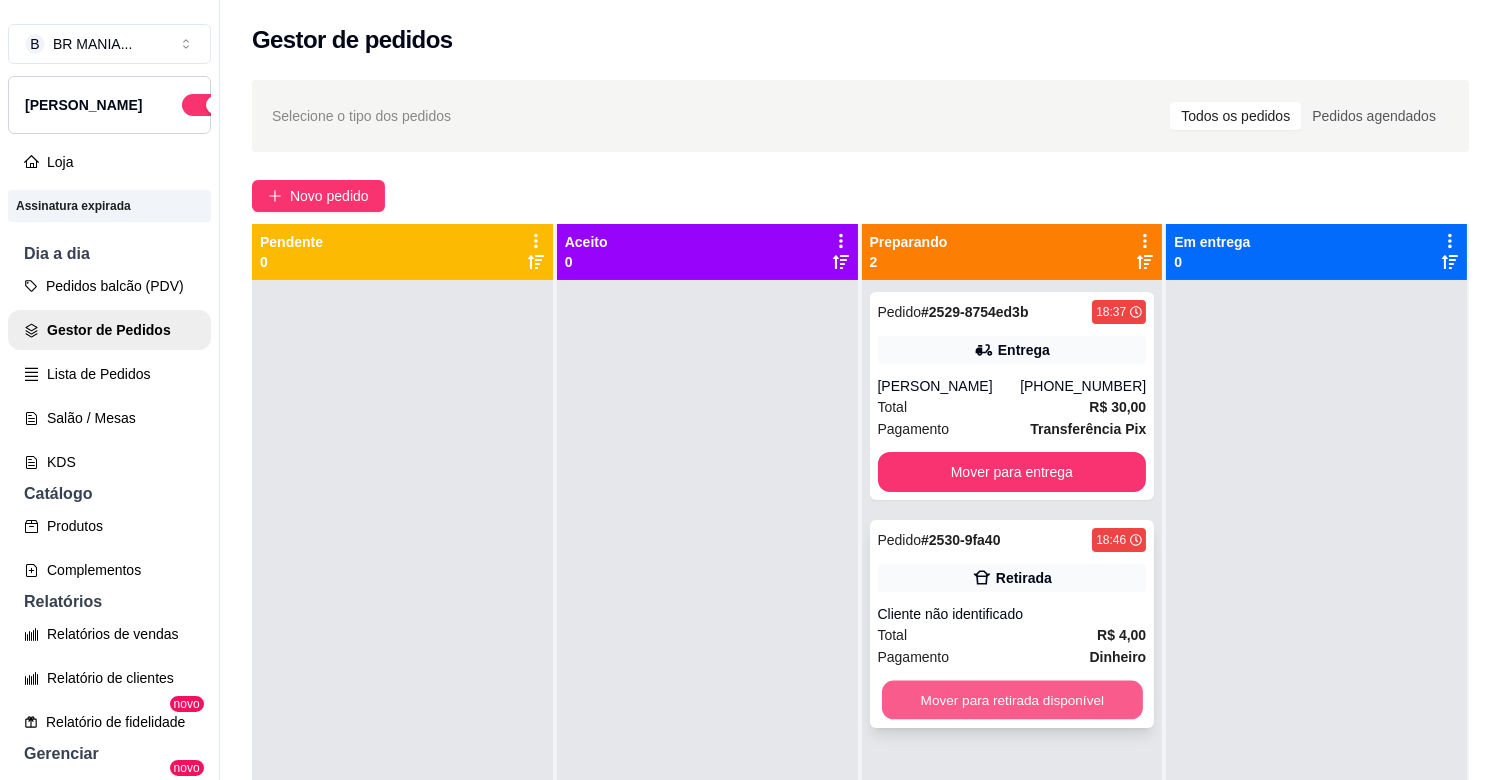 click on "Mover para retirada disponível" at bounding box center [1012, 700] 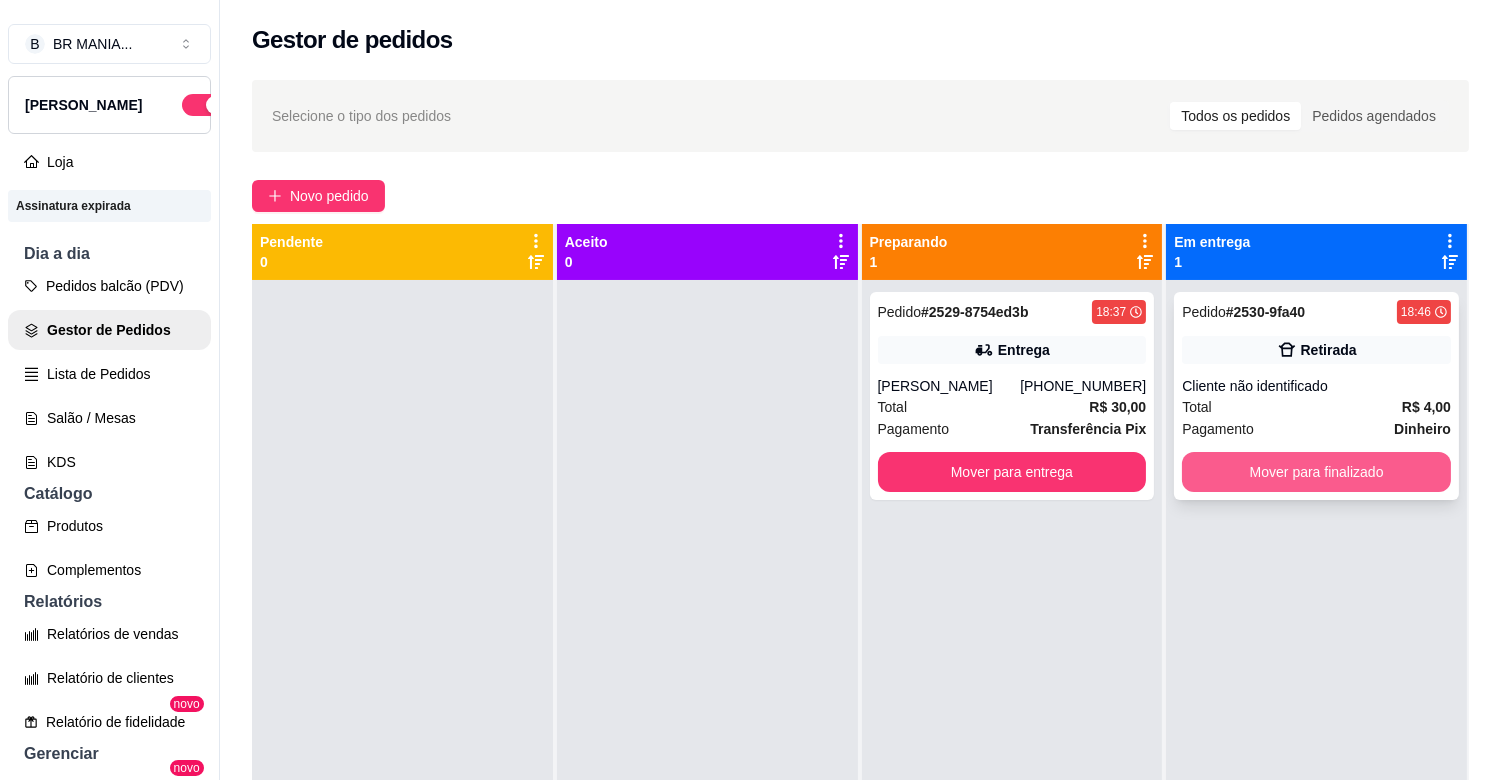 click on "Mover para finalizado" at bounding box center [1316, 472] 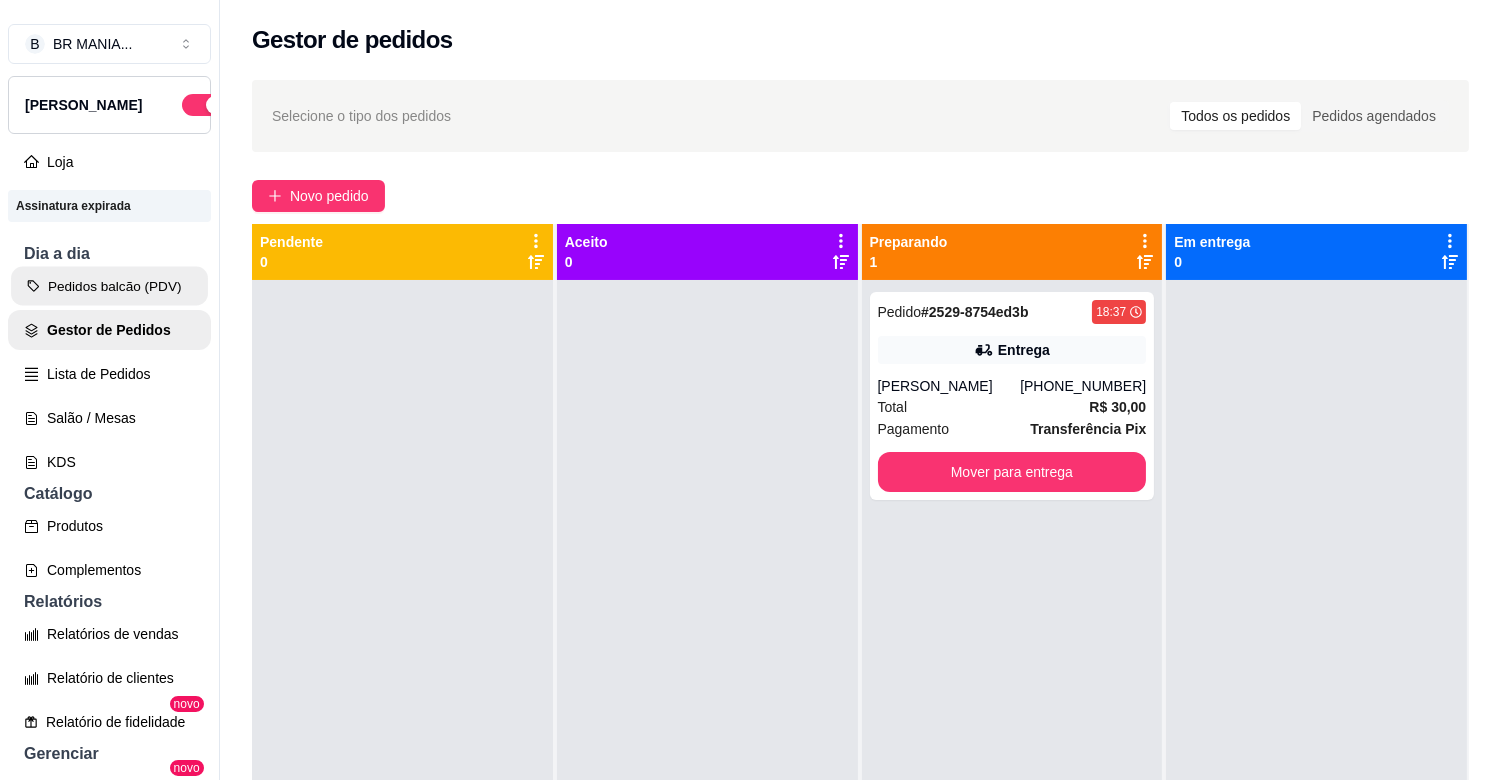 click on "Pedidos balcão (PDV)" at bounding box center [109, 286] 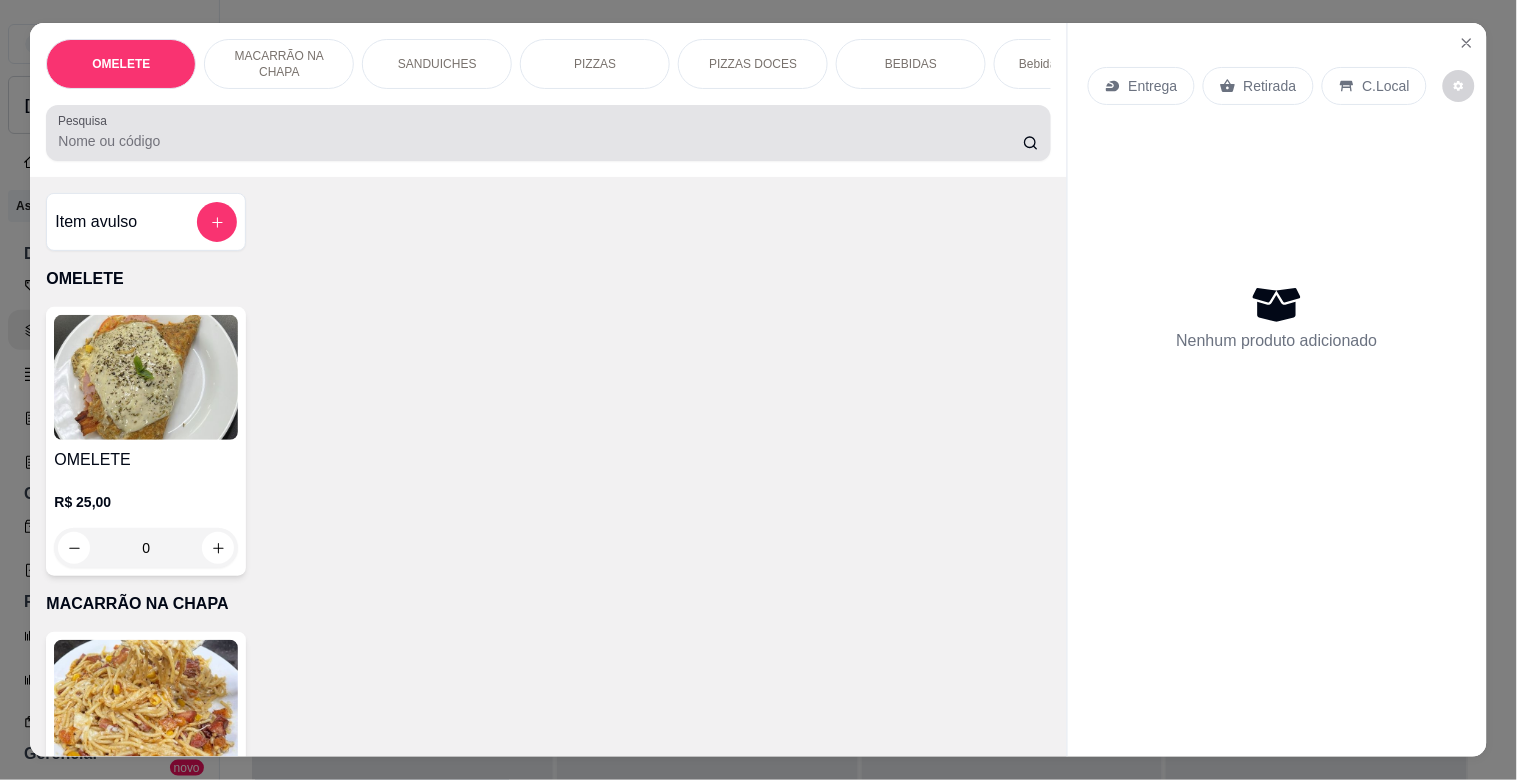 click on "Pesquisa" at bounding box center (540, 141) 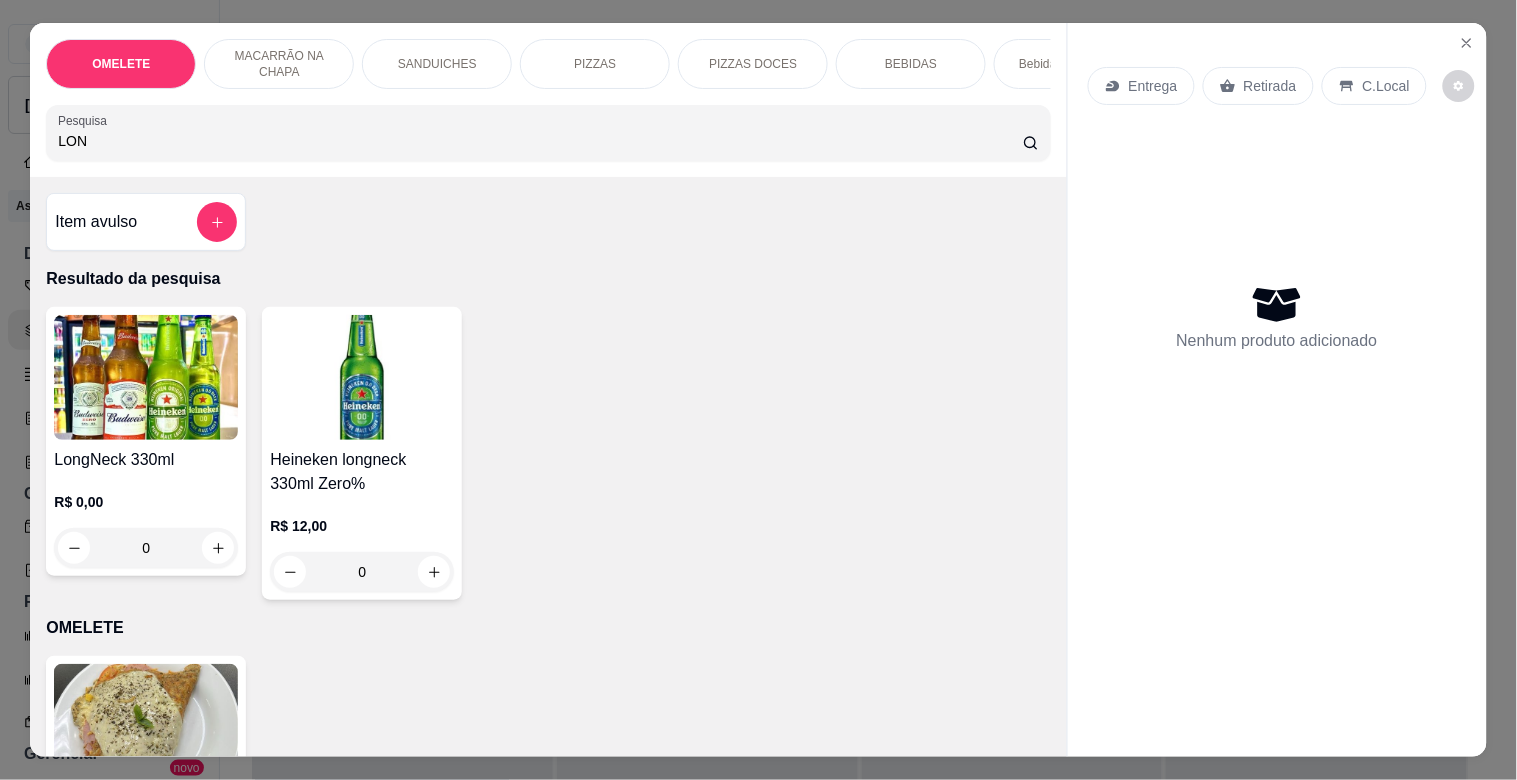 type on "LON" 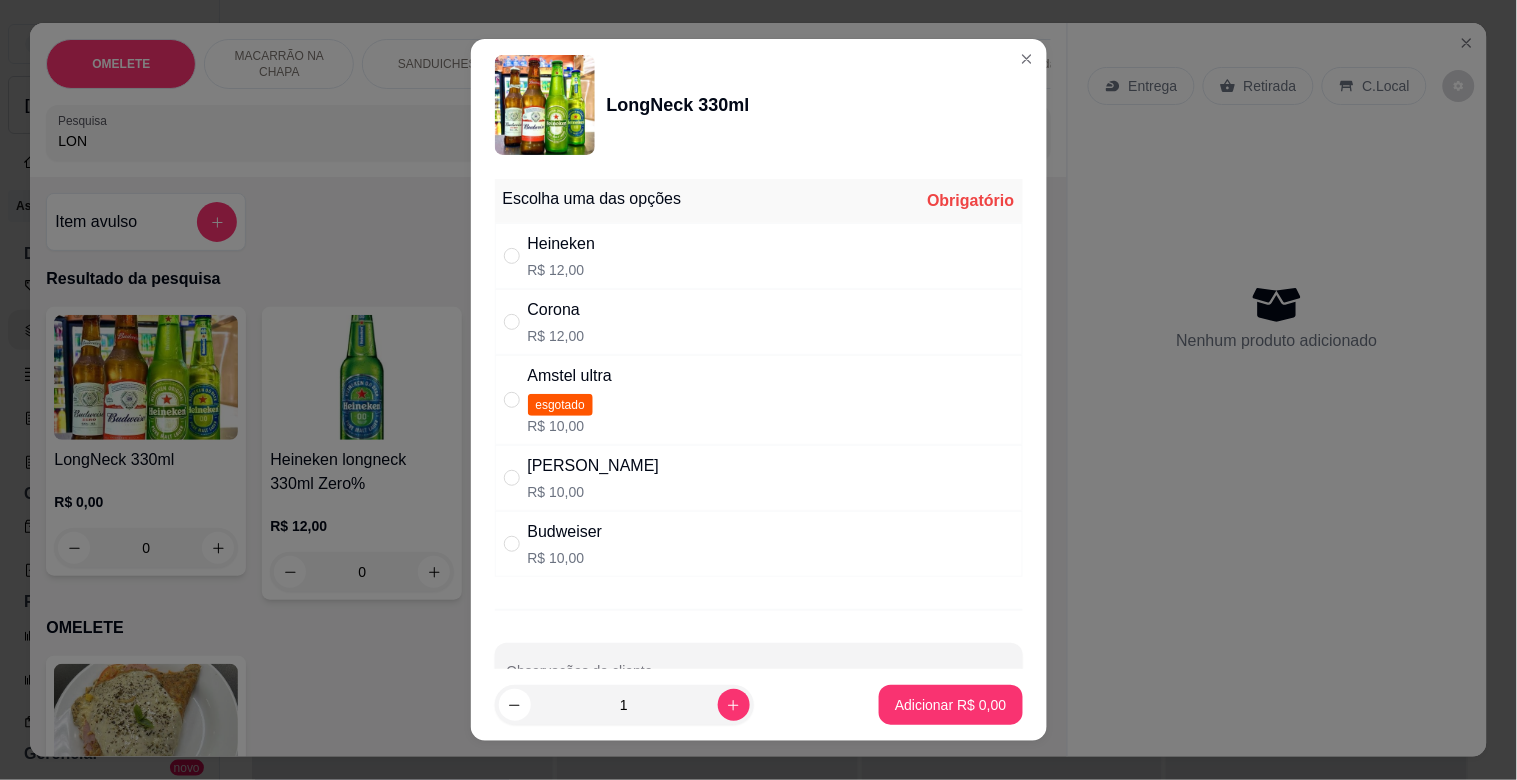 click on "Heineken" at bounding box center [562, 244] 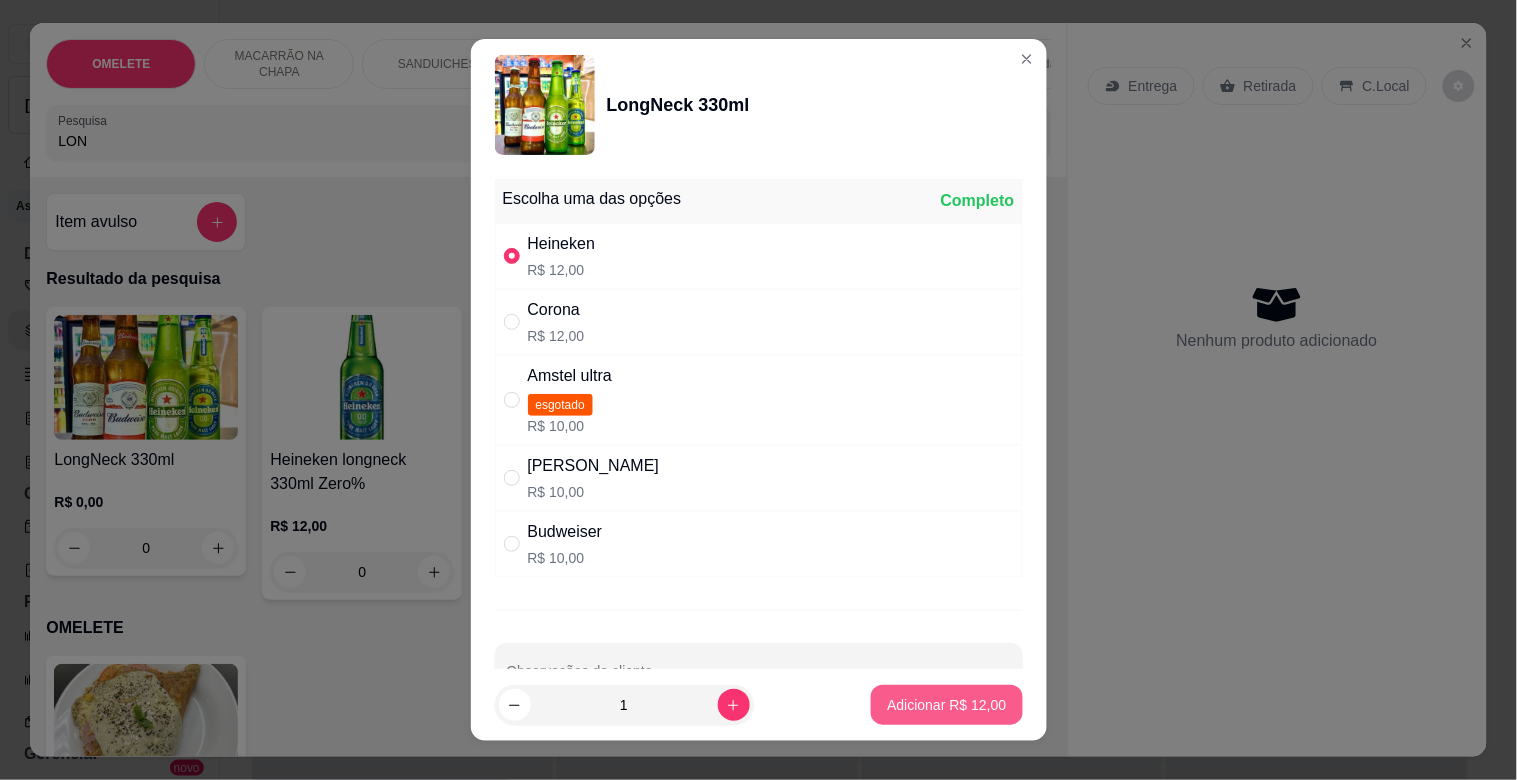 click on "Adicionar   R$ 12,00" at bounding box center [946, 705] 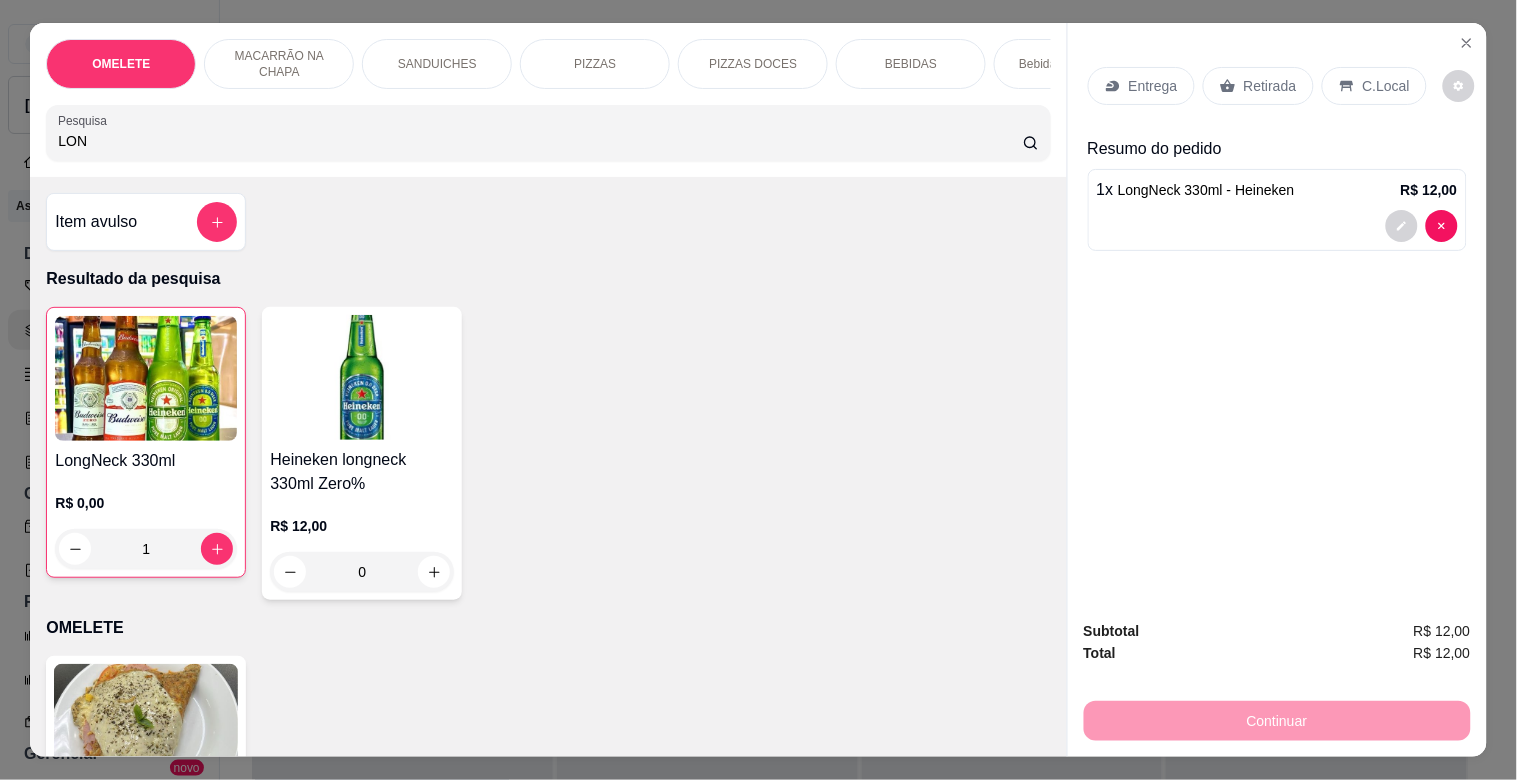 drag, startPoint x: 80, startPoint y: 146, endPoint x: 0, endPoint y: 148, distance: 80.024994 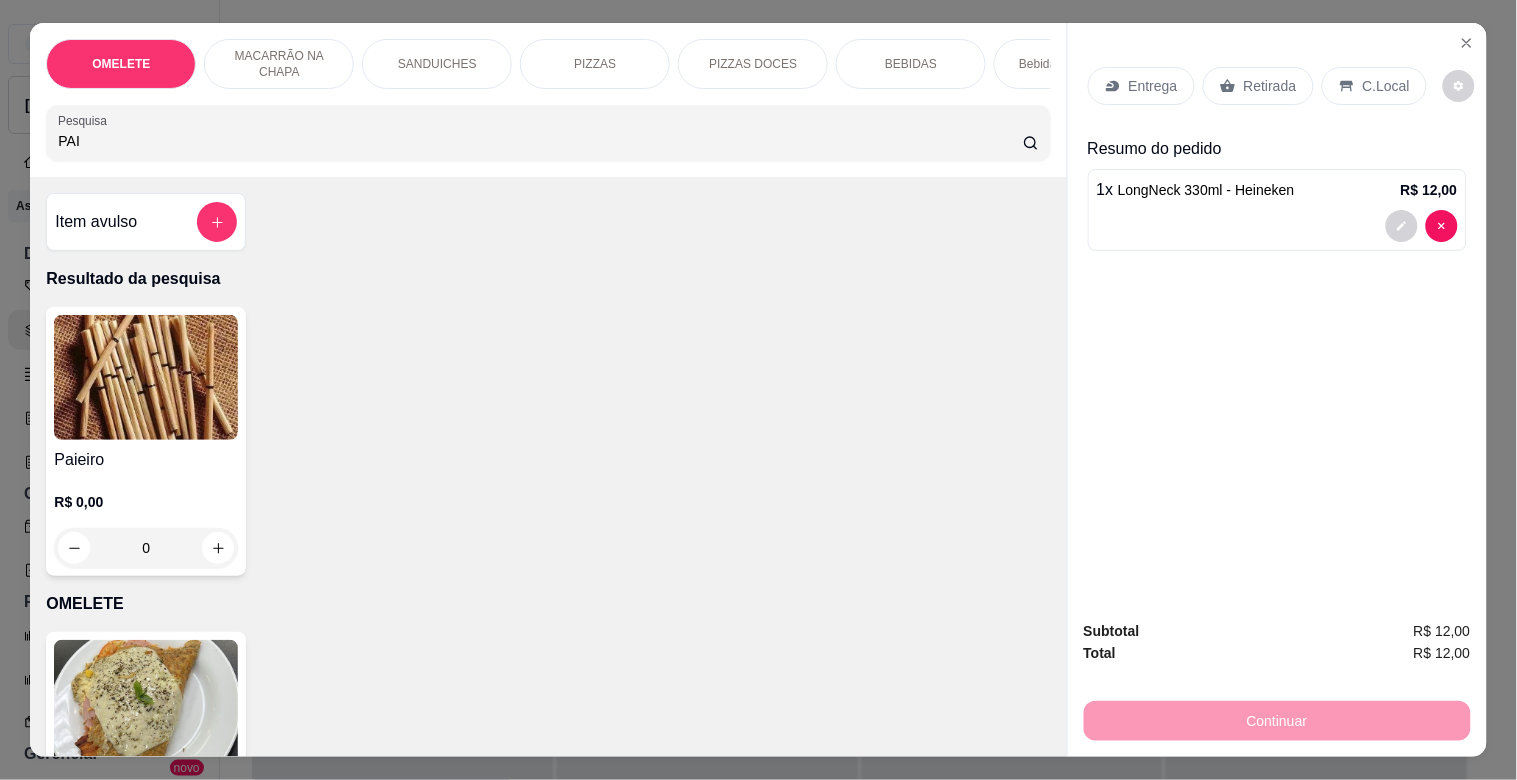 type on "PAI" 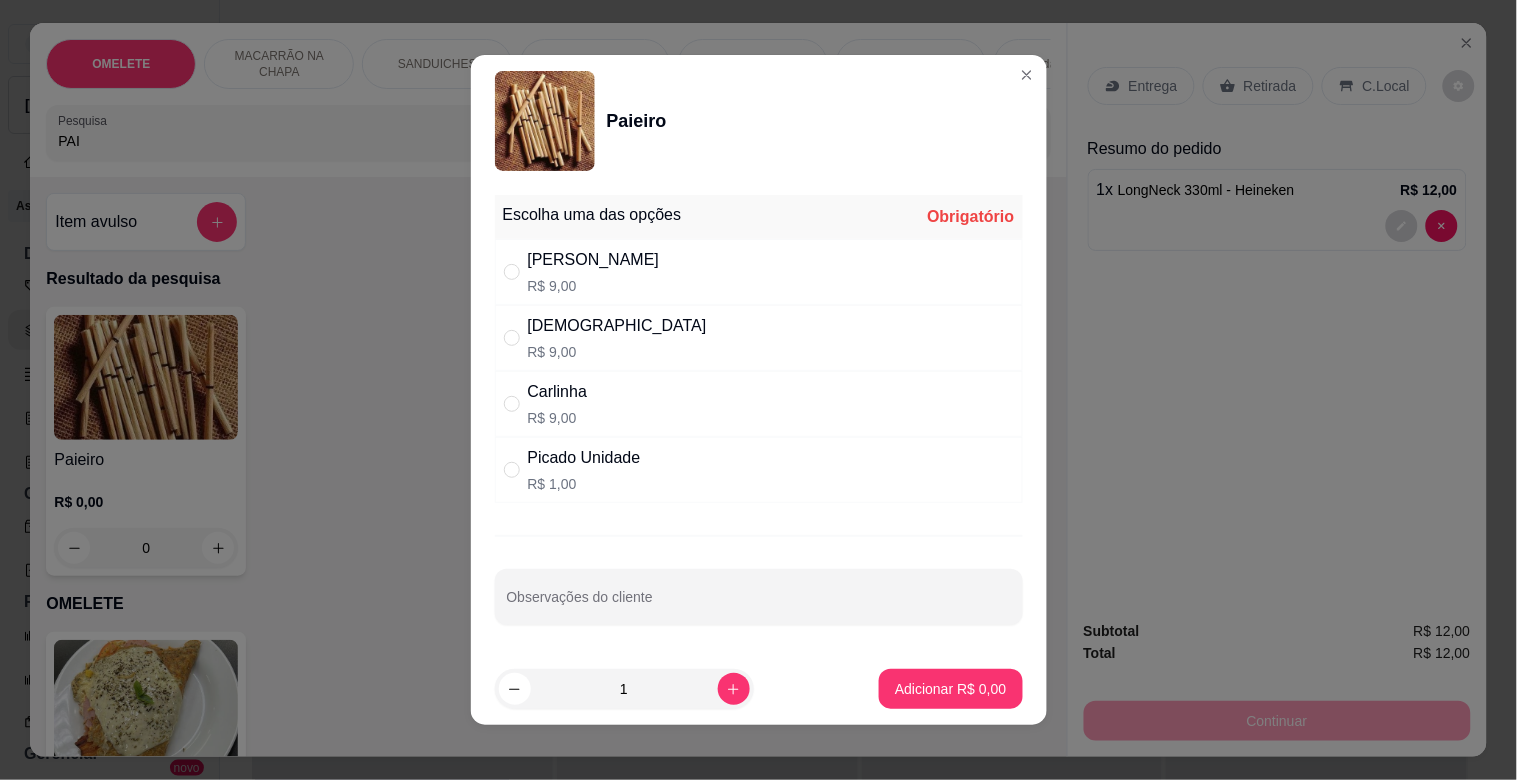 click on "R$ 9,00" at bounding box center [594, 286] 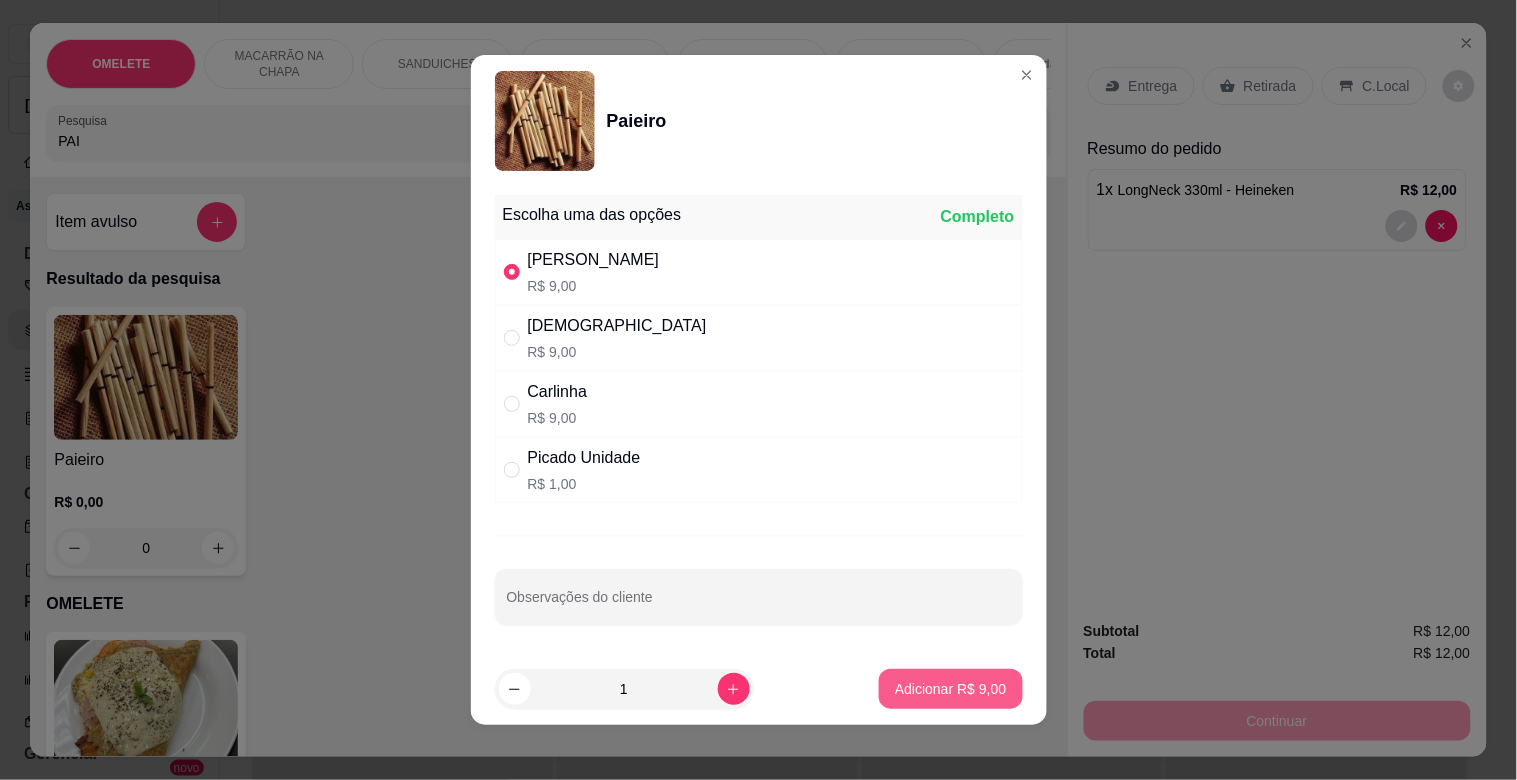 click on "Adicionar   R$ 9,00" at bounding box center (950, 689) 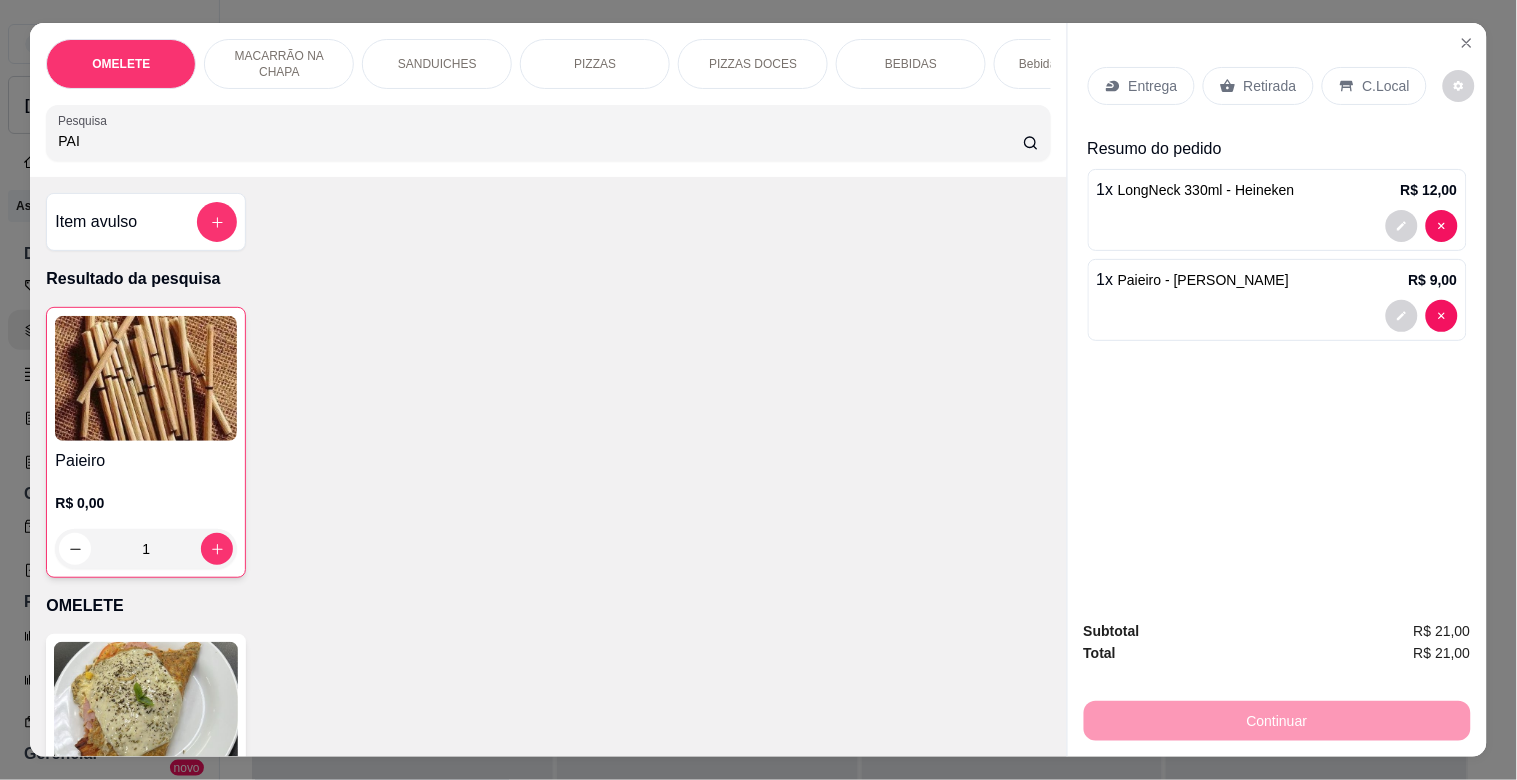click on "Retirada" at bounding box center (1270, 86) 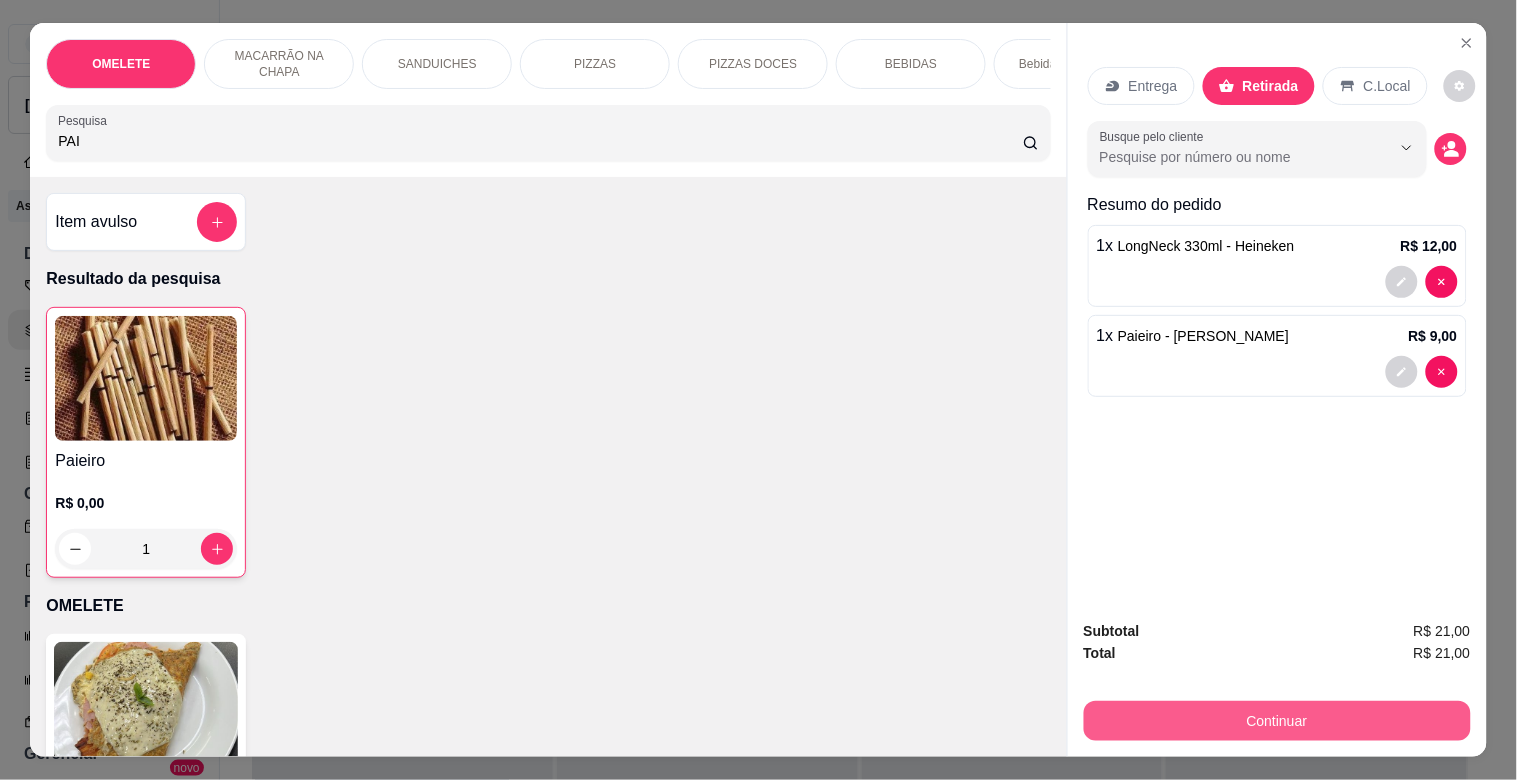 click on "Continuar" at bounding box center (1277, 721) 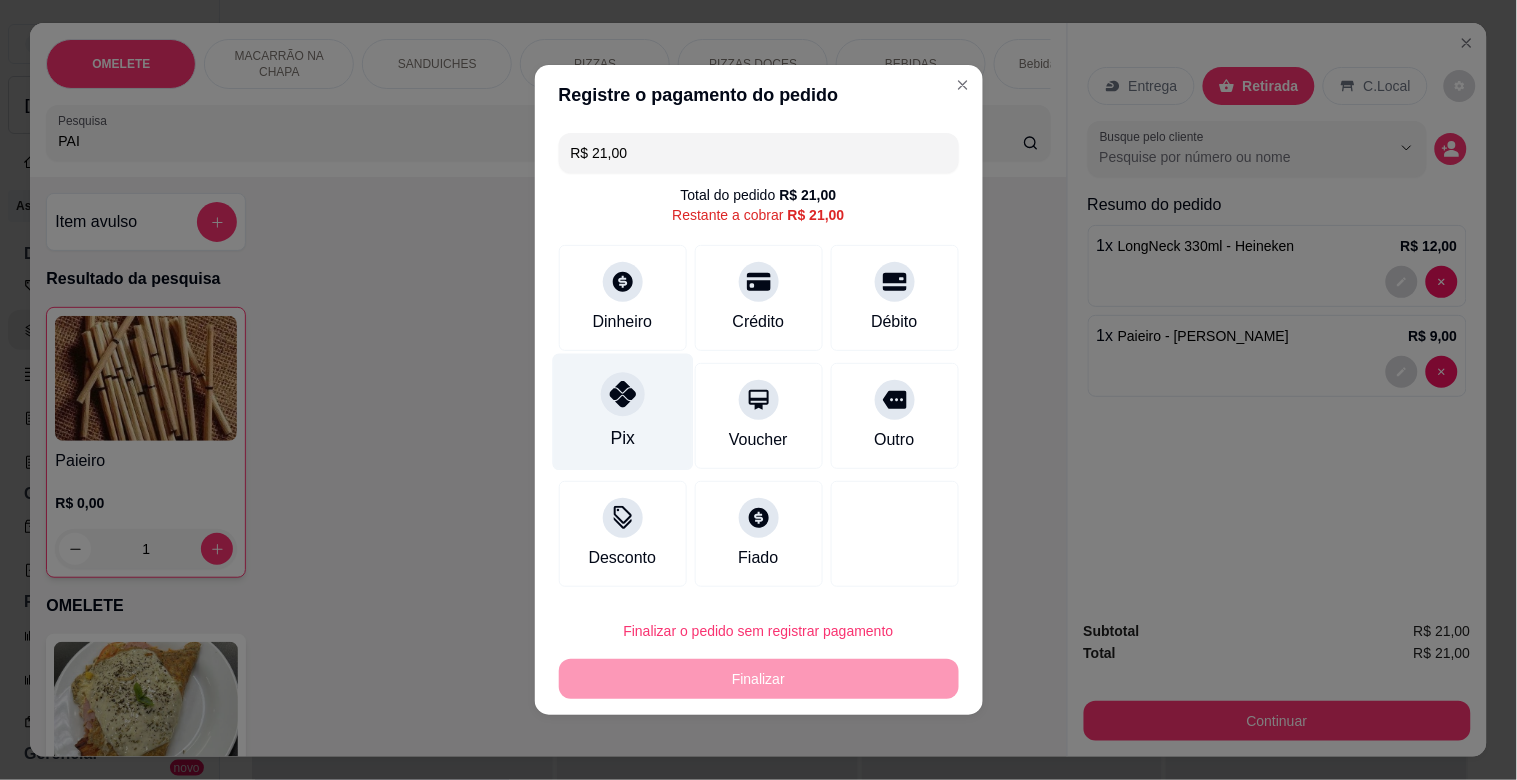 click on "Pix" at bounding box center [622, 412] 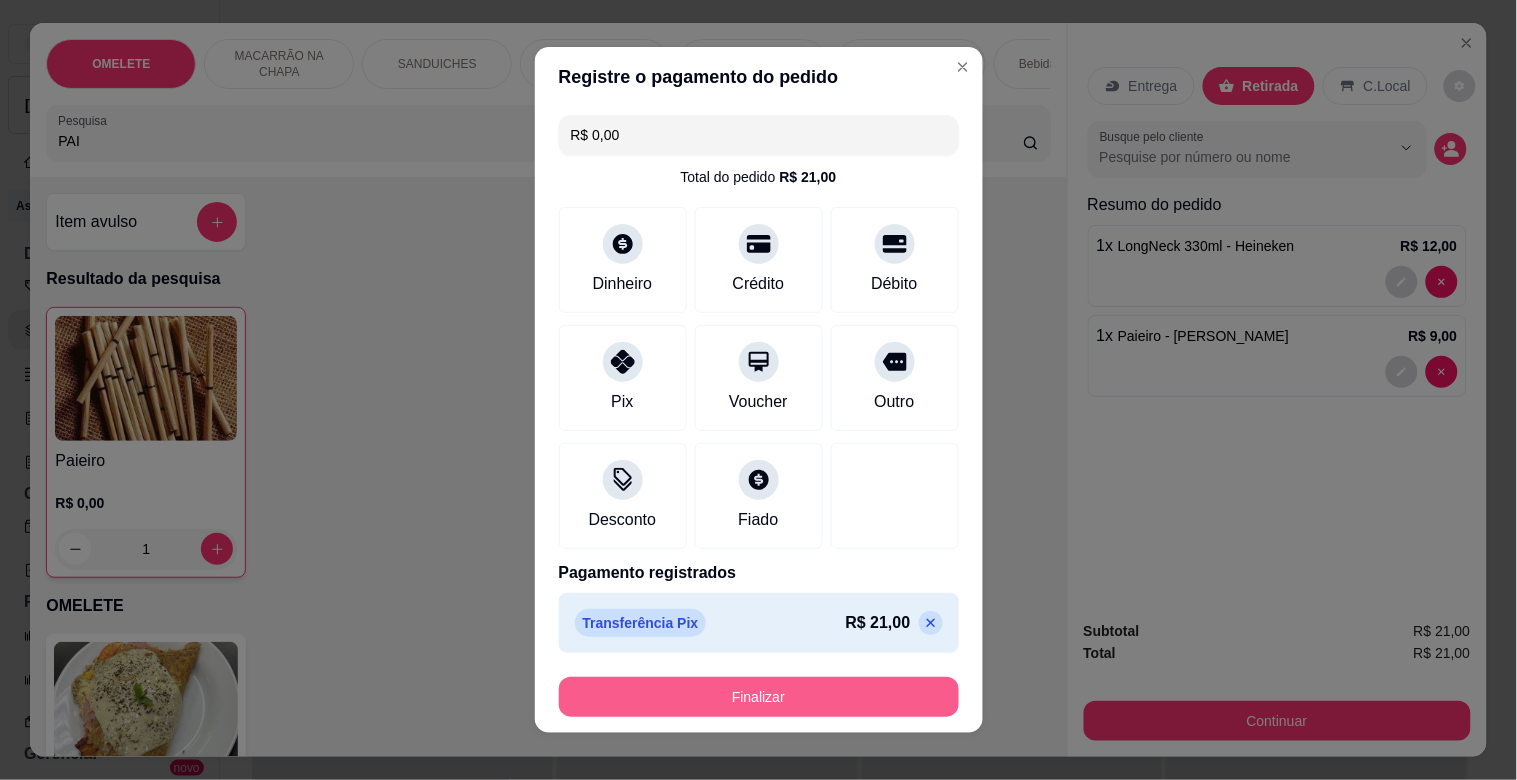 click on "Finalizar" at bounding box center (759, 697) 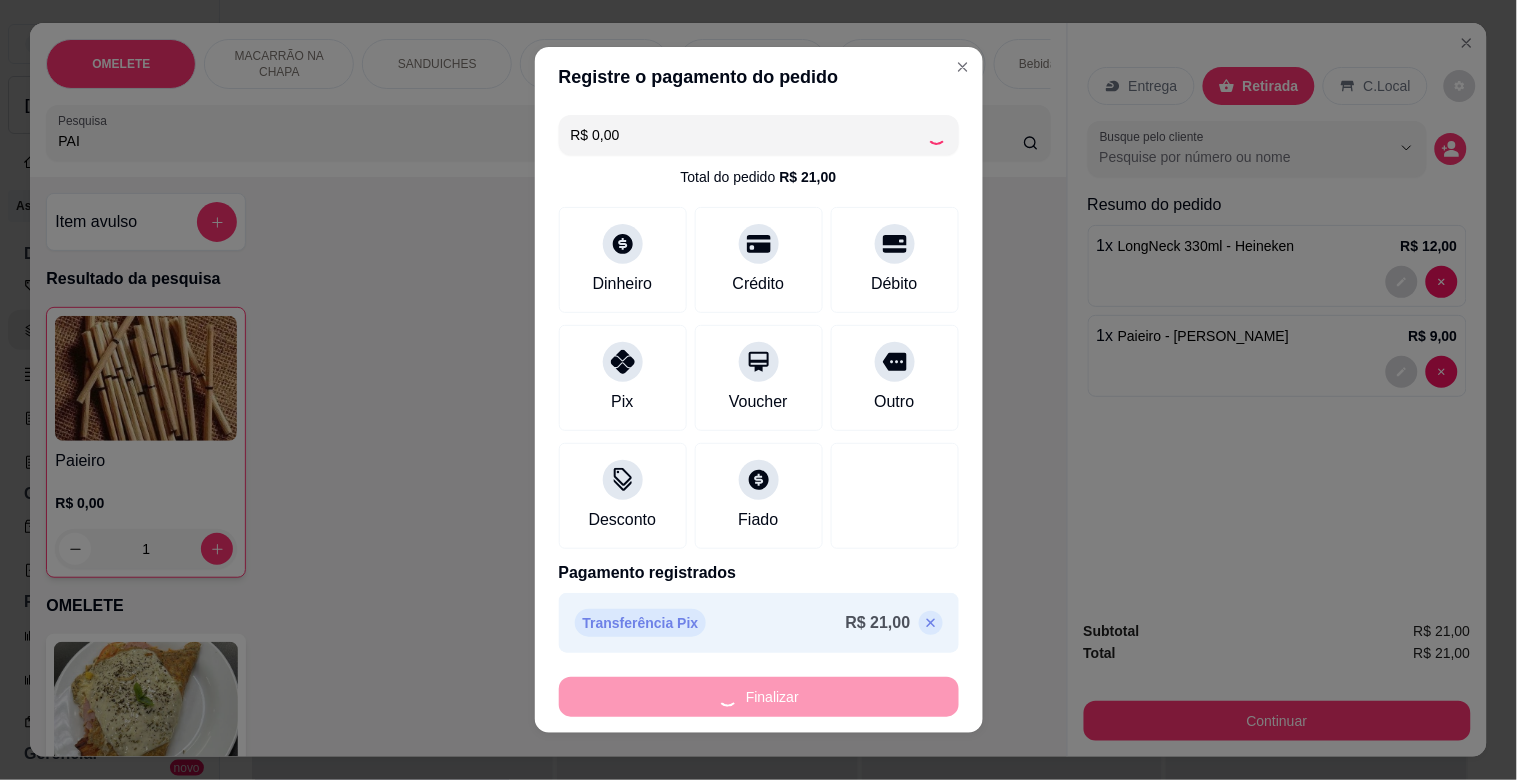 type on "0" 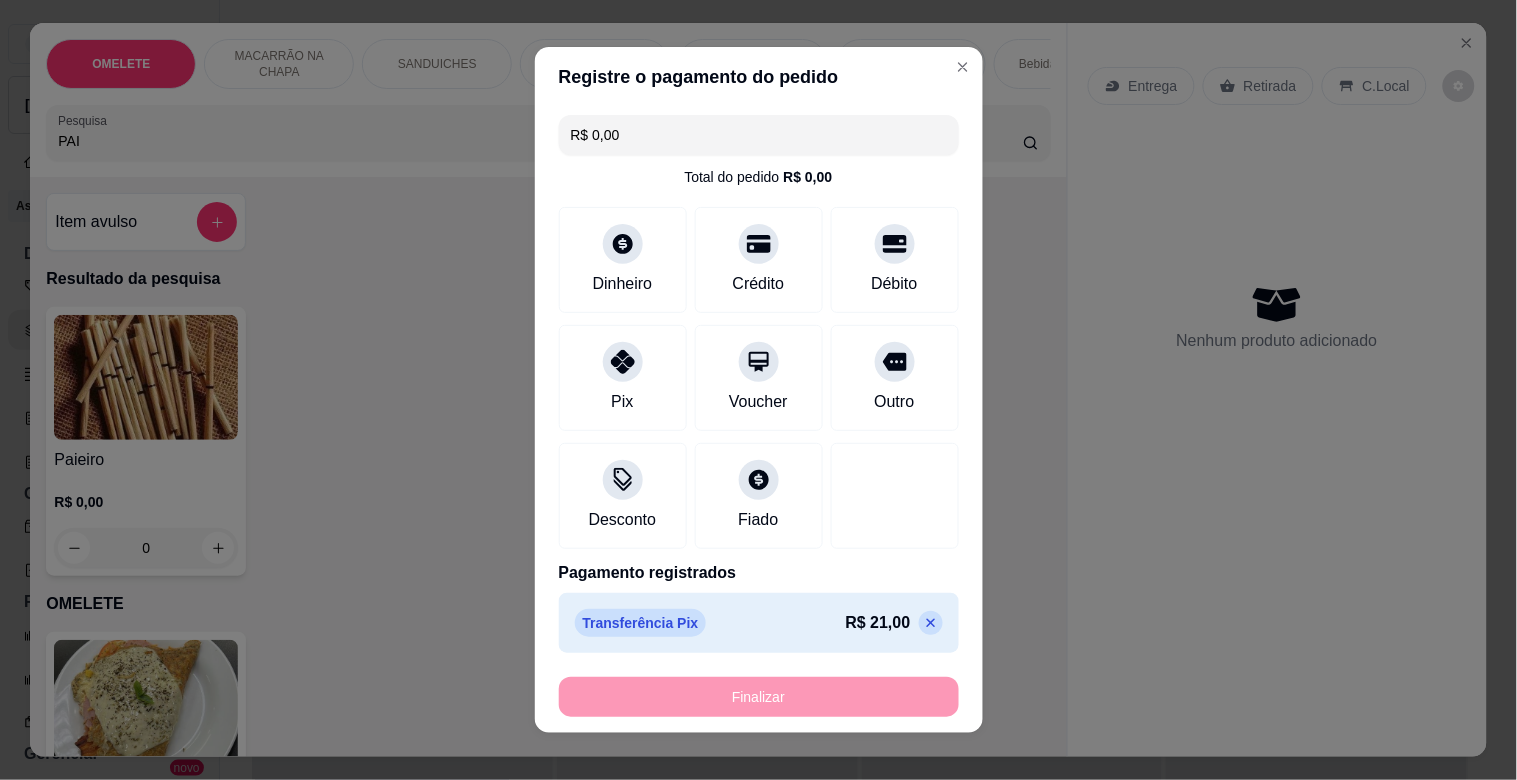 type on "-R$ 21,00" 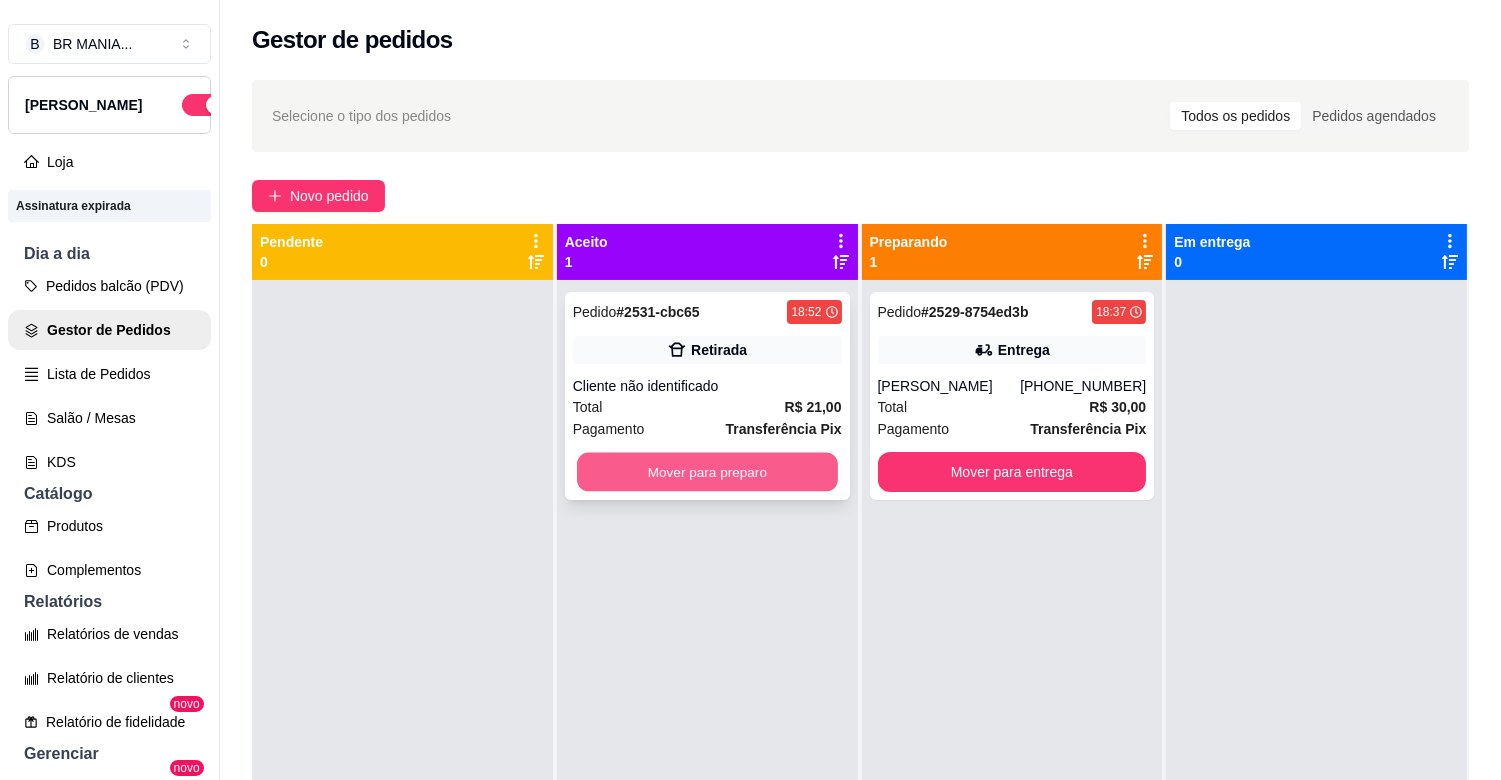 click on "Mover para preparo" at bounding box center [707, 472] 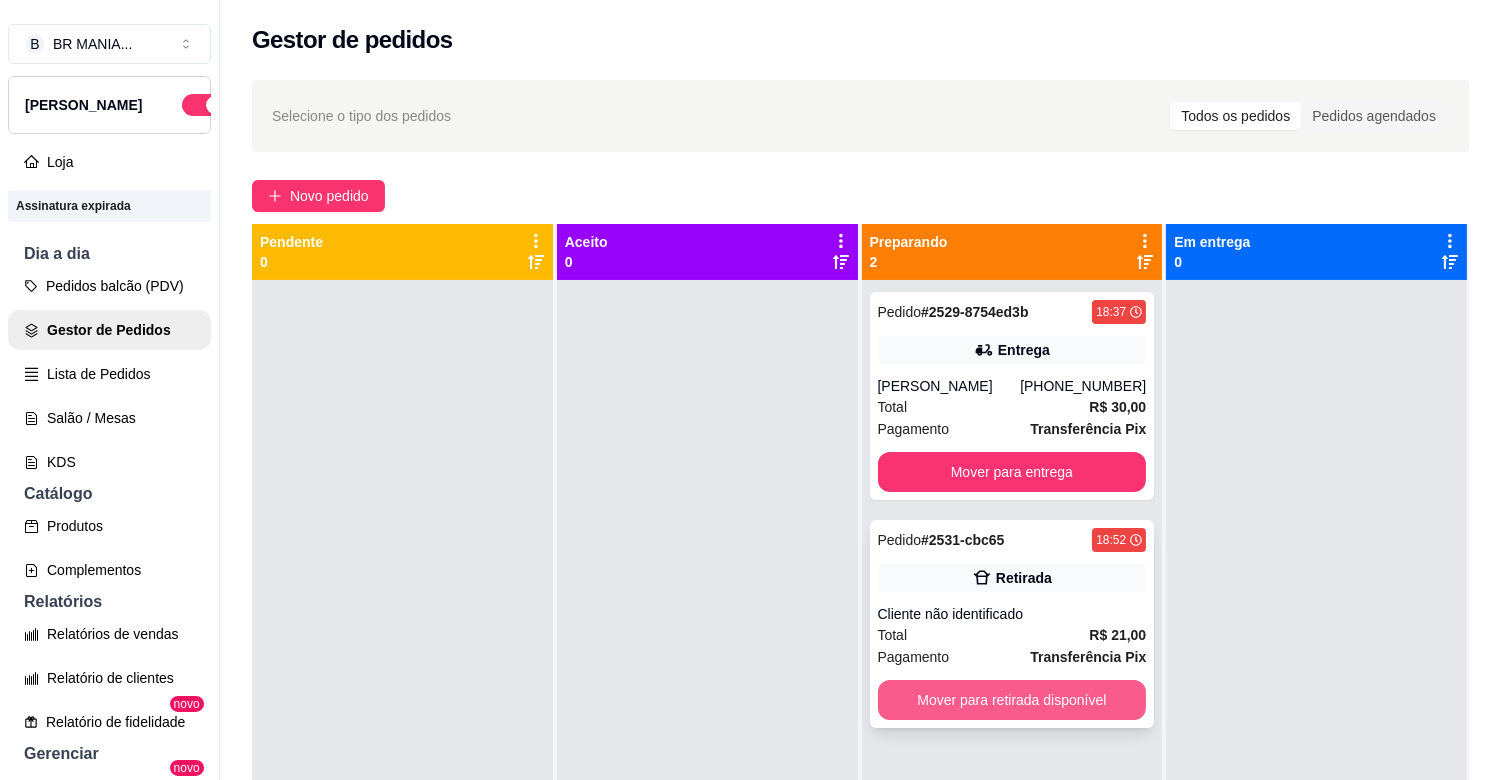 click on "Mover para retirada disponível" at bounding box center (1012, 700) 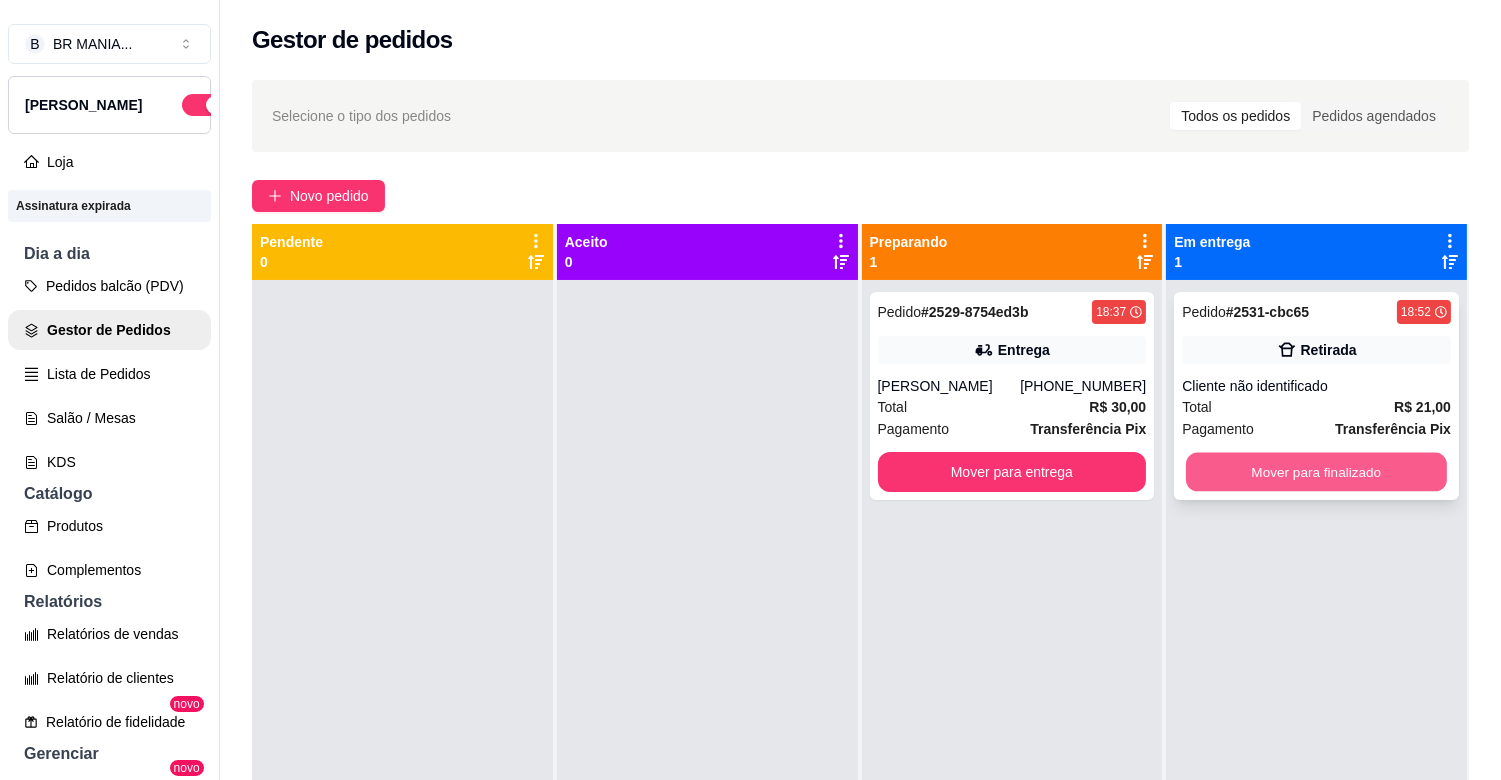 click on "Mover para finalizado" at bounding box center [1316, 472] 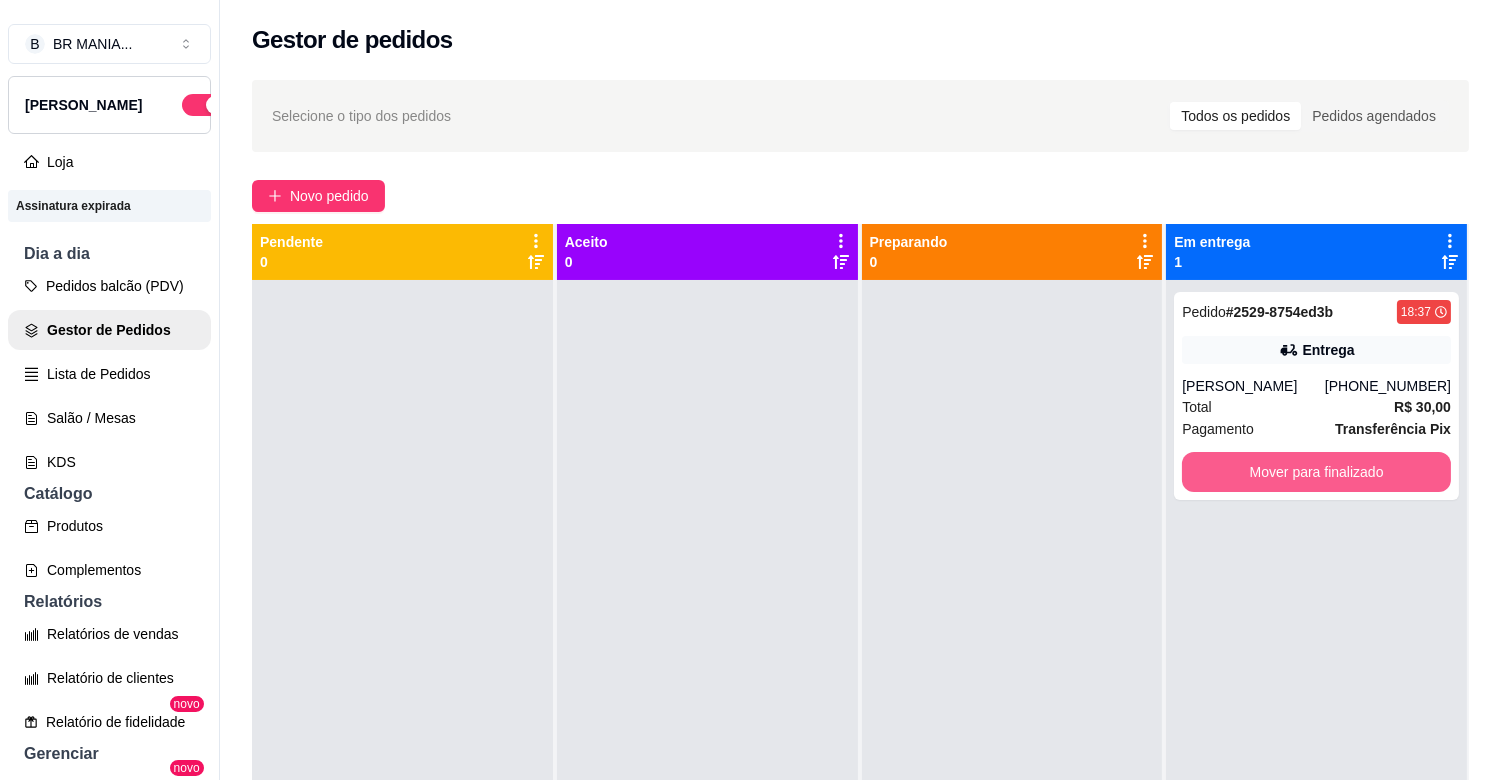 click on "B BR MANIA ... Loja Aberta Loja Assinatura expirada   Dia a dia Pedidos balcão (PDV) Gestor de Pedidos Lista de Pedidos Salão / Mesas KDS Catálogo Produtos Complementos Relatórios Relatórios de vendas Relatório de clientes Relatório de fidelidade novo Gerenciar Entregadores novo Nota Fiscal (NFC-e) Controle de caixa Controle de fiado Cupons Clientes Estoque Configurações Diggy Planos Precisa de ajuda? Sair Gestor de pedidos Selecione o tipo dos pedidos Todos os pedidos Pedidos agendados Novo pedido Pendente 0 Aceito 0 Preparando 0 Em entrega 1 Pedido  # 2529-8754ed3b 18:37 Entrega [PERSON_NAME] [PHONE_NUMBER] Total R$ 30,00 Pagamento Transferência Pix Mover para finalizado Cardápio Digital Diggy © 2025" at bounding box center [750, 390] 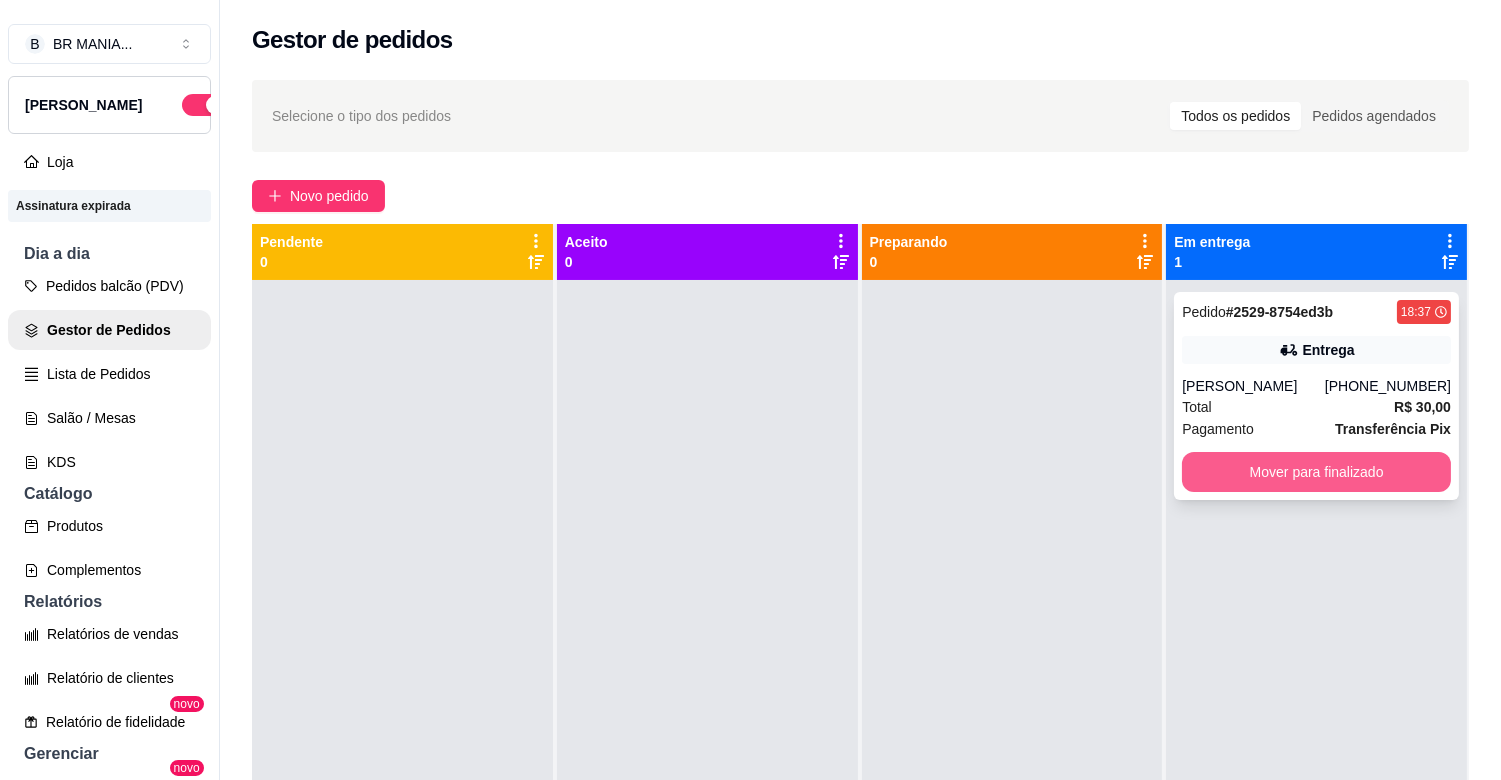 click on "Mover para finalizado" at bounding box center [1316, 472] 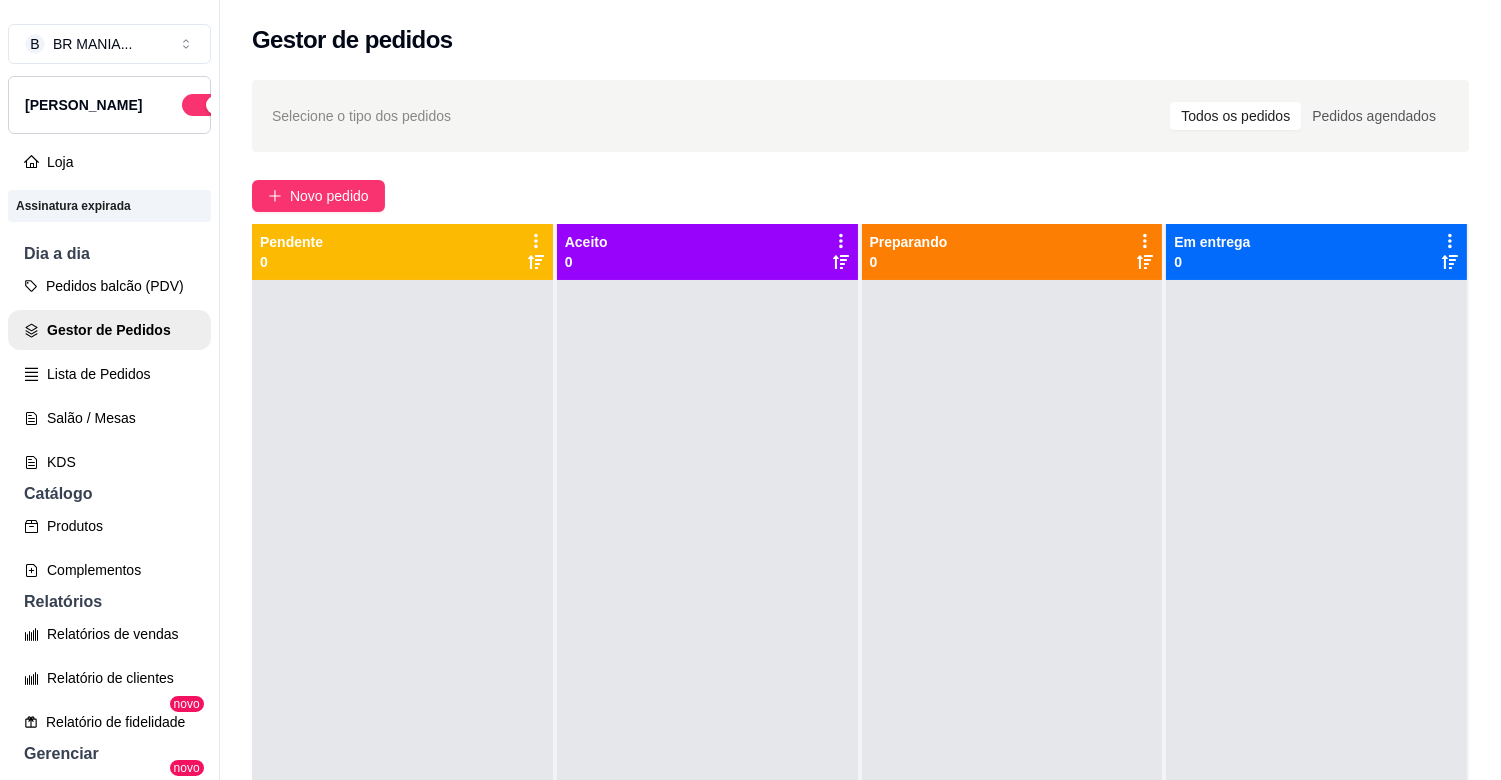 drag, startPoint x: 1038, startPoint y: 330, endPoint x: 1023, endPoint y: 316, distance: 20.518284 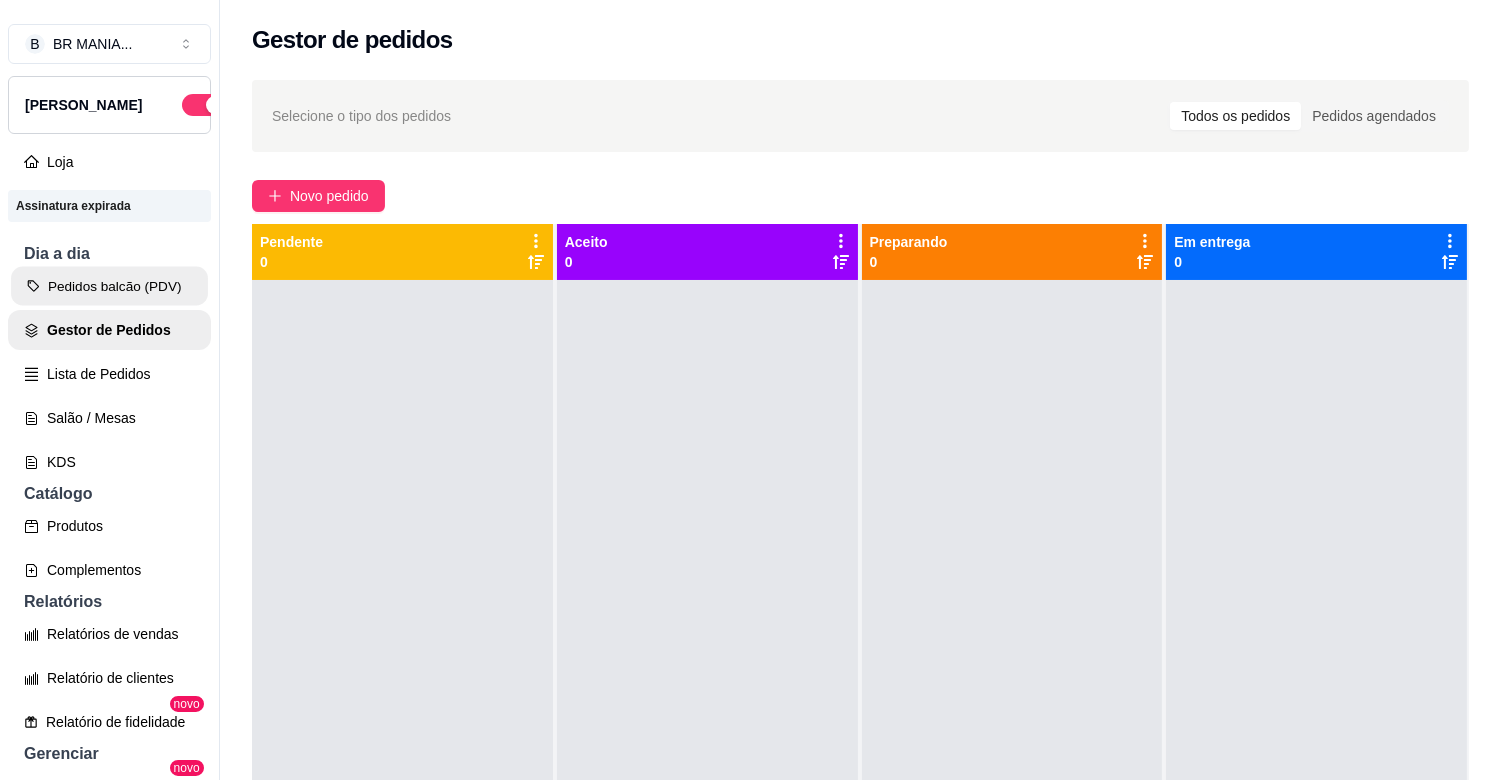 click on "Pedidos balcão (PDV)" at bounding box center (109, 286) 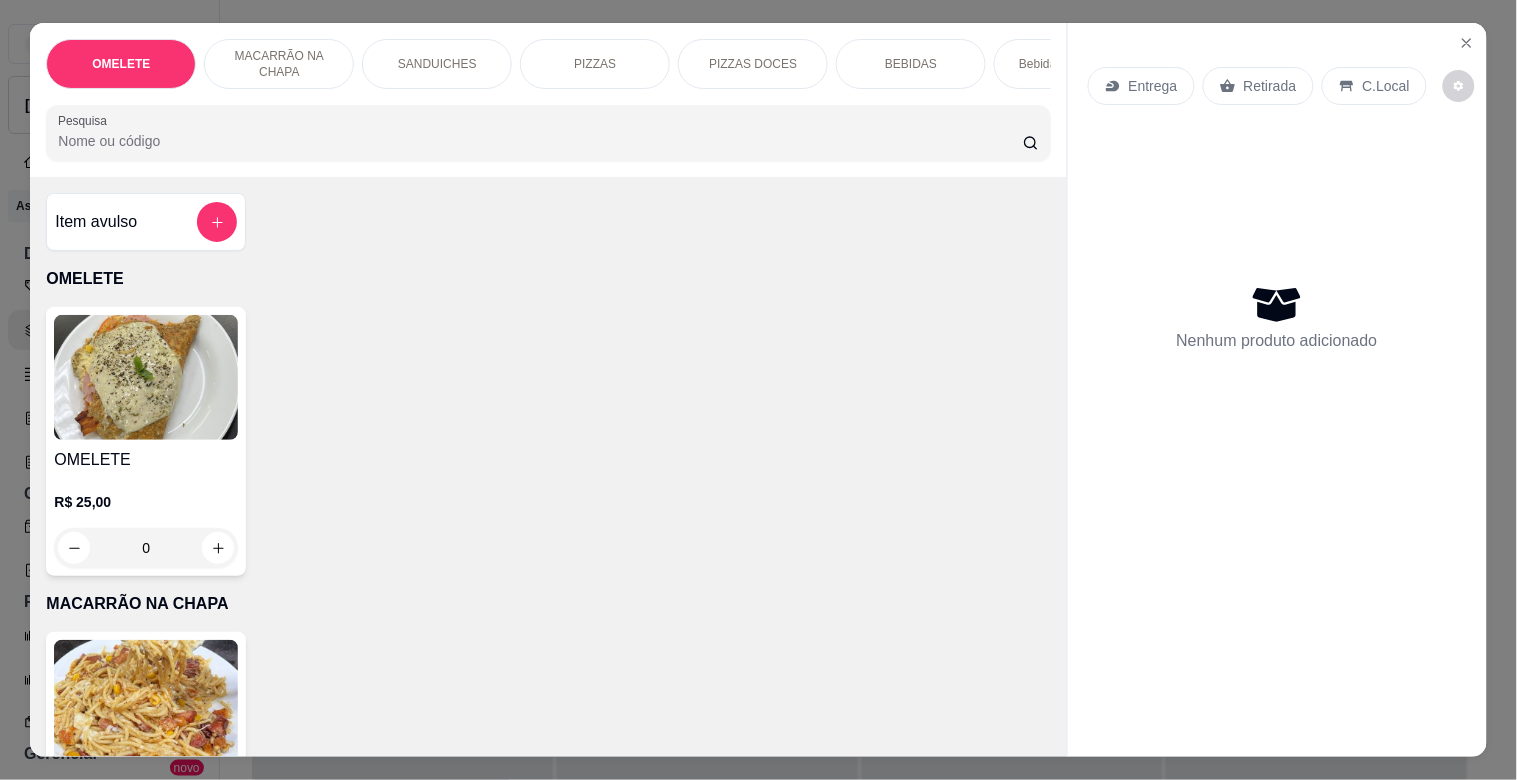 click on "Pesquisa" at bounding box center [540, 141] 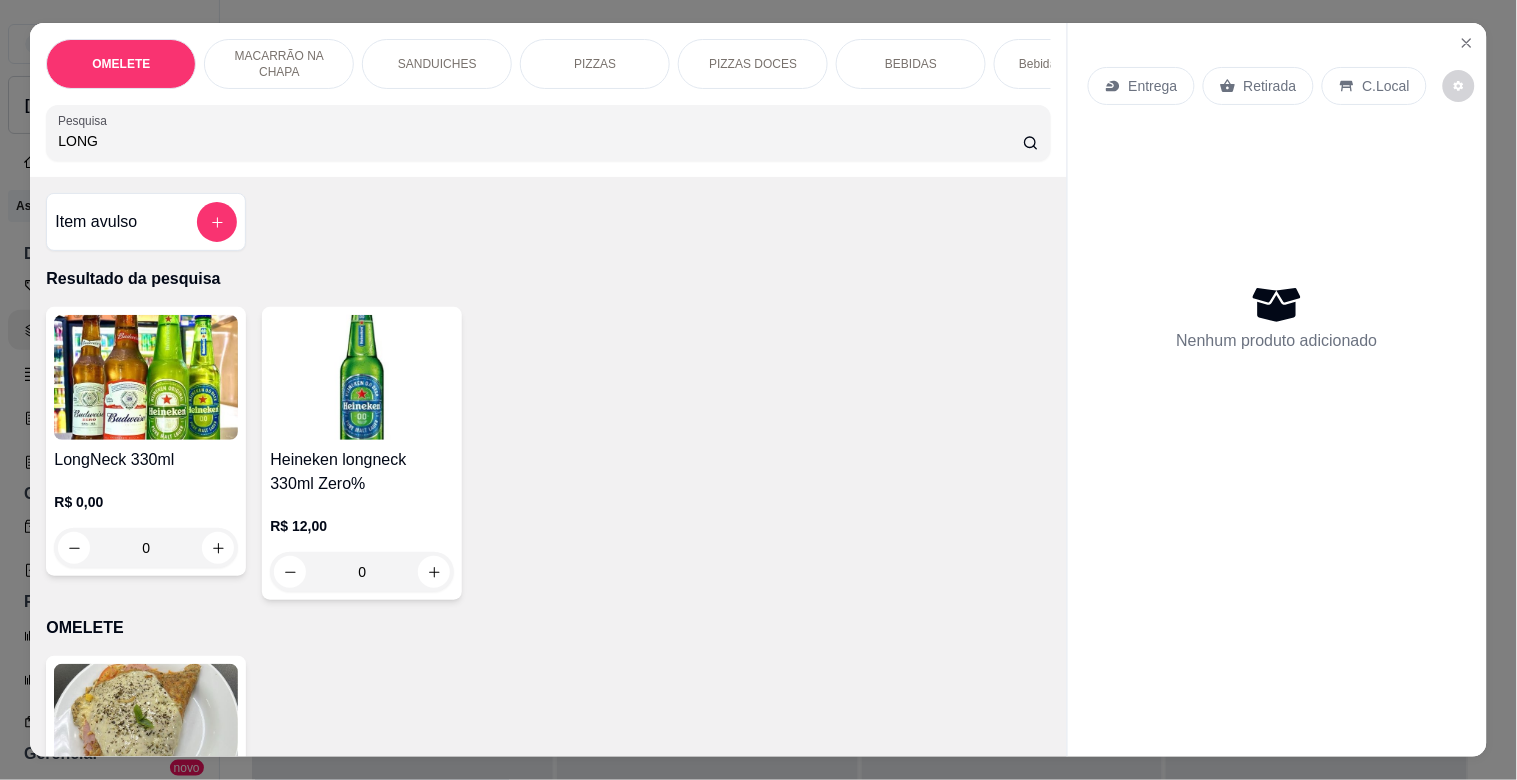 type on "LONG" 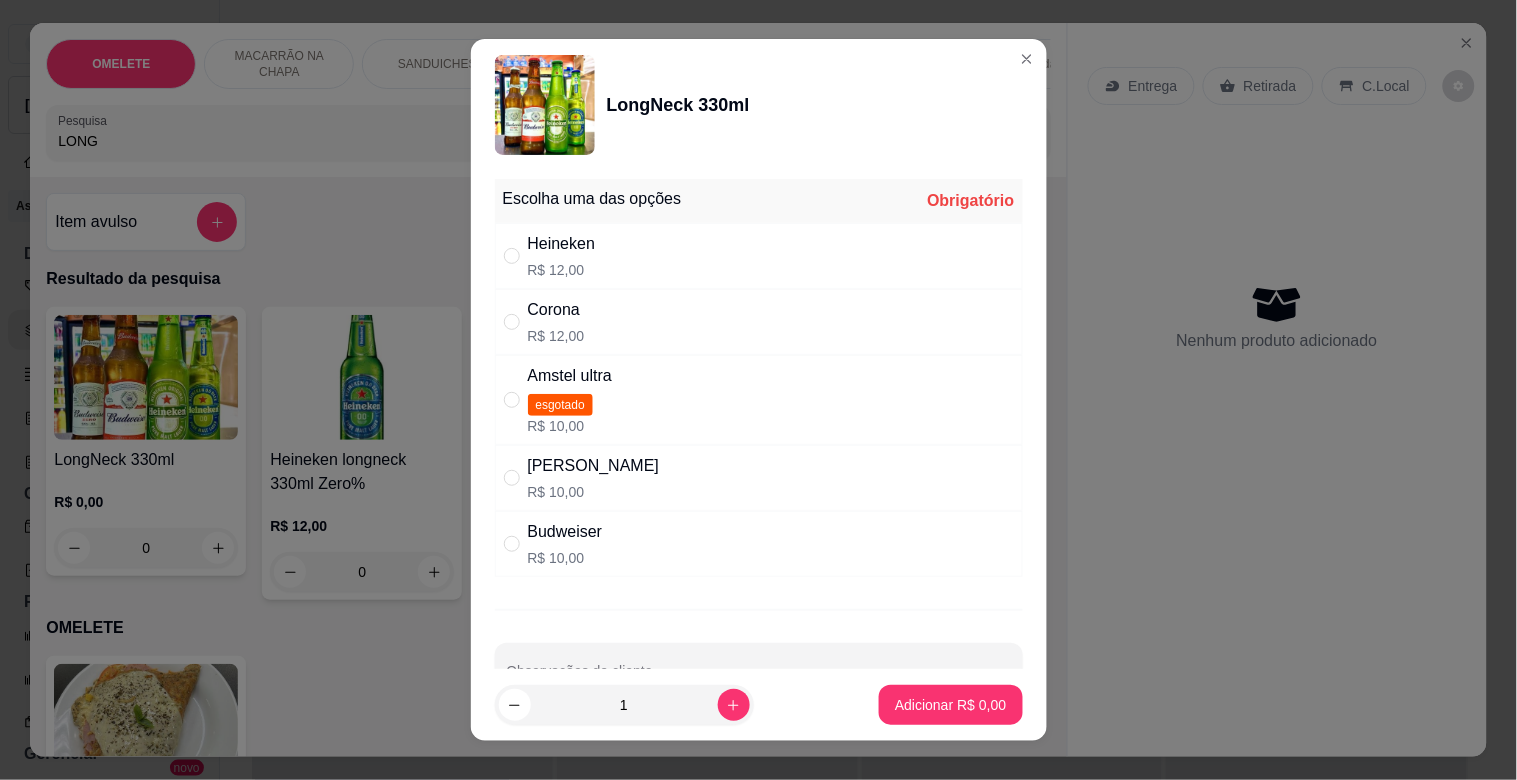 drag, startPoint x: 556, startPoint y: 257, endPoint x: 578, endPoint y: 281, distance: 32.55764 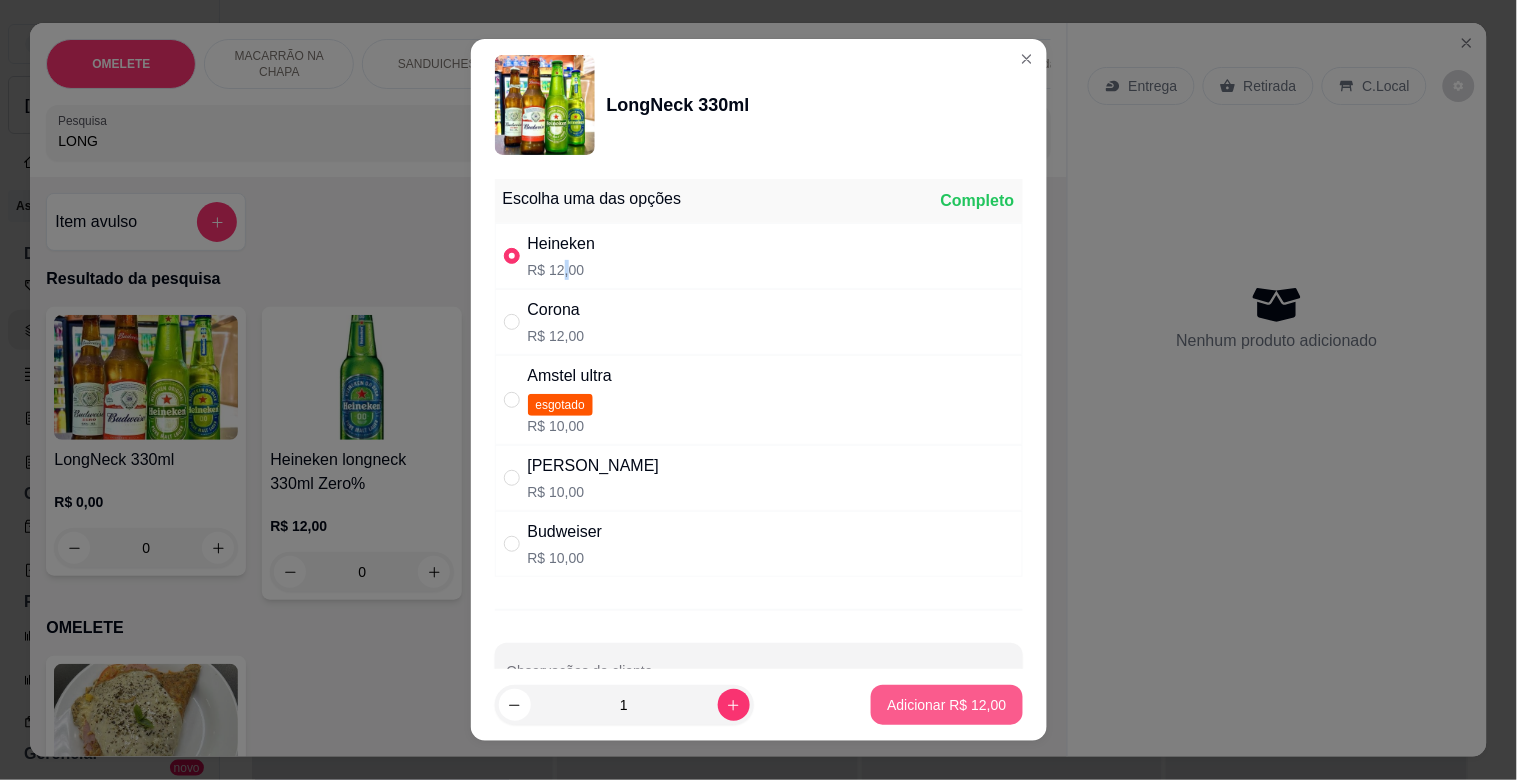 click on "Adicionar   R$ 12,00" at bounding box center [946, 705] 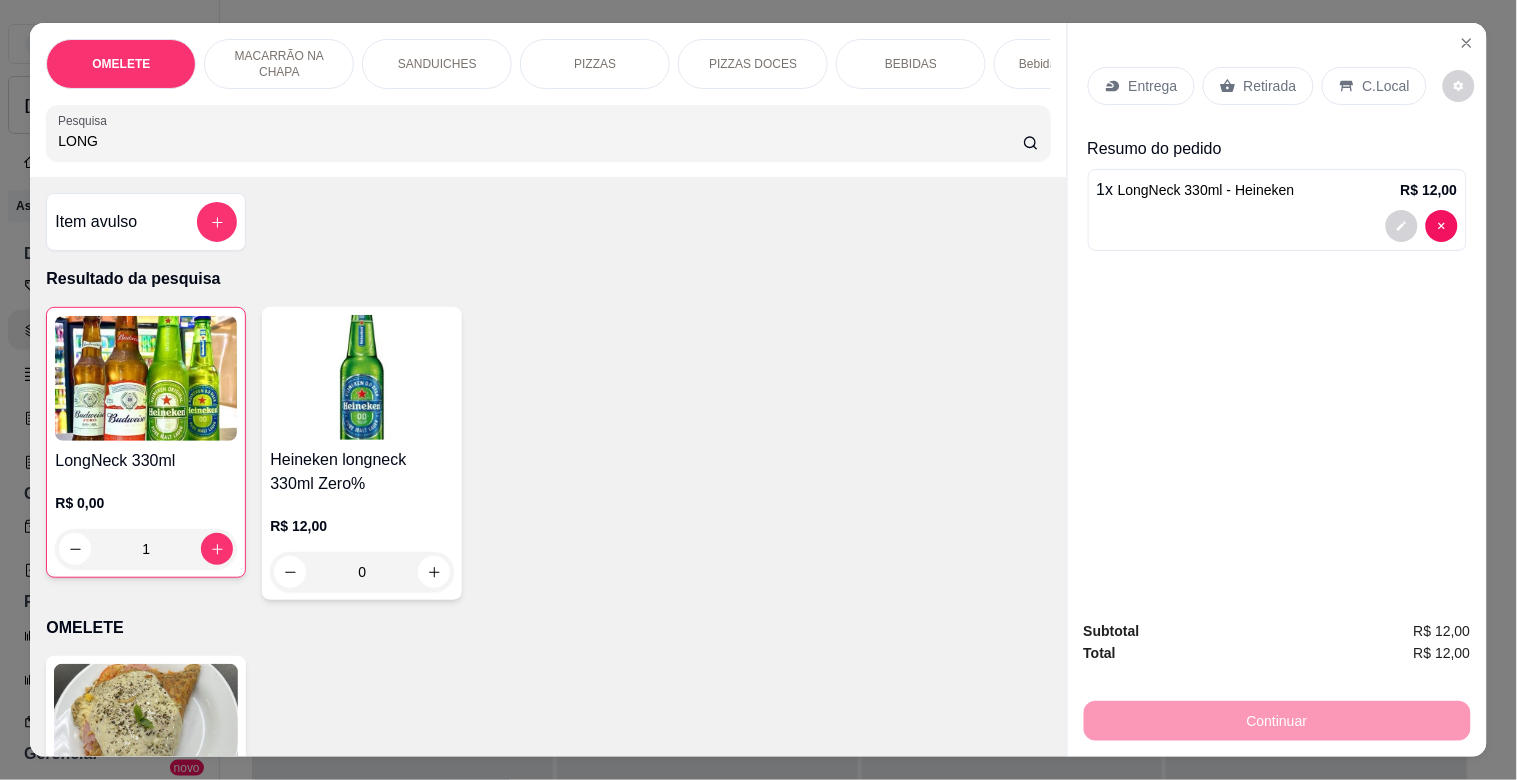click on "Retirada" at bounding box center [1270, 86] 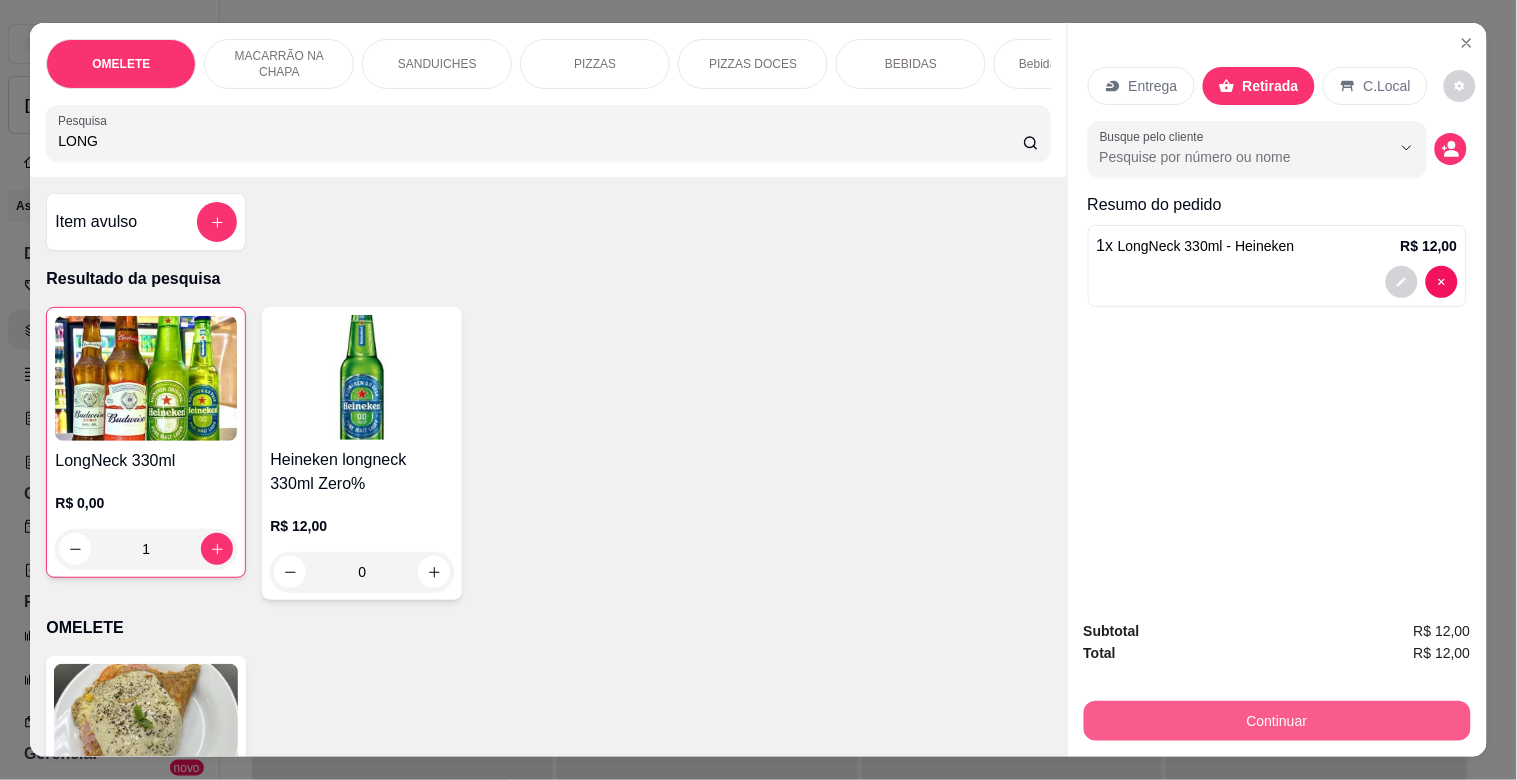 click on "Continuar" at bounding box center [1277, 721] 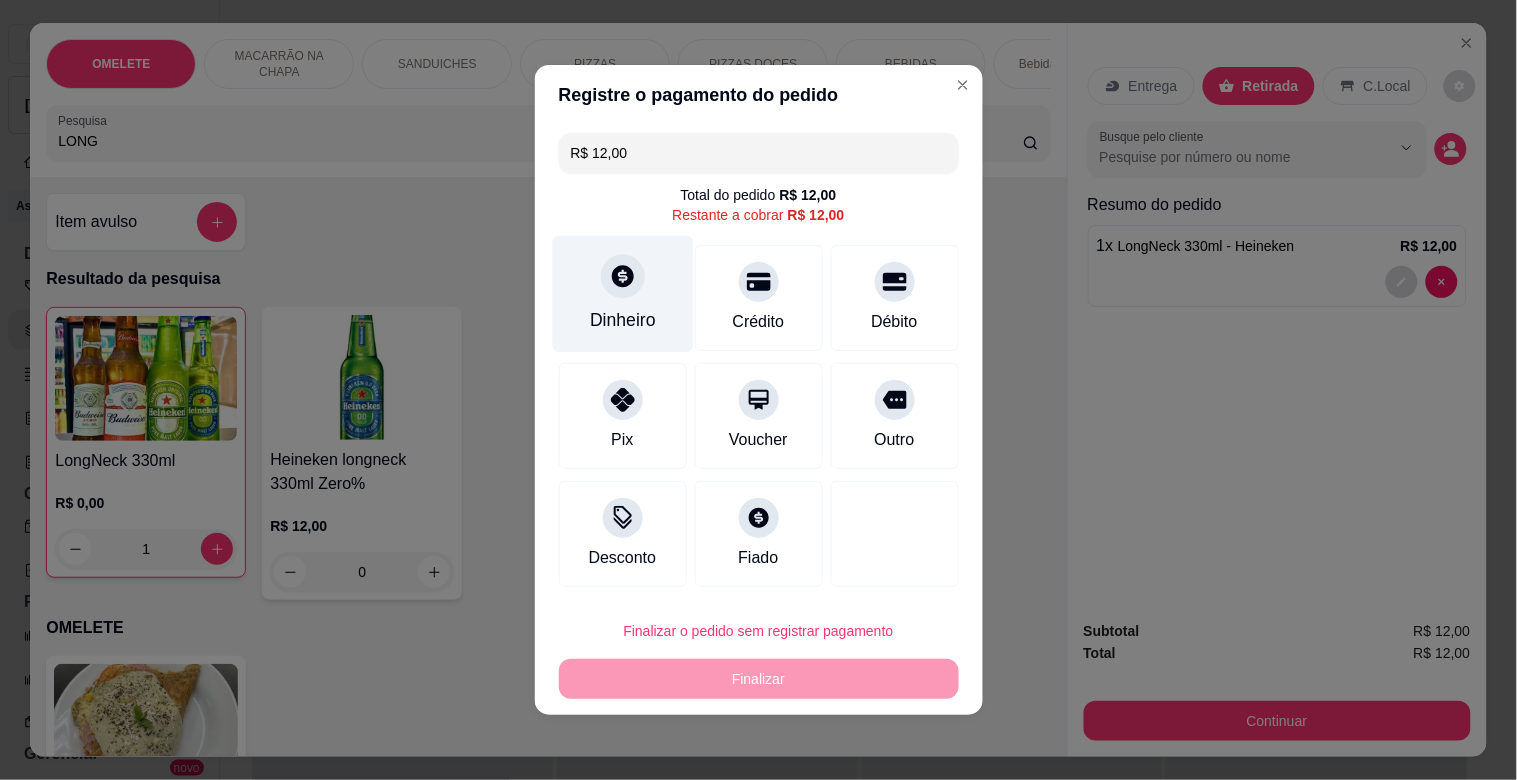 click on "Dinheiro" at bounding box center [622, 294] 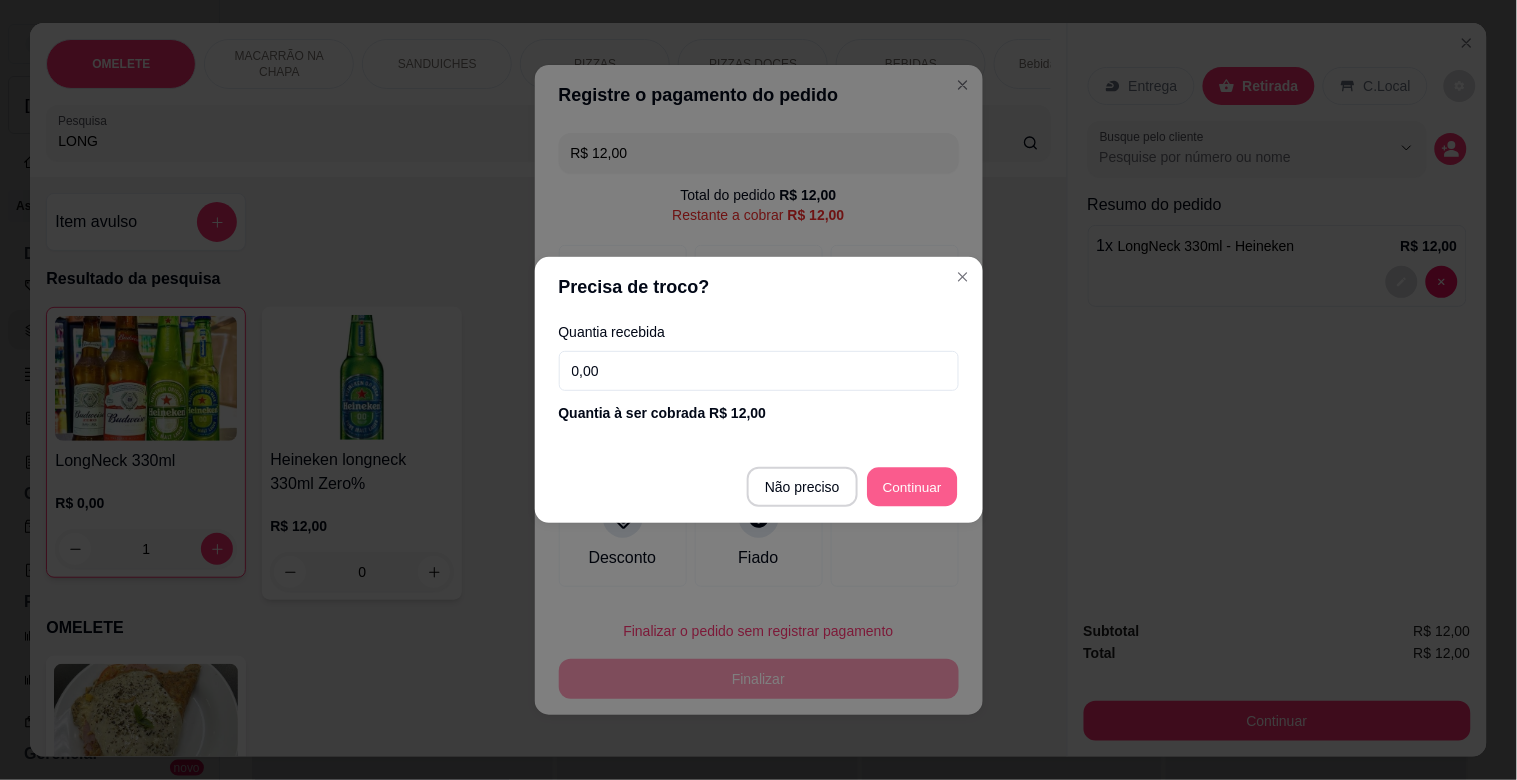 type on "R$ 0,00" 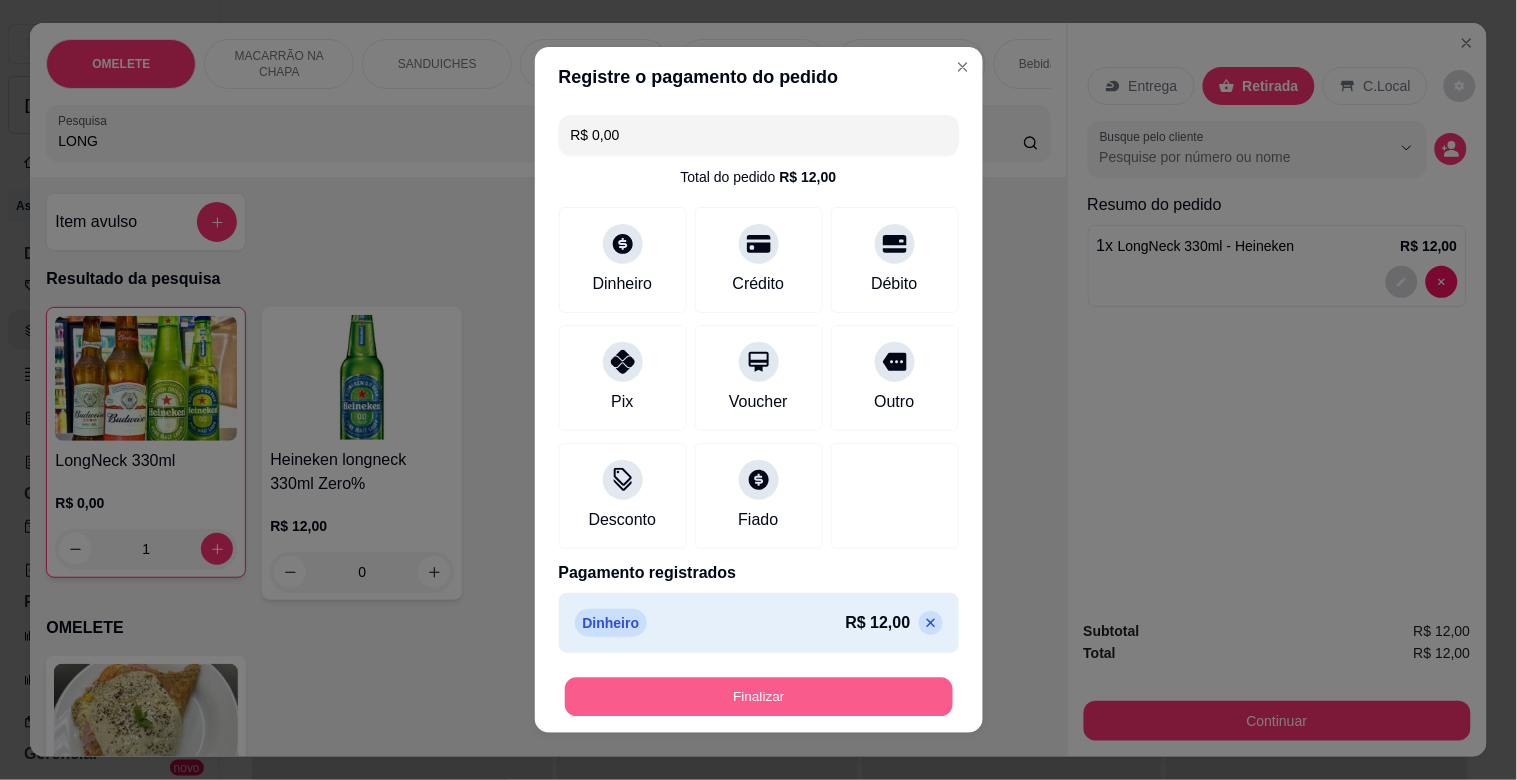 click on "Finalizar" at bounding box center (759, 697) 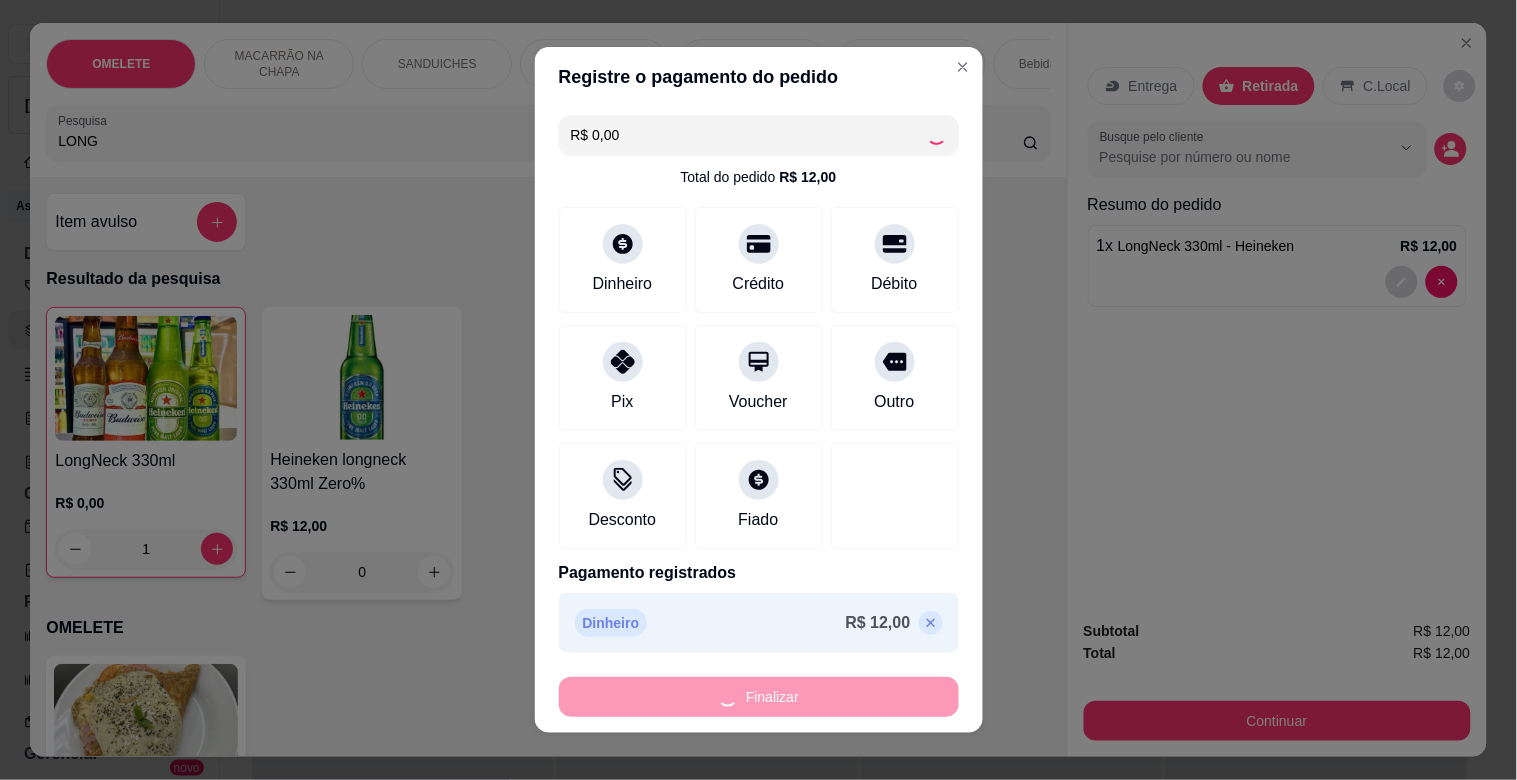 type on "0" 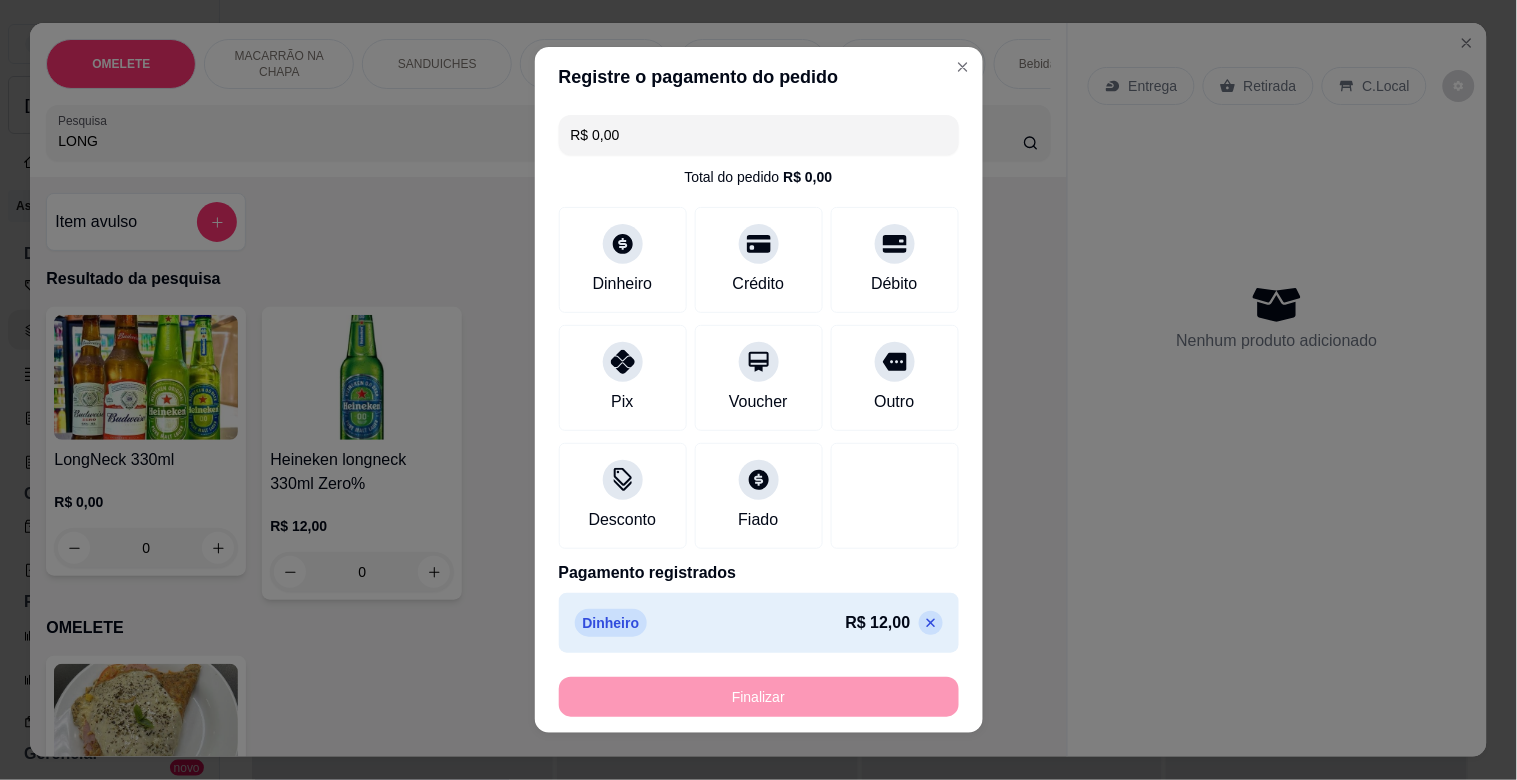 type on "-R$ 12,00" 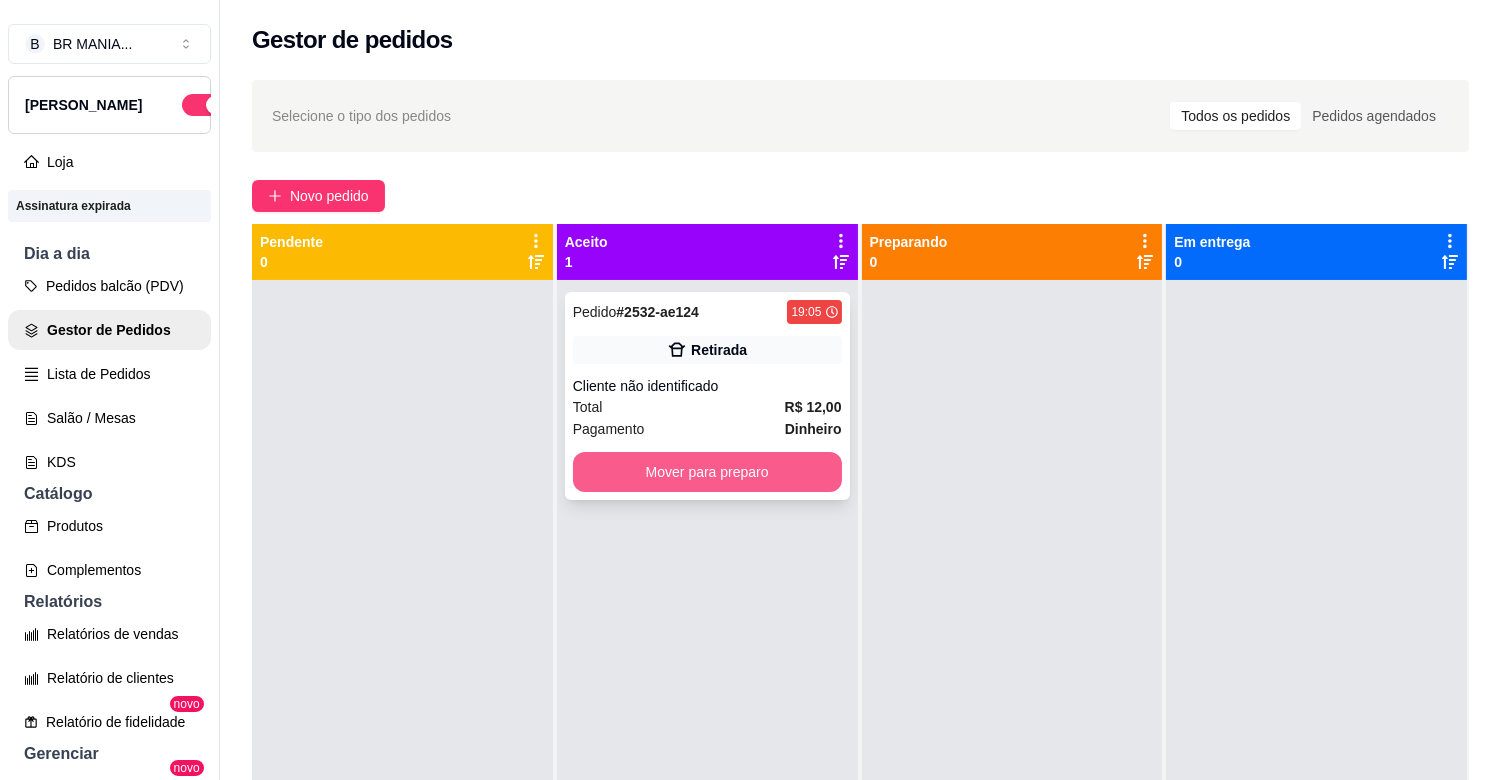click on "Mover para preparo" at bounding box center (707, 472) 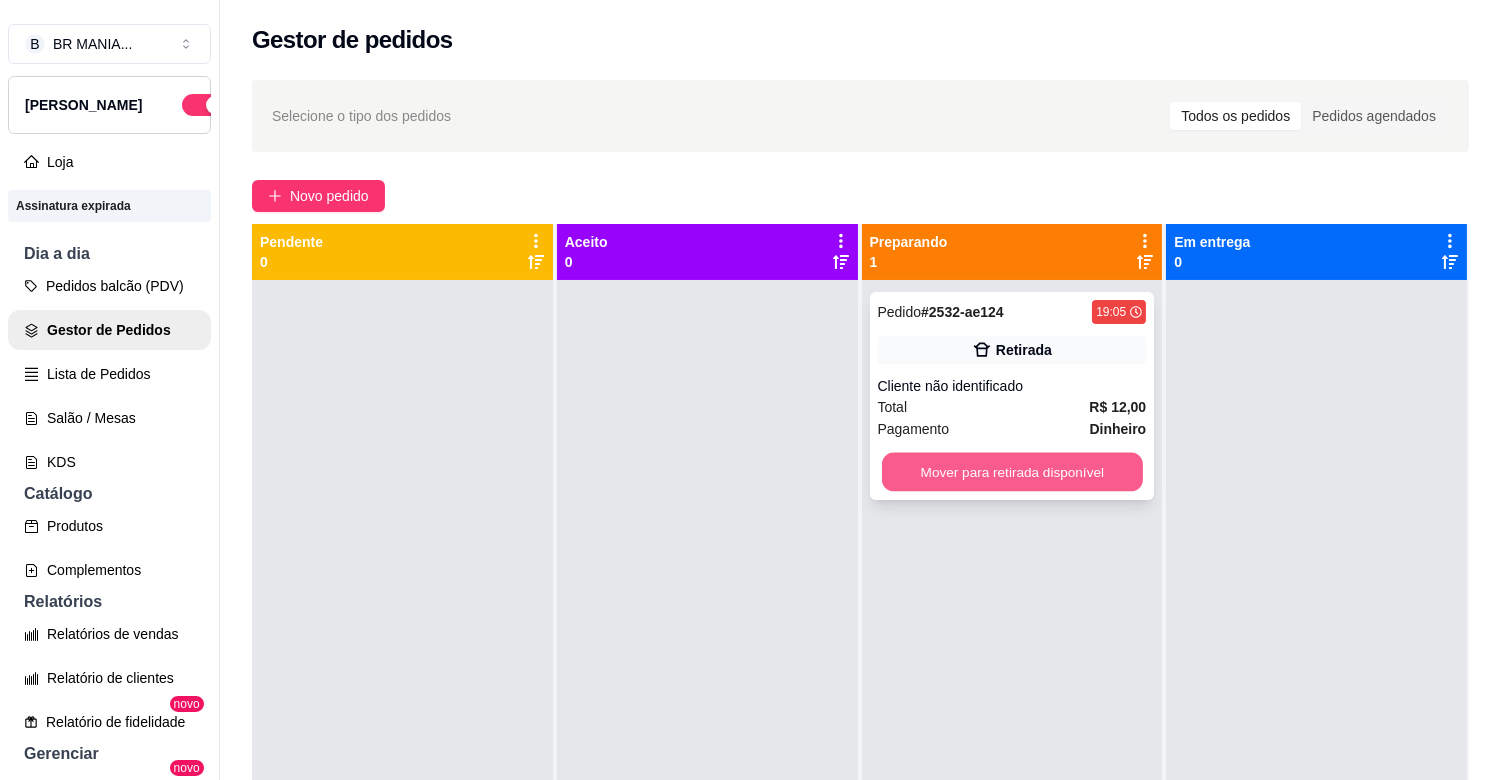 click on "Mover para retirada disponível" at bounding box center (1012, 472) 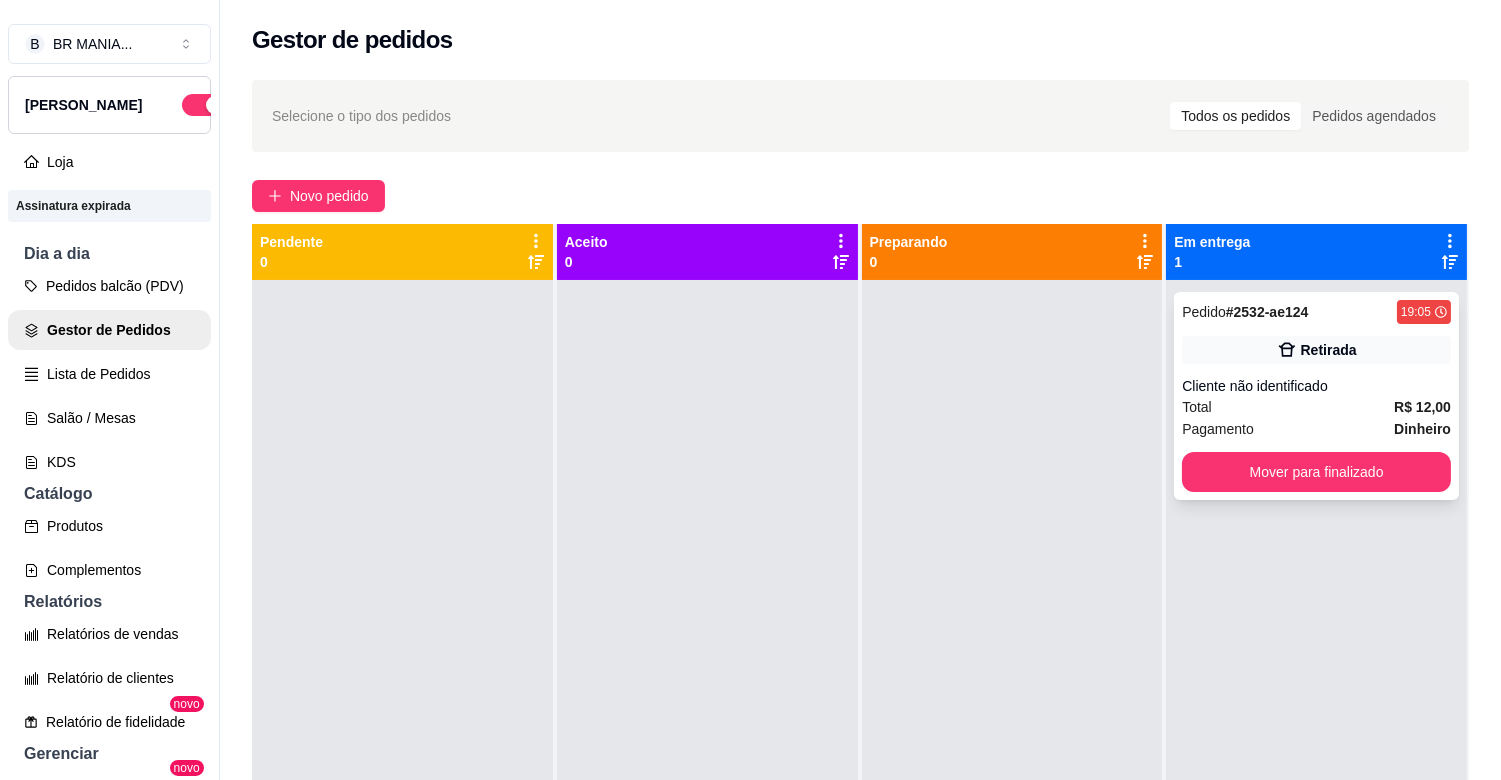 click on "Pedido  # 2532-ae124 19:05 Retirada Cliente não identificado Total R$ 12,00 Pagamento Dinheiro Mover para finalizado" at bounding box center (1316, 396) 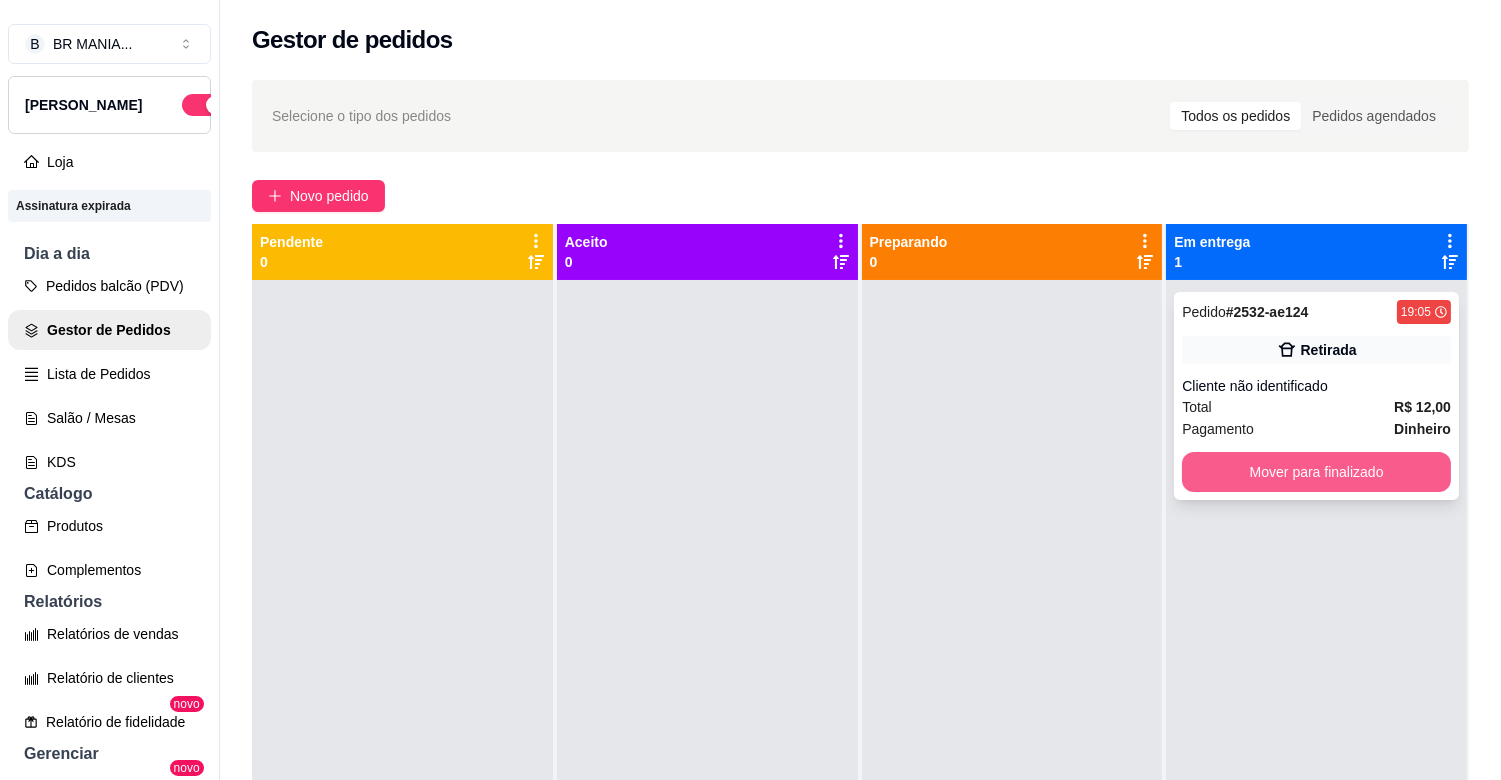 click on "Mover para finalizado" at bounding box center (1316, 472) 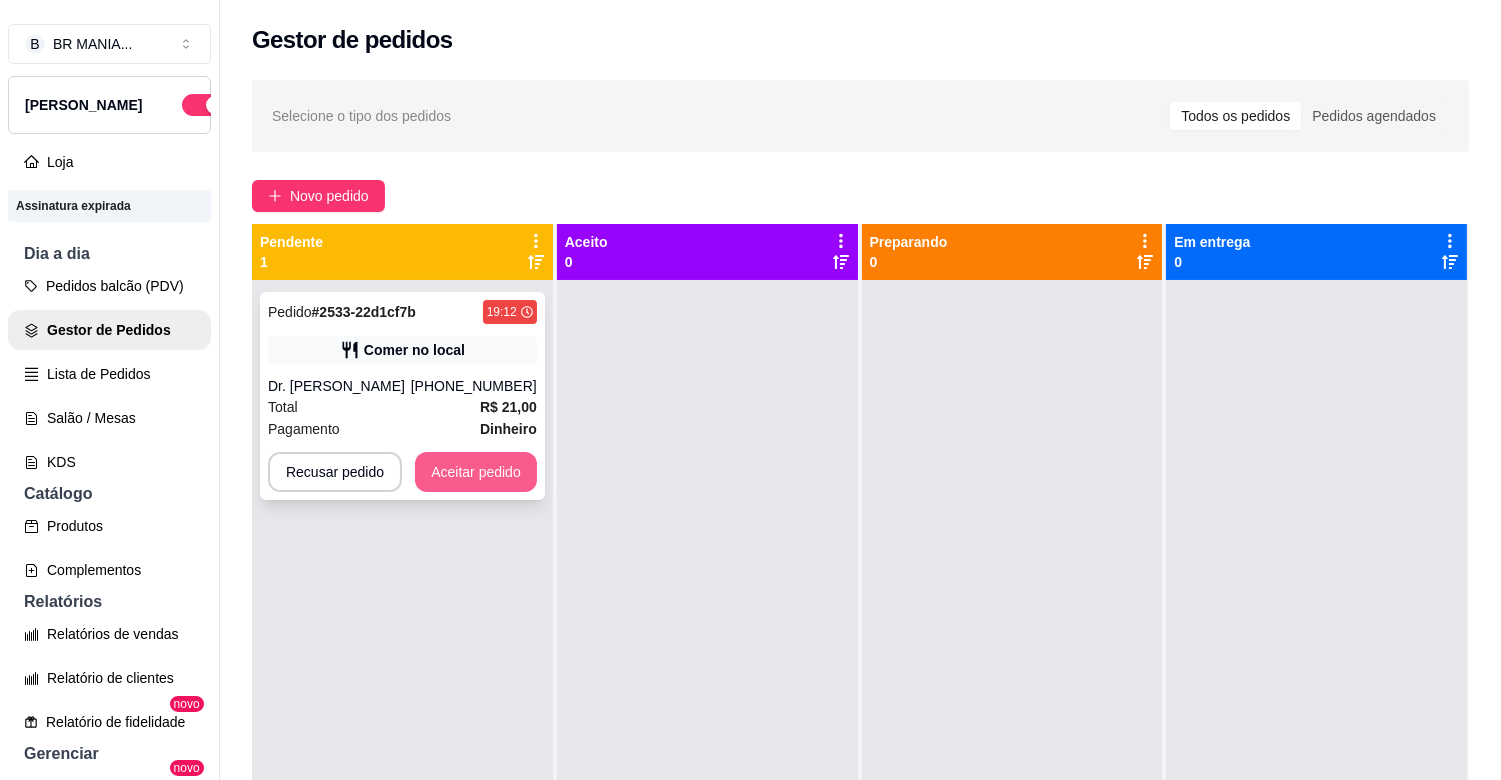 click on "Aceitar pedido" at bounding box center (476, 472) 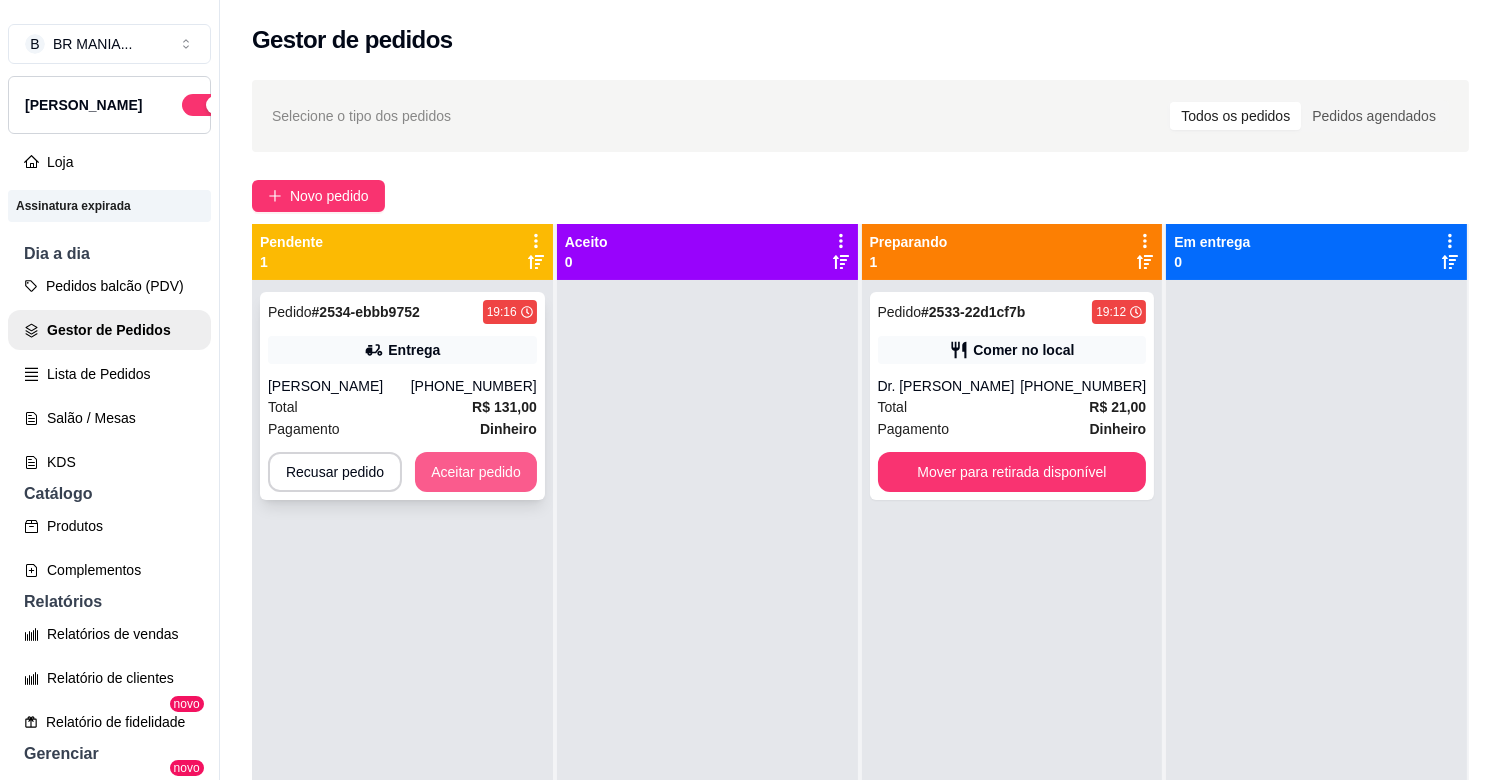 click on "Aceitar pedido" at bounding box center [476, 472] 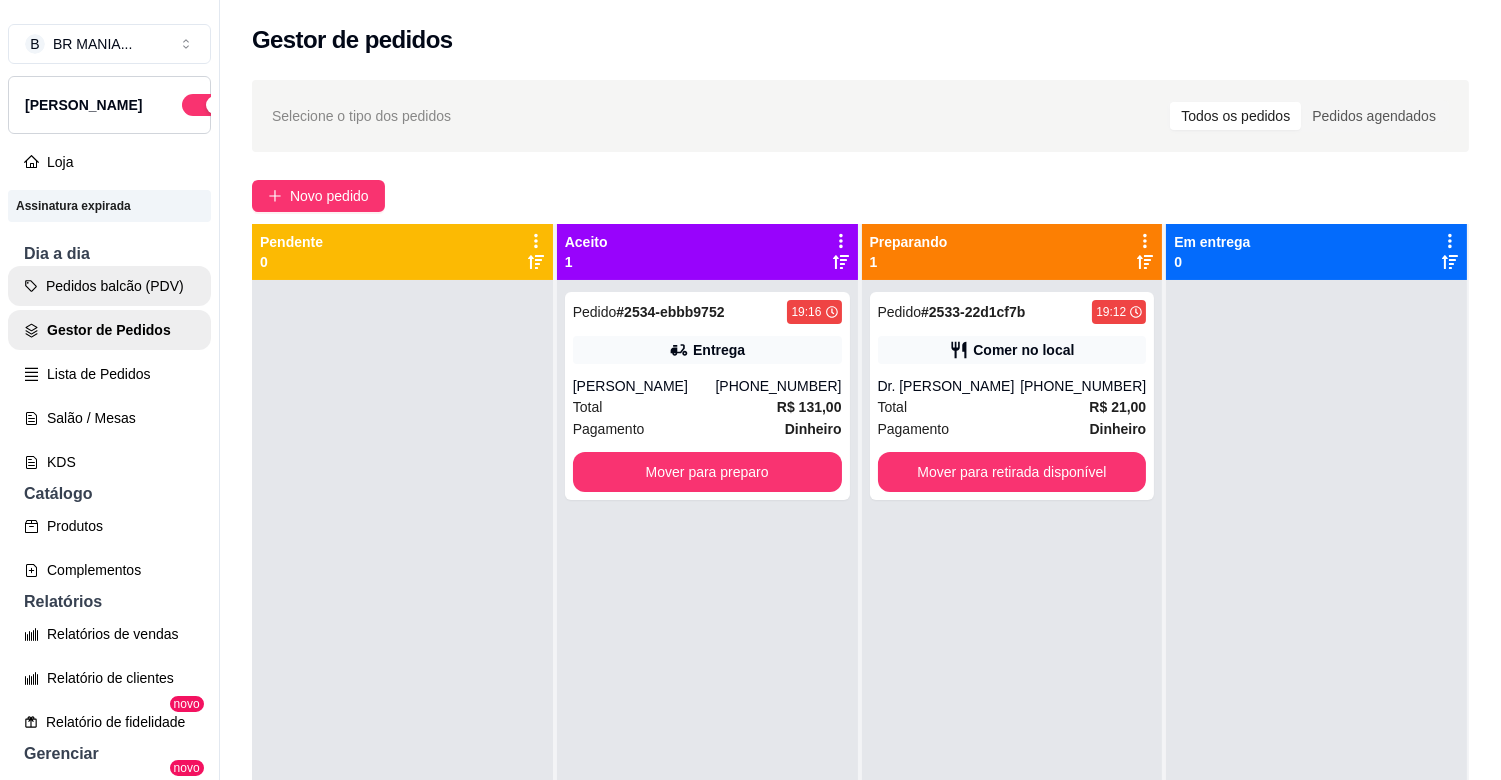 click on "Pedidos balcão (PDV)" at bounding box center (109, 286) 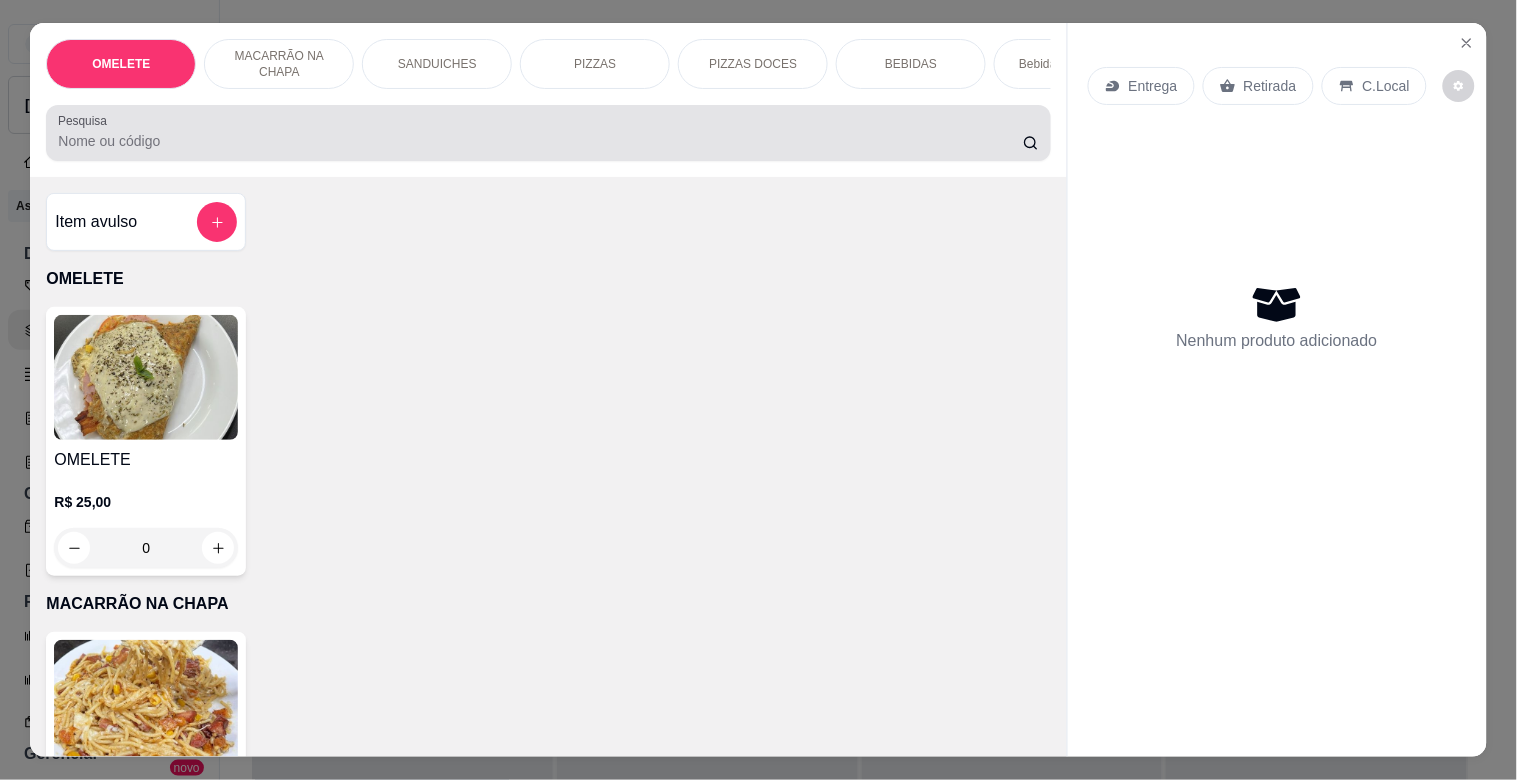 click on "Pesquisa" at bounding box center (540, 141) 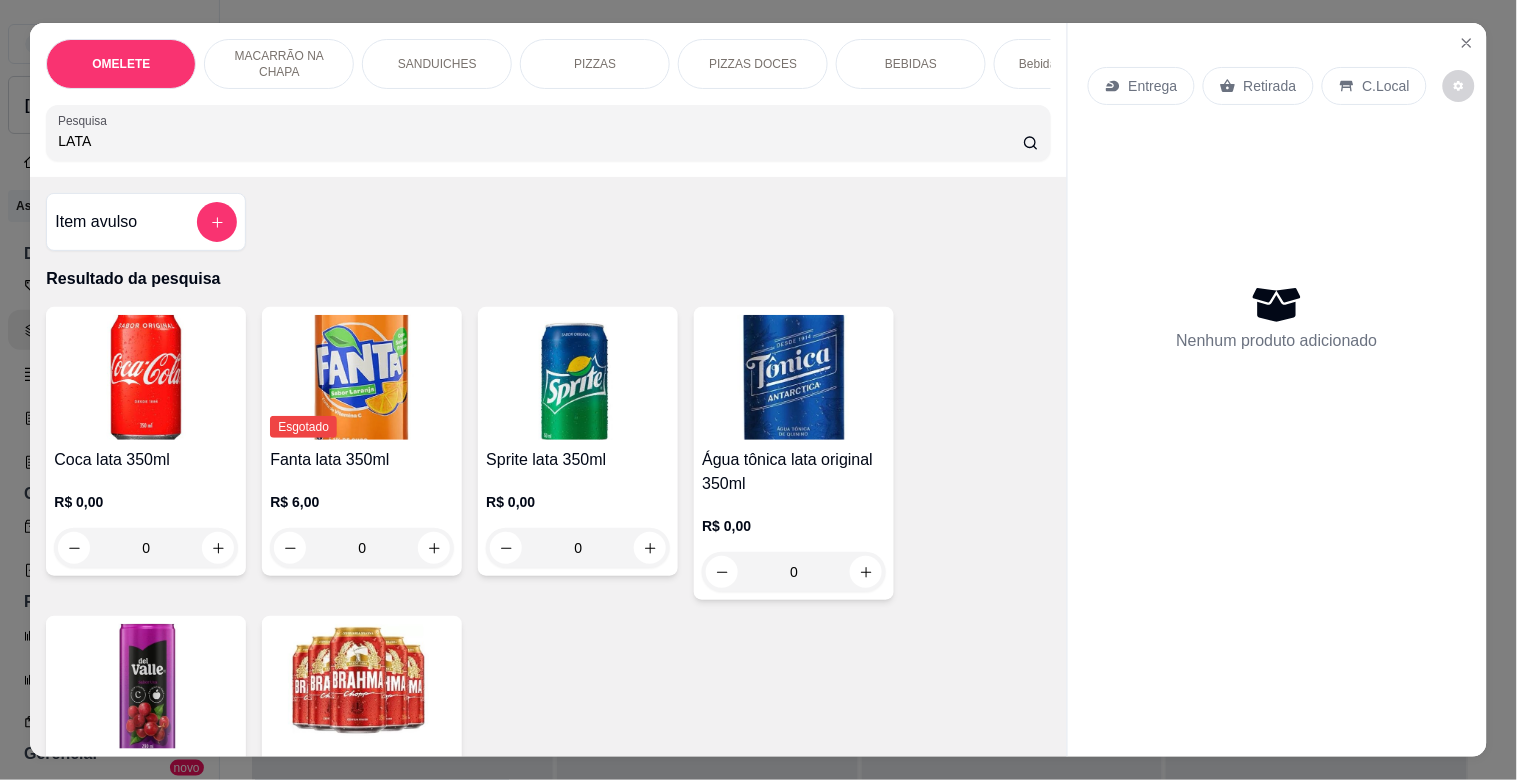 type on "LATA" 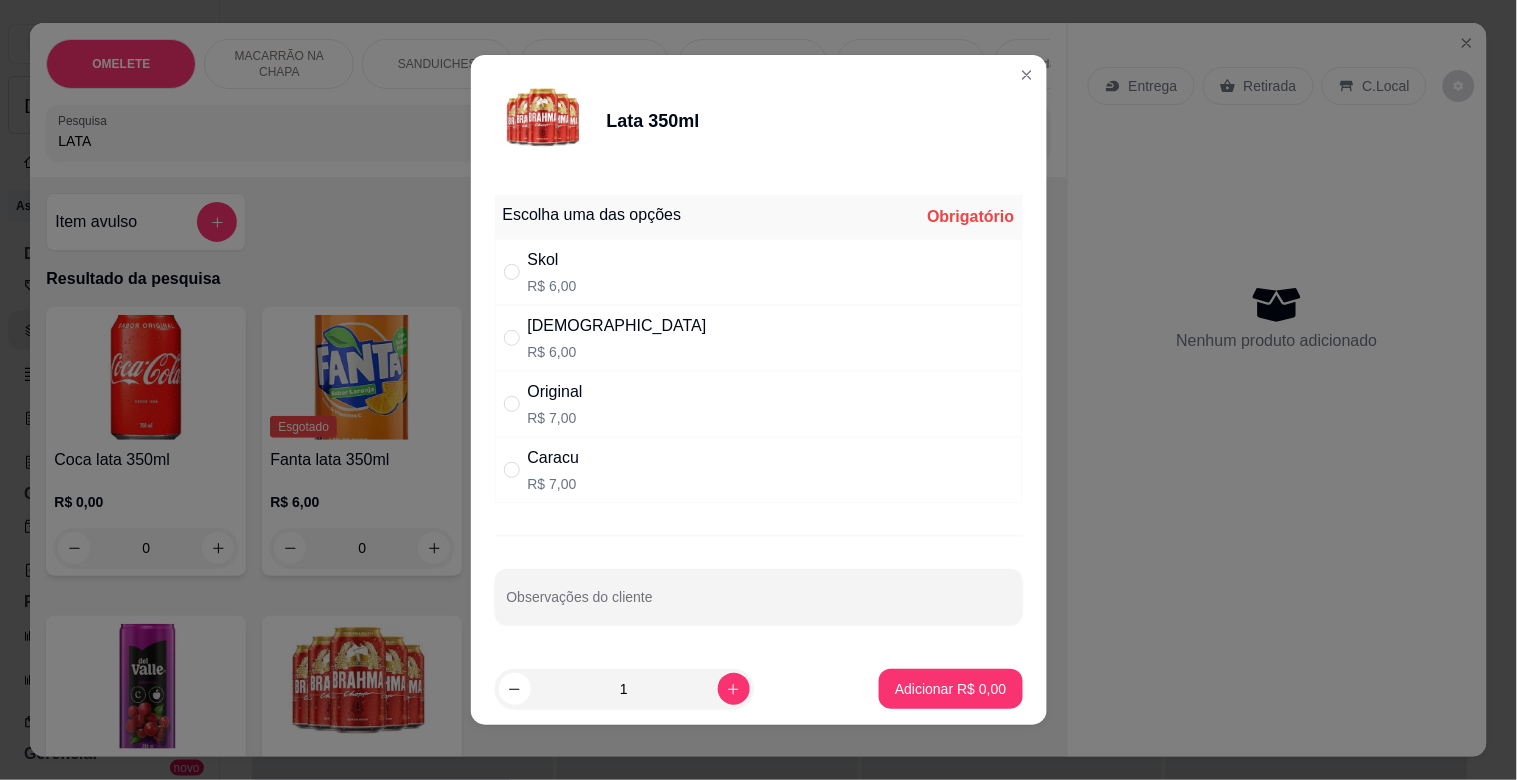drag, startPoint x: 551, startPoint y: 327, endPoint x: 555, endPoint y: 358, distance: 31.257 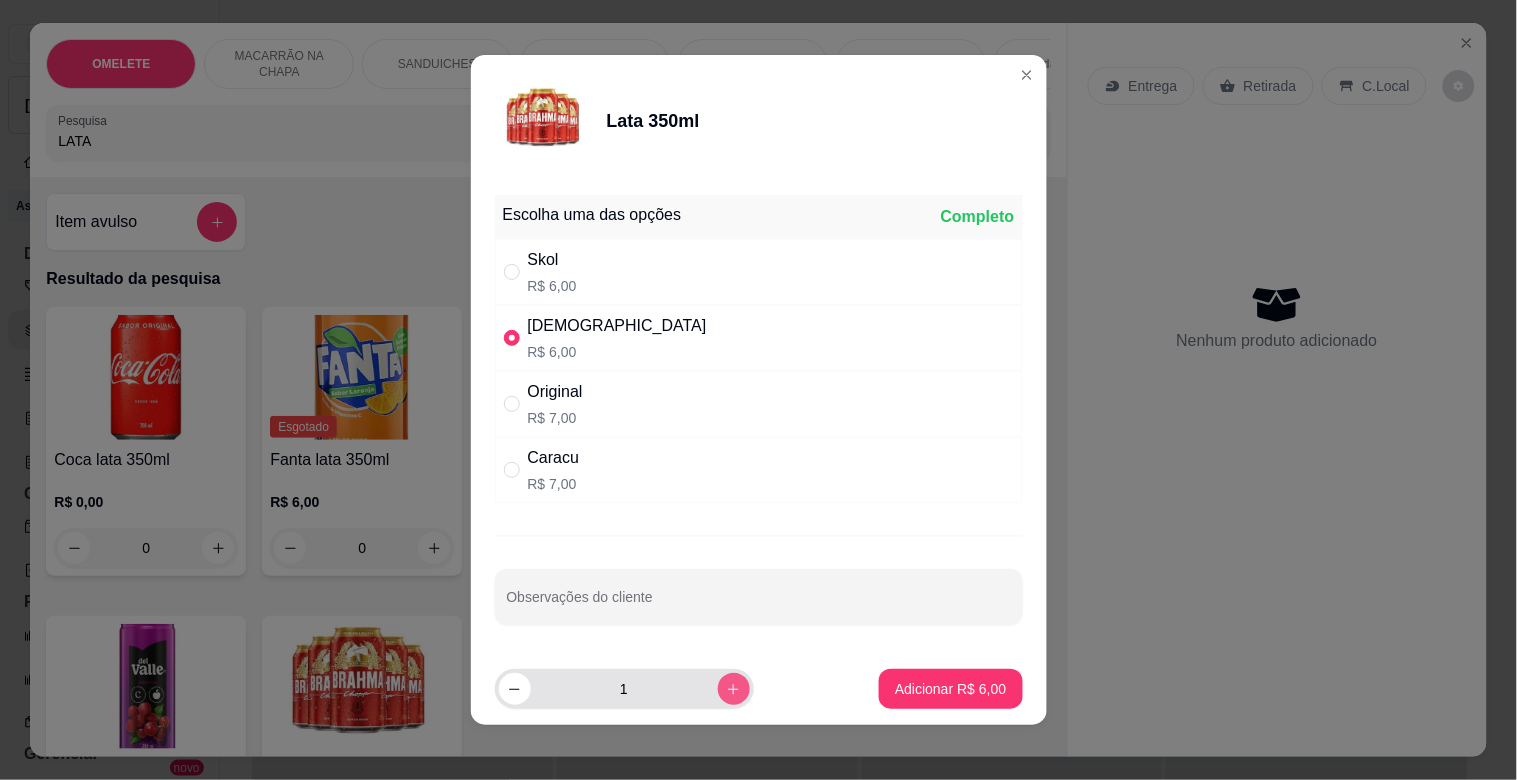 click 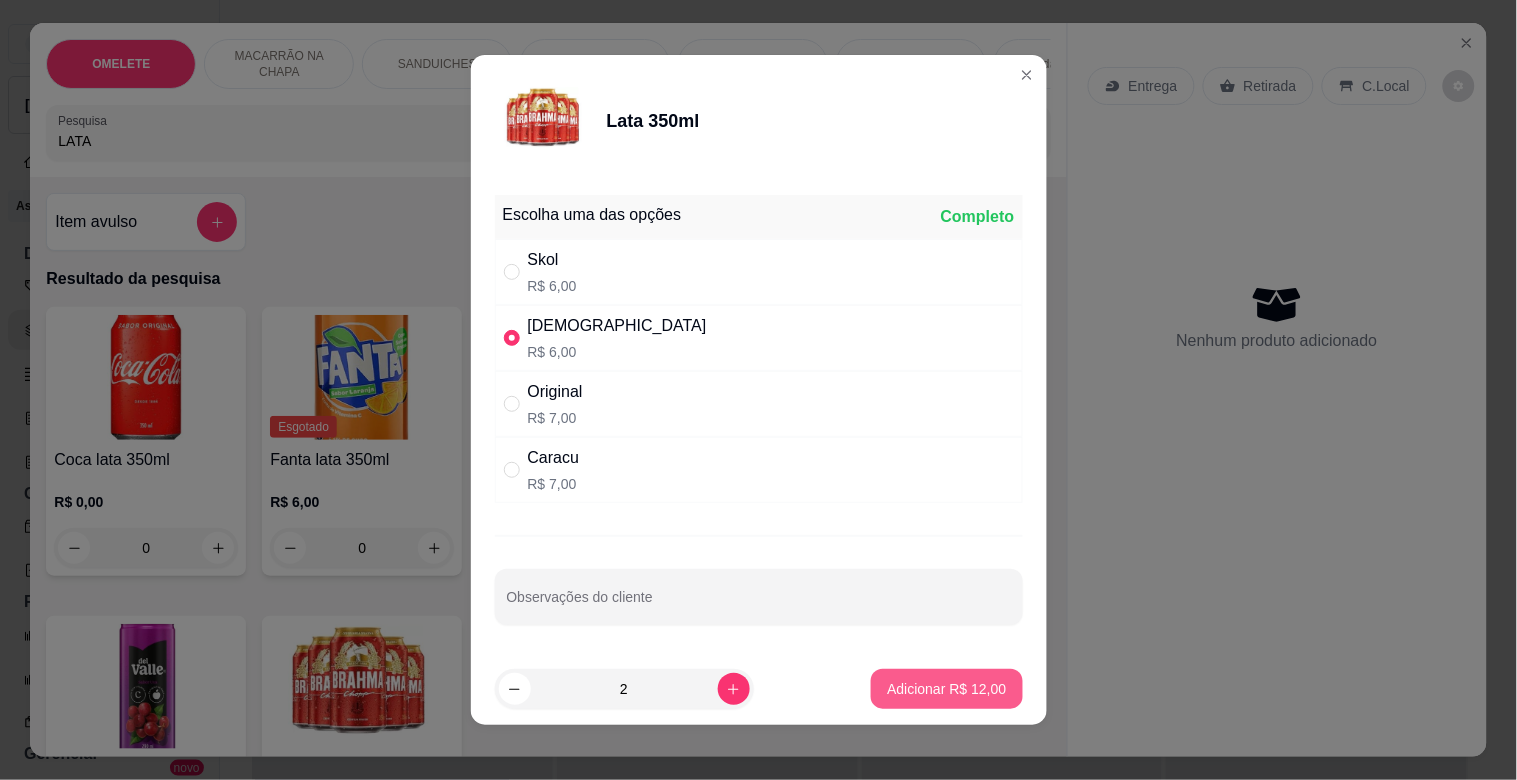 click on "Adicionar   R$ 12,00" at bounding box center [946, 689] 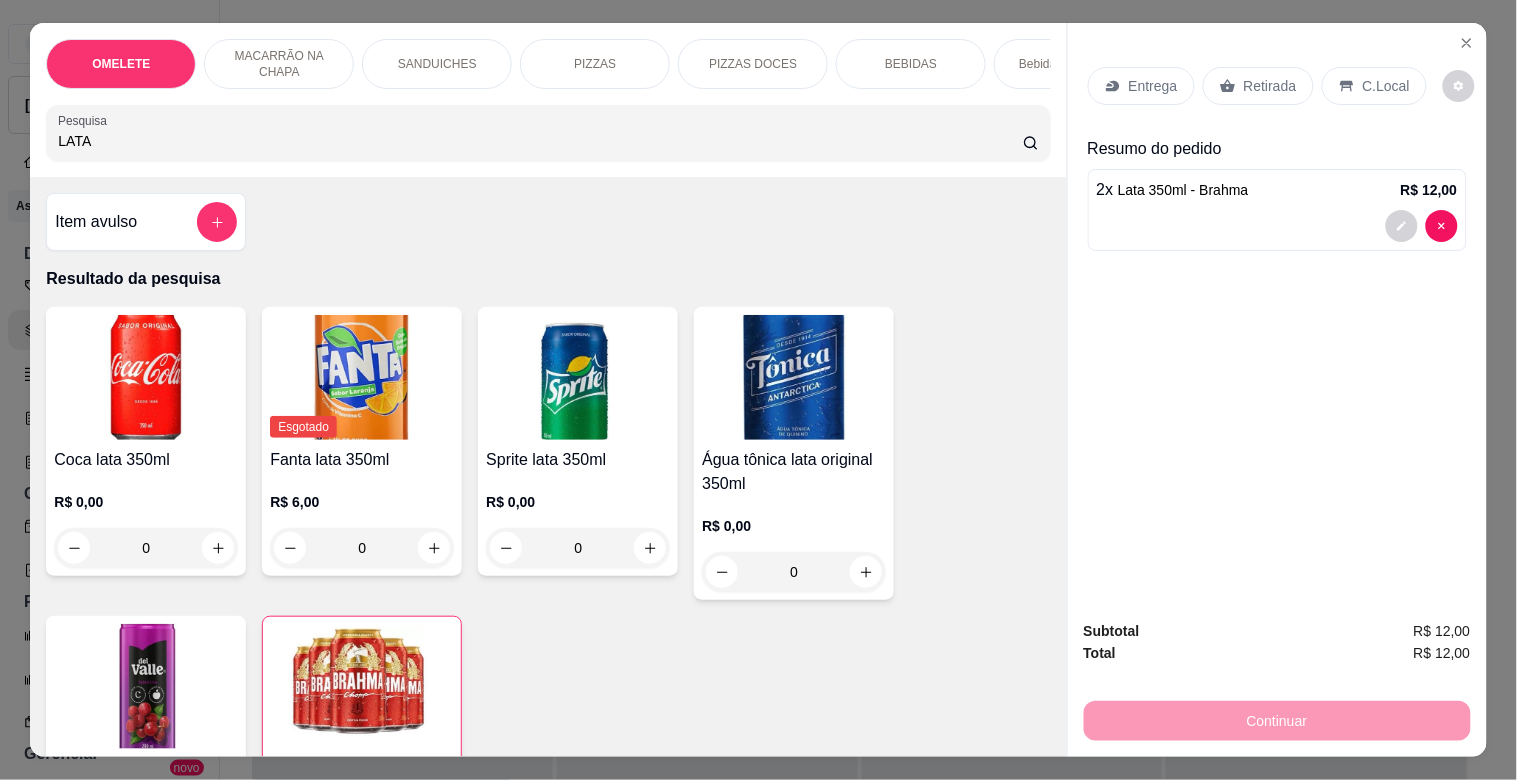 click on "Retirada" at bounding box center [1258, 86] 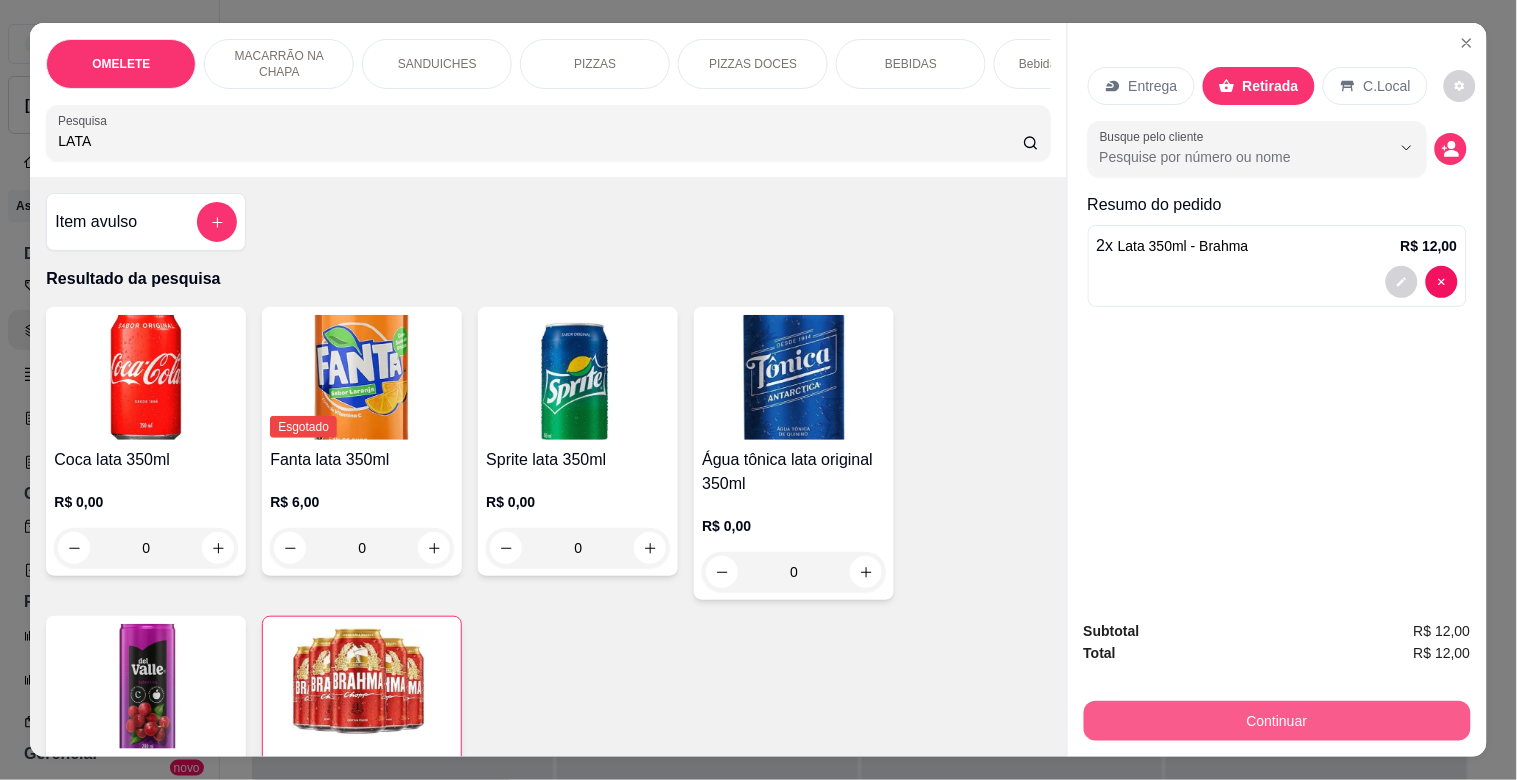 click on "Continuar" at bounding box center (1277, 721) 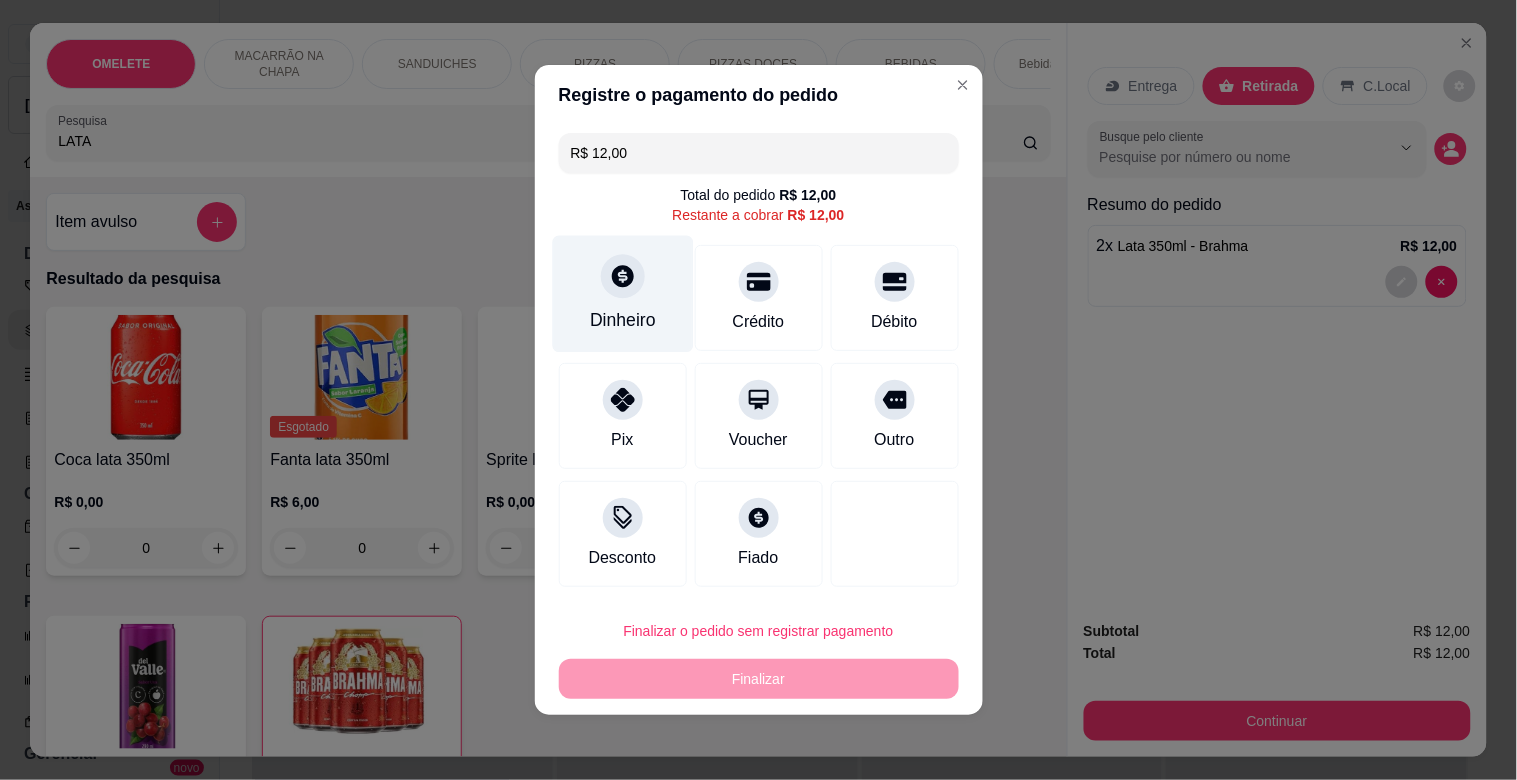 click on "Dinheiro" at bounding box center [623, 320] 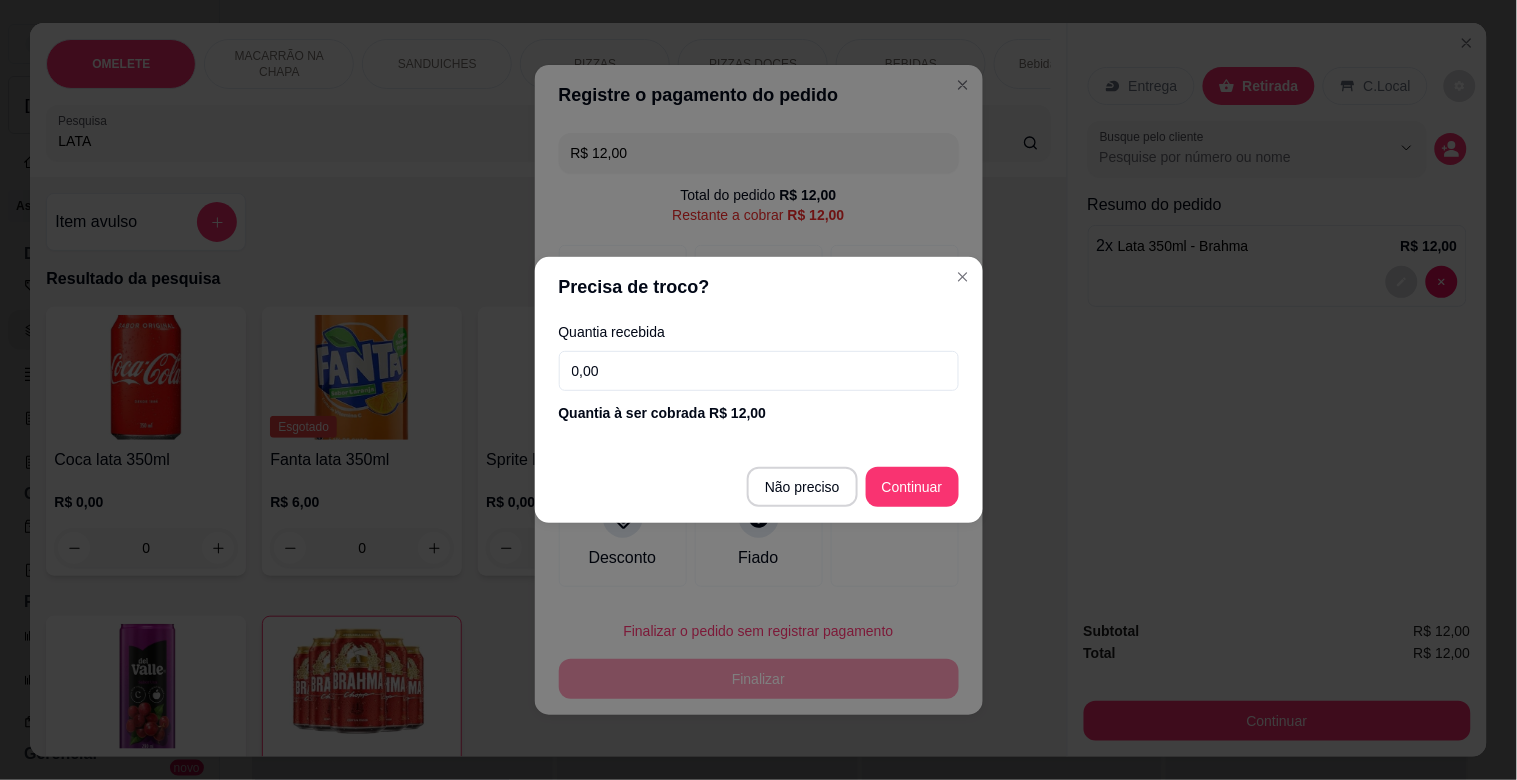 click on "0,00" at bounding box center [759, 371] 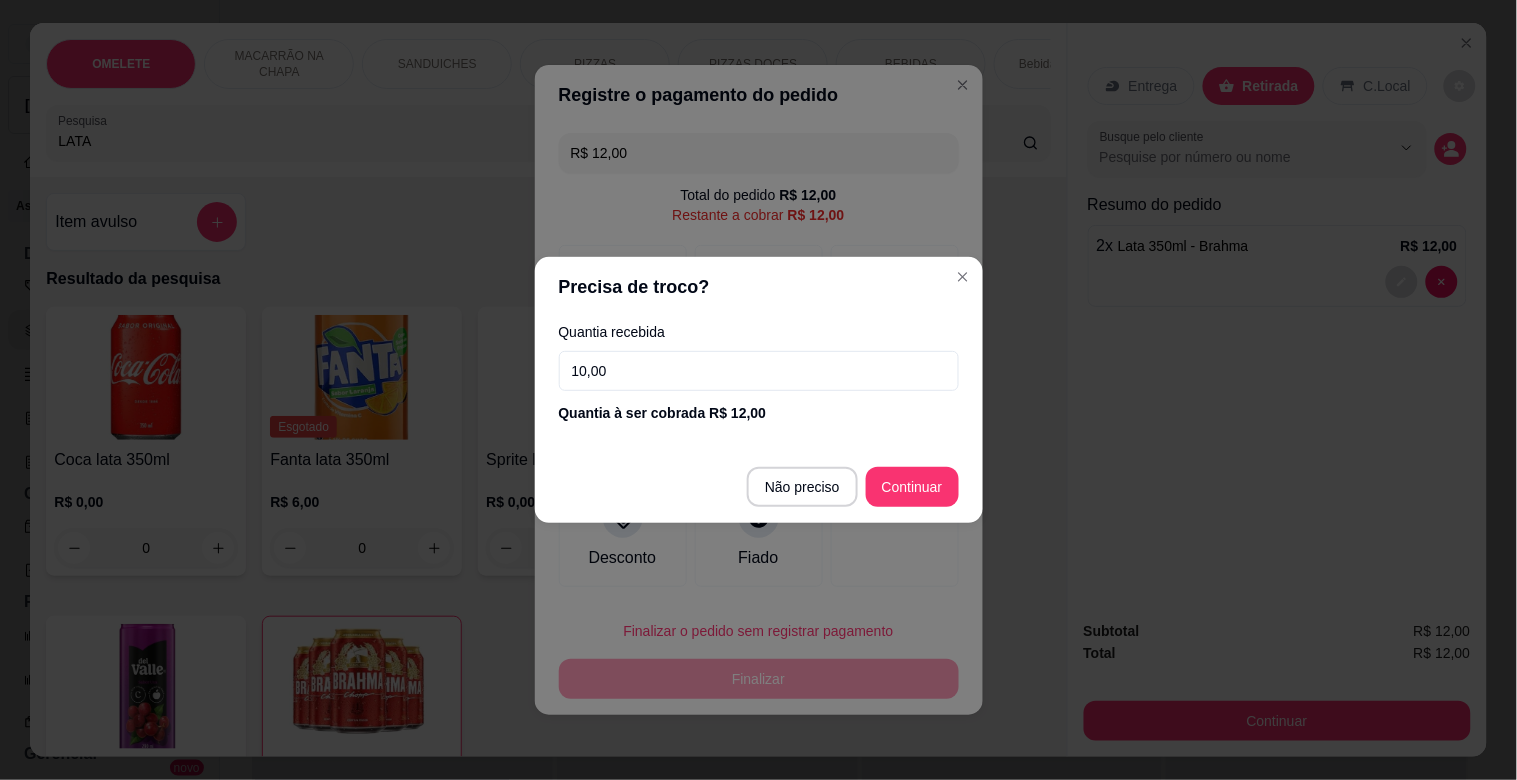 type on "100,00" 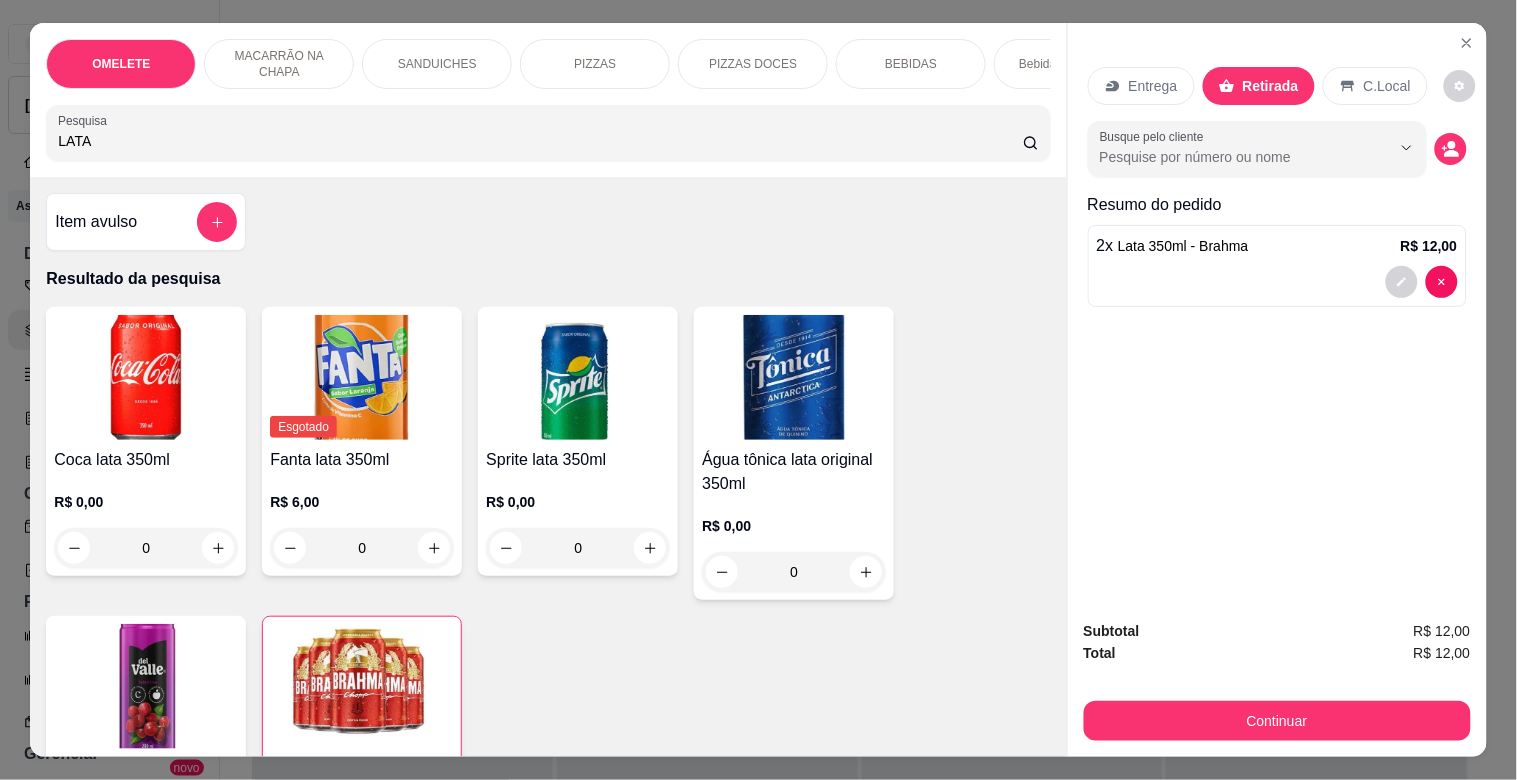 drag, startPoint x: 383, startPoint y: 166, endPoint x: 45, endPoint y: 261, distance: 351.09686 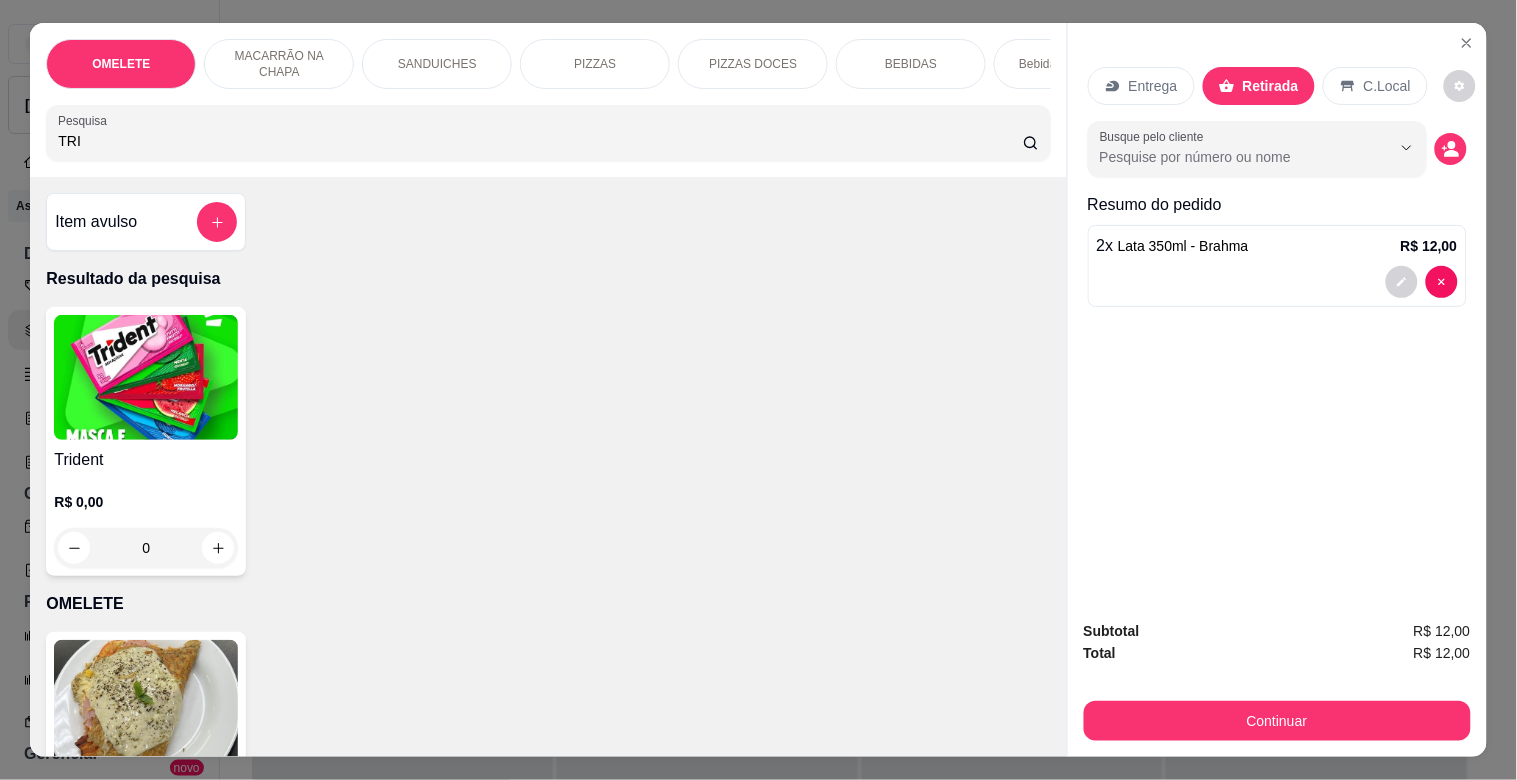 type on "TRI" 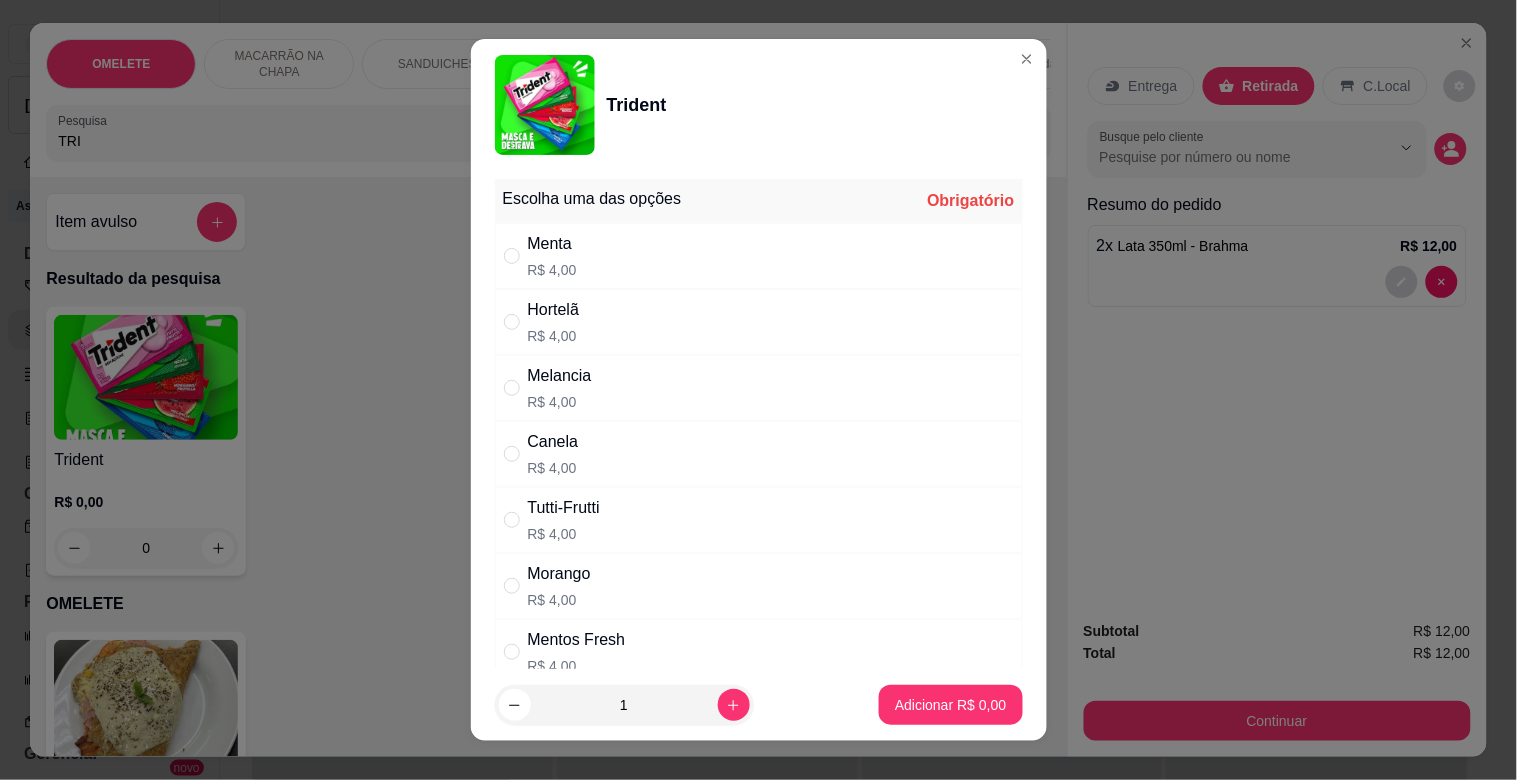 click on "Mentos Fresh R$ 4,00" at bounding box center [759, 652] 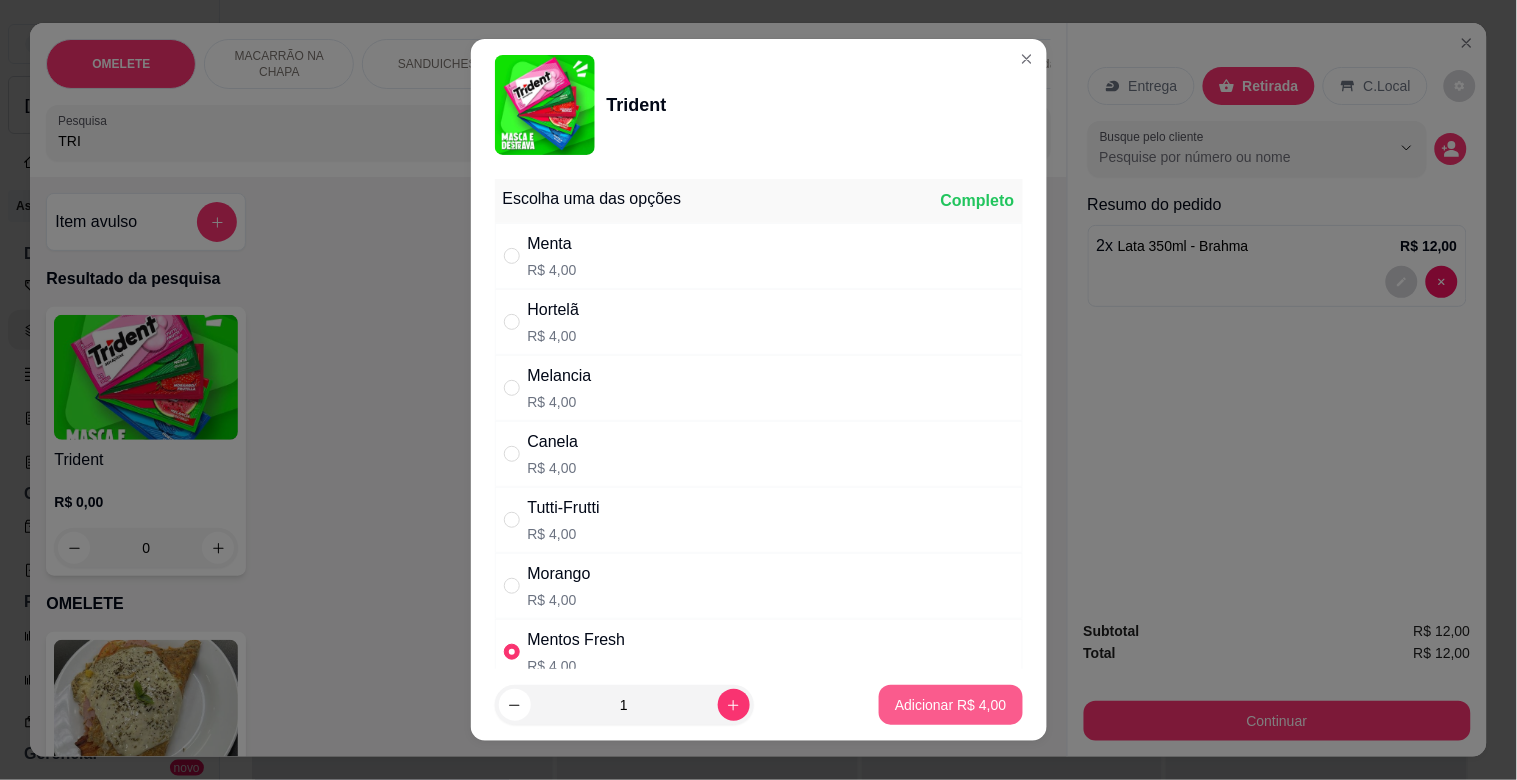 click on "Adicionar   R$ 4,00" at bounding box center [950, 705] 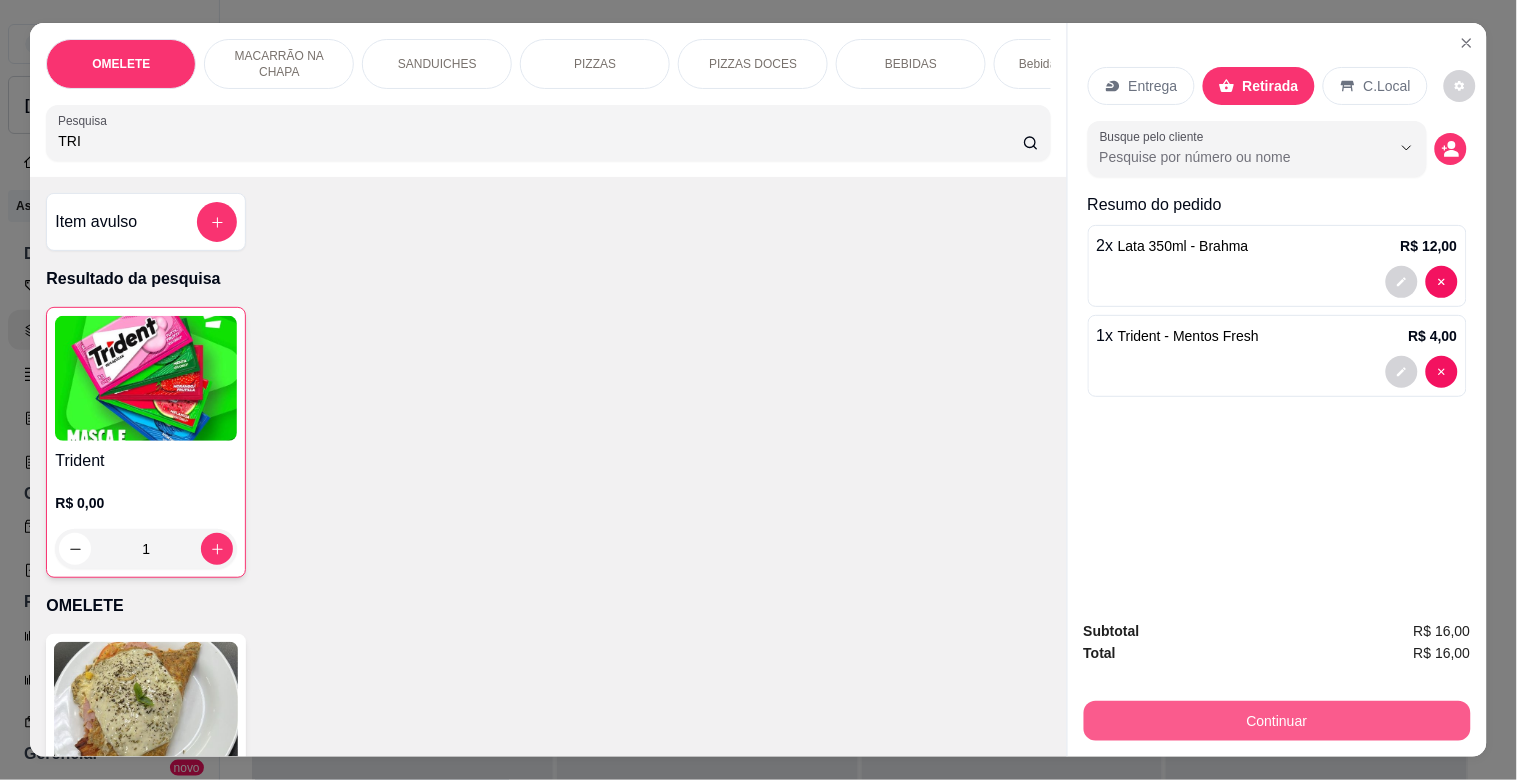 click on "Continuar" at bounding box center [1277, 721] 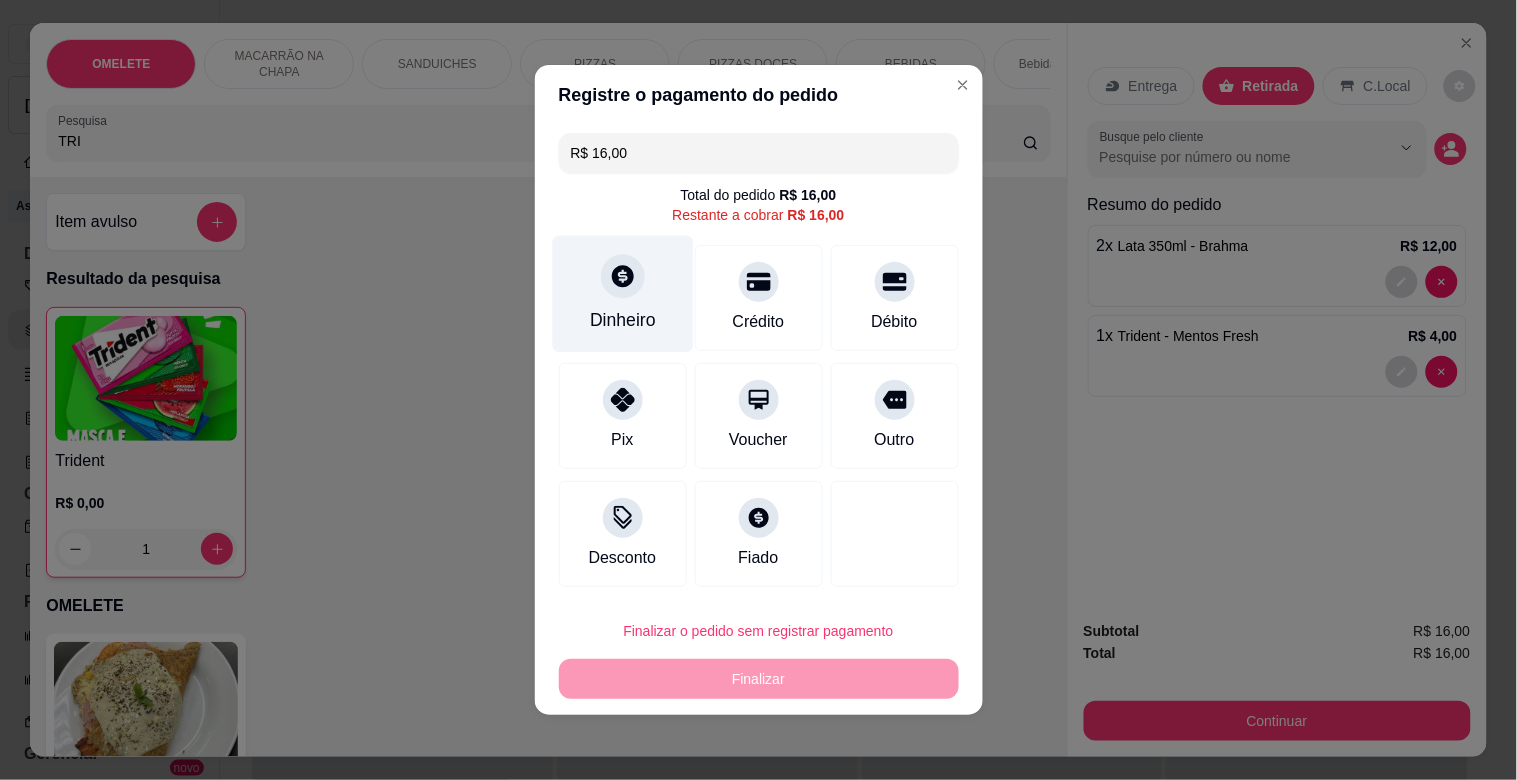 click on "Dinheiro" at bounding box center (622, 294) 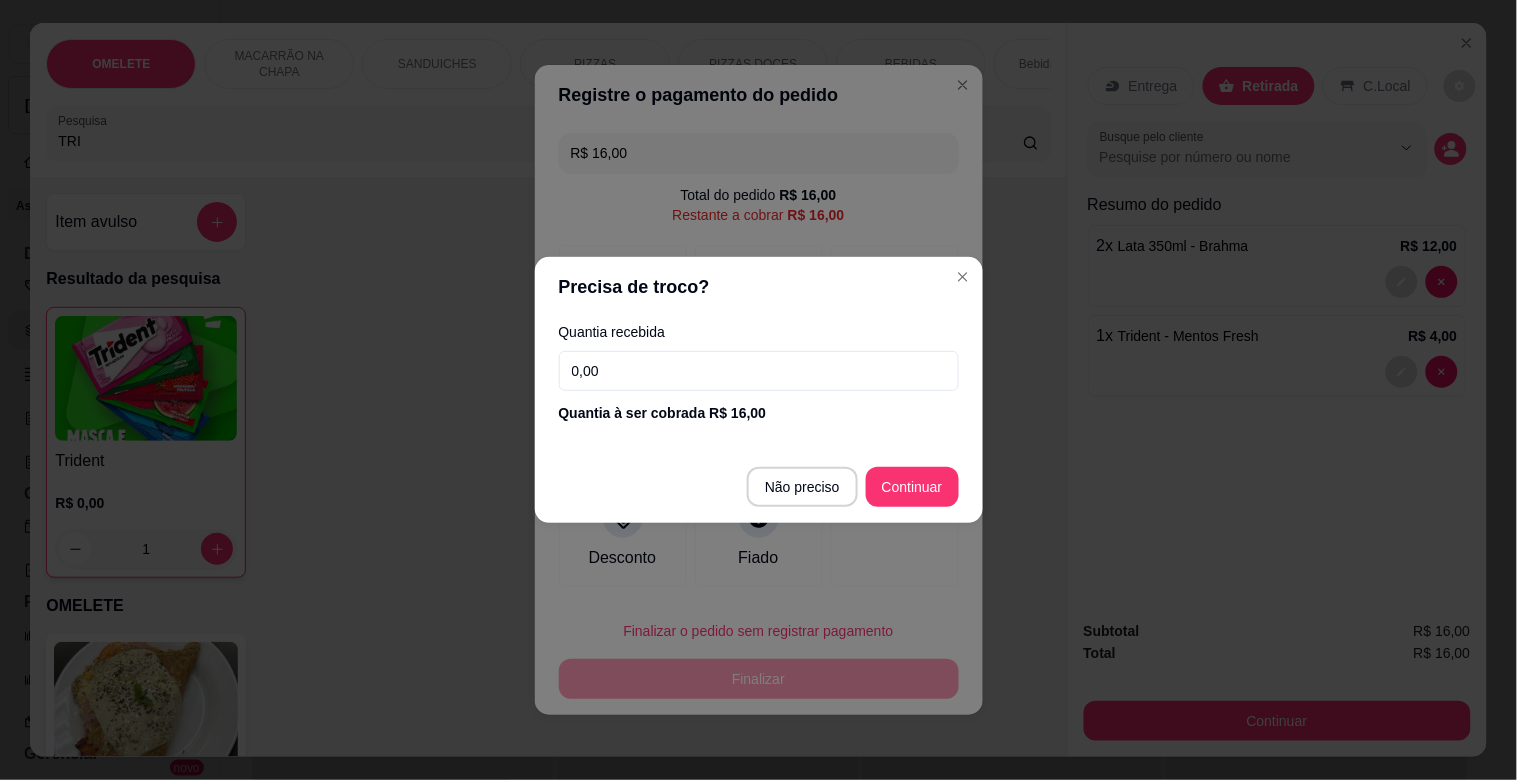 click on "0,00" at bounding box center [759, 371] 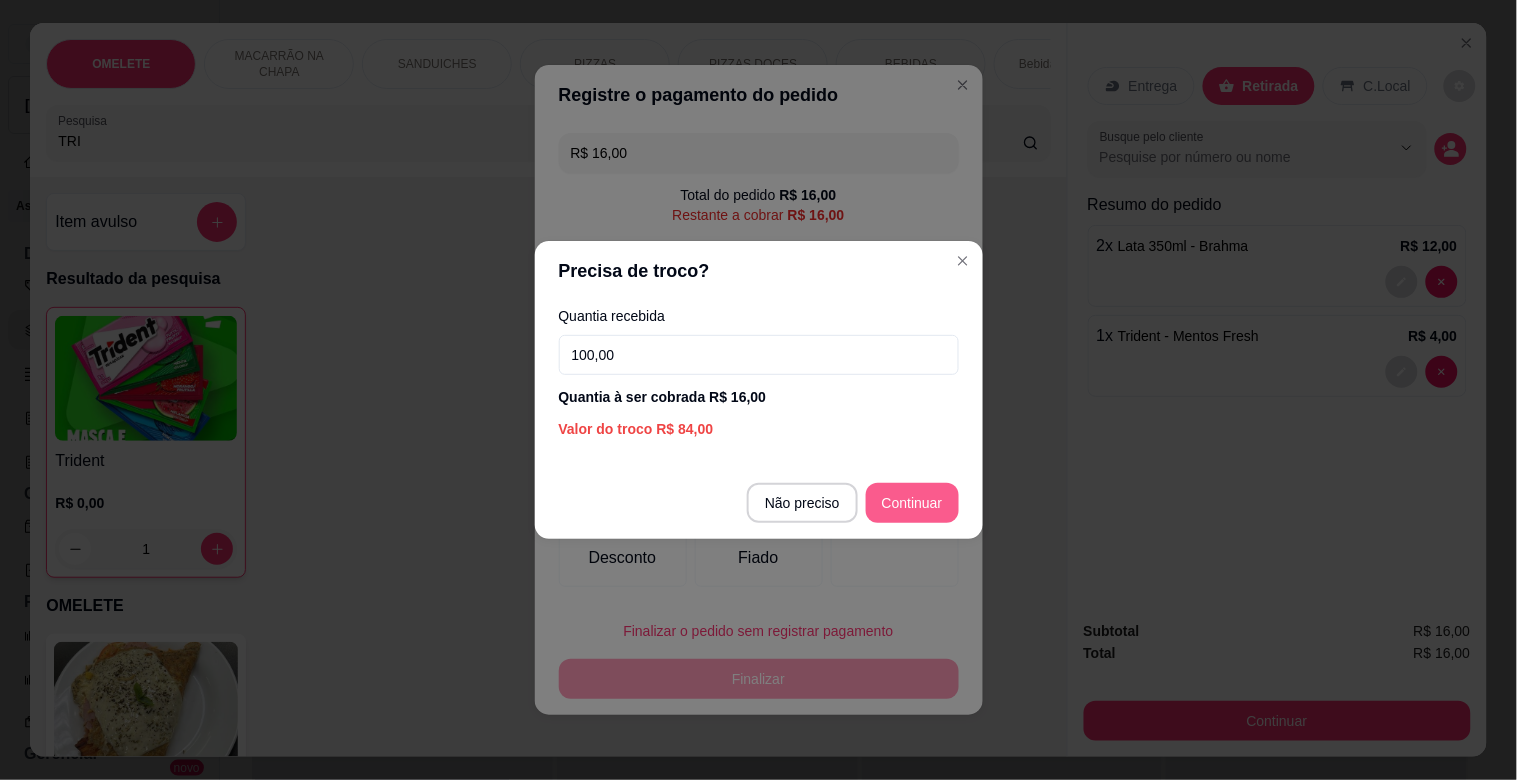 type on "100,00" 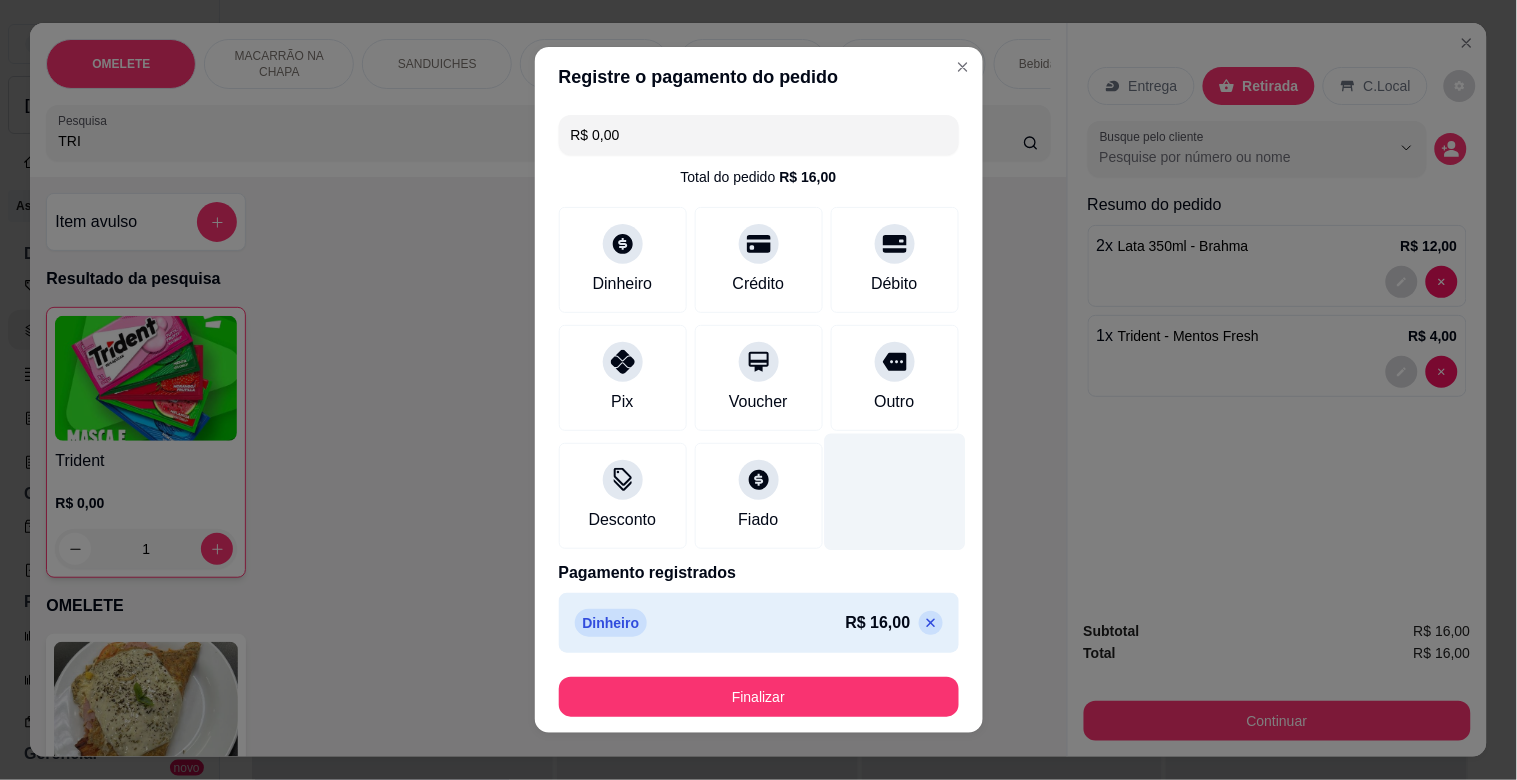 type on "R$ 0,00" 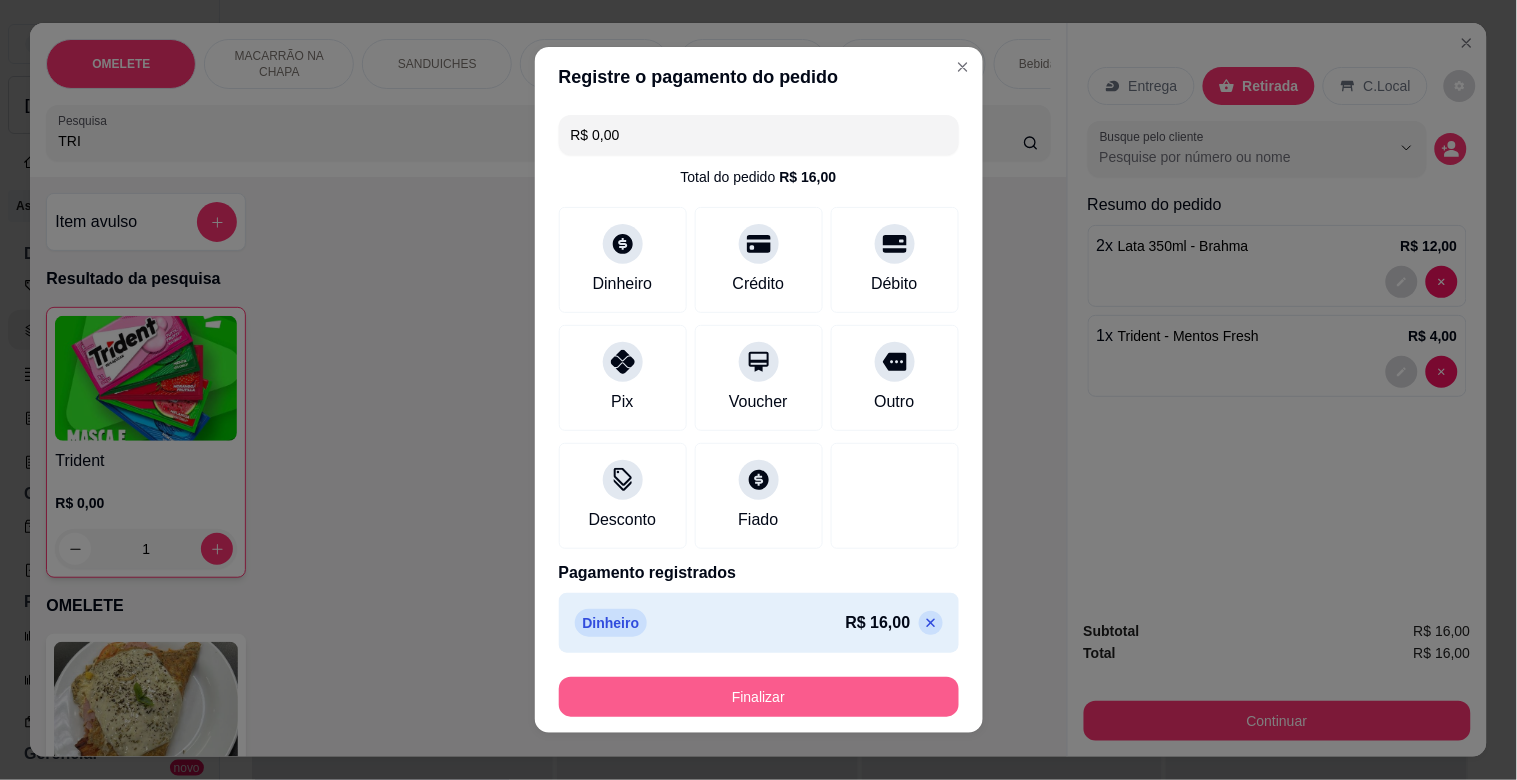 click on "Finalizar" at bounding box center [759, 697] 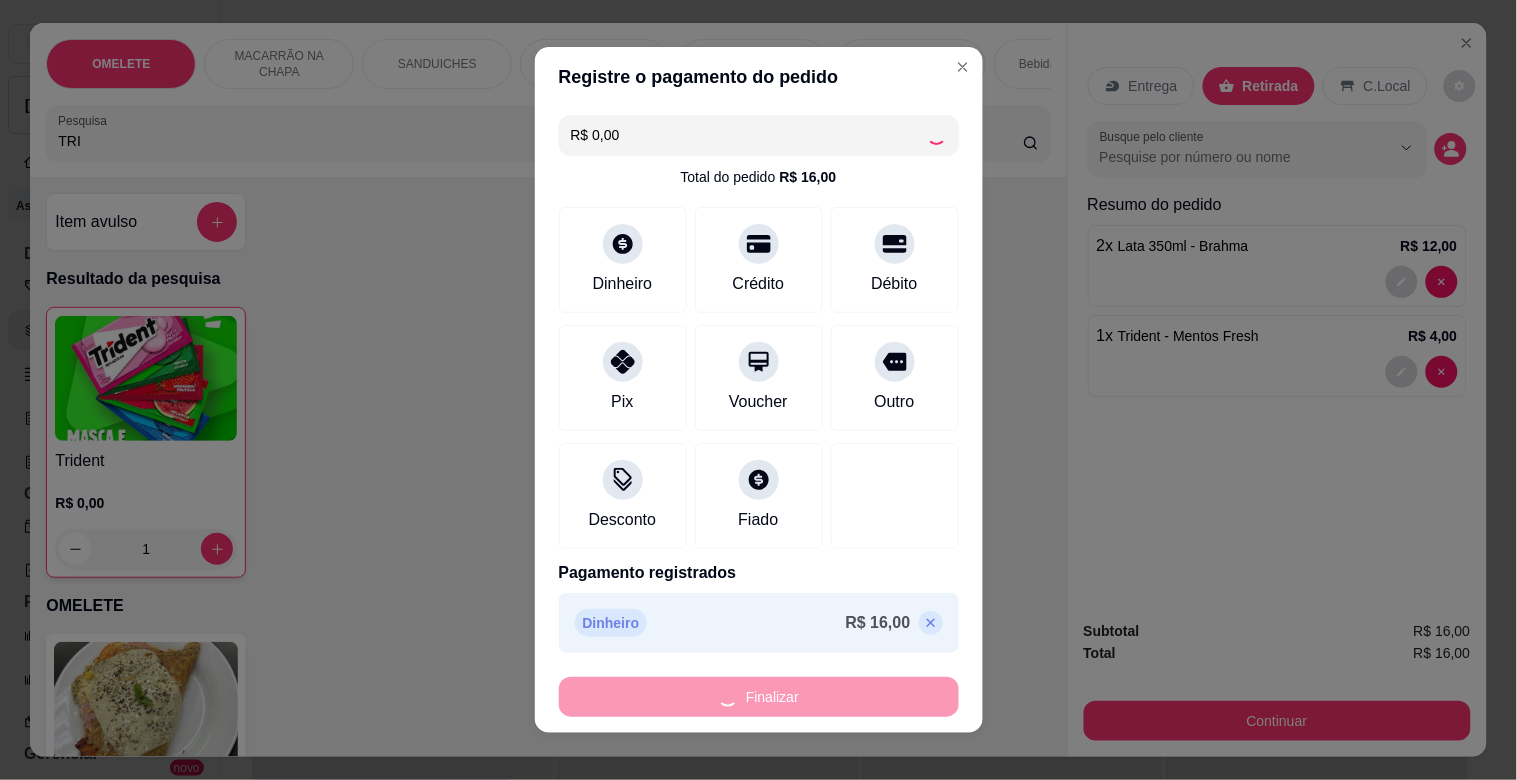 type on "0" 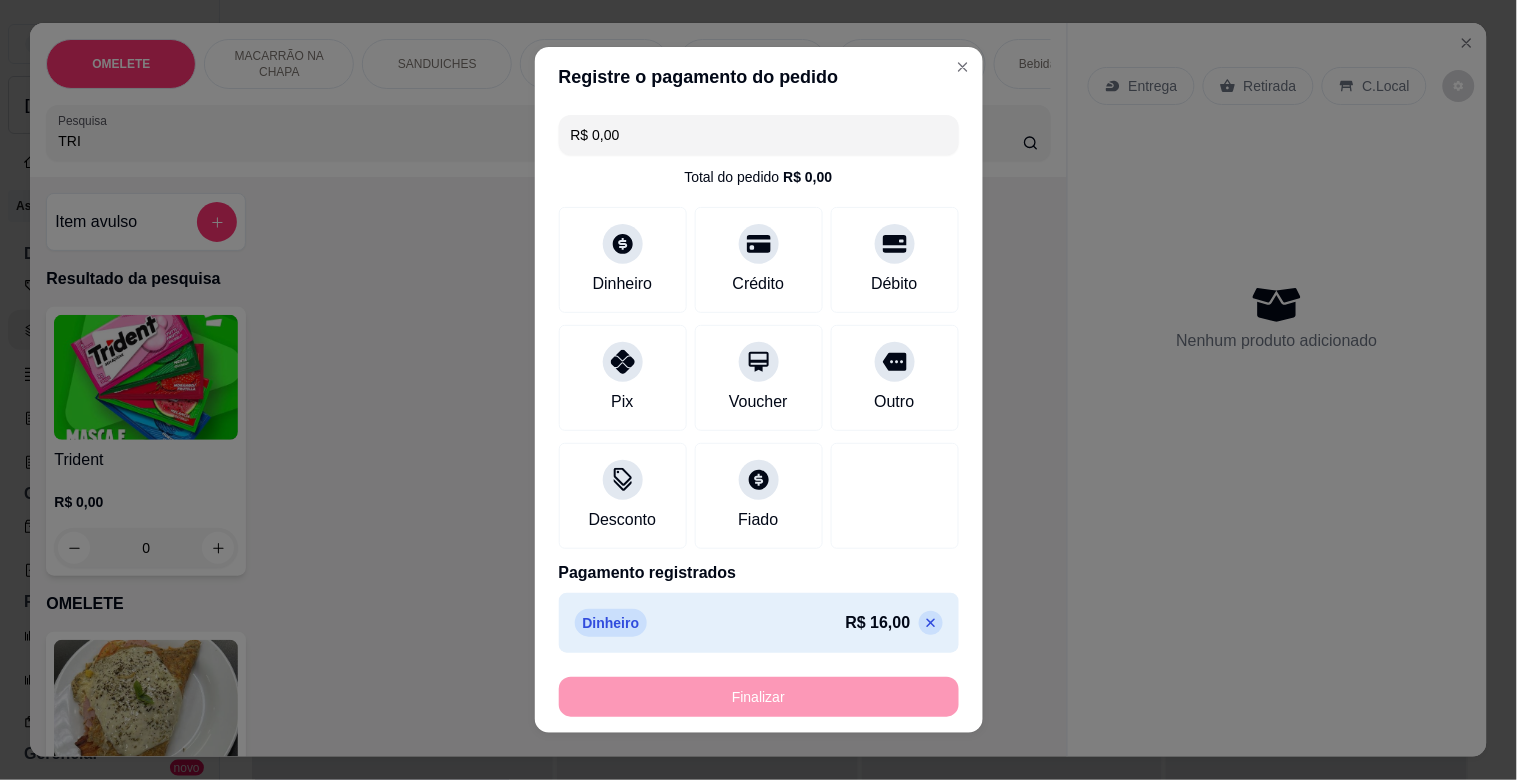 type on "-R$ 16,00" 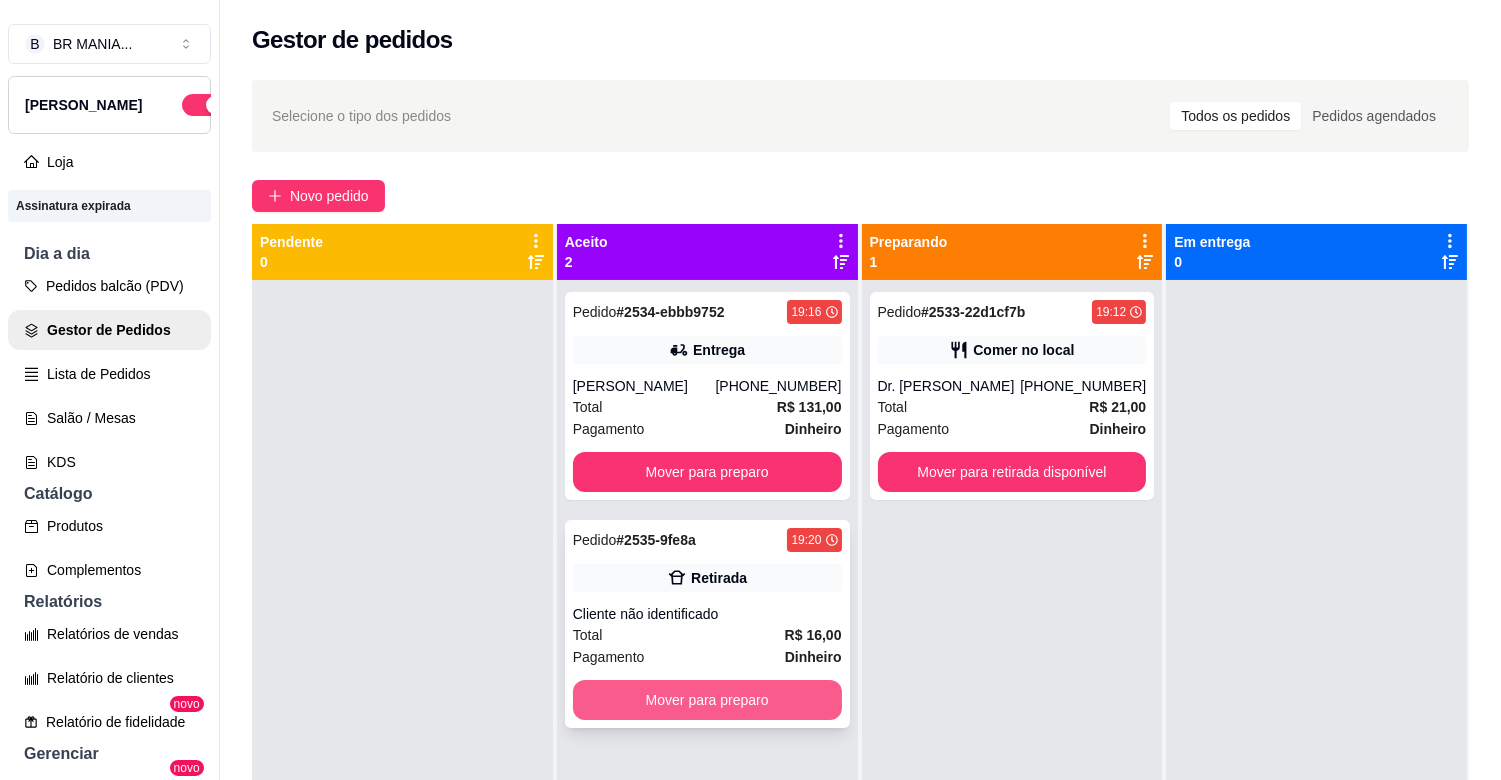 click on "Mover para preparo" at bounding box center (707, 700) 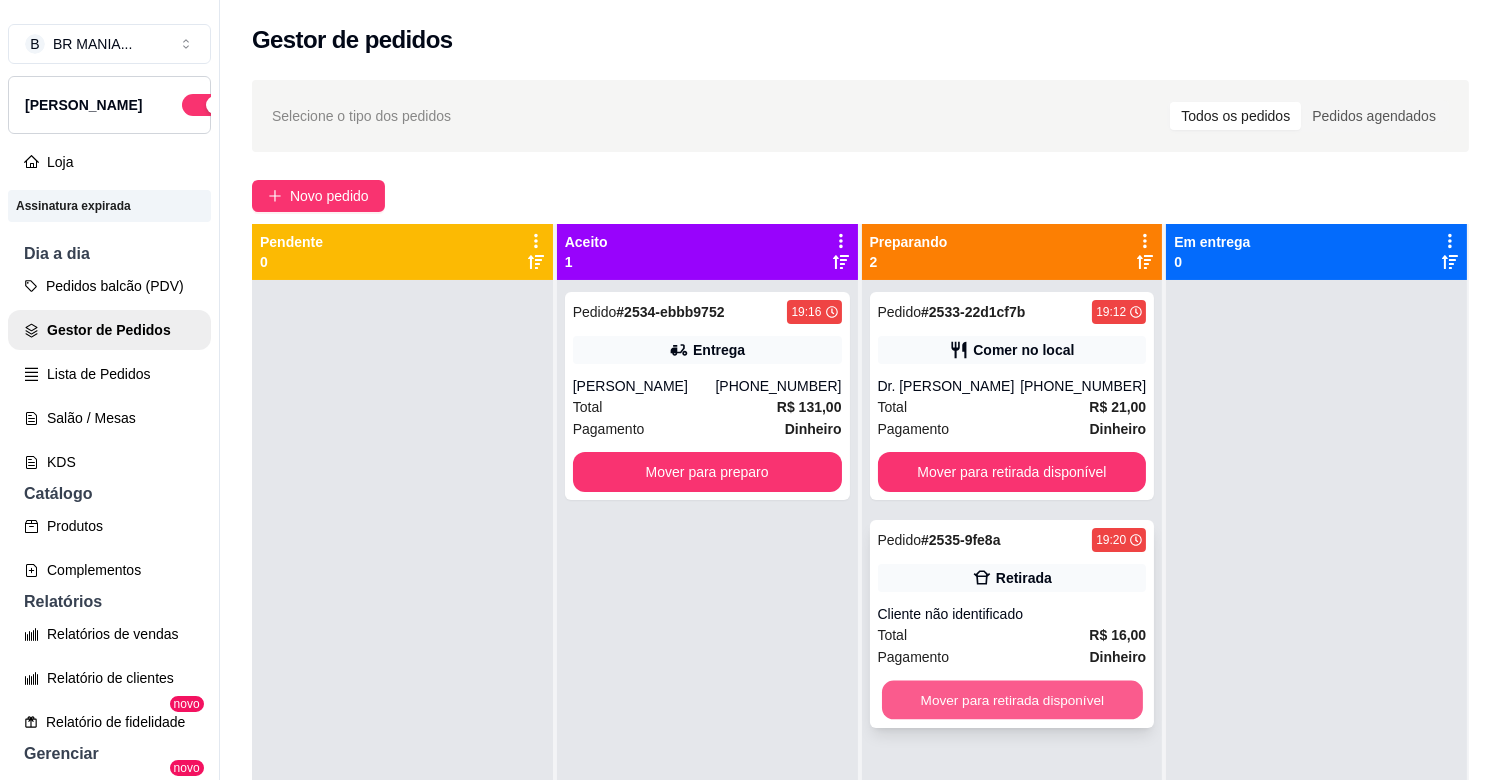 click on "Mover para retirada disponível" at bounding box center (1012, 700) 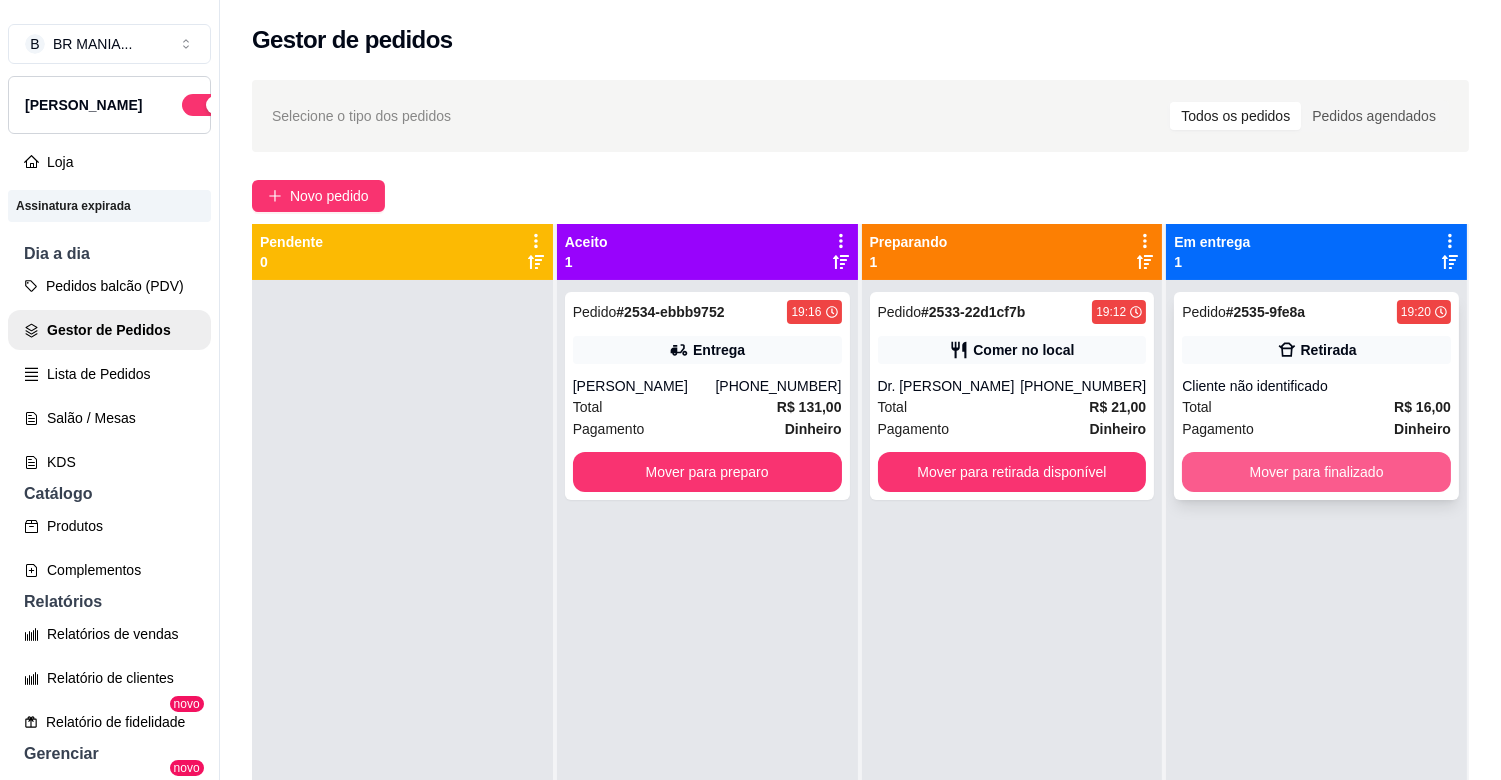 click on "Mover para finalizado" at bounding box center (1316, 472) 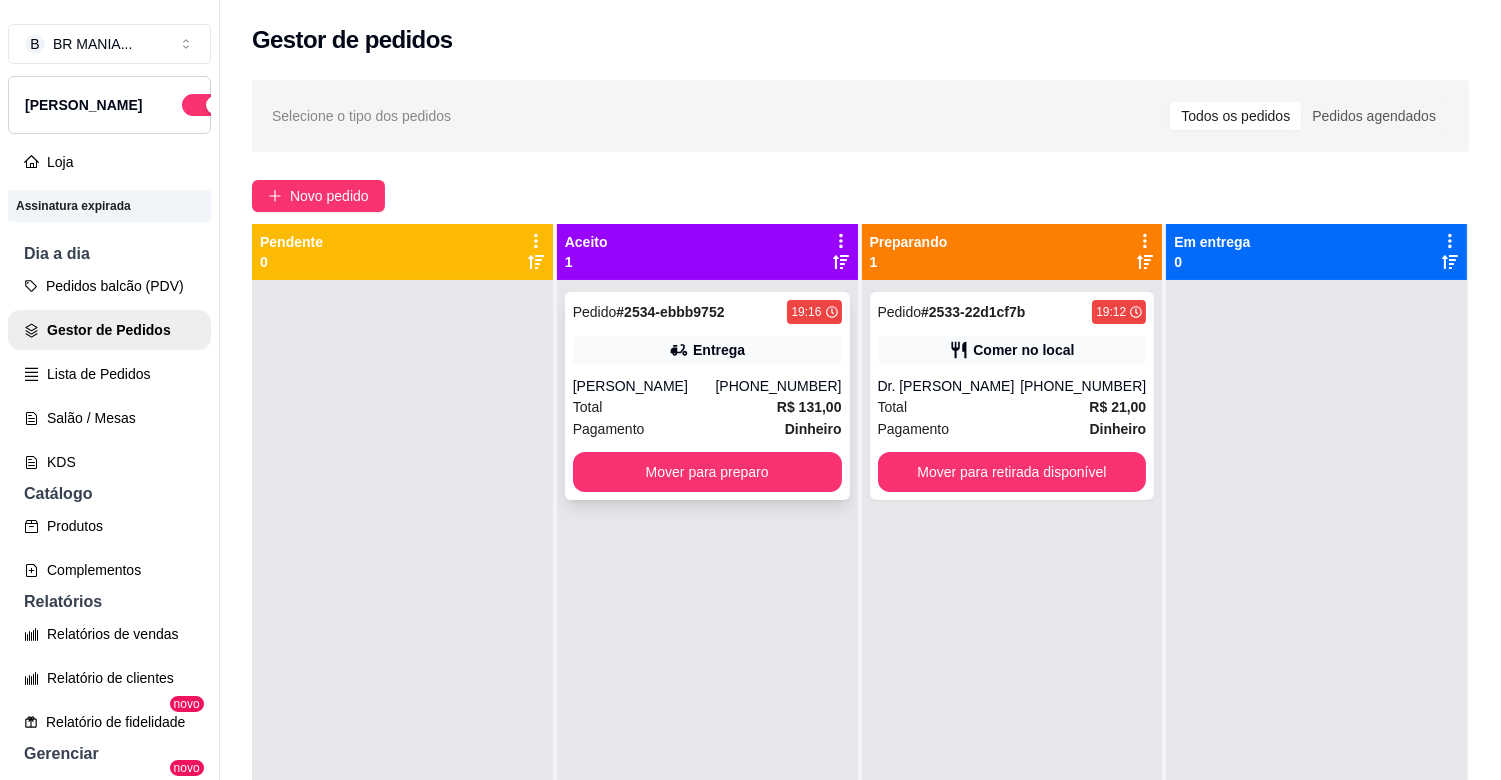 click on "[PHONE_NUMBER]" at bounding box center [778, 386] 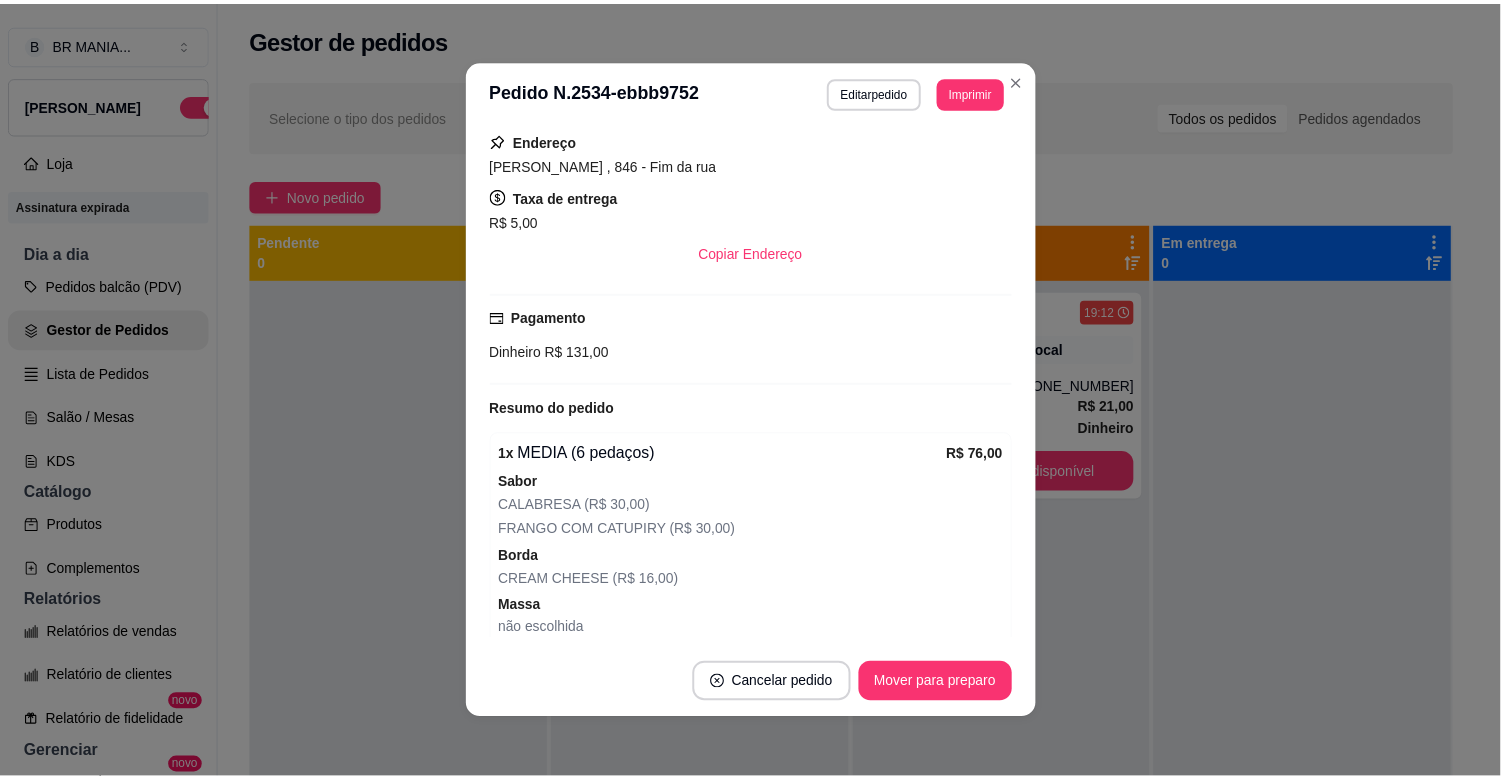 scroll, scrollTop: 360, scrollLeft: 0, axis: vertical 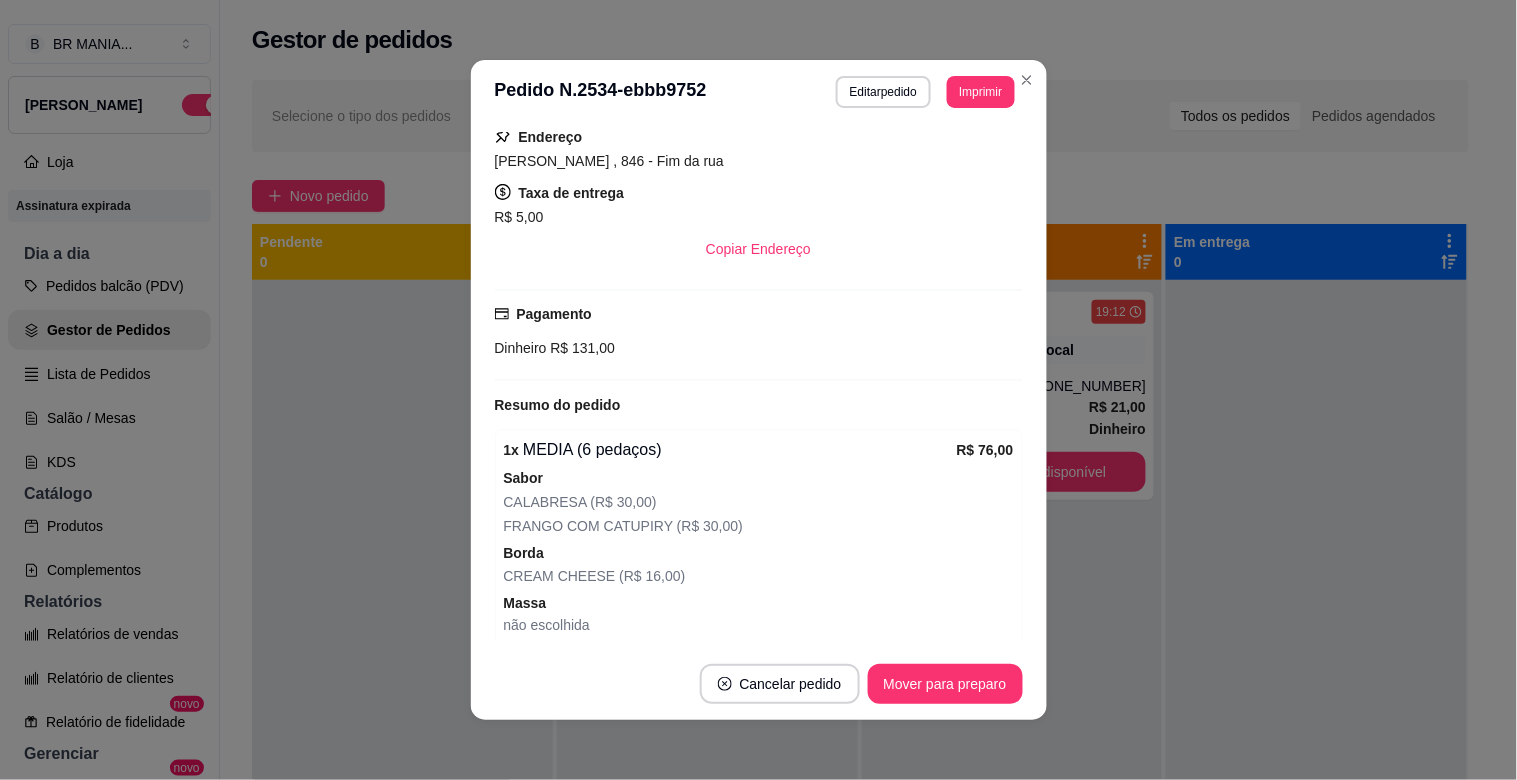 click on "1 x     MEDIA  (6 pedaços) R$ 76,00 Sabor CALABRESA     (R$ 30,00) FRANGO COM CATUPIRY    (R$ 30,00) Borda CREAM CHEESE    (R$ 16,00) Massa não escolhida" at bounding box center [759, 537] 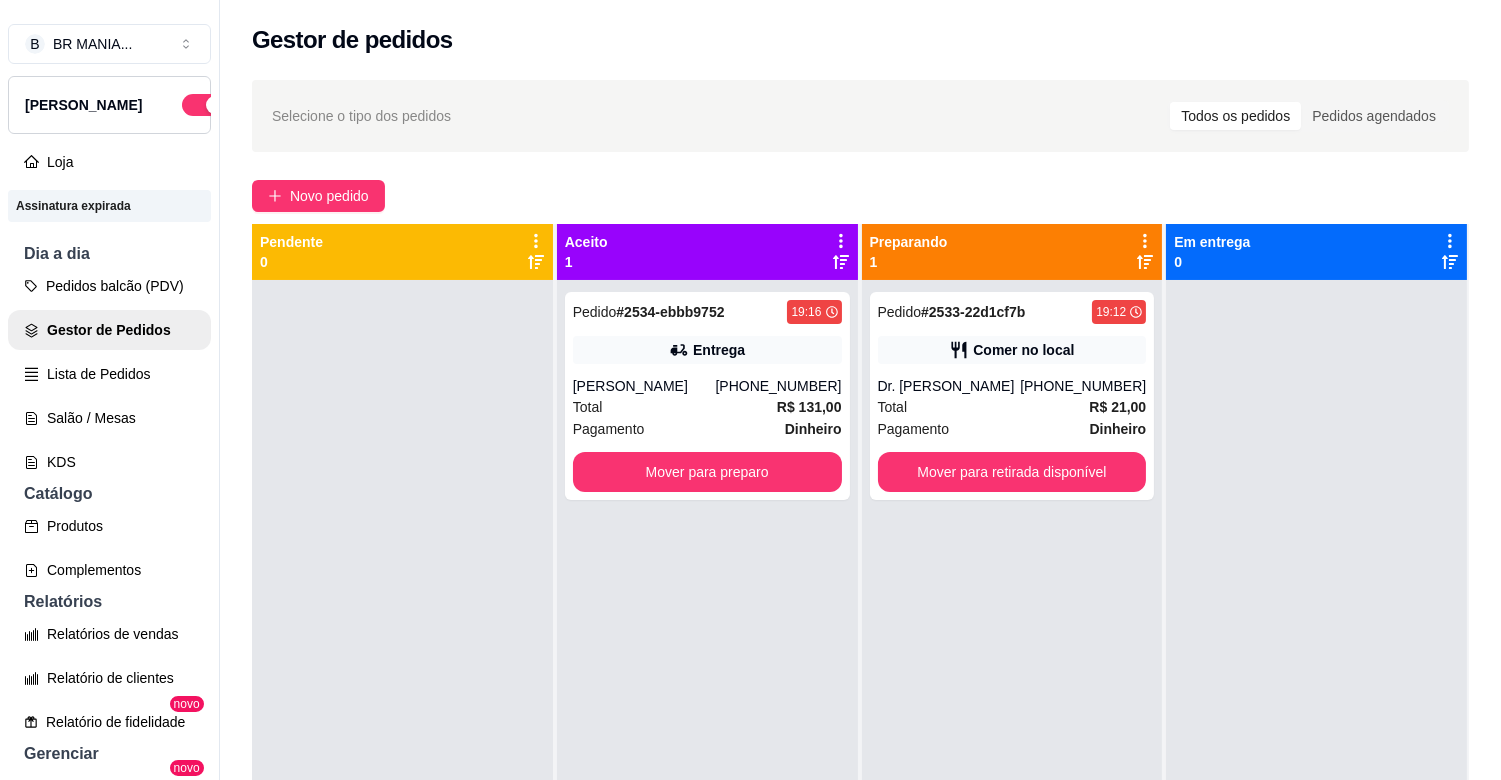 click on "Pedido  # 2533-22d1cf7b 19:12 Comer no local Dr. [PERSON_NAME]  [PHONE_NUMBER] Total R$ 21,00 Pagamento Dinheiro Mover para retirada disponível" at bounding box center [1012, 670] 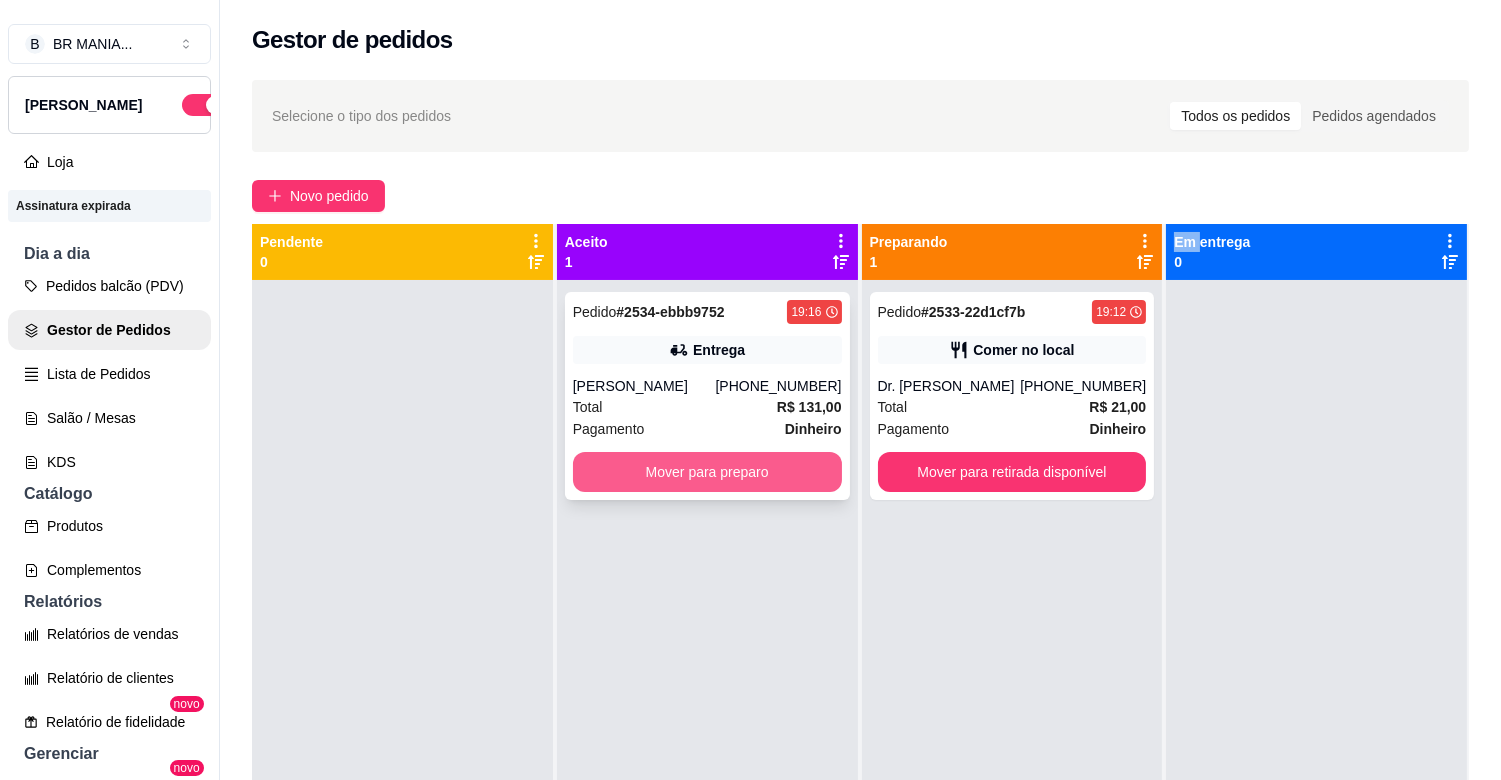 click on "Mover para preparo" at bounding box center (707, 472) 